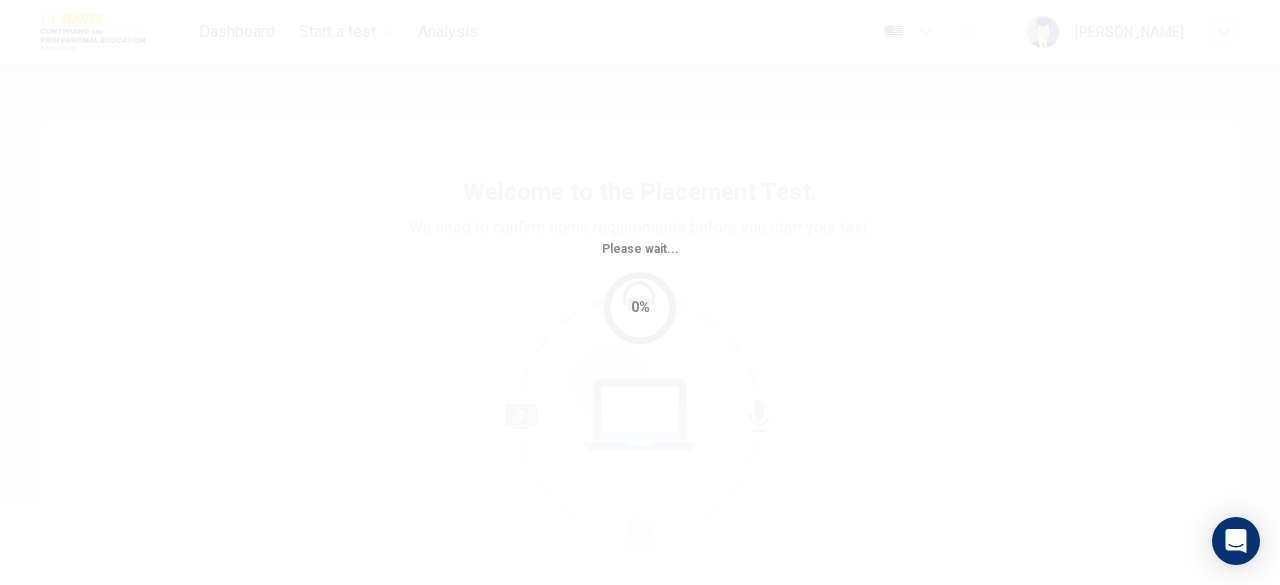 scroll, scrollTop: 0, scrollLeft: 0, axis: both 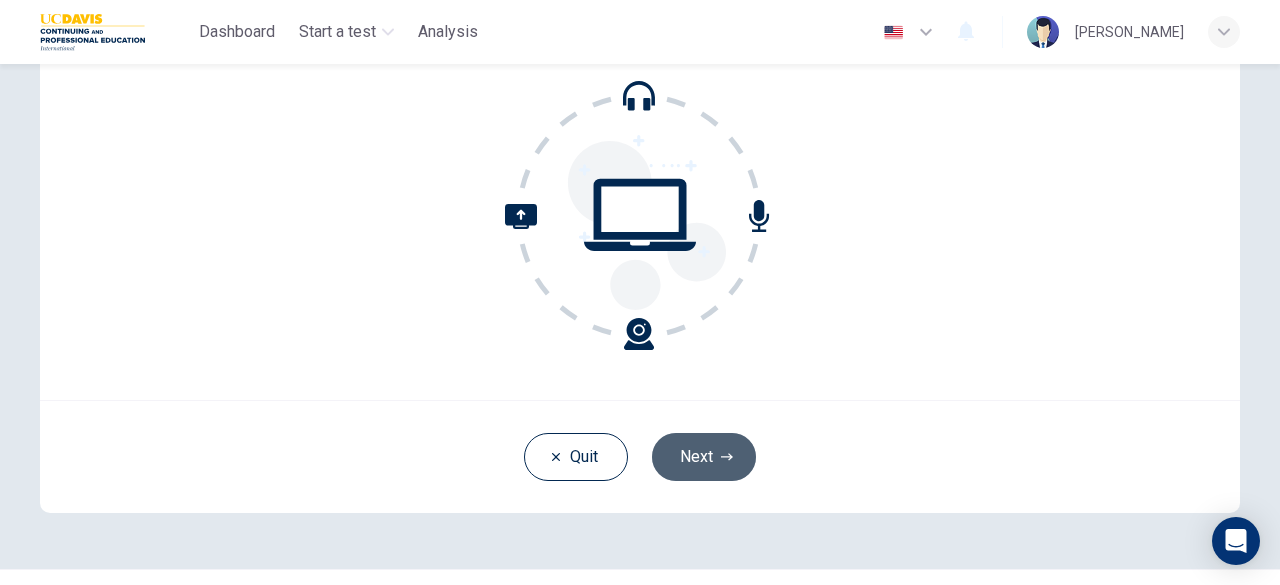 click on "Next" at bounding box center (704, 457) 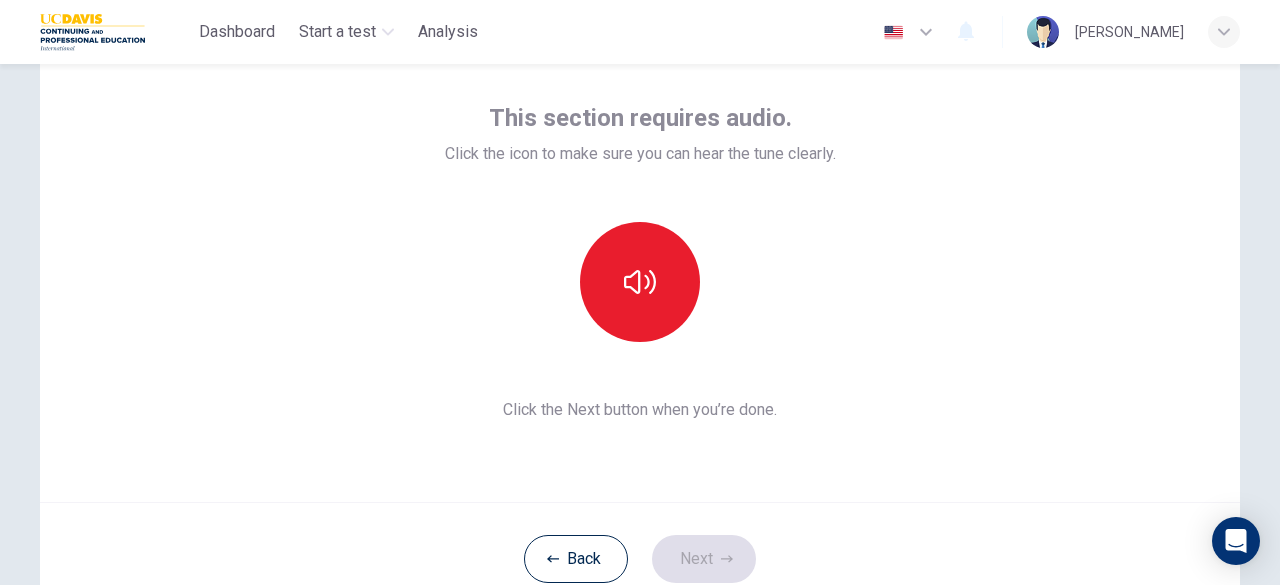 scroll, scrollTop: 0, scrollLeft: 0, axis: both 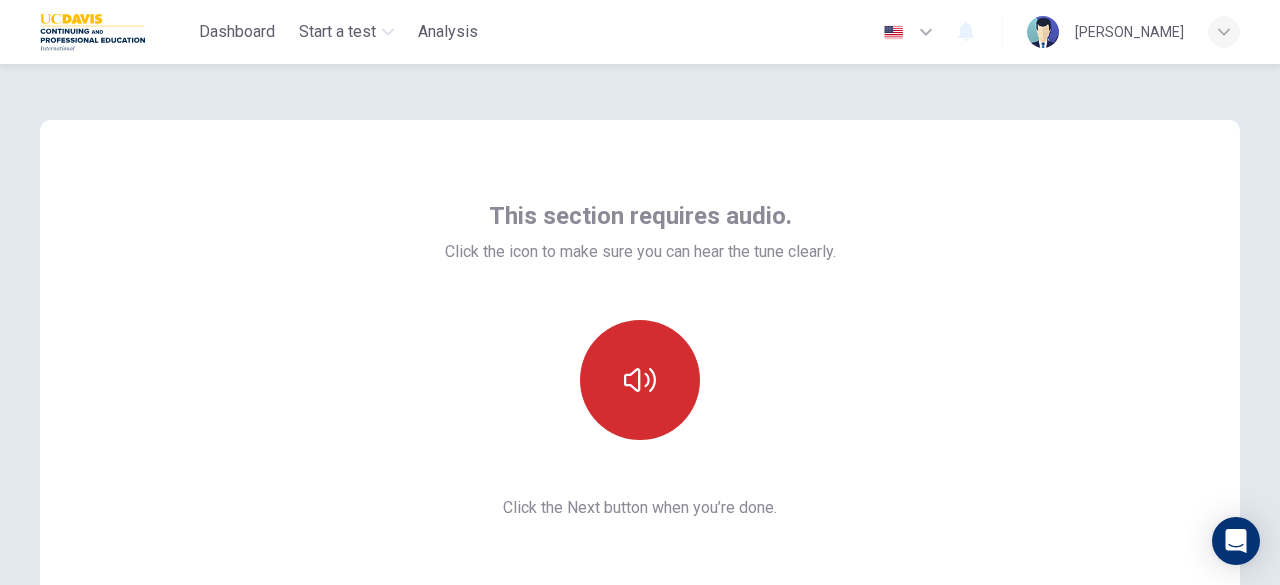 click 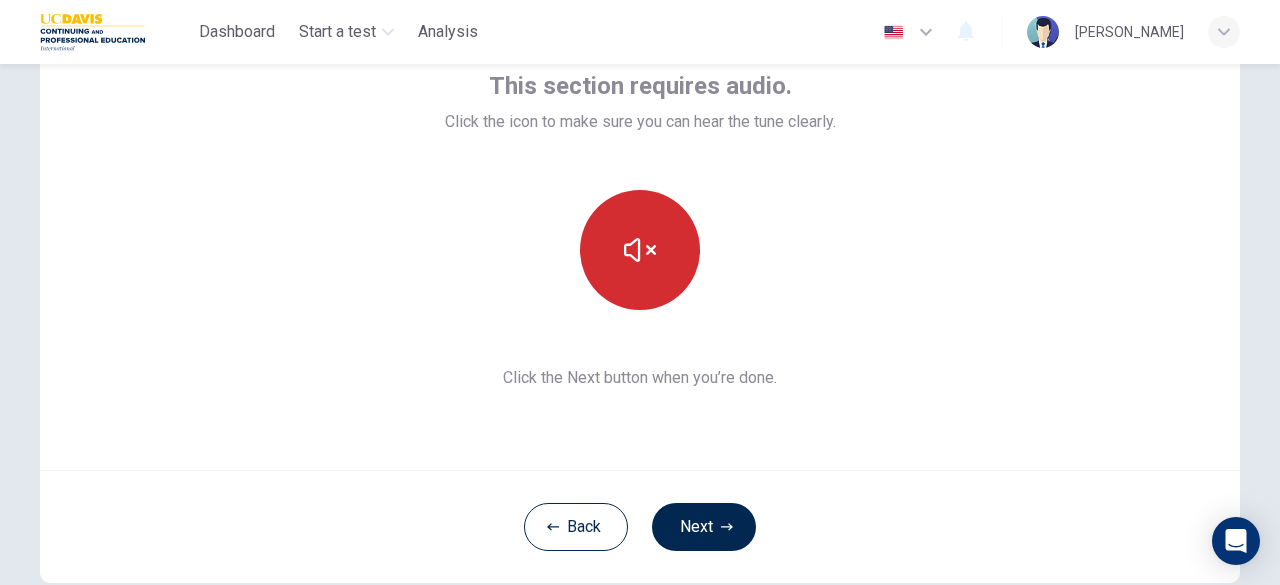 scroll, scrollTop: 200, scrollLeft: 0, axis: vertical 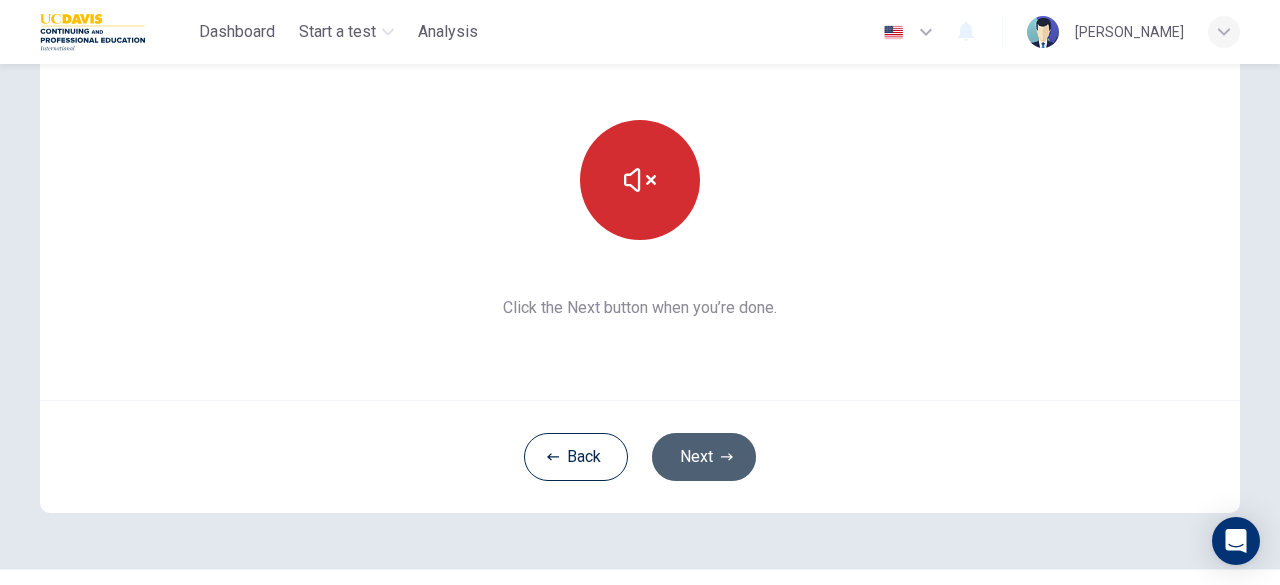 click on "Next" at bounding box center (704, 457) 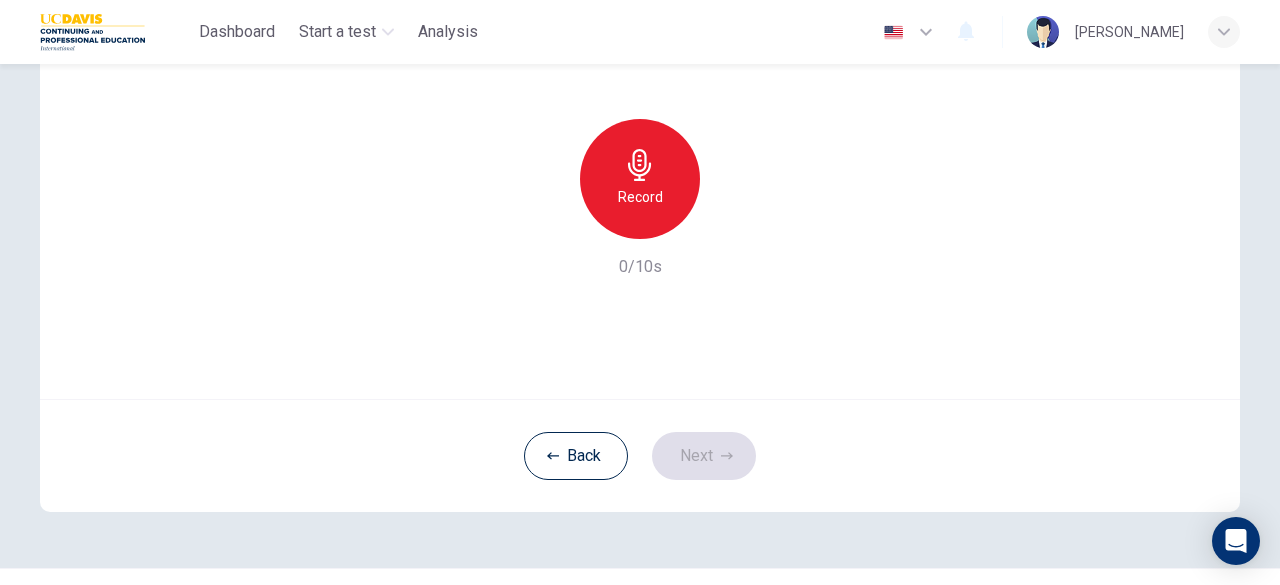 scroll, scrollTop: 1, scrollLeft: 0, axis: vertical 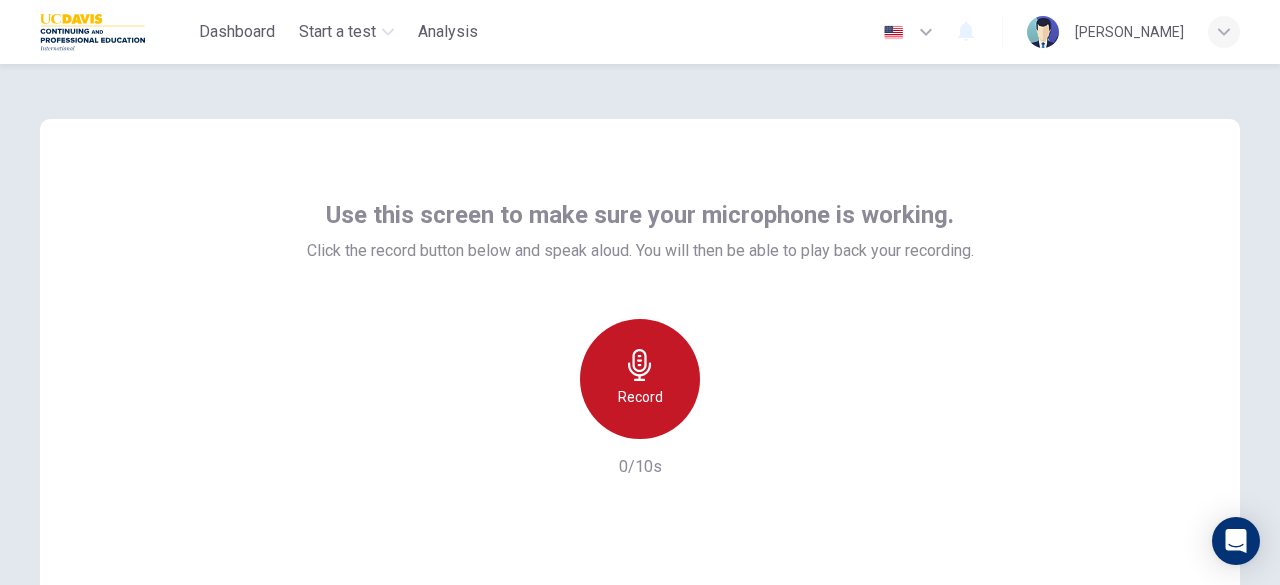 click 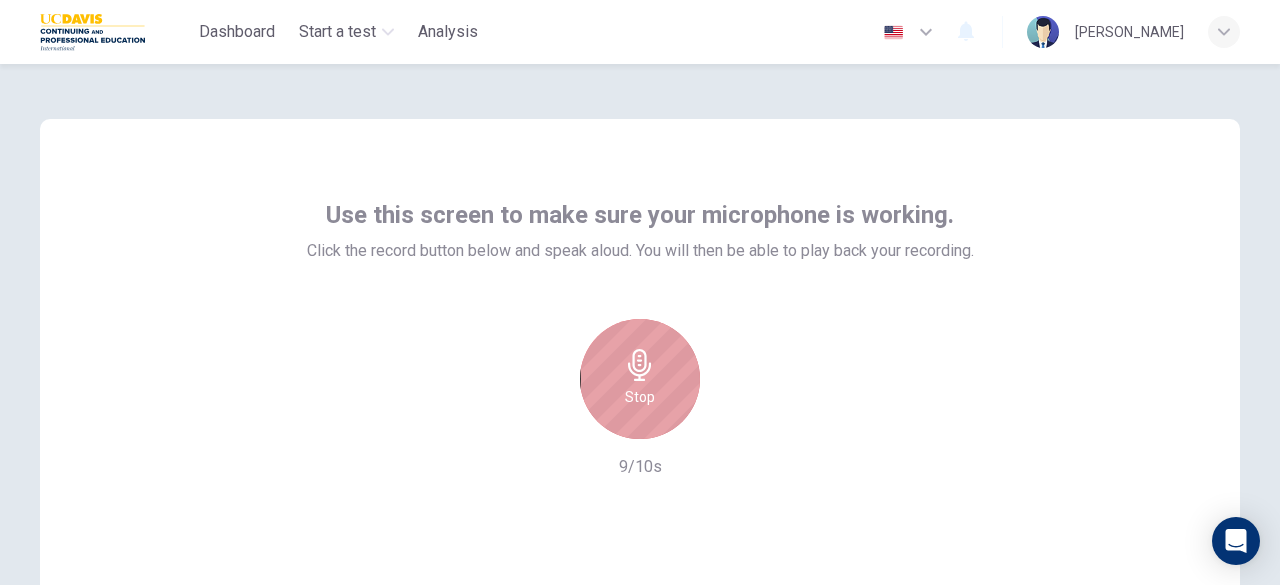 click on "Stop" at bounding box center (640, 379) 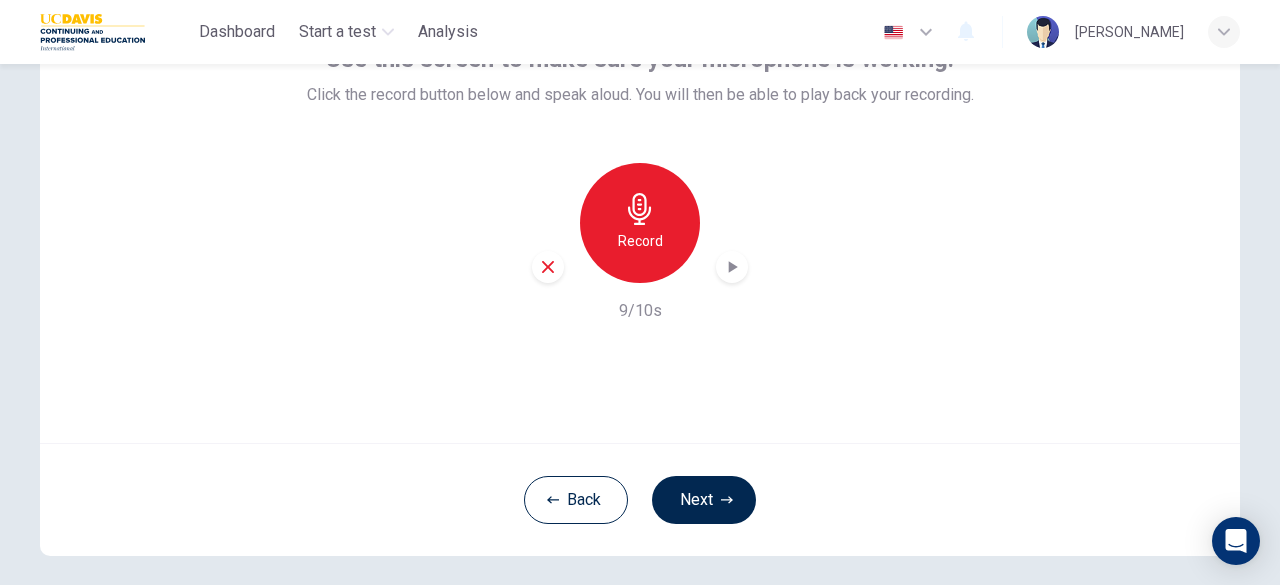 scroll, scrollTop: 201, scrollLeft: 0, axis: vertical 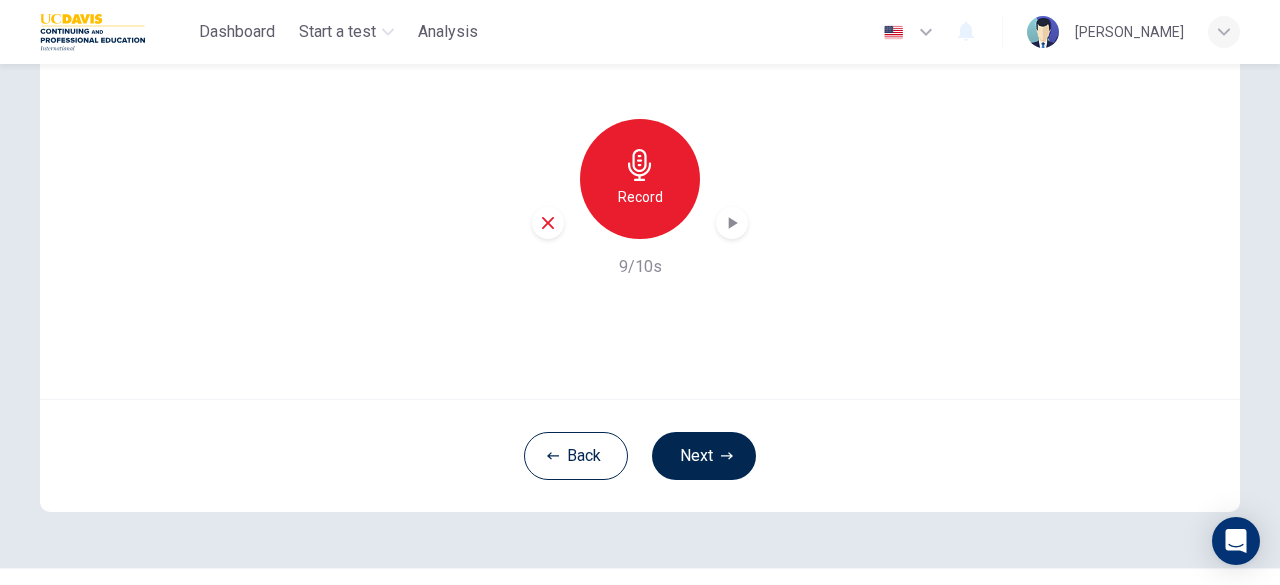 click 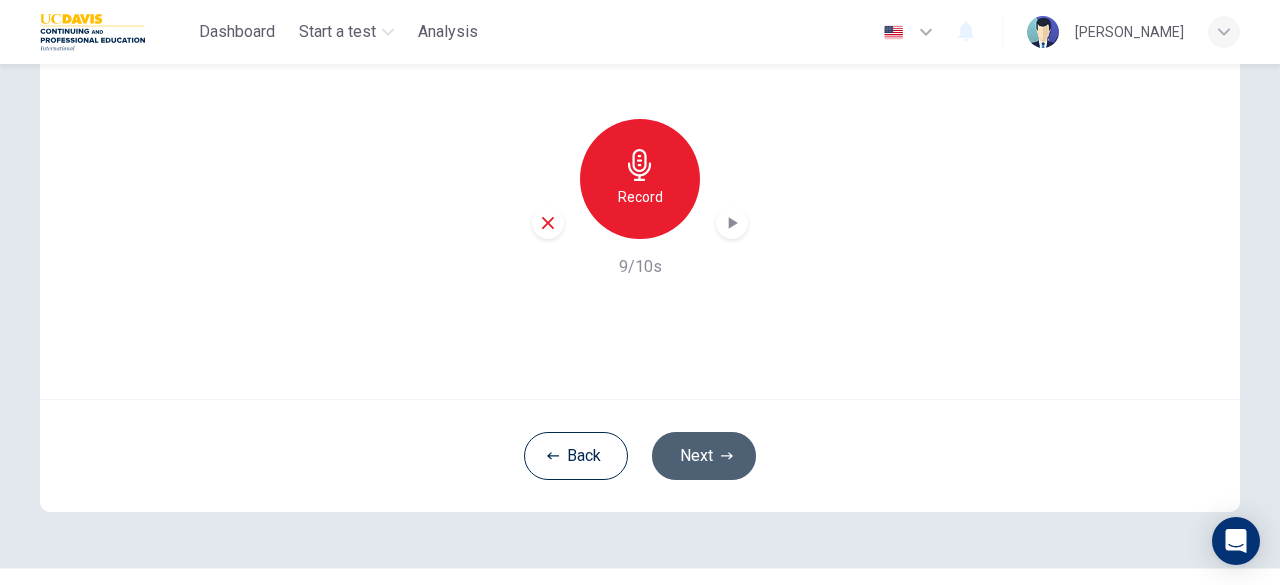 click on "Next" at bounding box center (704, 456) 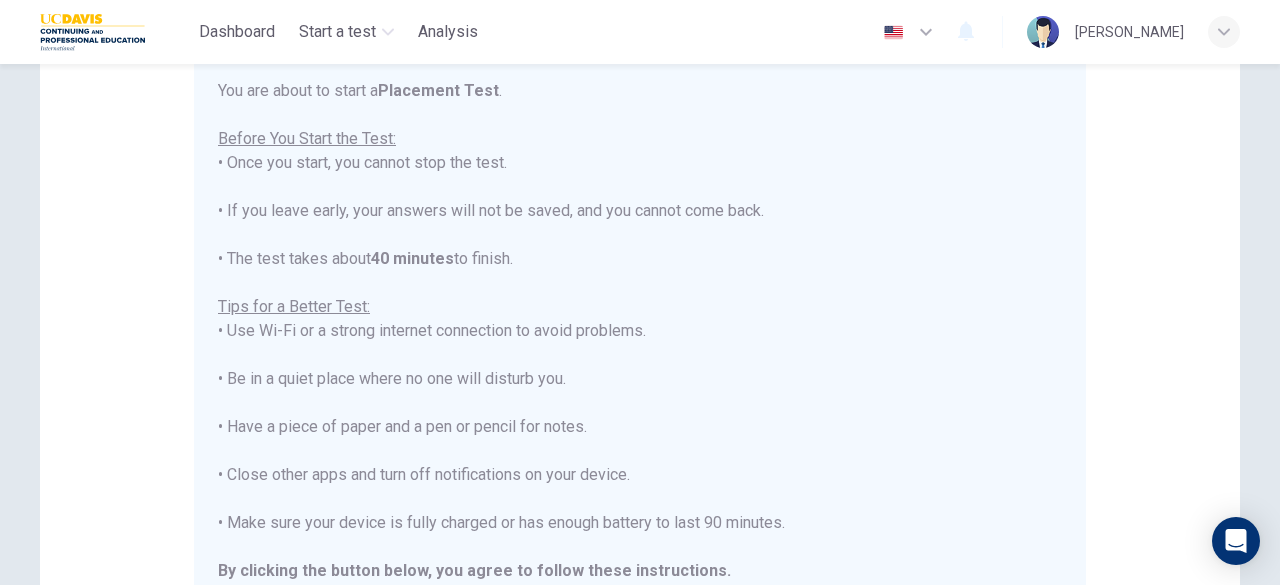 scroll, scrollTop: 0, scrollLeft: 0, axis: both 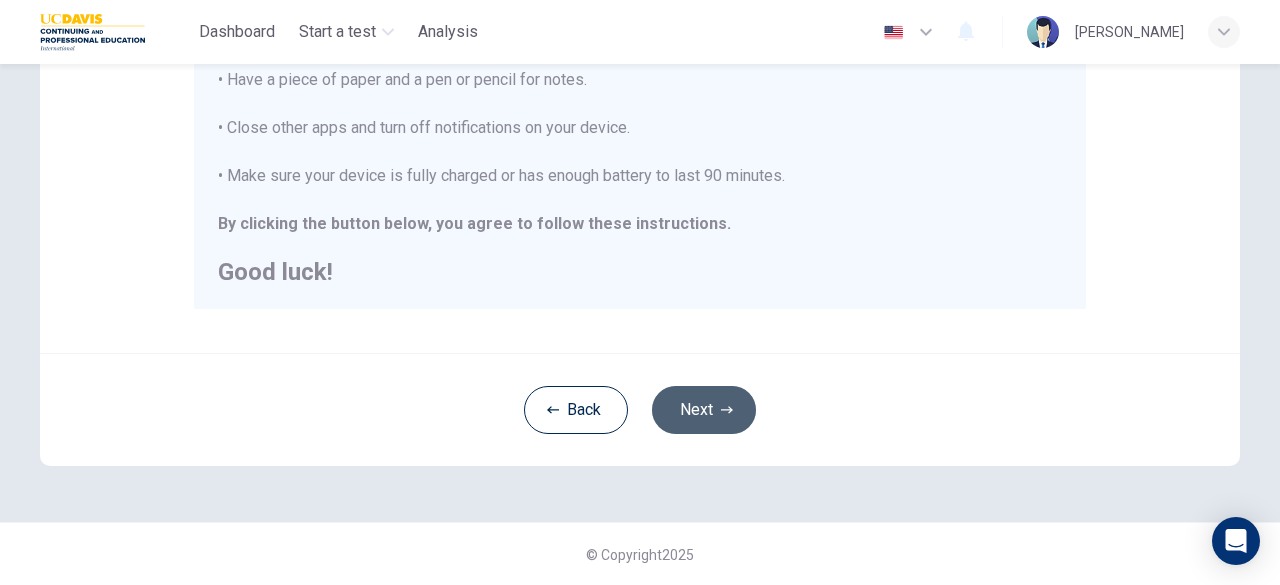 click on "Next" at bounding box center (704, 410) 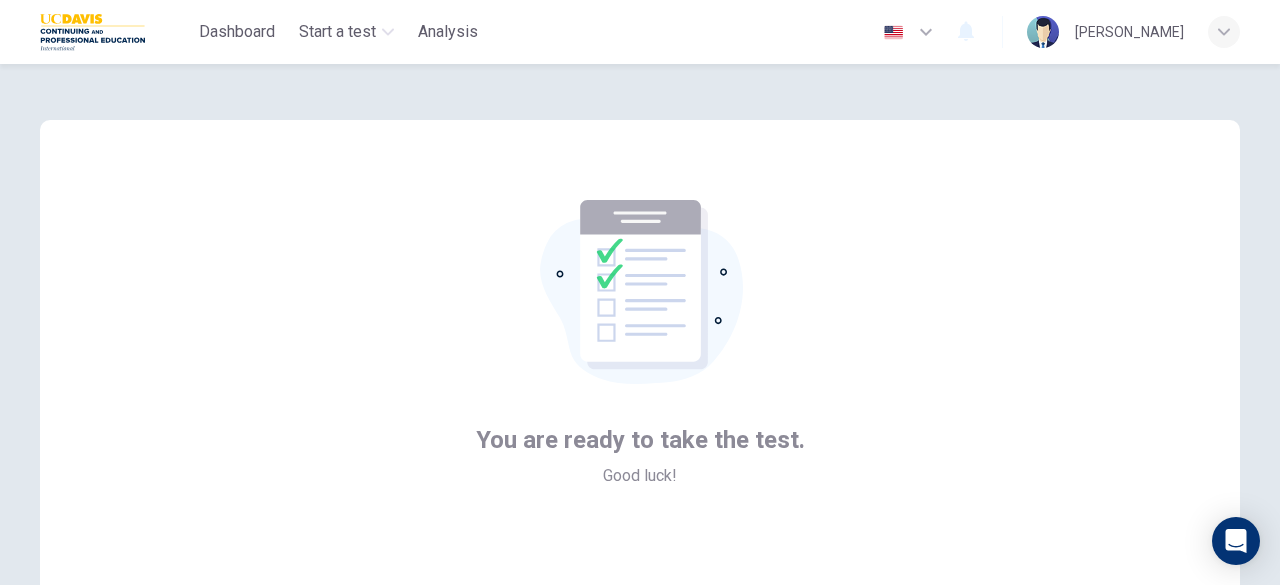 scroll, scrollTop: 200, scrollLeft: 0, axis: vertical 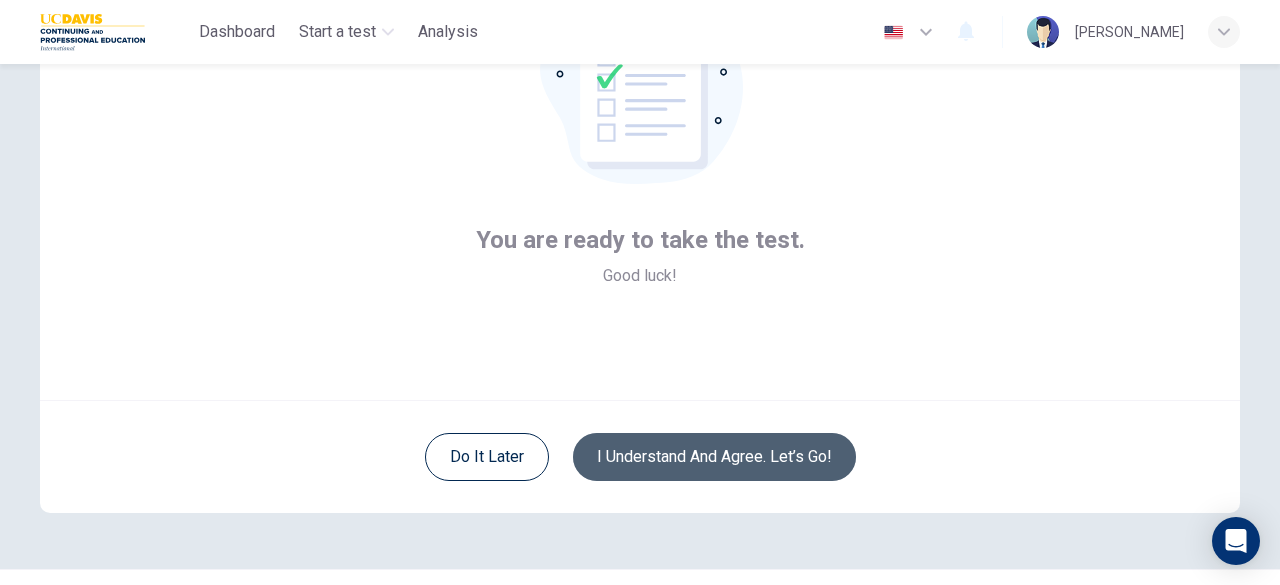 click on "I understand and agree. Let’s go!" at bounding box center [714, 457] 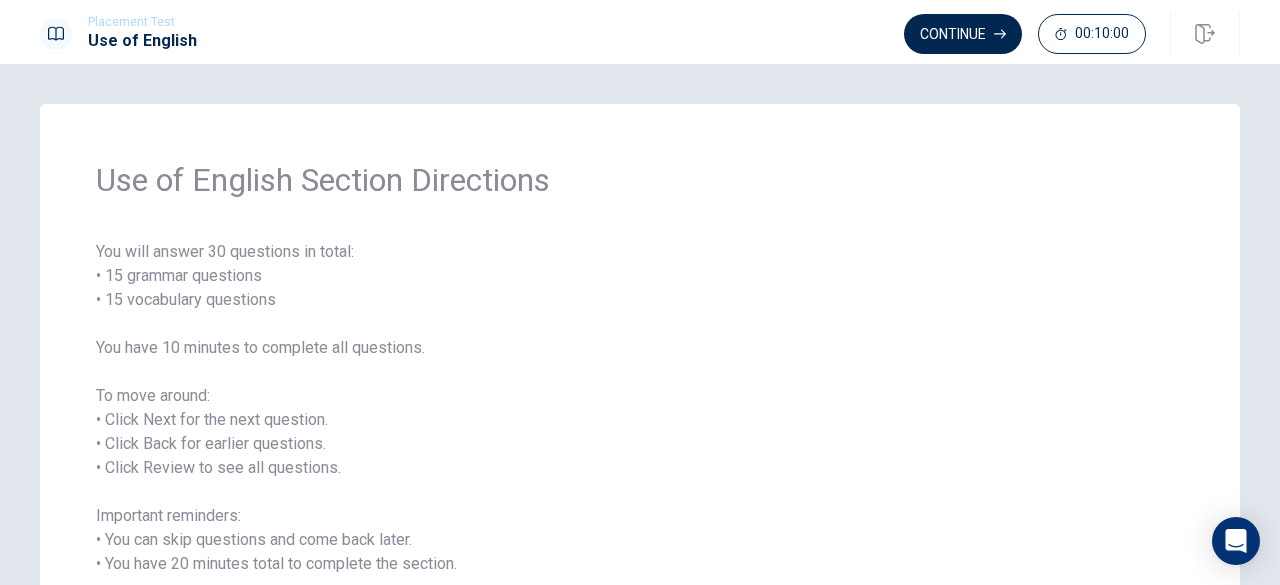 scroll, scrollTop: 198, scrollLeft: 0, axis: vertical 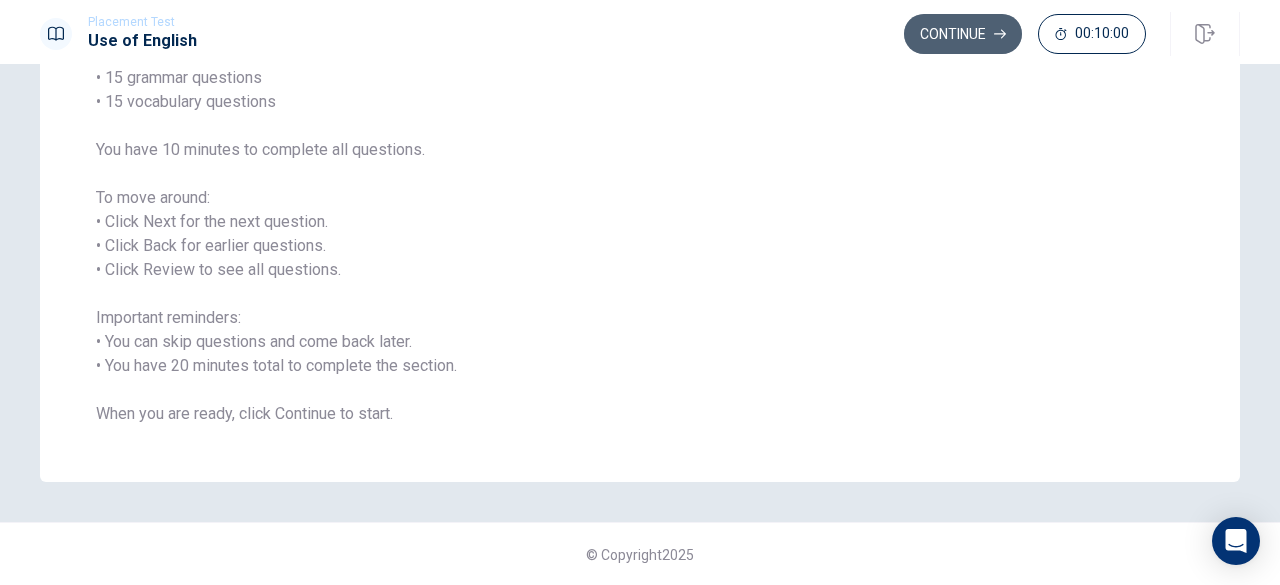 click on "Continue" at bounding box center (963, 34) 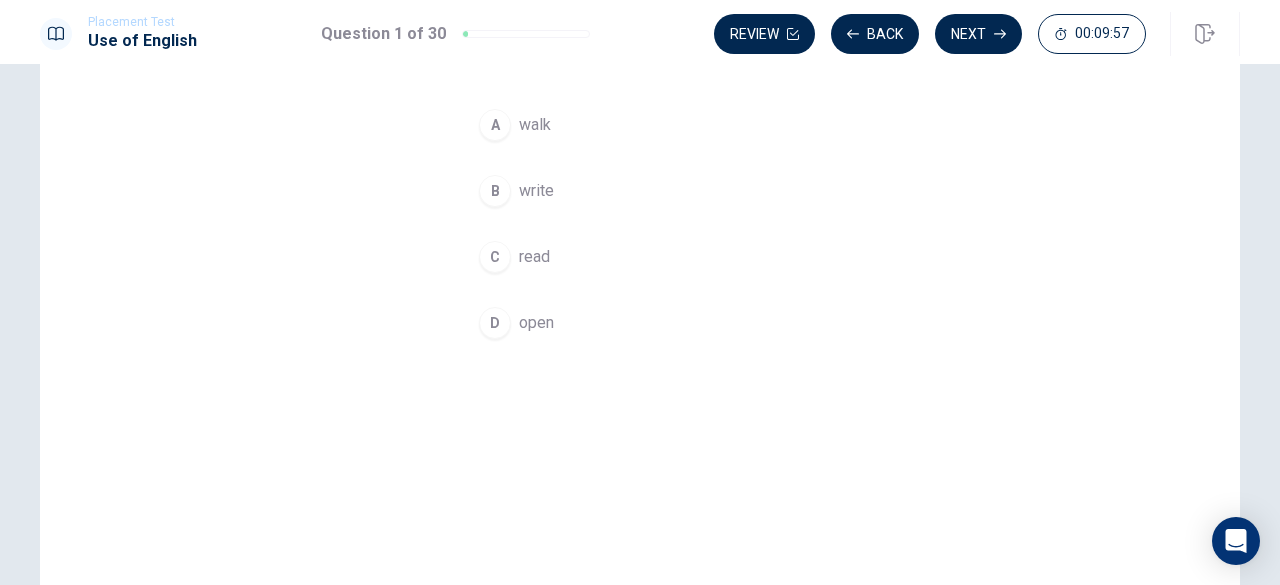 scroll, scrollTop: 98, scrollLeft: 0, axis: vertical 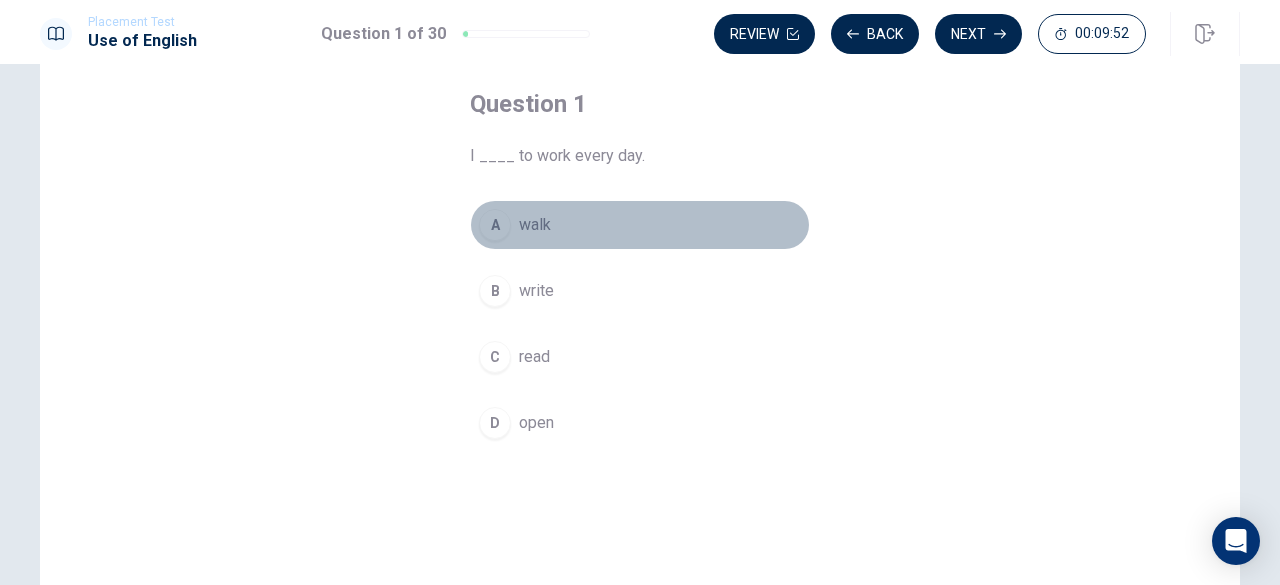 click on "A" at bounding box center [495, 225] 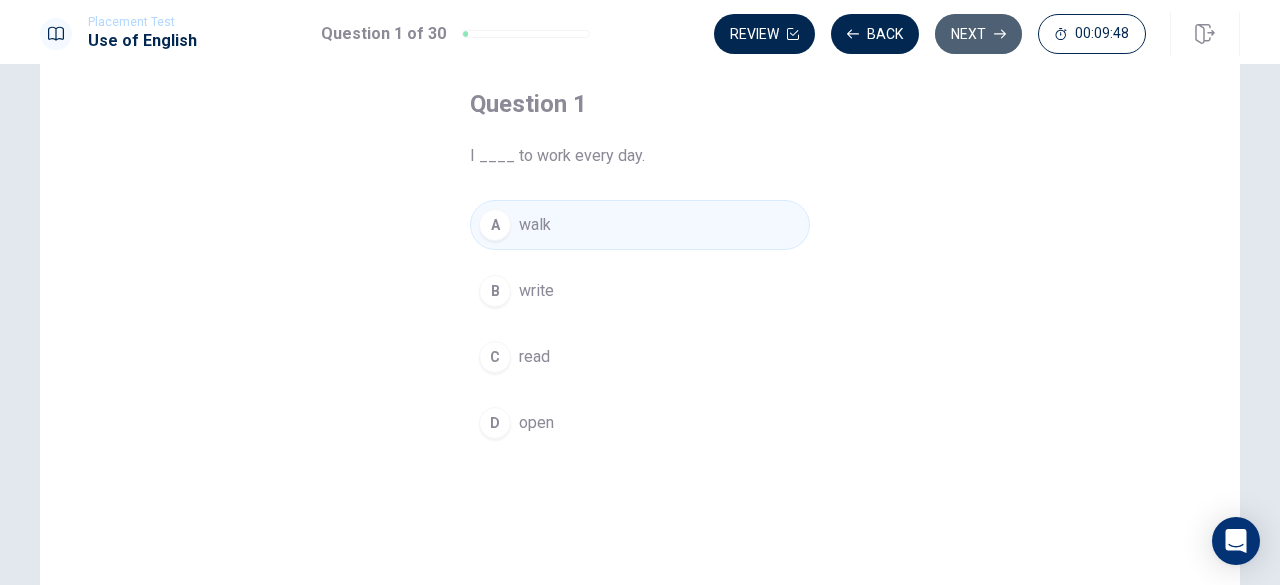 click on "Next" at bounding box center (978, 34) 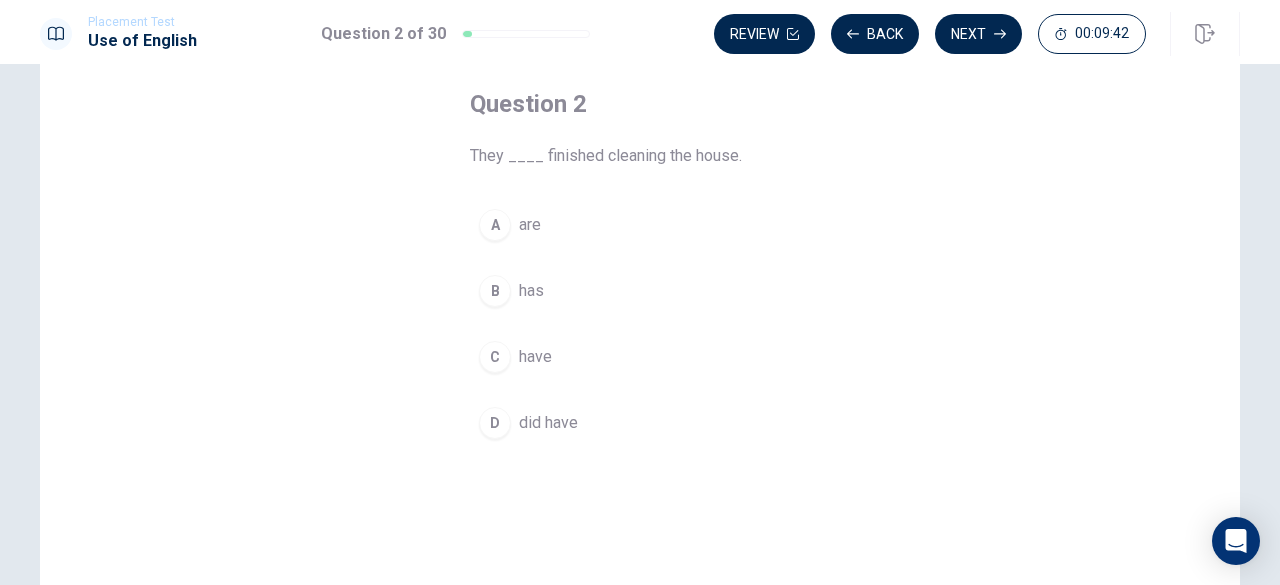 click on "have" at bounding box center [535, 357] 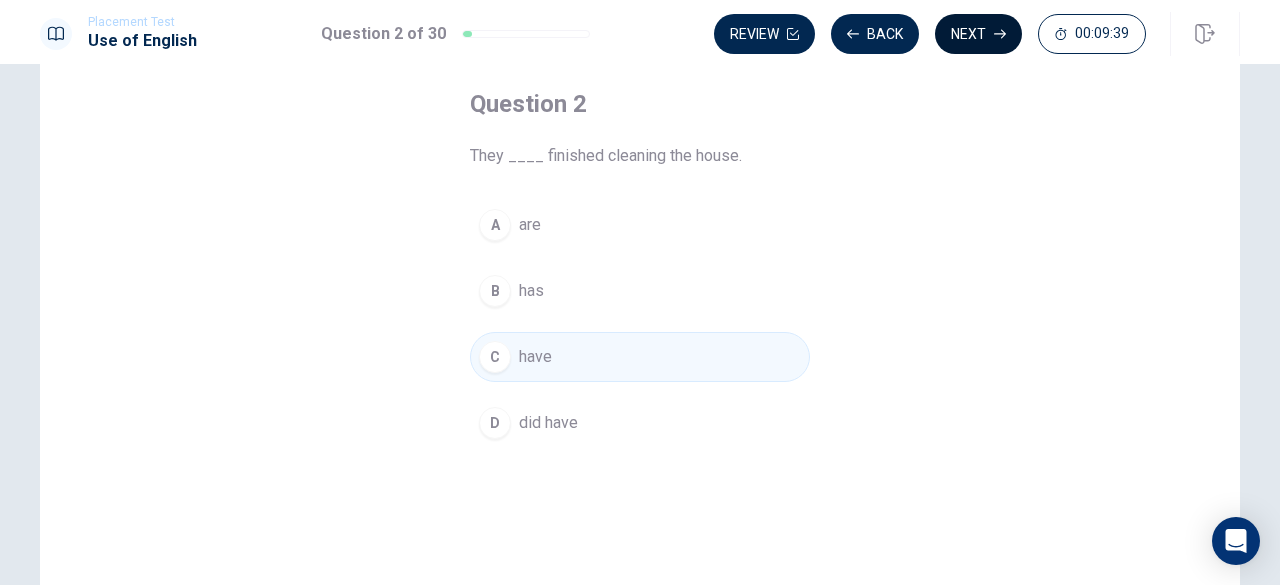 click on "Next" at bounding box center (978, 34) 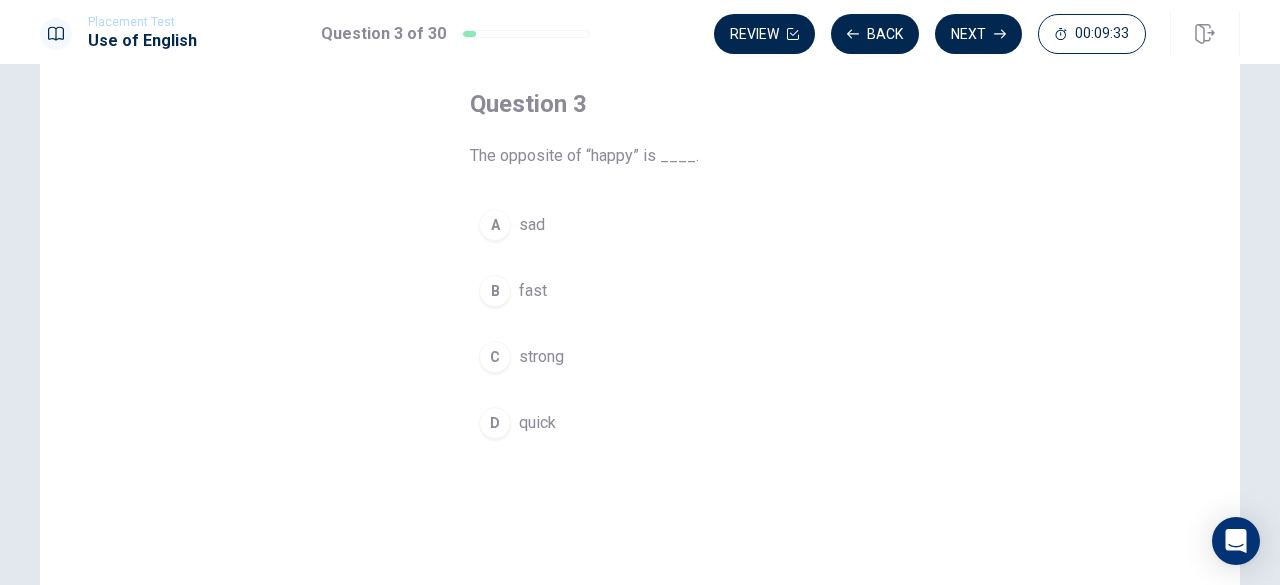 click on "sad" at bounding box center [532, 225] 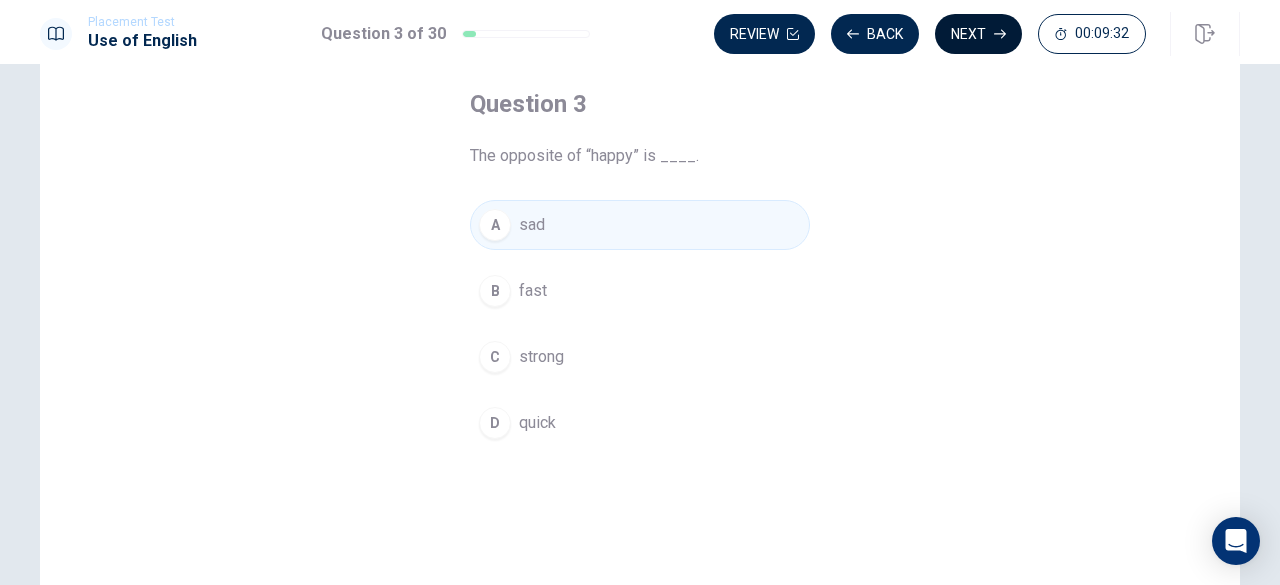click on "Next" at bounding box center (978, 34) 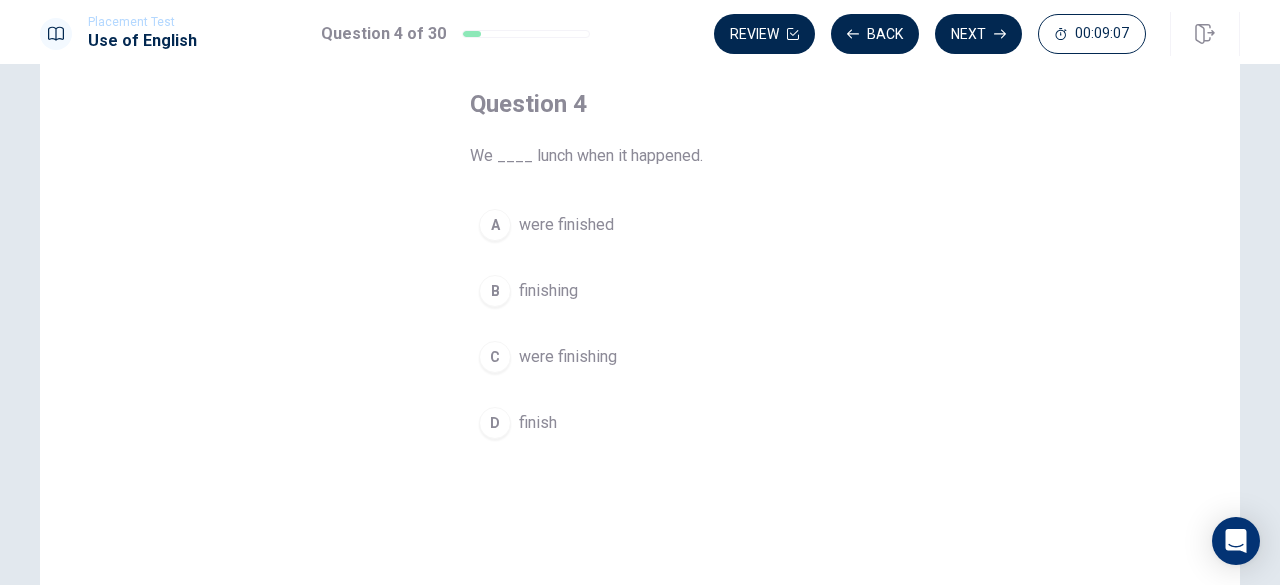 click on "were finishing" at bounding box center (568, 357) 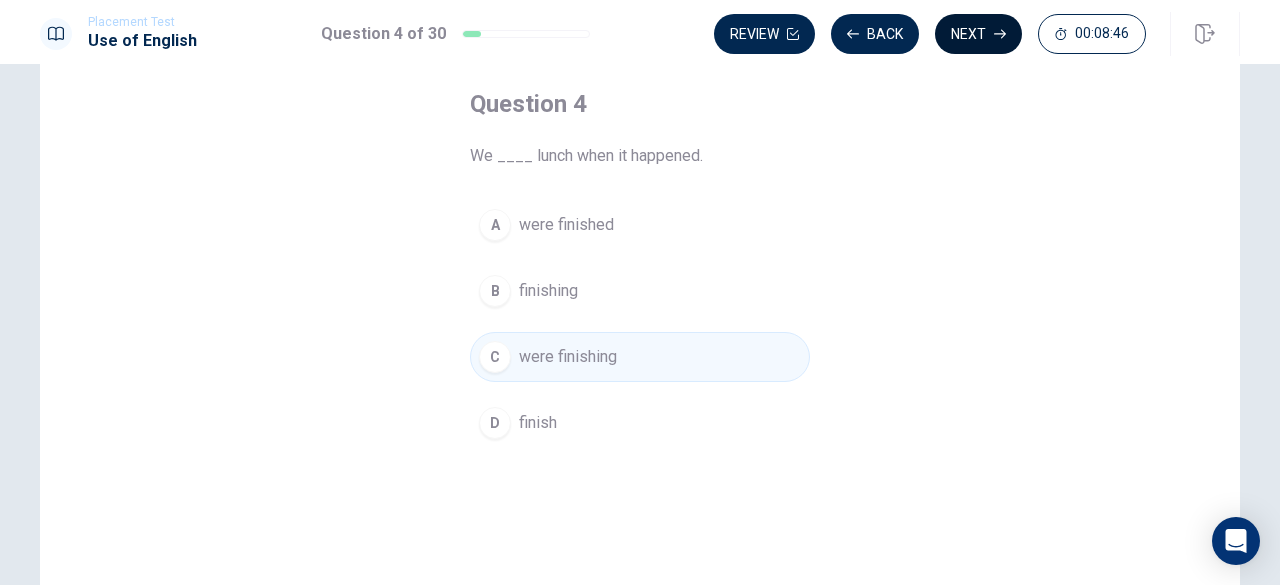 click on "Next" at bounding box center [978, 34] 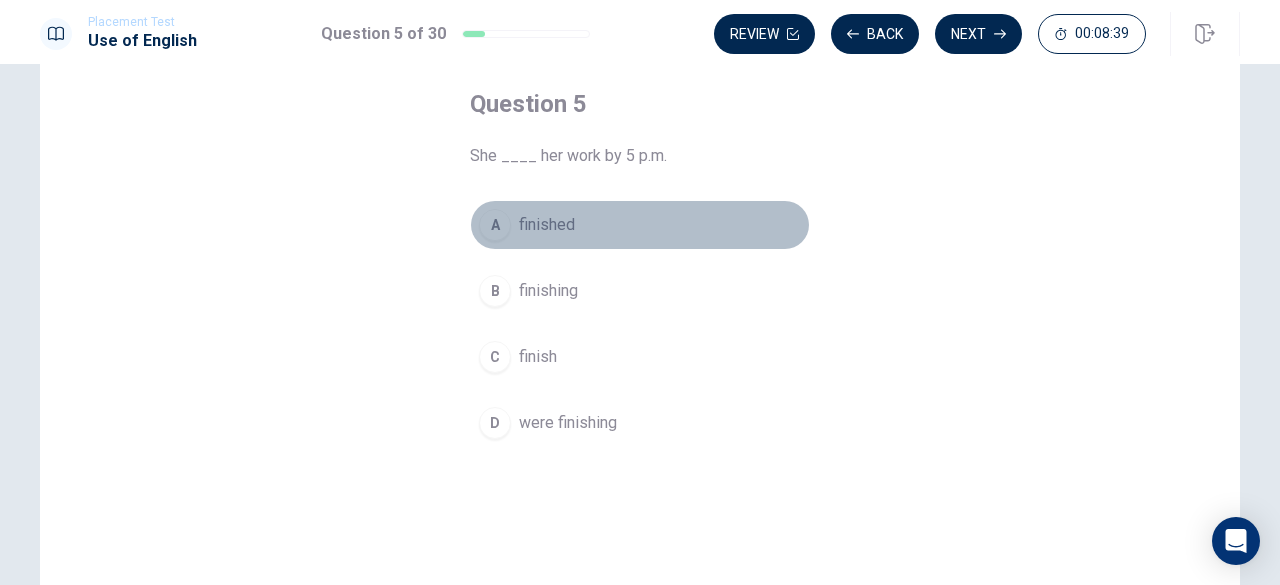 click on "finished" at bounding box center [547, 225] 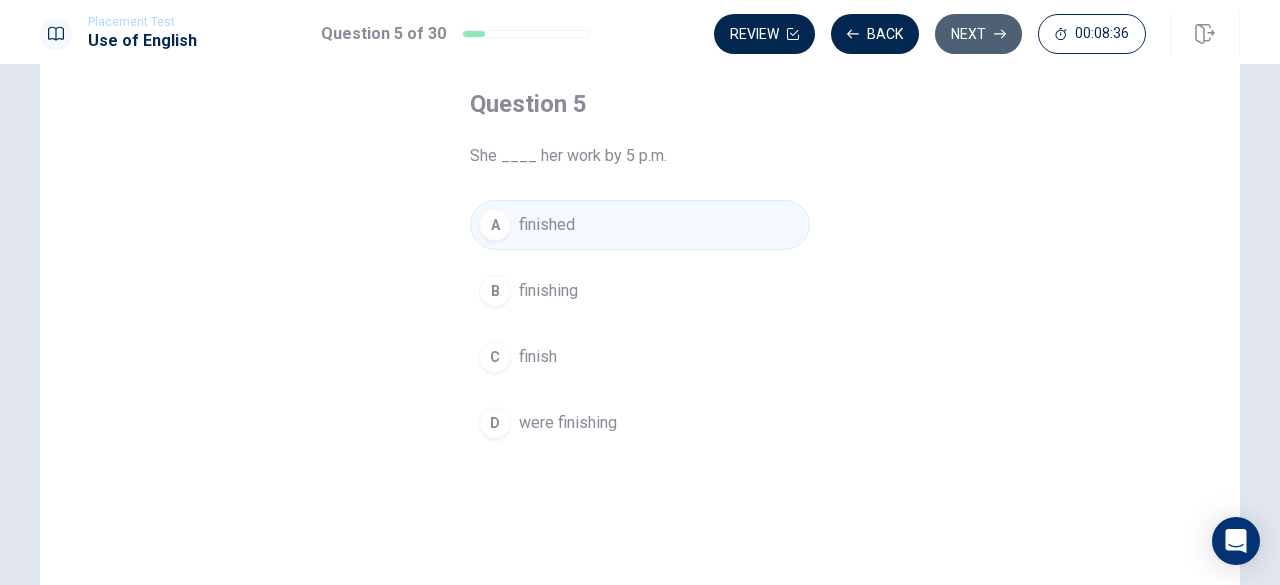click on "Next" at bounding box center (978, 34) 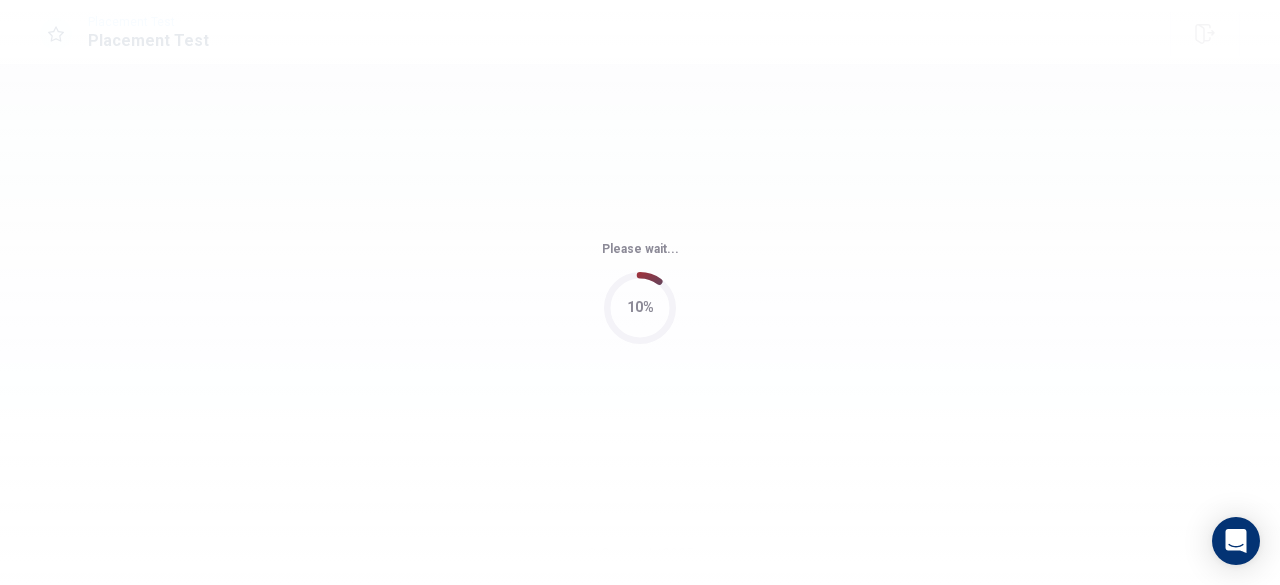 scroll, scrollTop: 0, scrollLeft: 0, axis: both 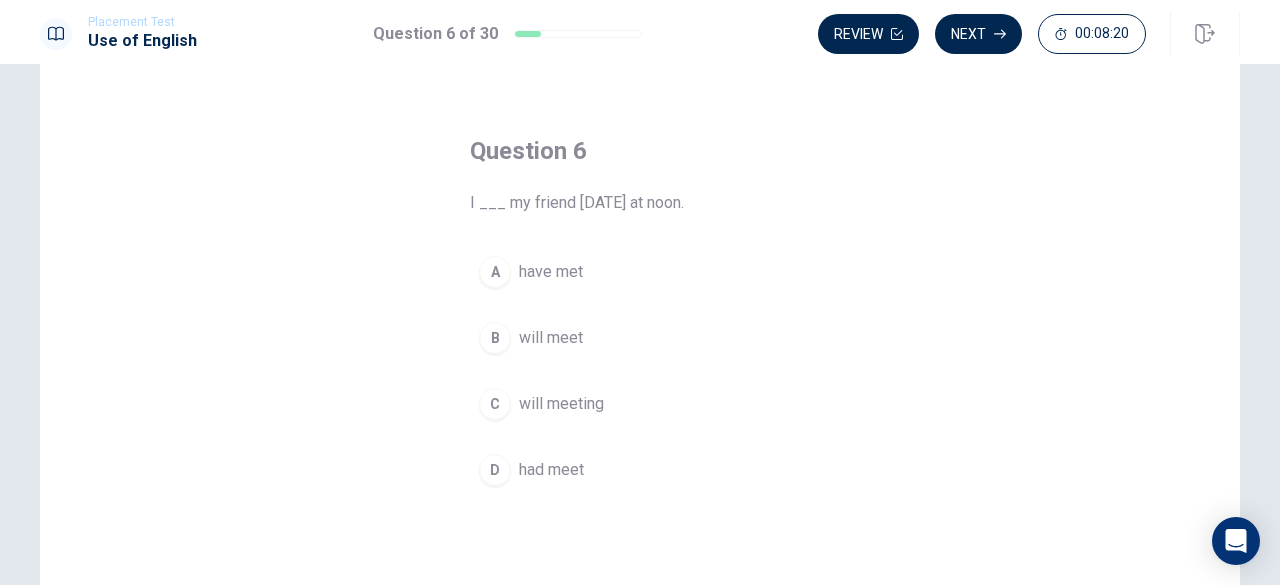 click on "will meet" at bounding box center (551, 338) 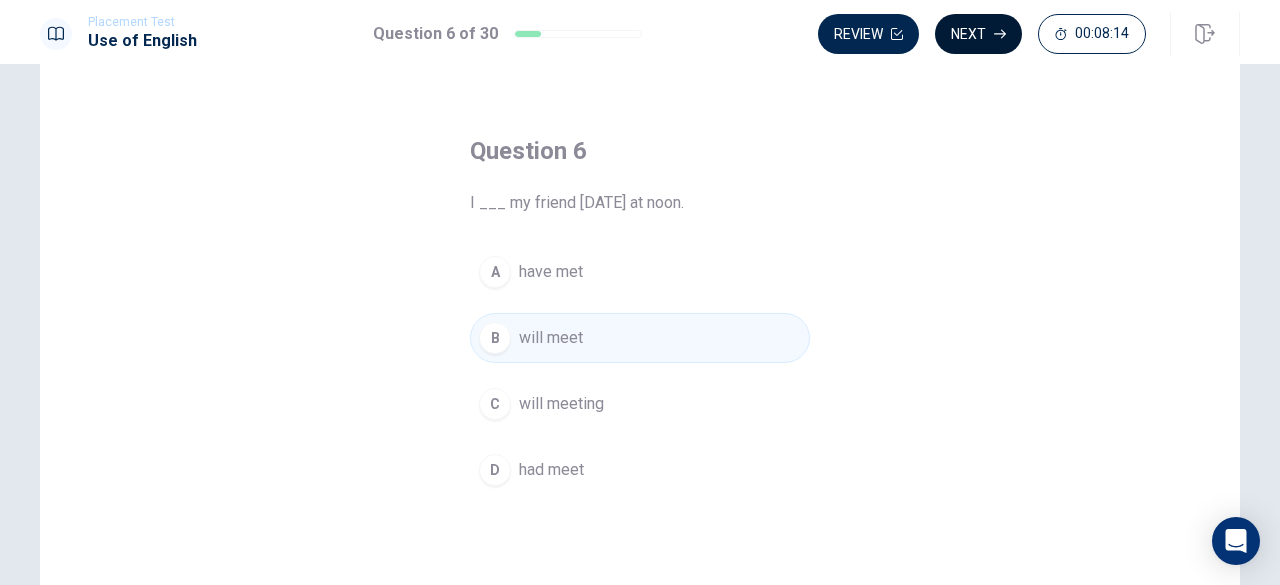 click on "Next" at bounding box center (978, 34) 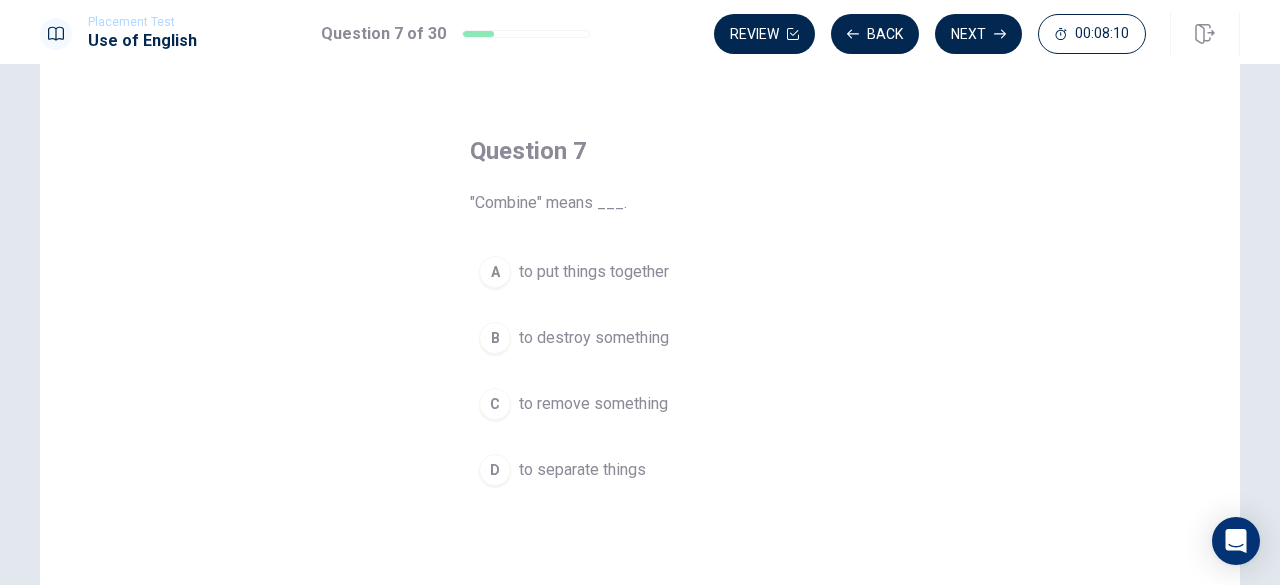 click on "to put things together" at bounding box center [594, 272] 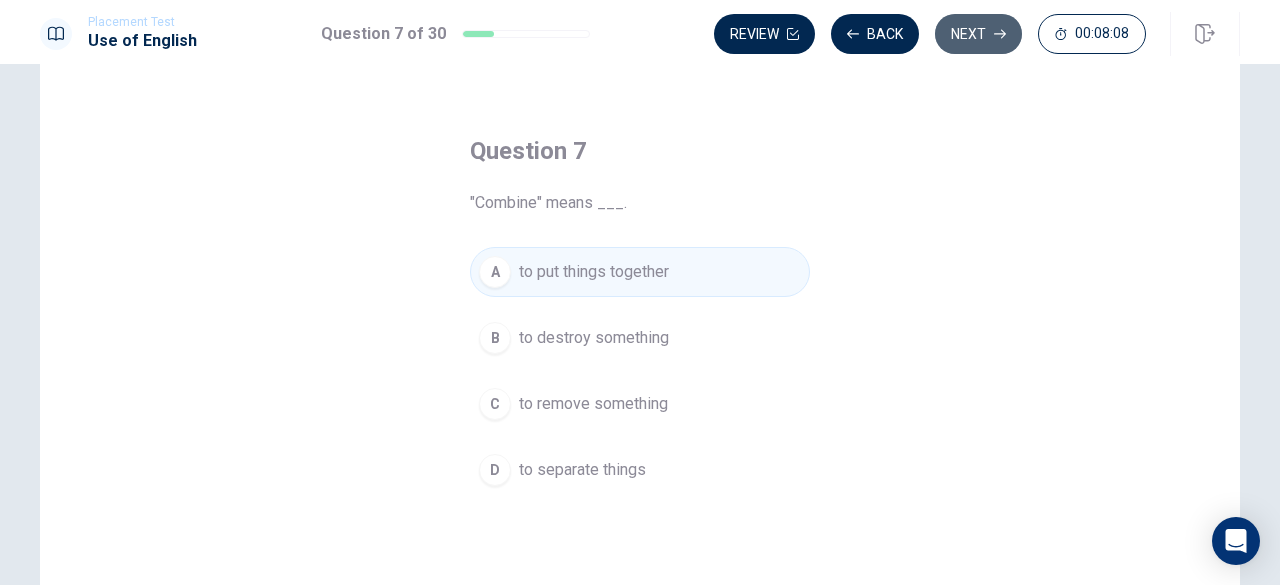 click on "Next" at bounding box center (978, 34) 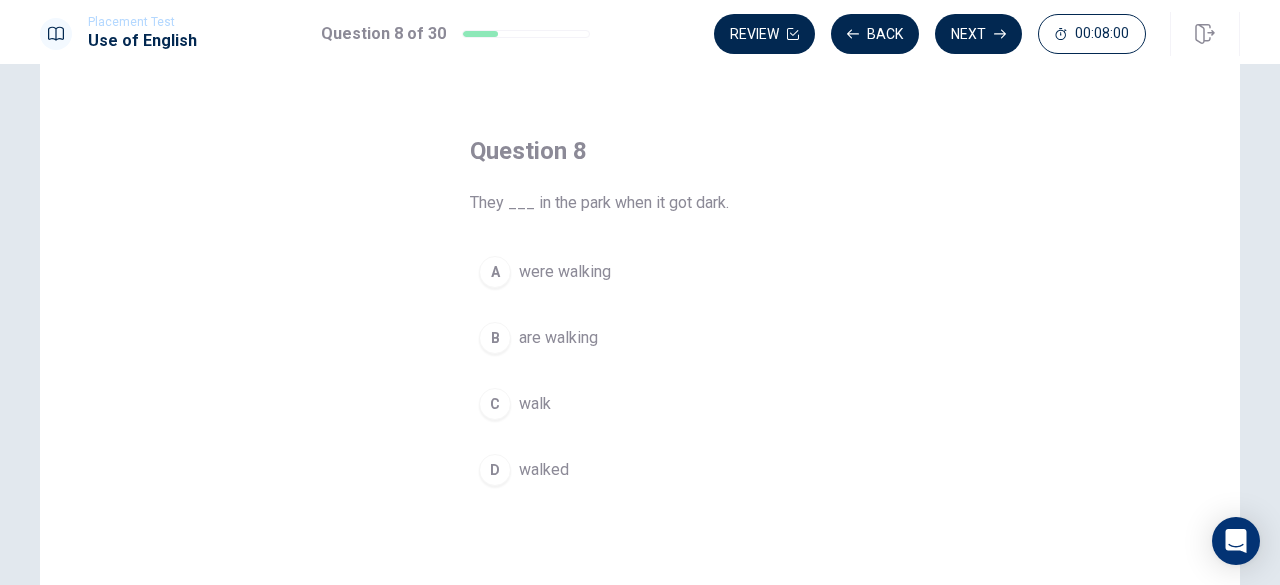 click on "were walking" at bounding box center (565, 272) 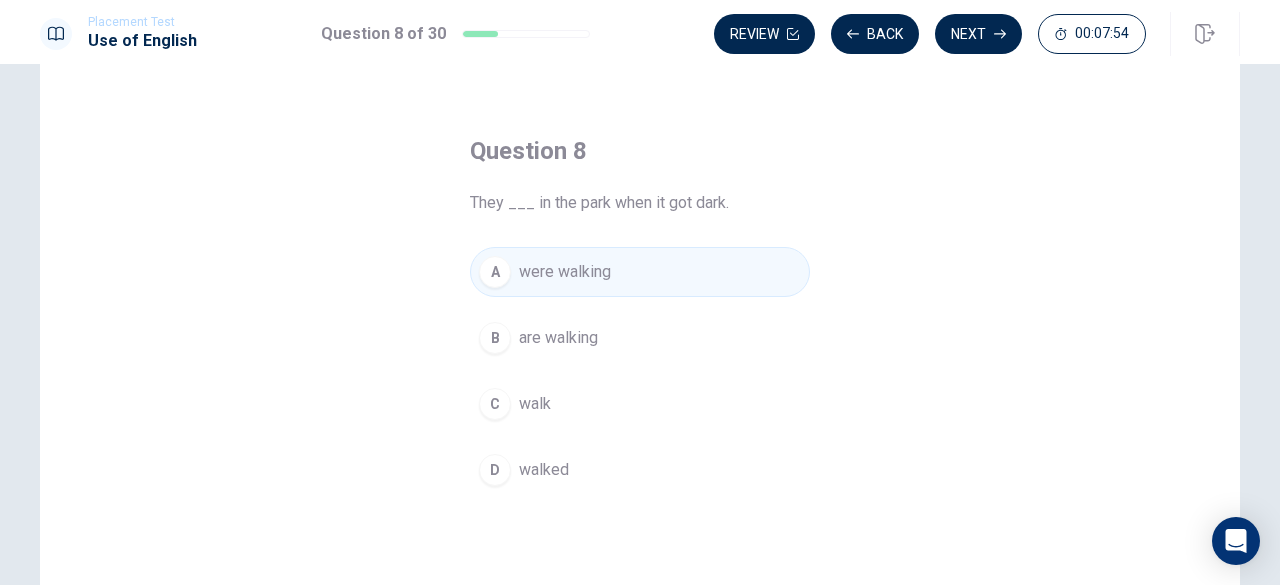 click on "were walking" at bounding box center [565, 272] 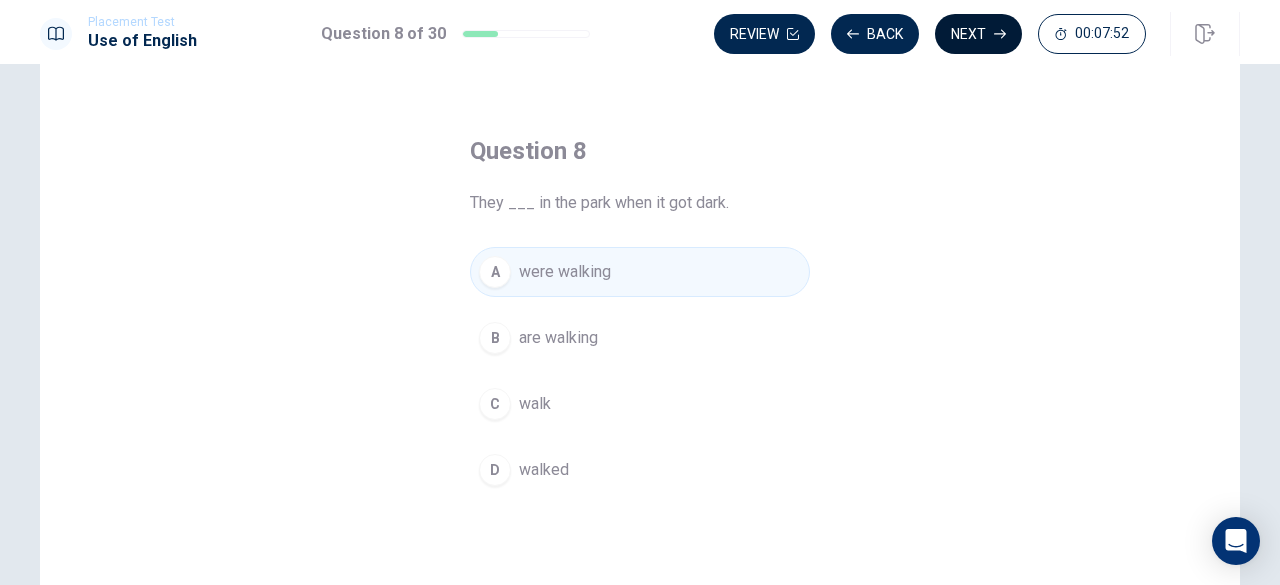 click on "Next" at bounding box center [978, 34] 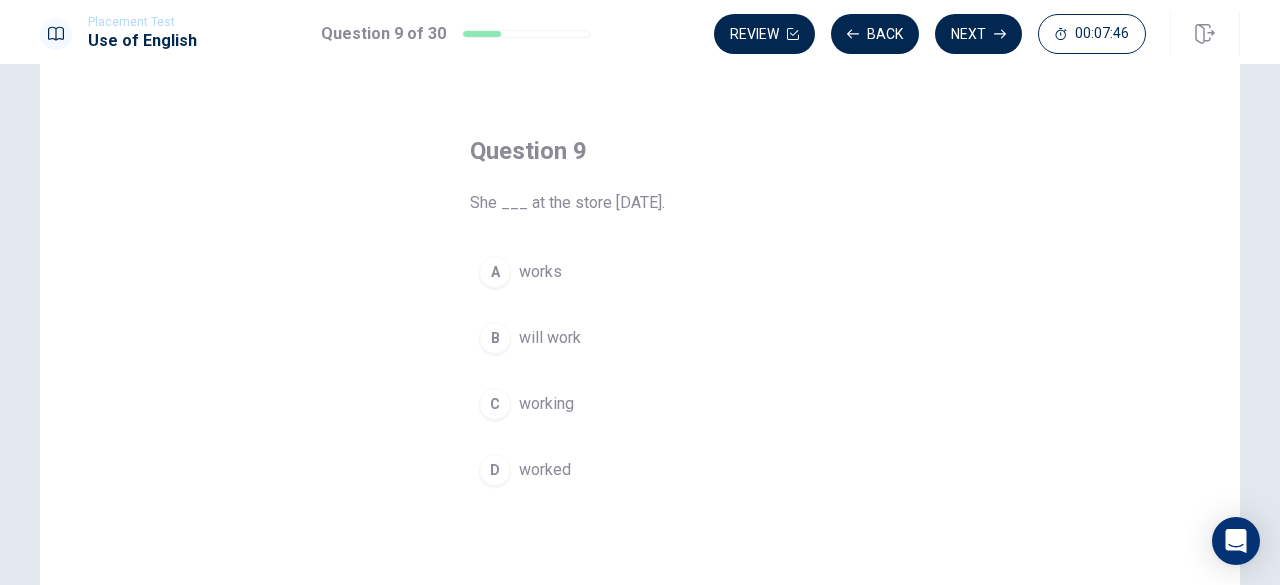 click on "worked" at bounding box center (545, 470) 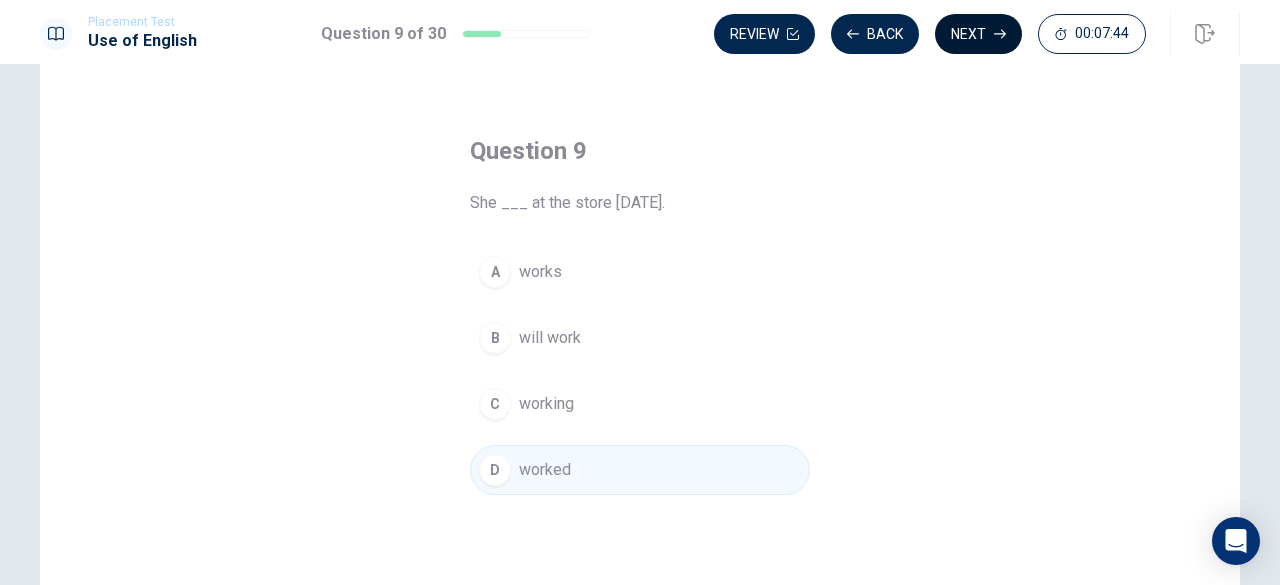 click on "Next" at bounding box center (978, 34) 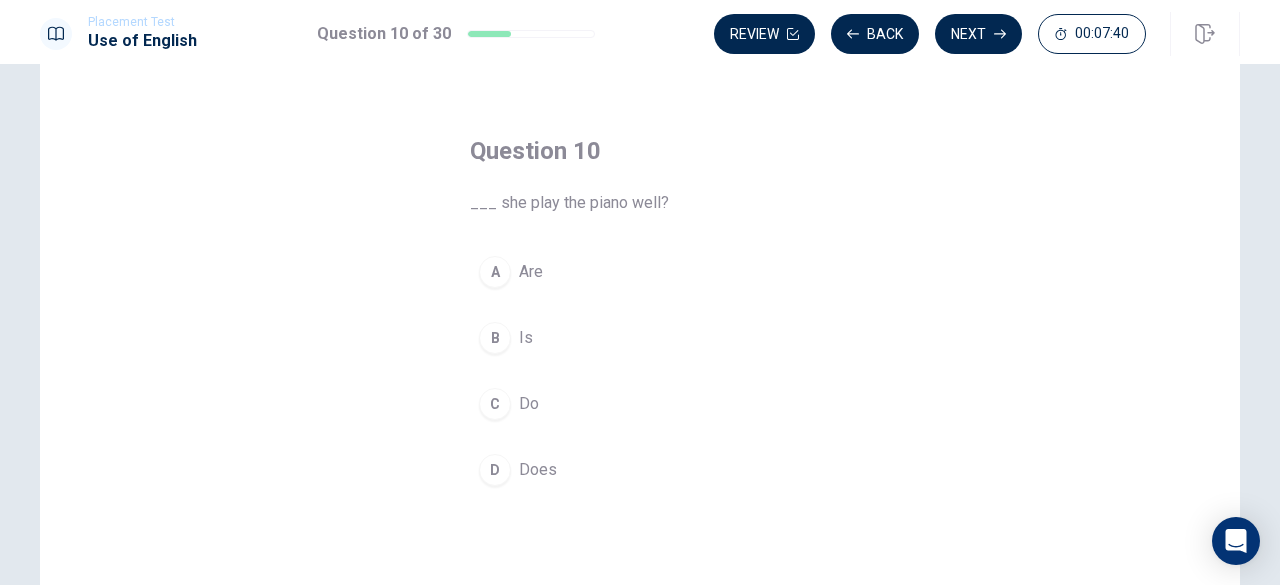 click on "Does" at bounding box center [538, 470] 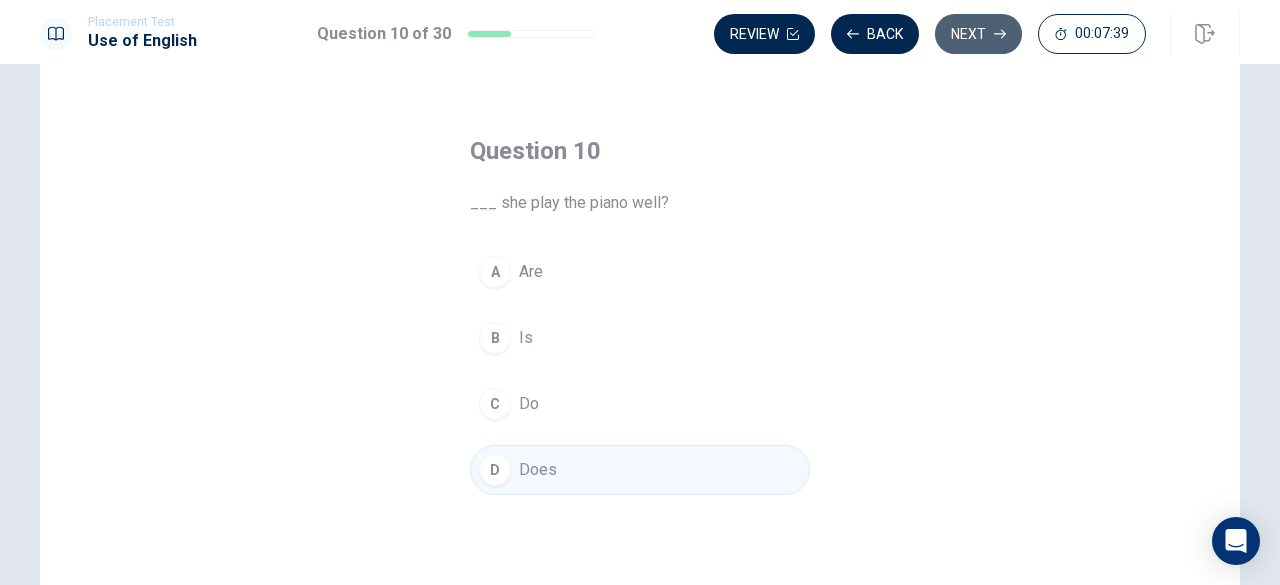 click on "Next" at bounding box center (978, 34) 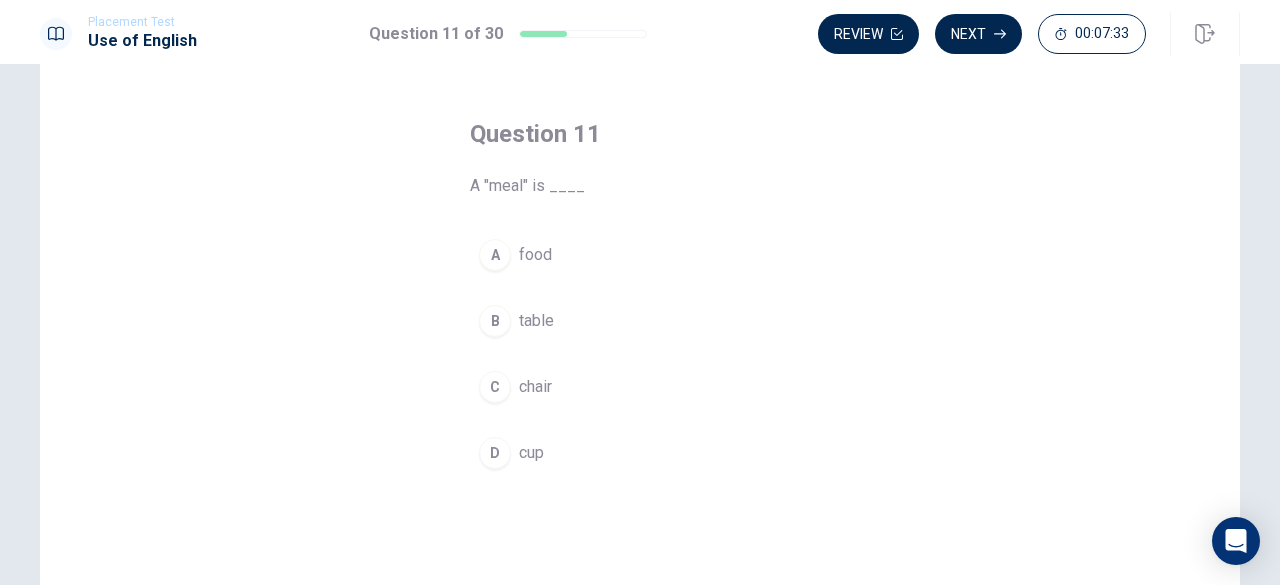 scroll, scrollTop: 100, scrollLeft: 0, axis: vertical 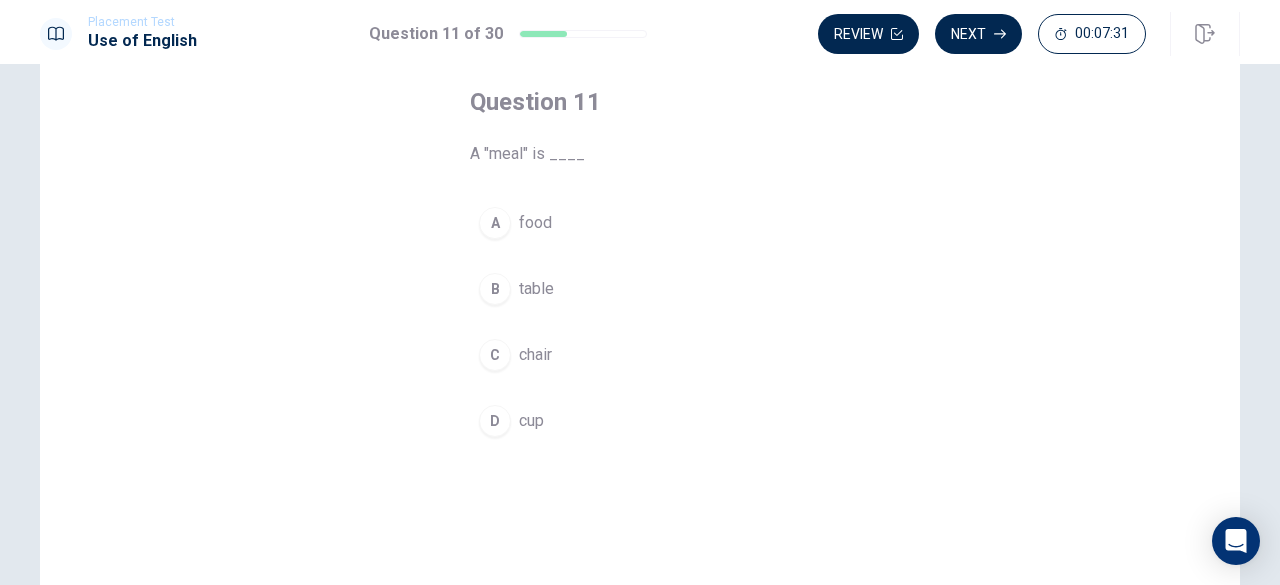 click on "food" at bounding box center [535, 223] 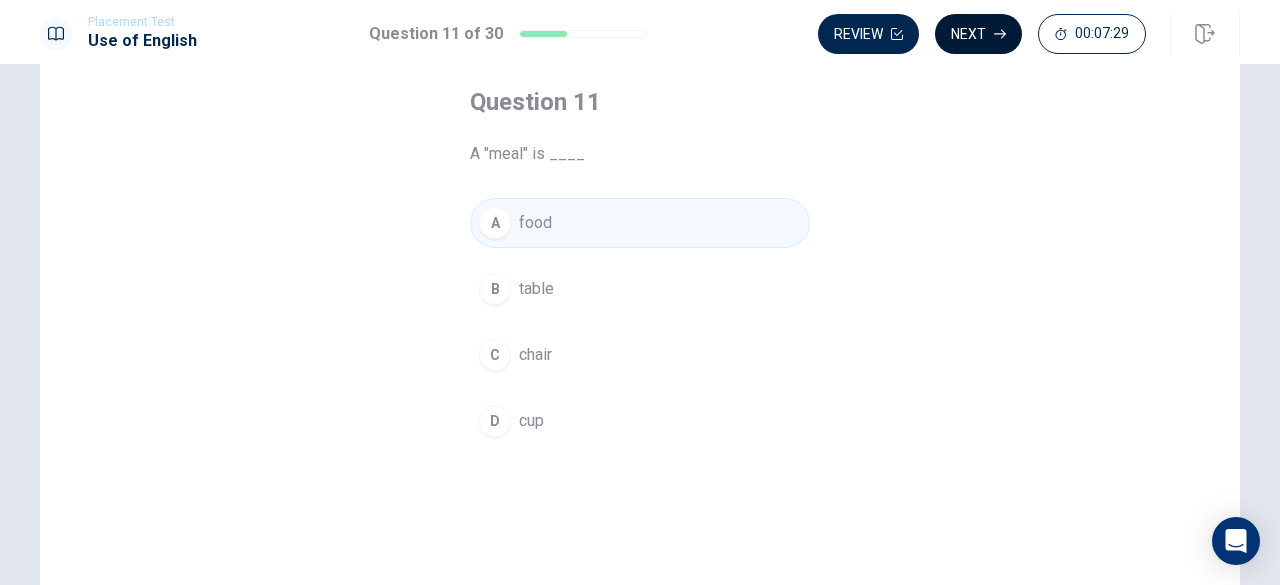 click on "Next" at bounding box center [978, 34] 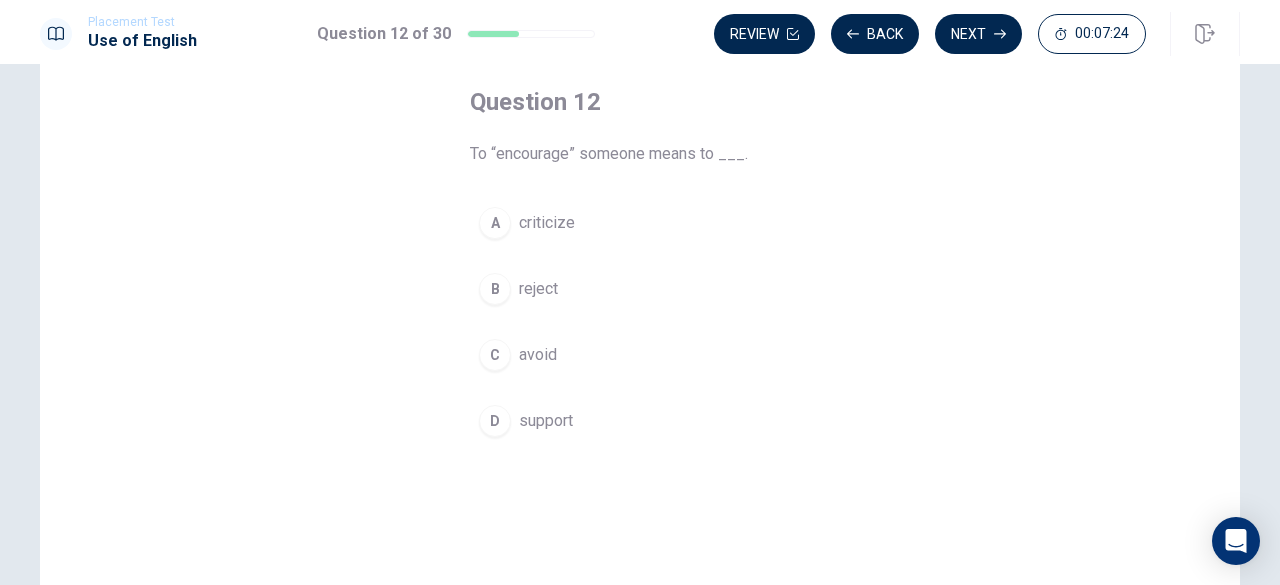 click on "support" at bounding box center [546, 421] 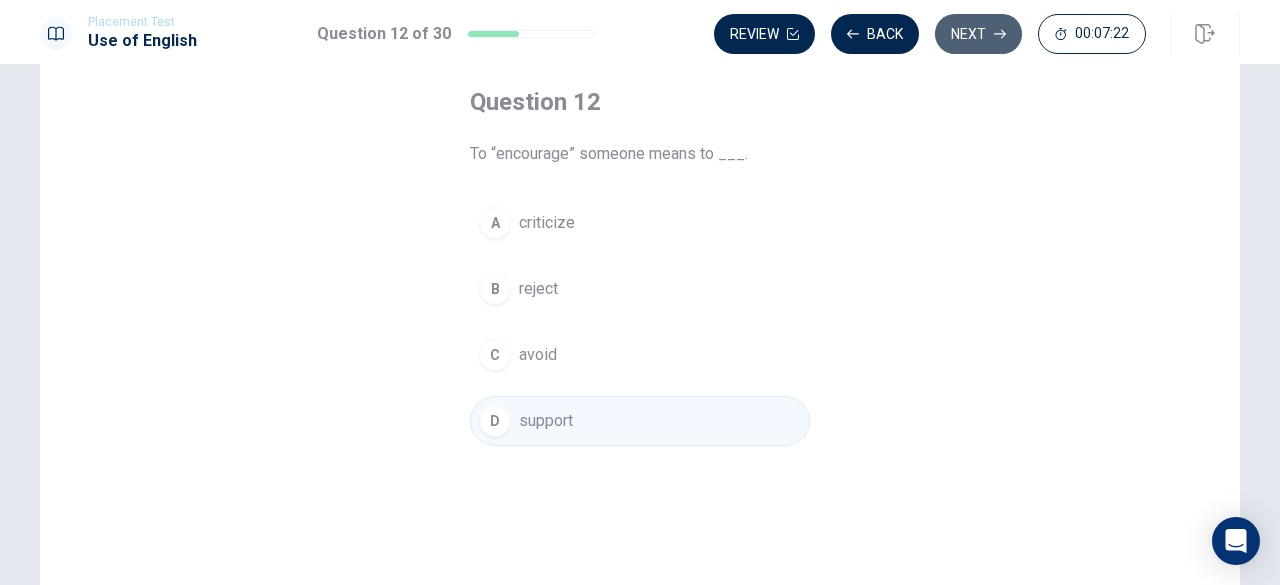 click on "Next" at bounding box center [978, 34] 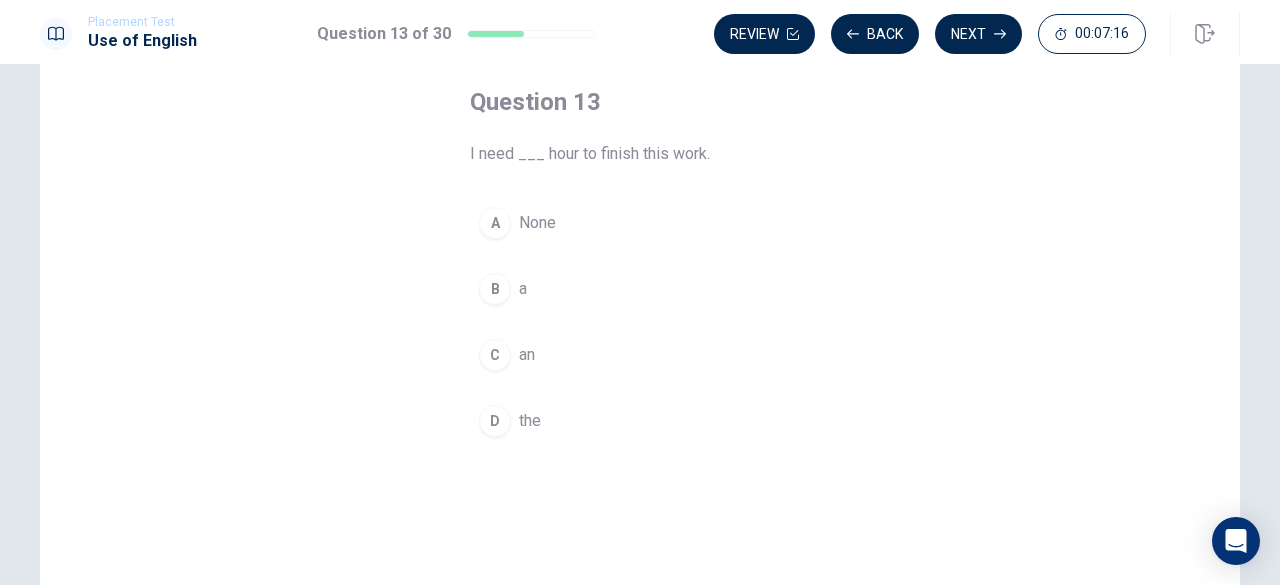 click on "C an" at bounding box center [640, 355] 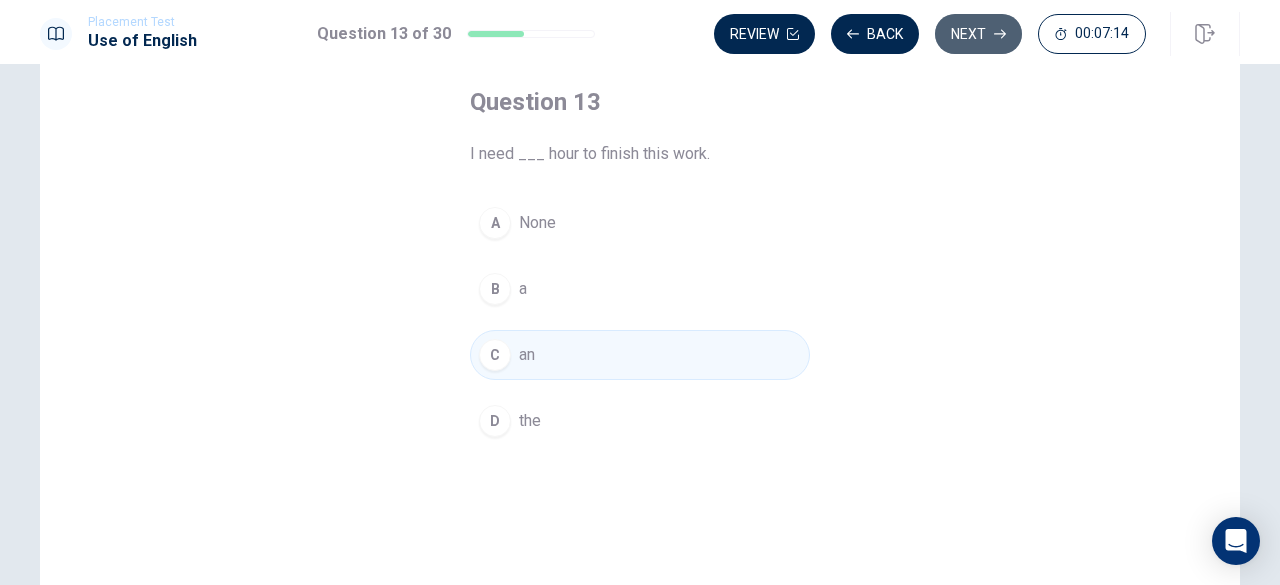 click on "Next" at bounding box center (978, 34) 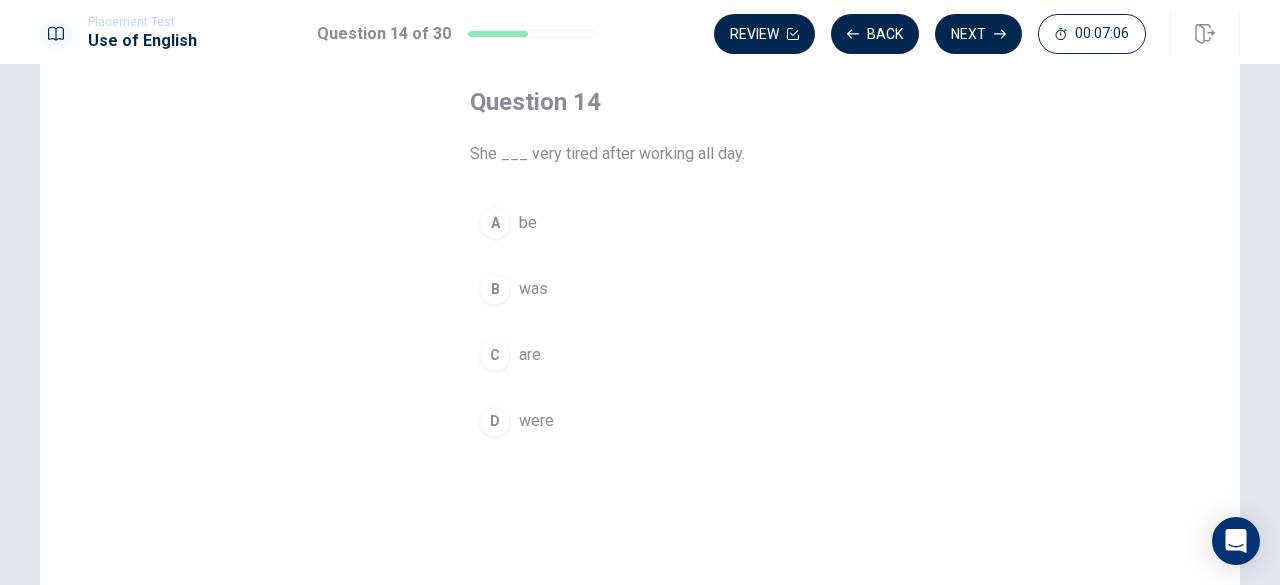 click on "was" at bounding box center (533, 289) 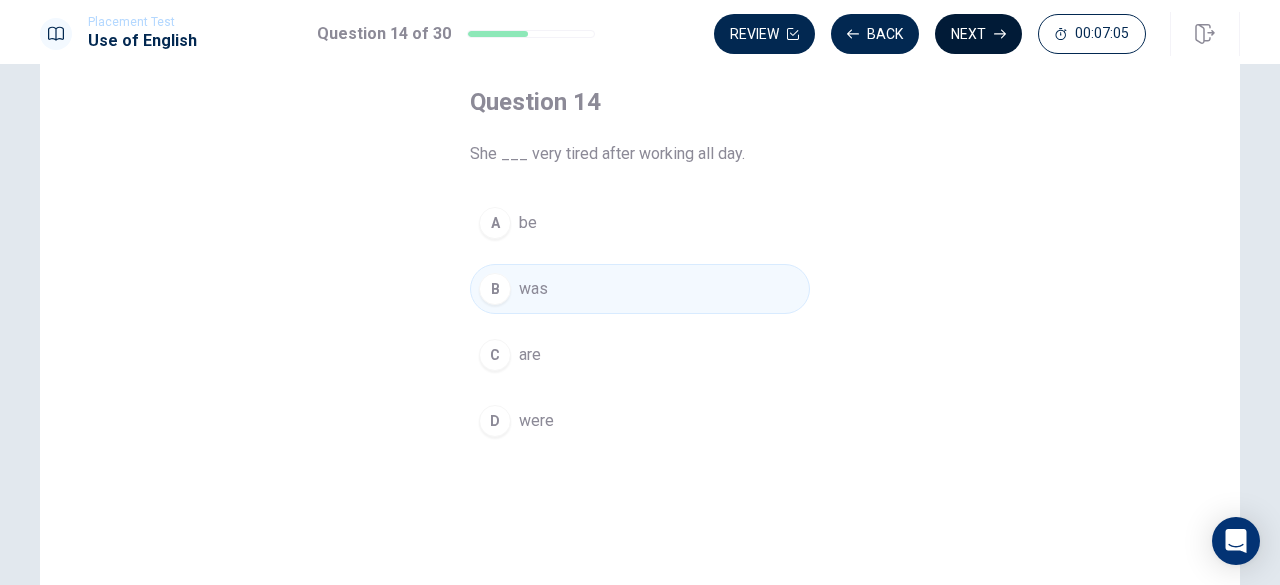 click on "Next" at bounding box center (978, 34) 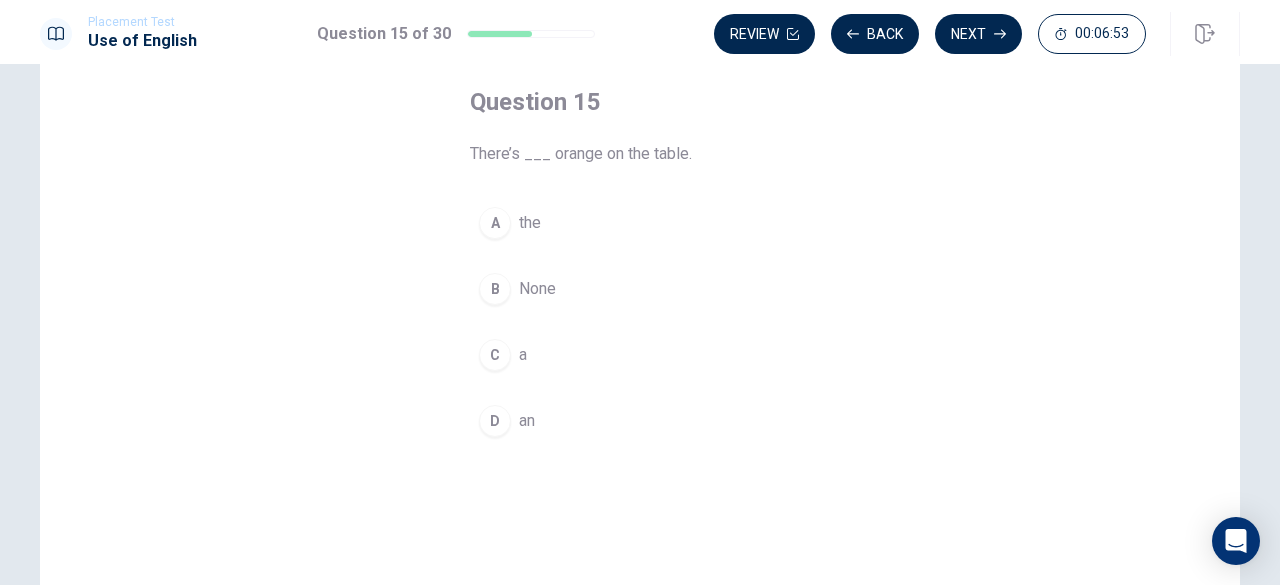 click on "an" at bounding box center [527, 421] 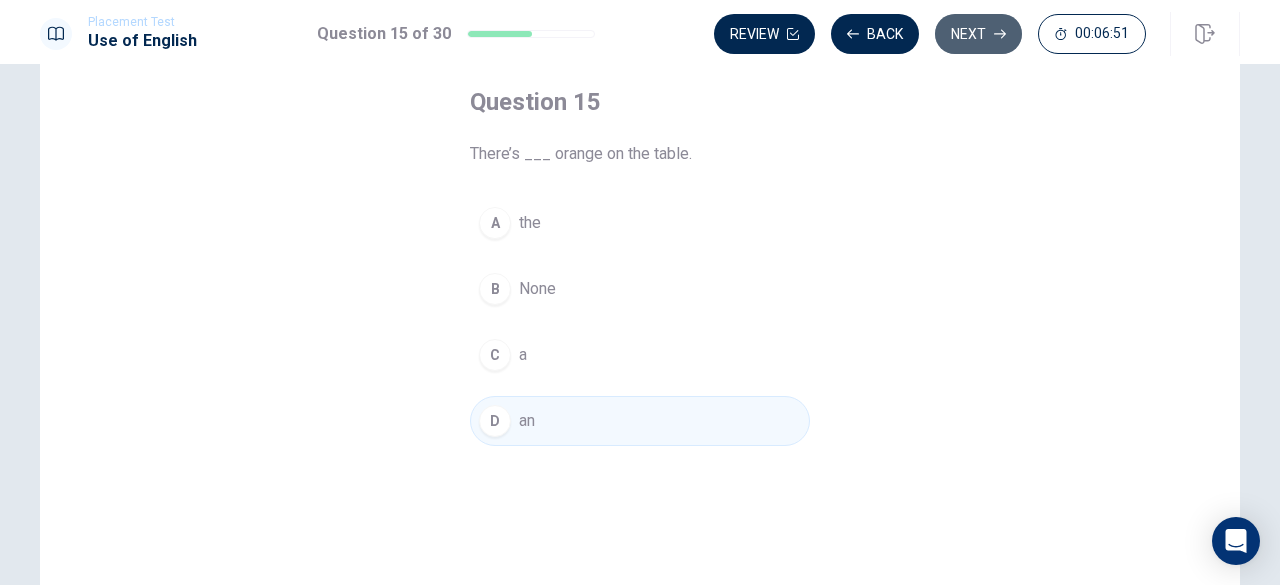 click on "Next" at bounding box center [978, 34] 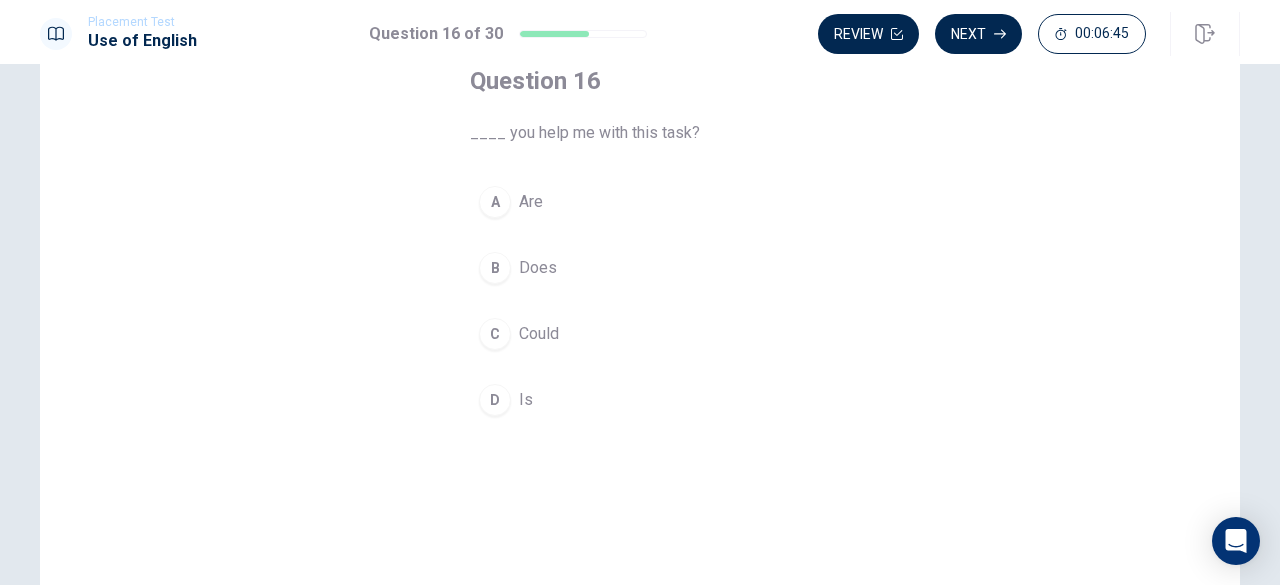 scroll, scrollTop: 200, scrollLeft: 0, axis: vertical 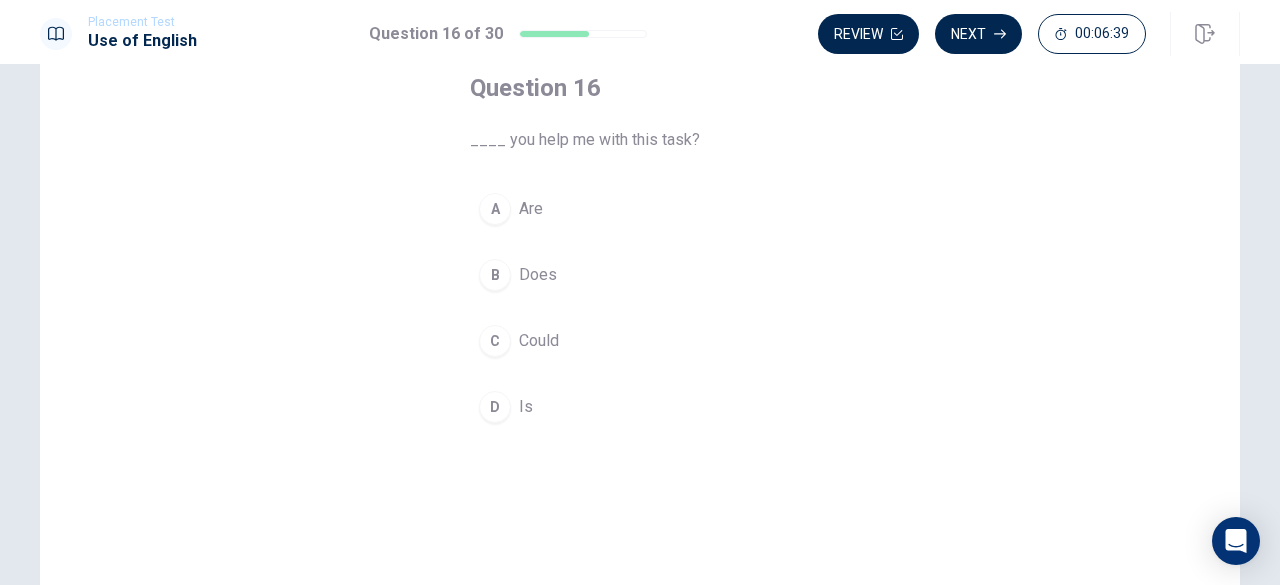 click on "Could" at bounding box center [539, 341] 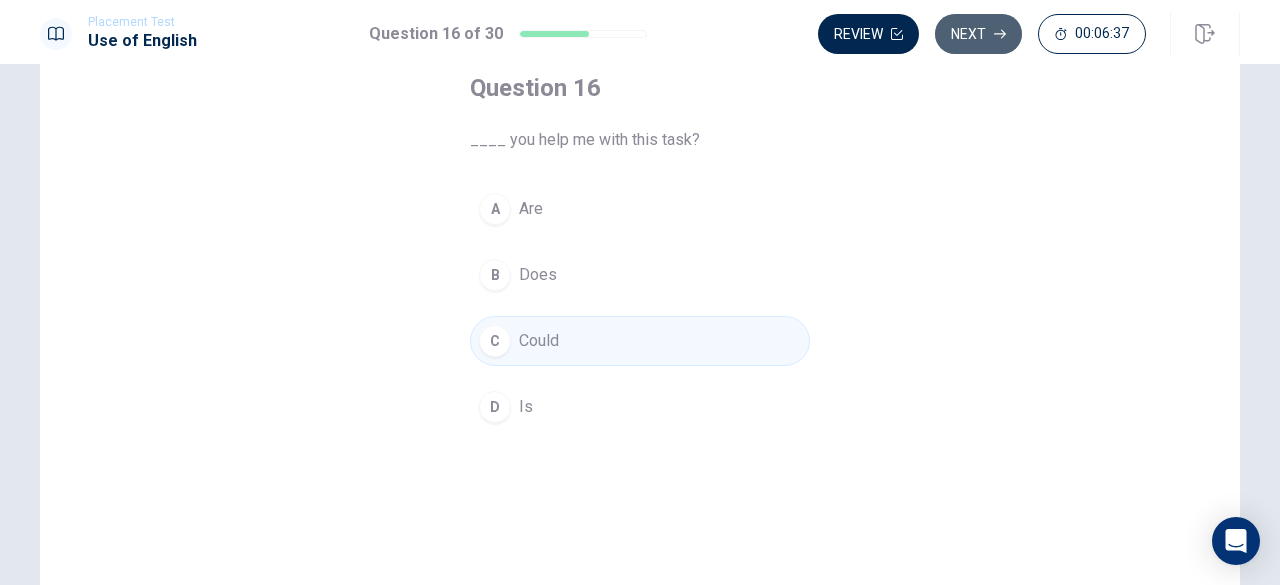 click on "Next" at bounding box center (978, 34) 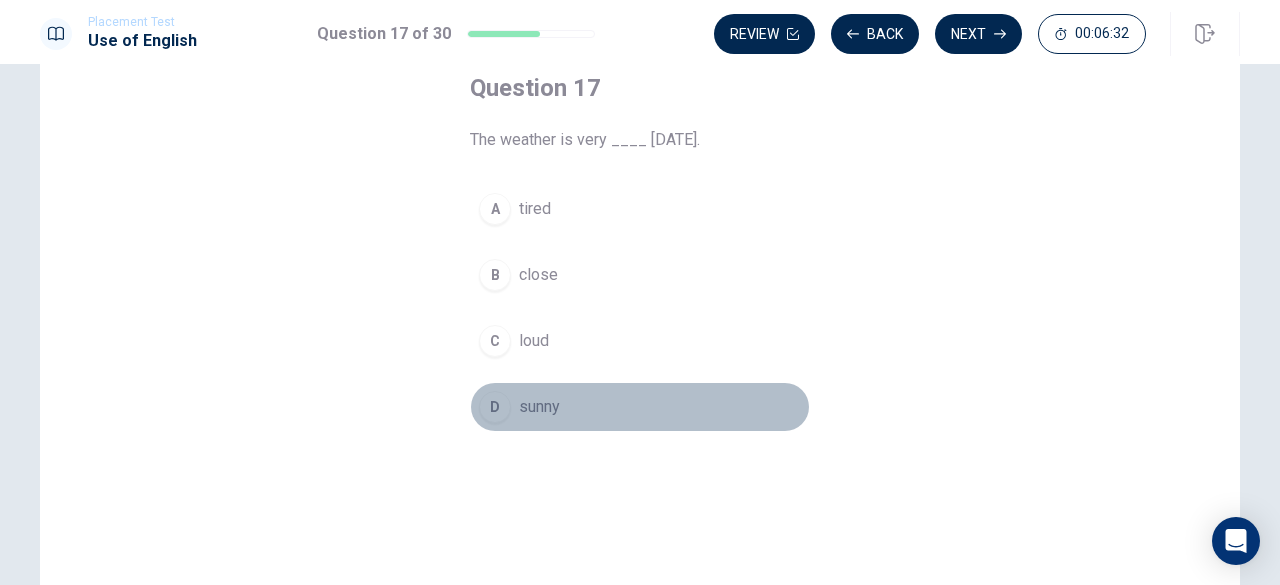 click on "sunny" at bounding box center (539, 407) 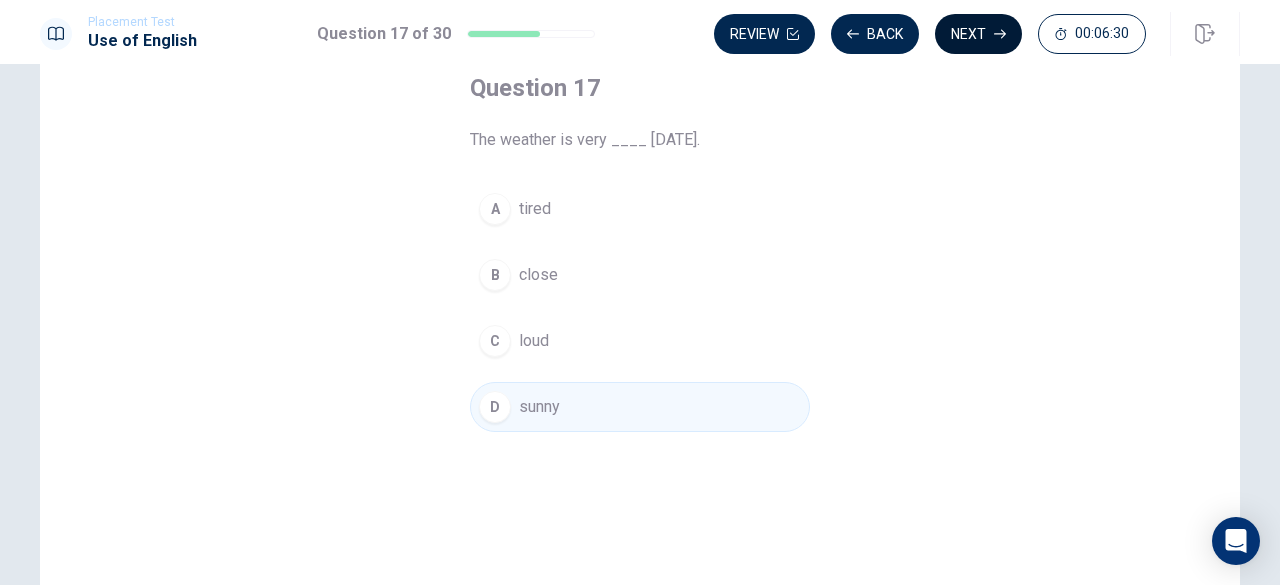 click on "Next" at bounding box center [978, 34] 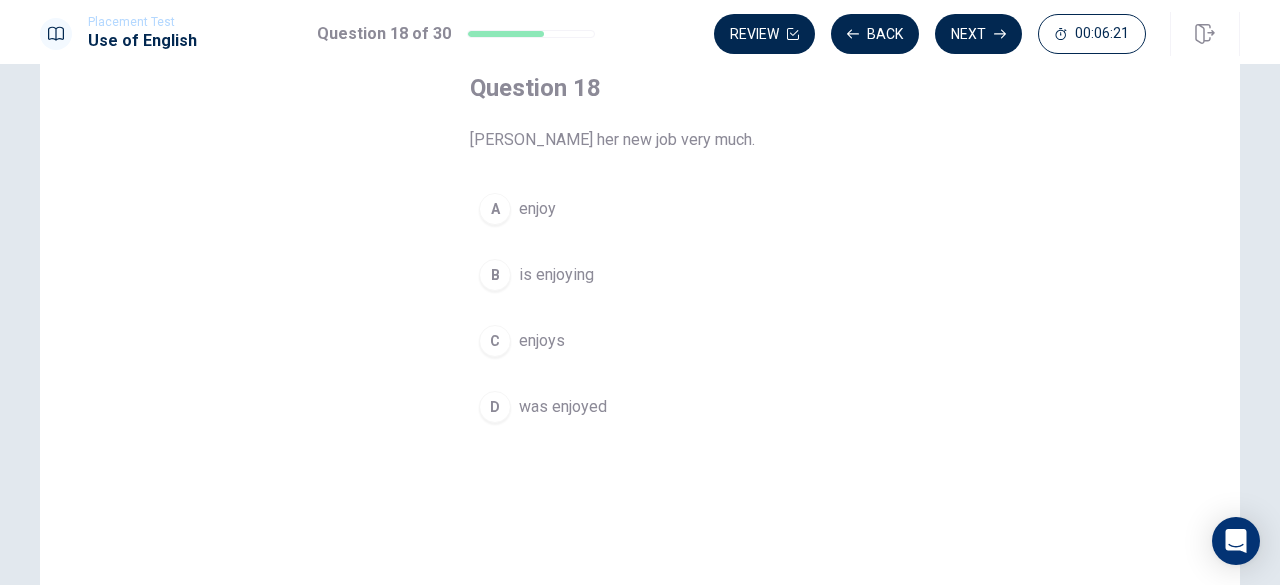 click on "enjoys" at bounding box center [542, 341] 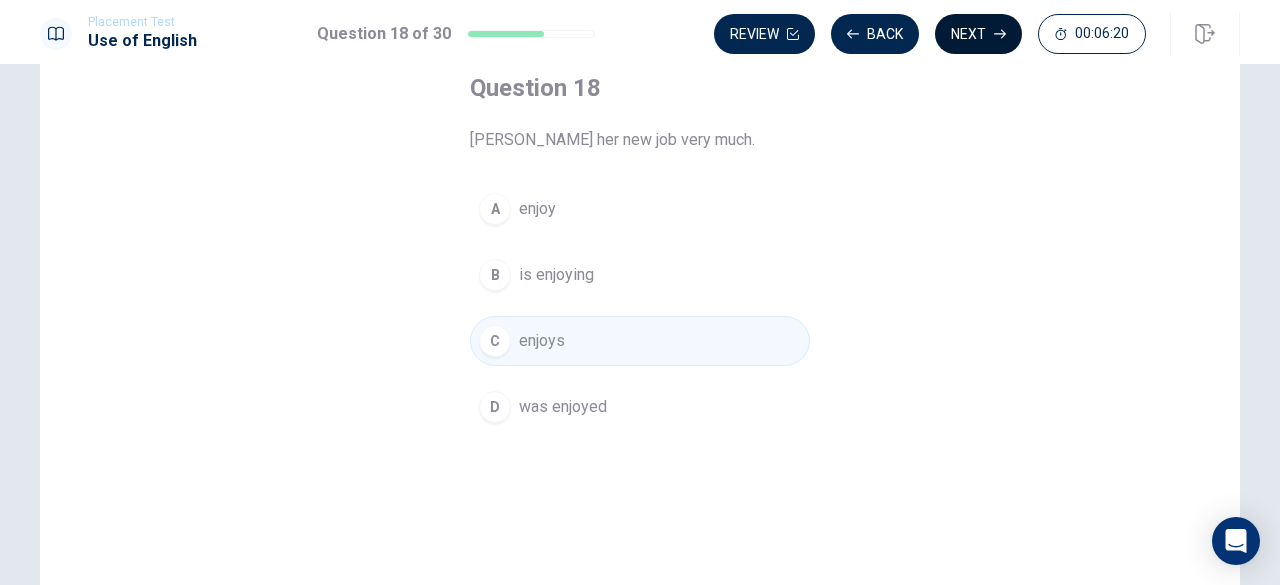 click on "Next" at bounding box center [978, 34] 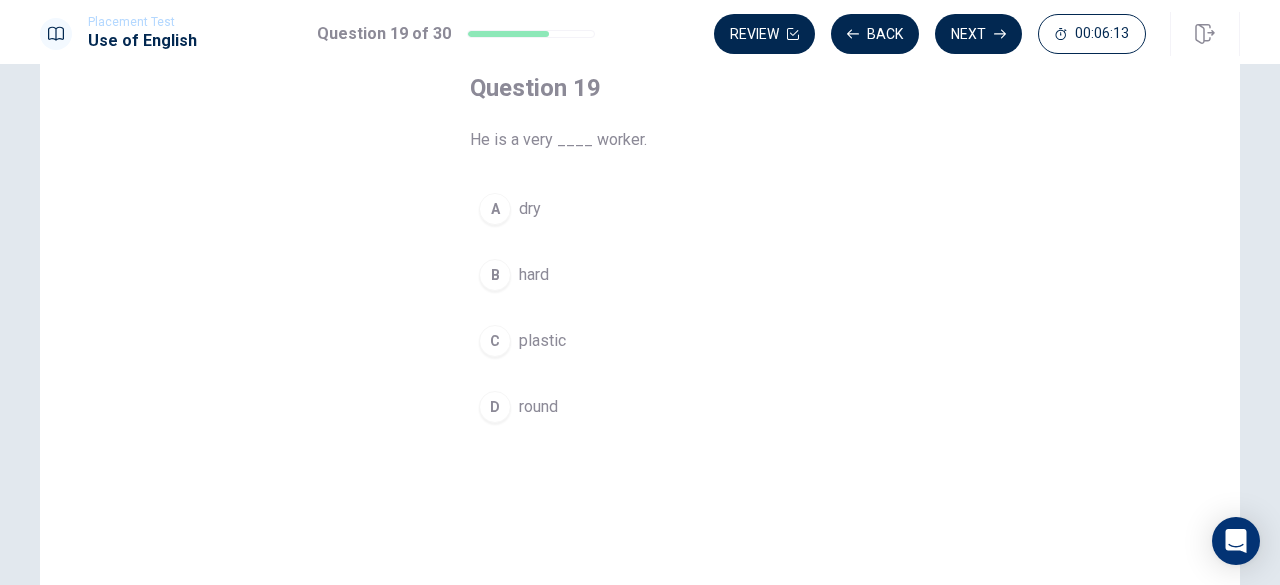 click on "hard" at bounding box center [534, 275] 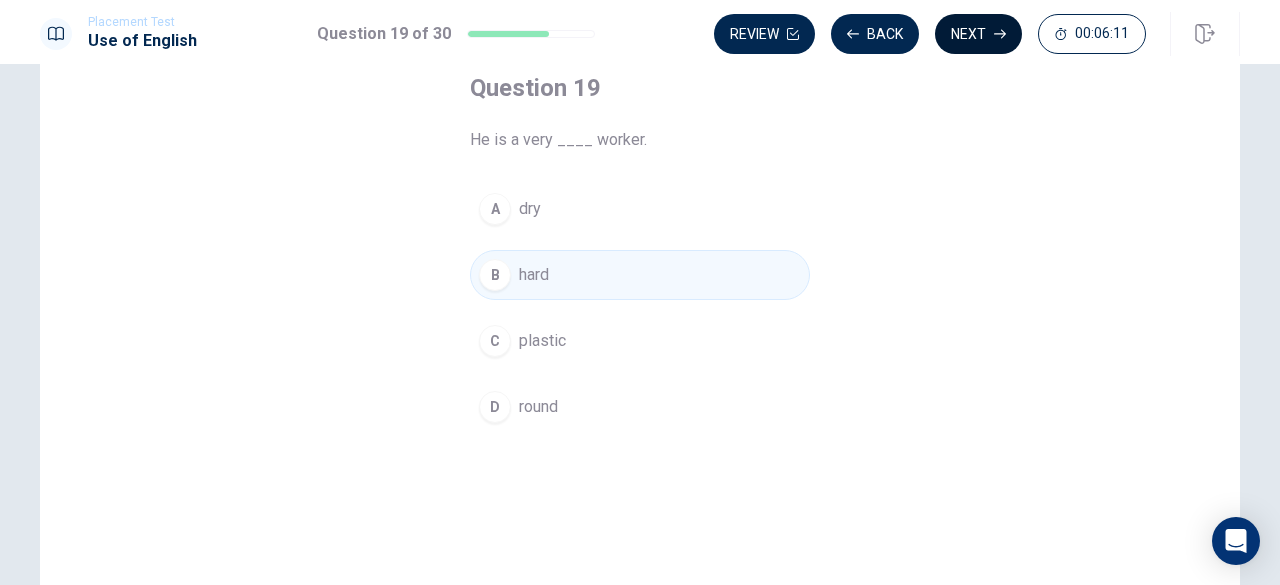 click on "Next" at bounding box center [978, 34] 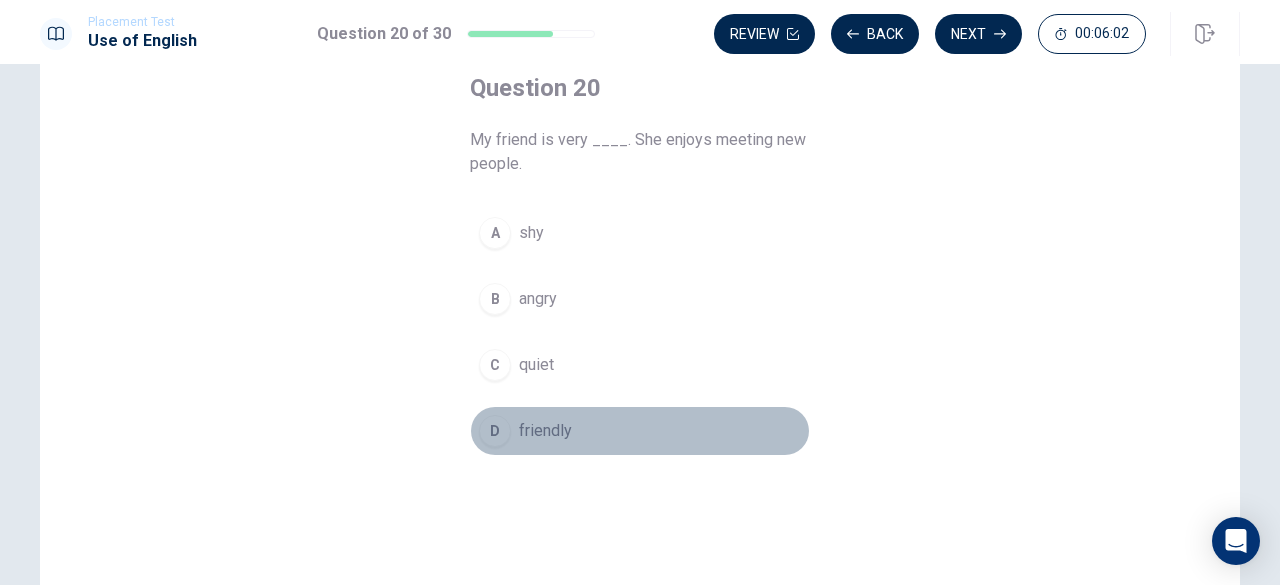 click on "friendly" at bounding box center (545, 431) 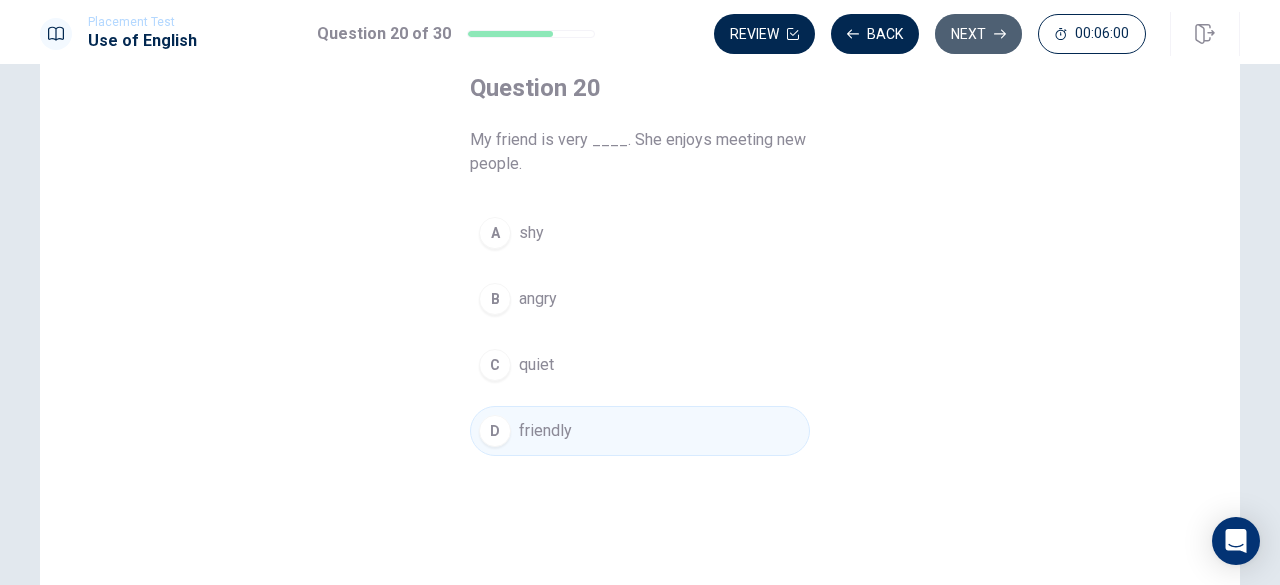 click on "Next" at bounding box center (978, 34) 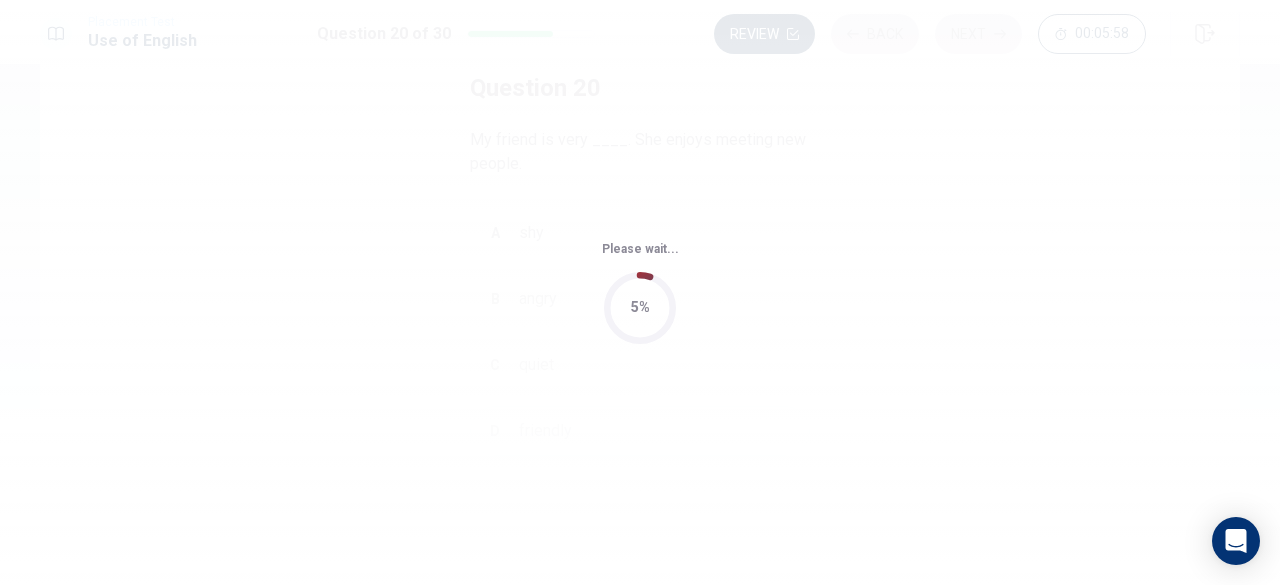 scroll, scrollTop: 0, scrollLeft: 0, axis: both 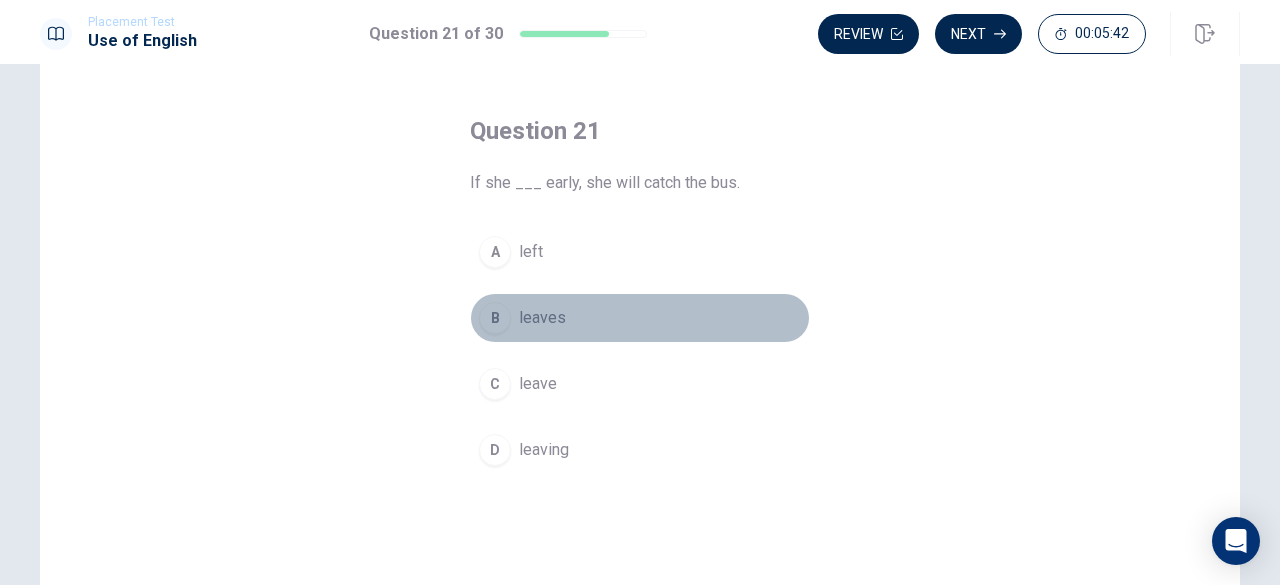 click on "leaves" at bounding box center [542, 318] 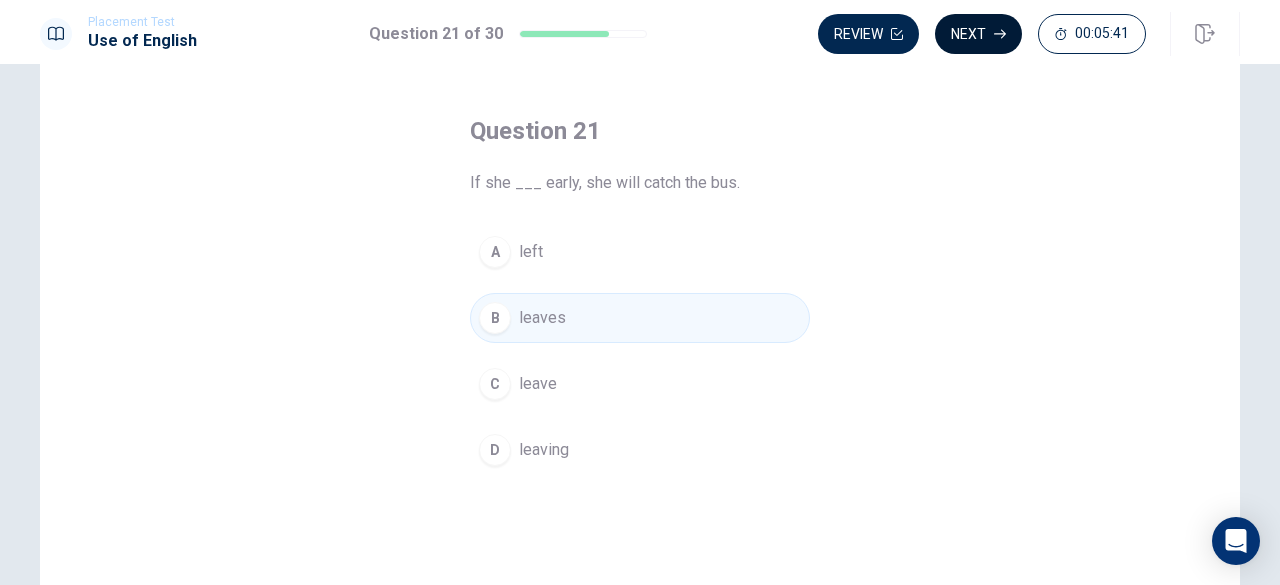 click on "Next" at bounding box center (978, 34) 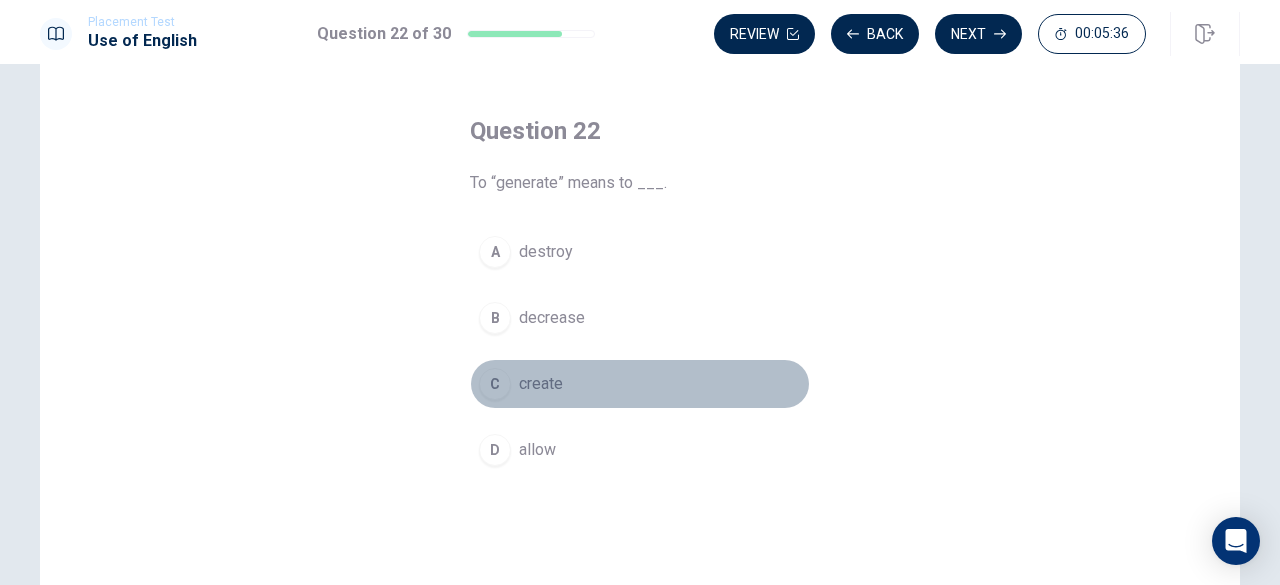 click on "create" at bounding box center (541, 384) 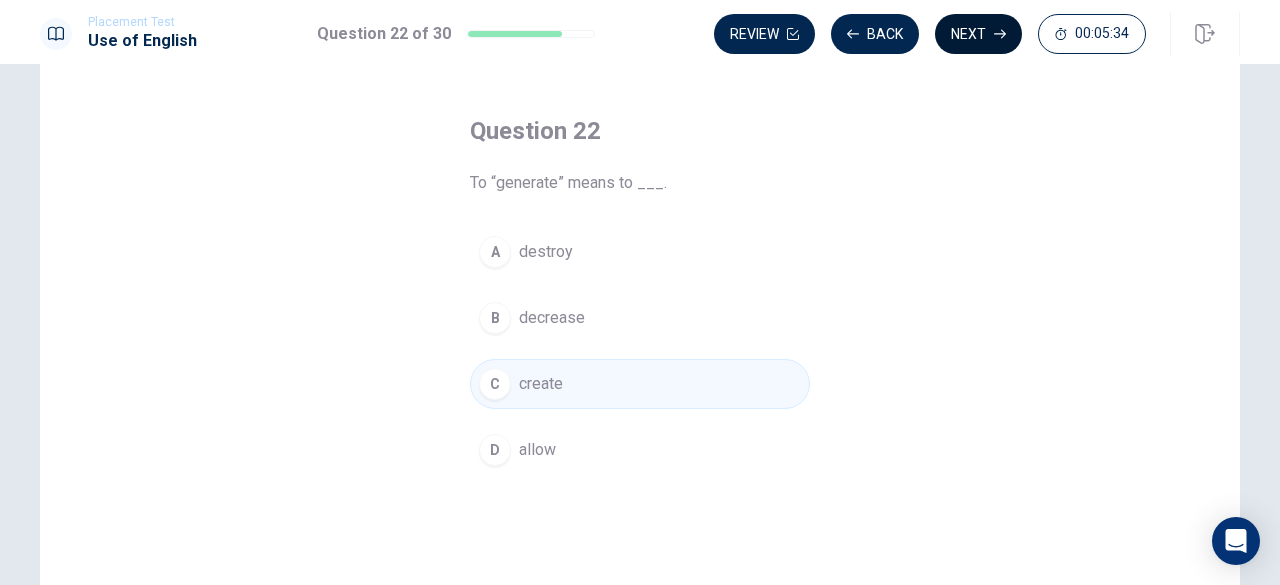 click on "Next" at bounding box center [978, 34] 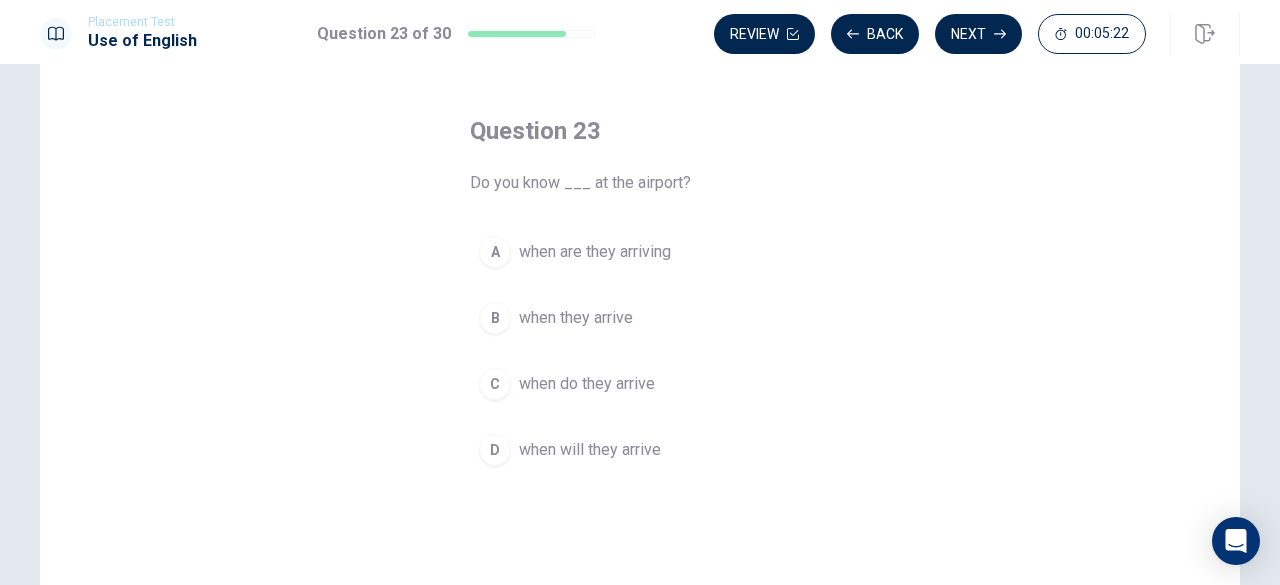 click on "when they arrive" at bounding box center (576, 318) 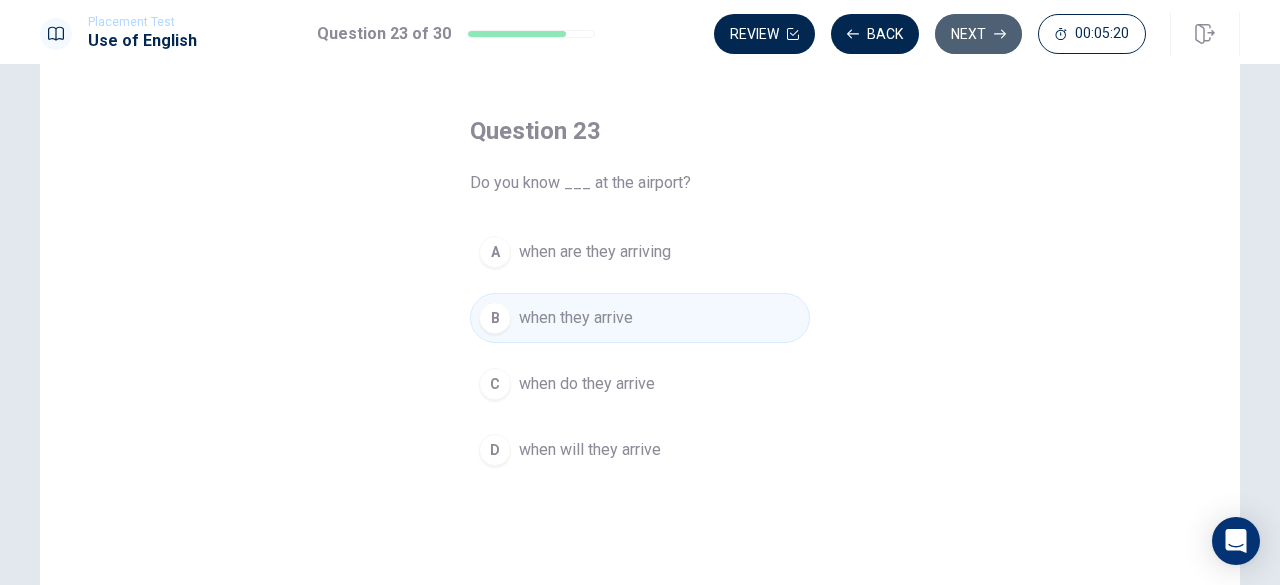 click on "Next" at bounding box center (978, 34) 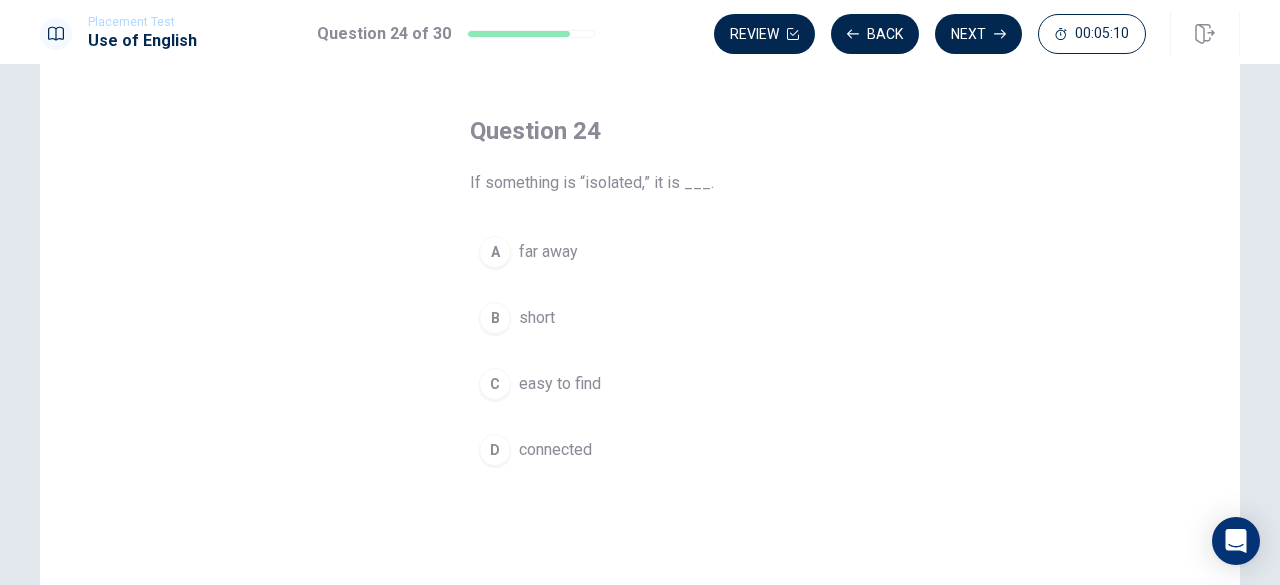 click on "far away" at bounding box center (548, 252) 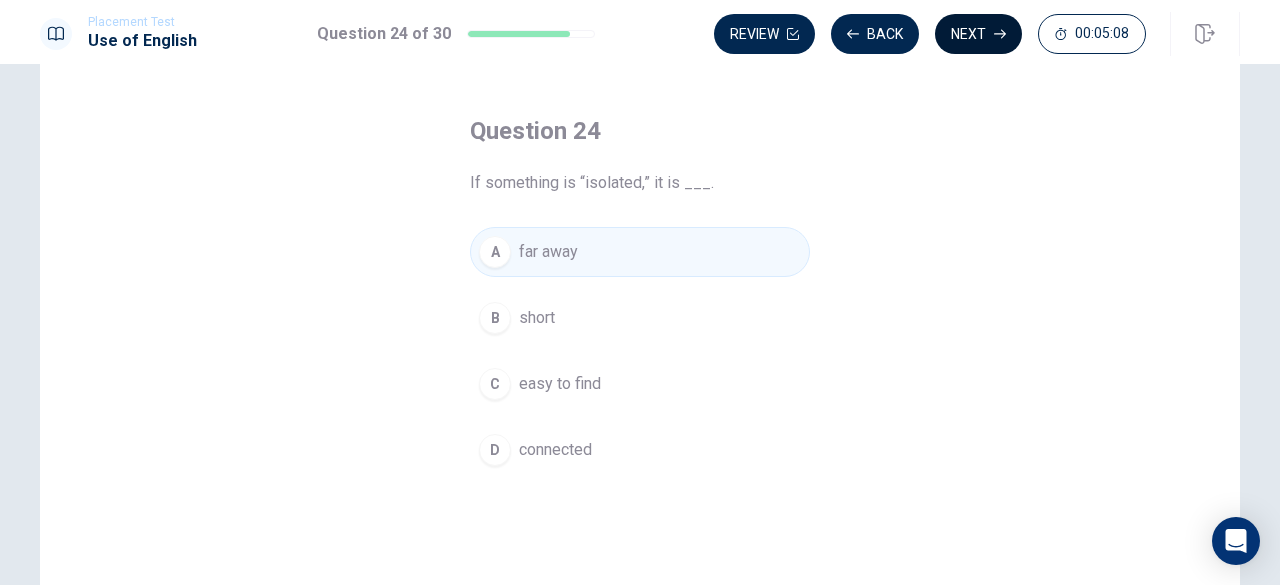 click on "Next" at bounding box center [978, 34] 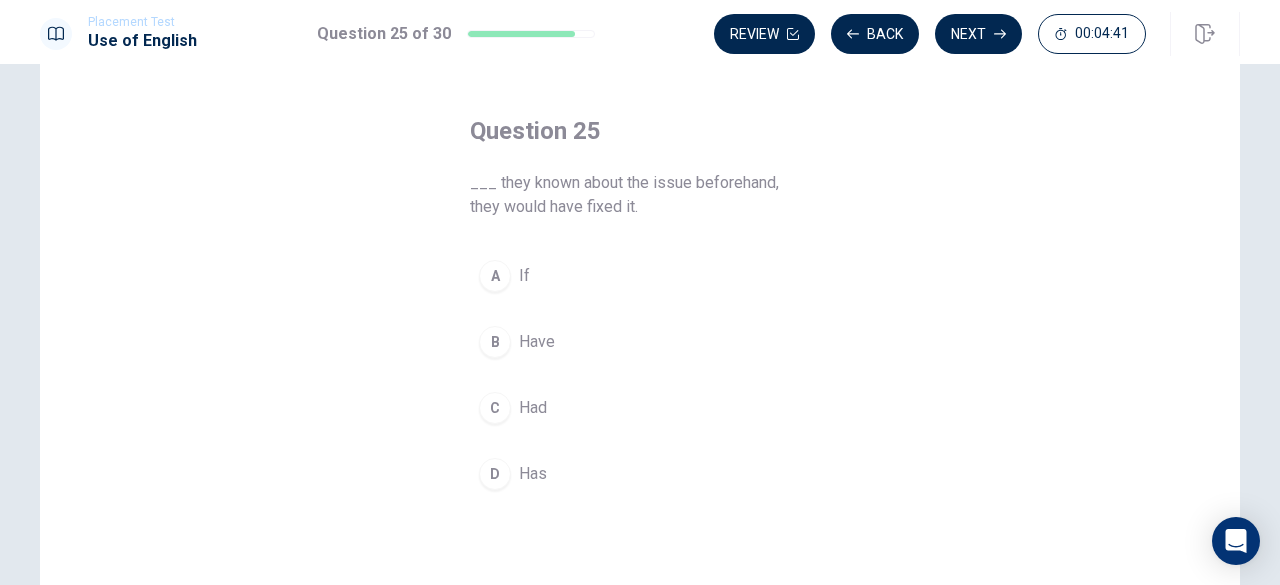 click on "Had" at bounding box center [533, 408] 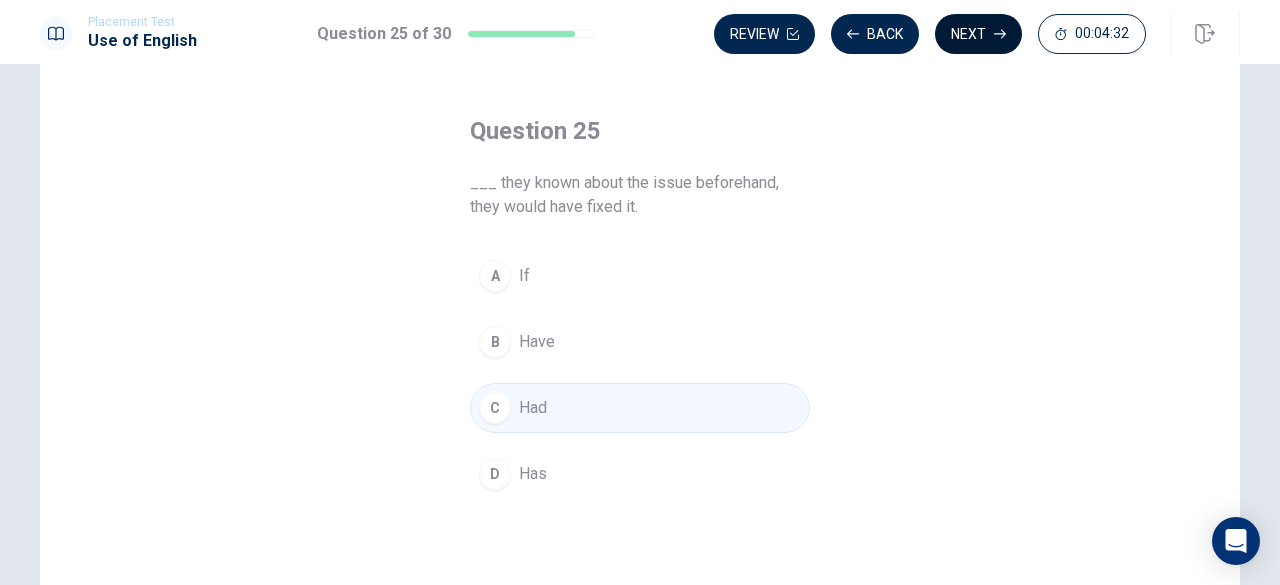 click on "Next" at bounding box center (978, 34) 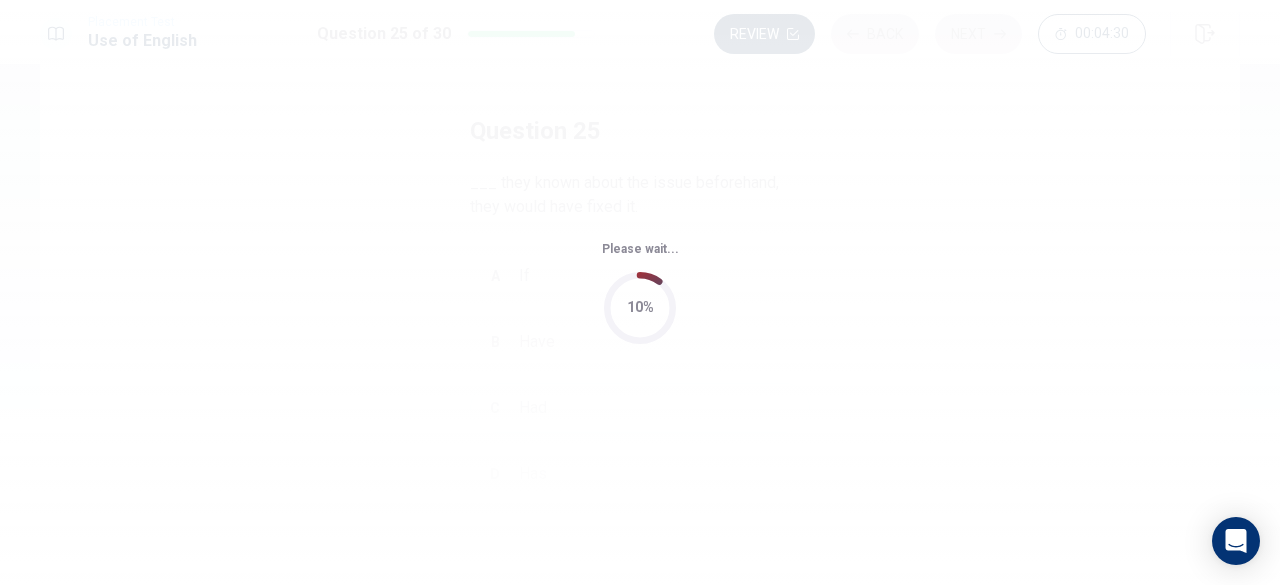 scroll, scrollTop: 0, scrollLeft: 0, axis: both 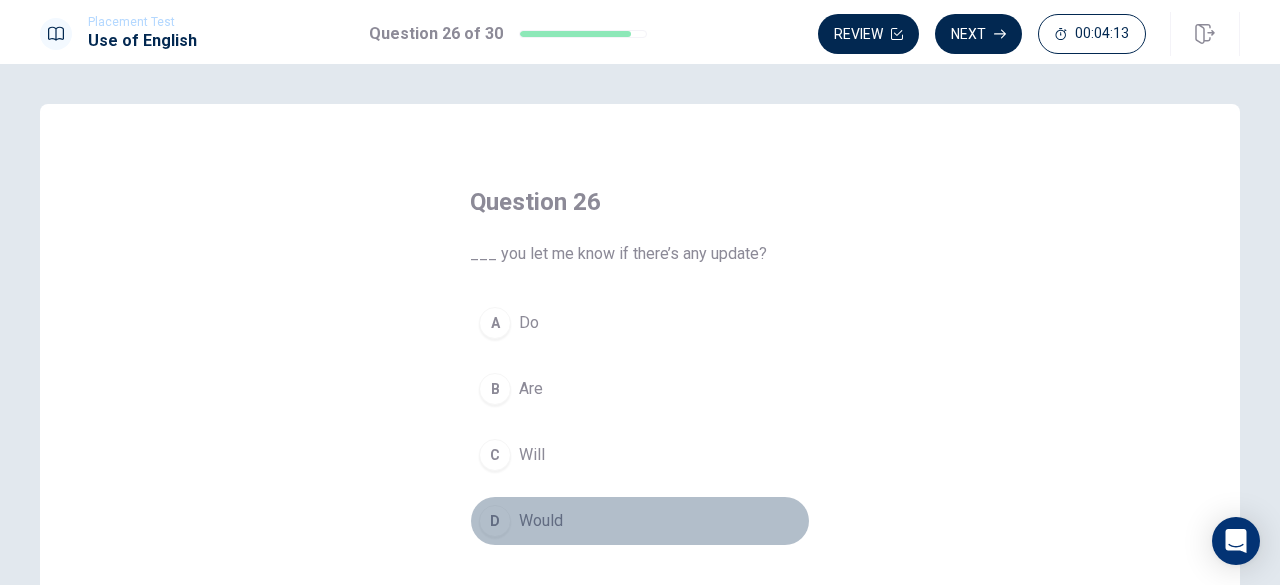 click on "Would" at bounding box center (541, 521) 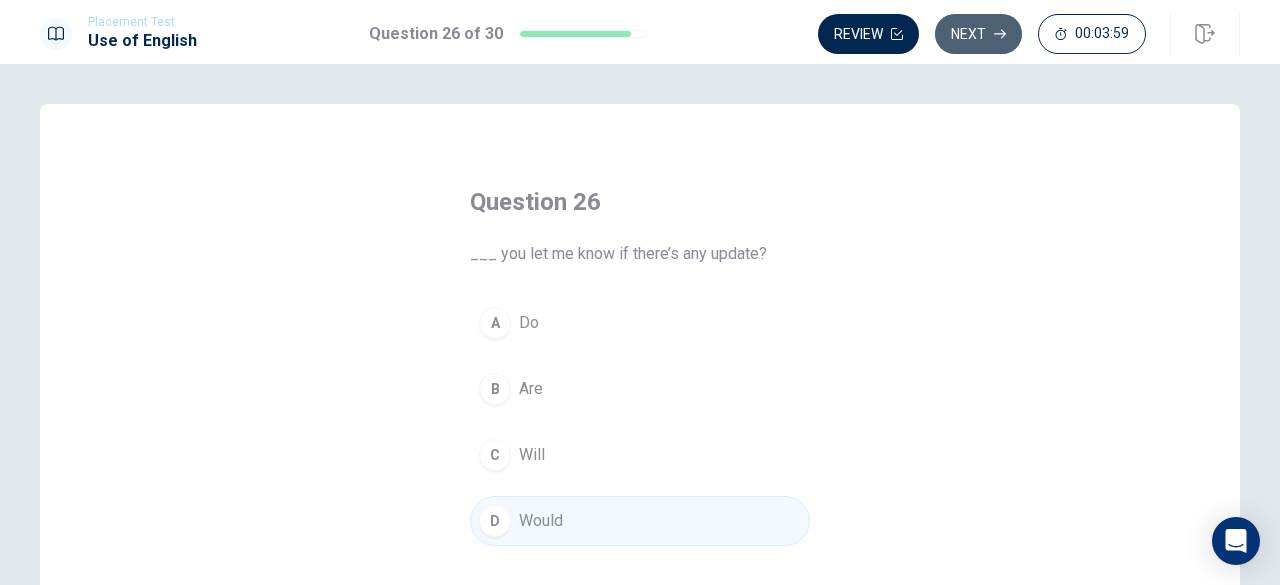 click on "Next" at bounding box center [978, 34] 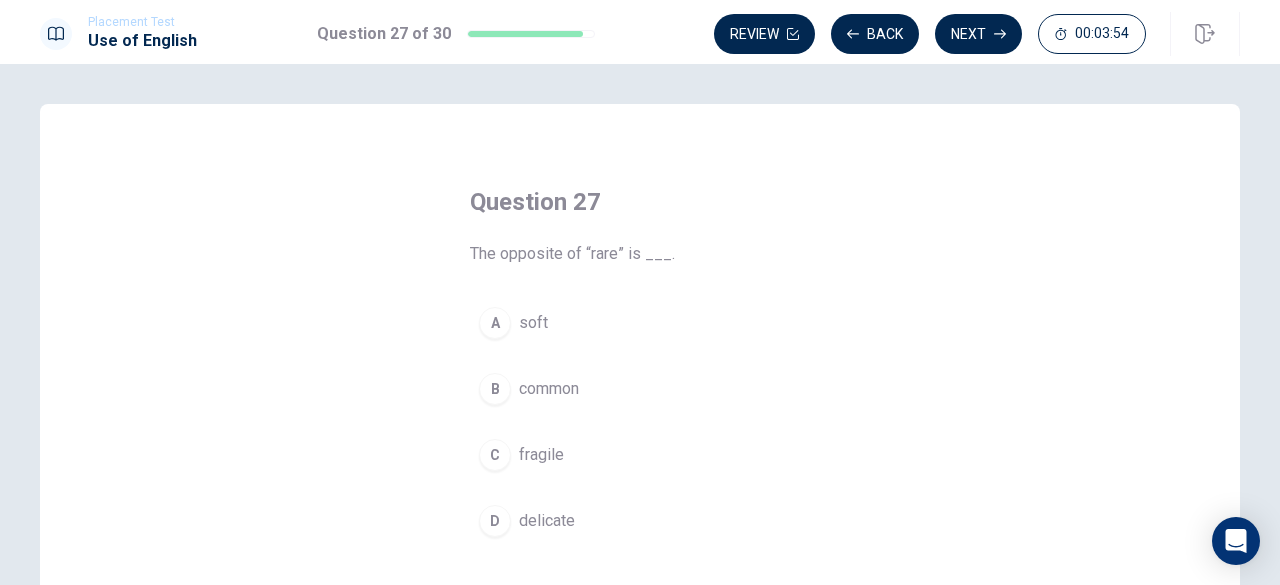 click on "common" at bounding box center [549, 389] 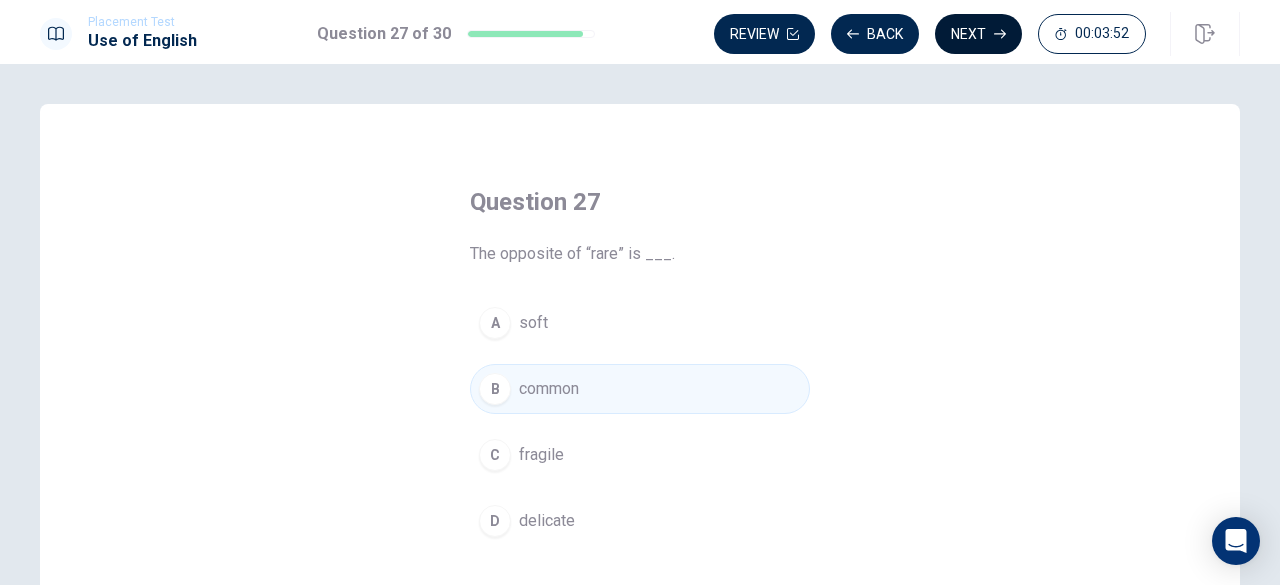 click on "Next" at bounding box center (978, 34) 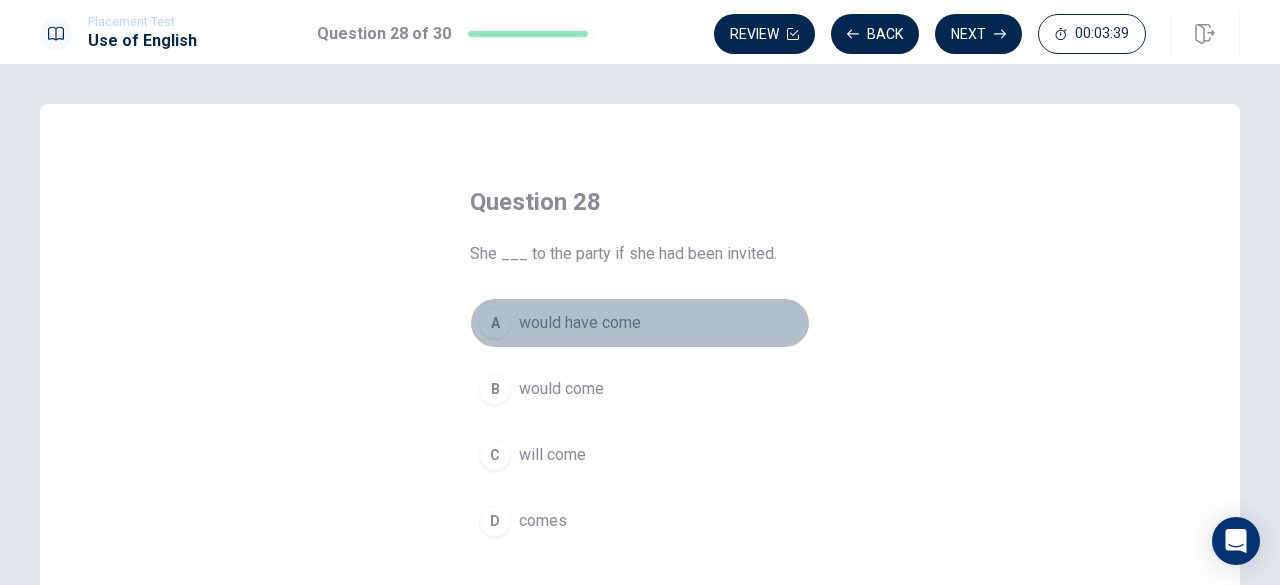 click on "would have come" at bounding box center (580, 323) 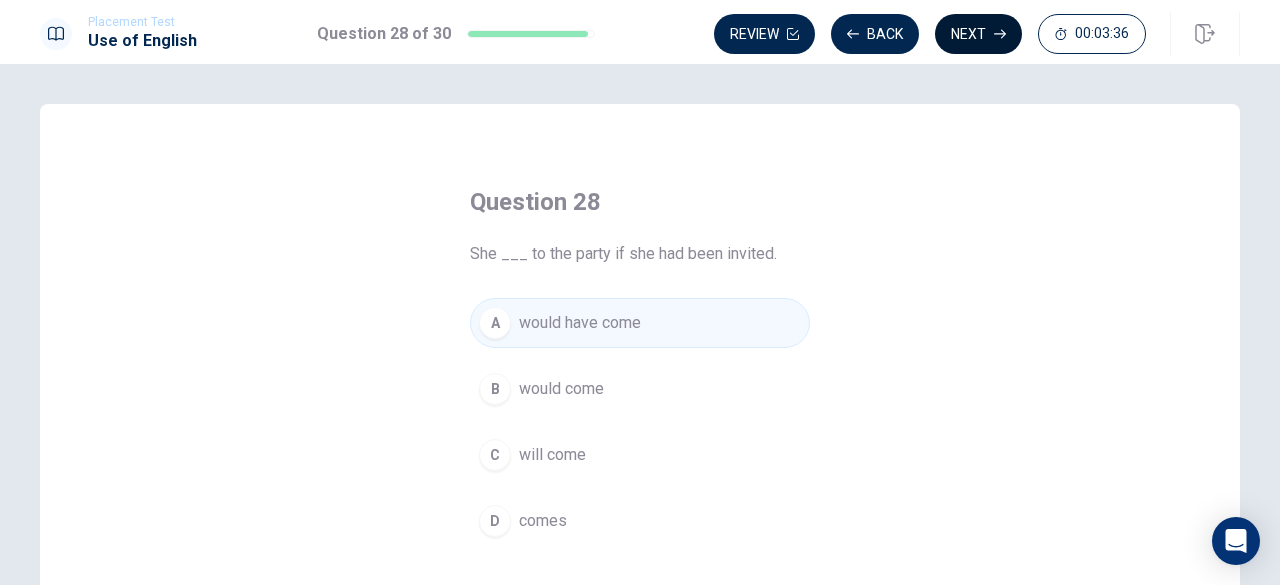 click on "Next" at bounding box center (978, 34) 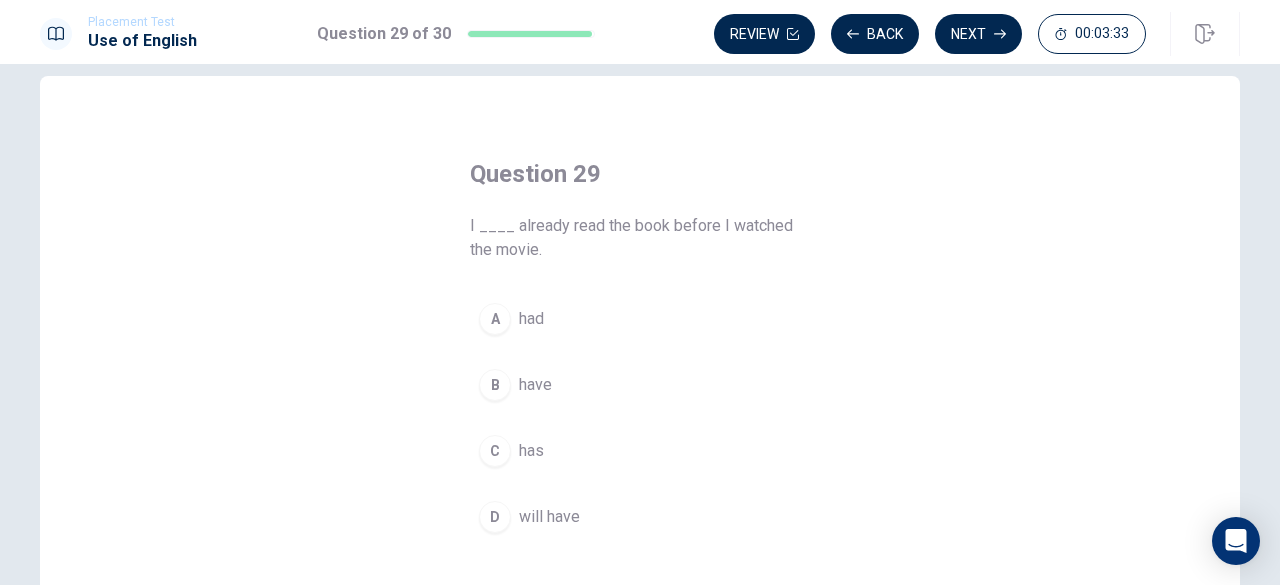 scroll, scrollTop: 38, scrollLeft: 0, axis: vertical 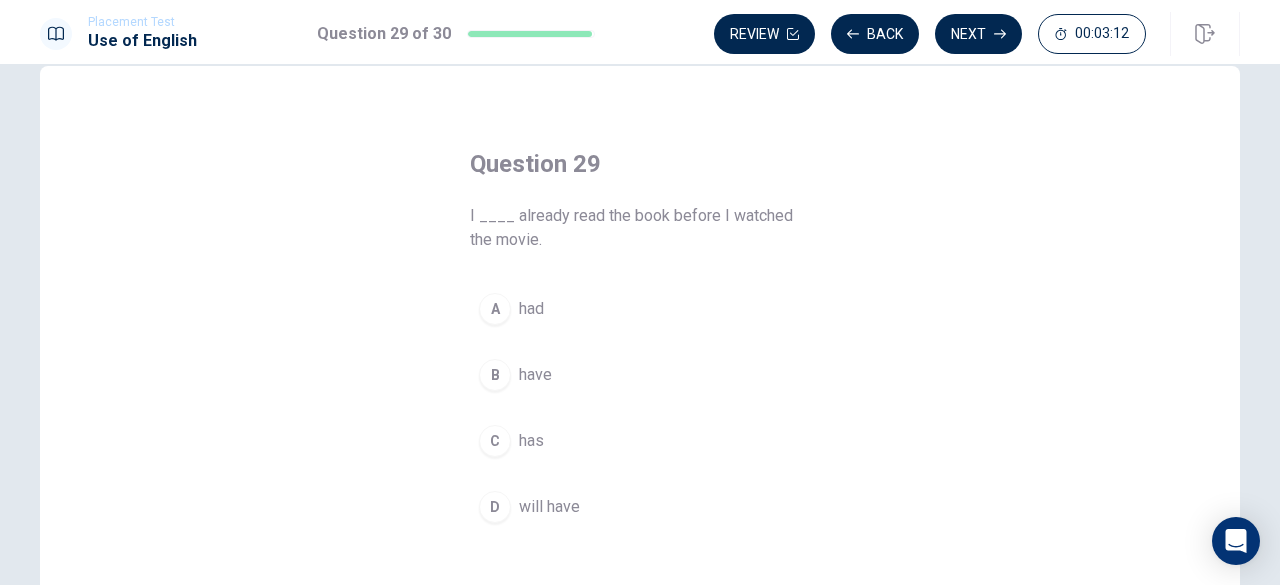 click on "had" at bounding box center [531, 309] 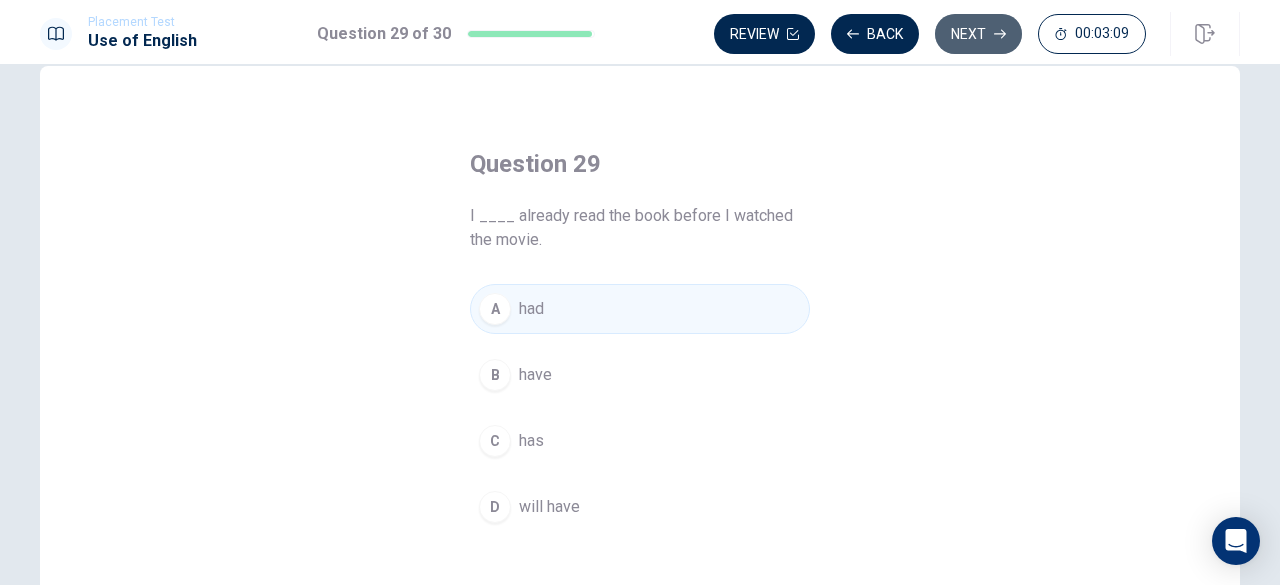 click on "Next" at bounding box center [978, 34] 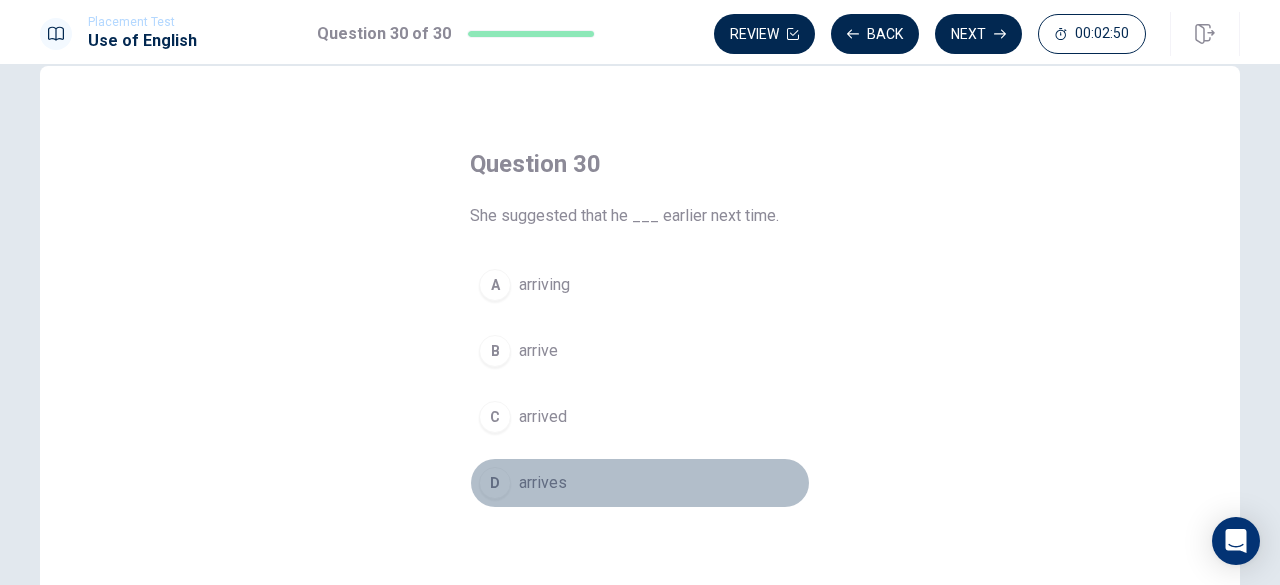click on "arrives" at bounding box center (543, 483) 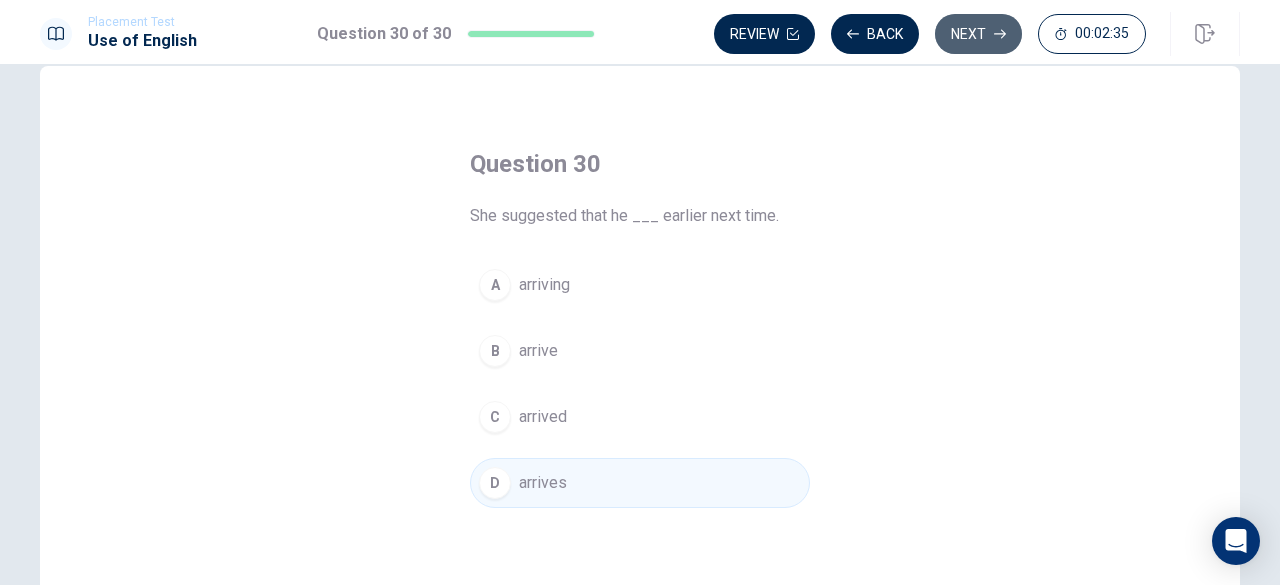 click on "Next" at bounding box center (978, 34) 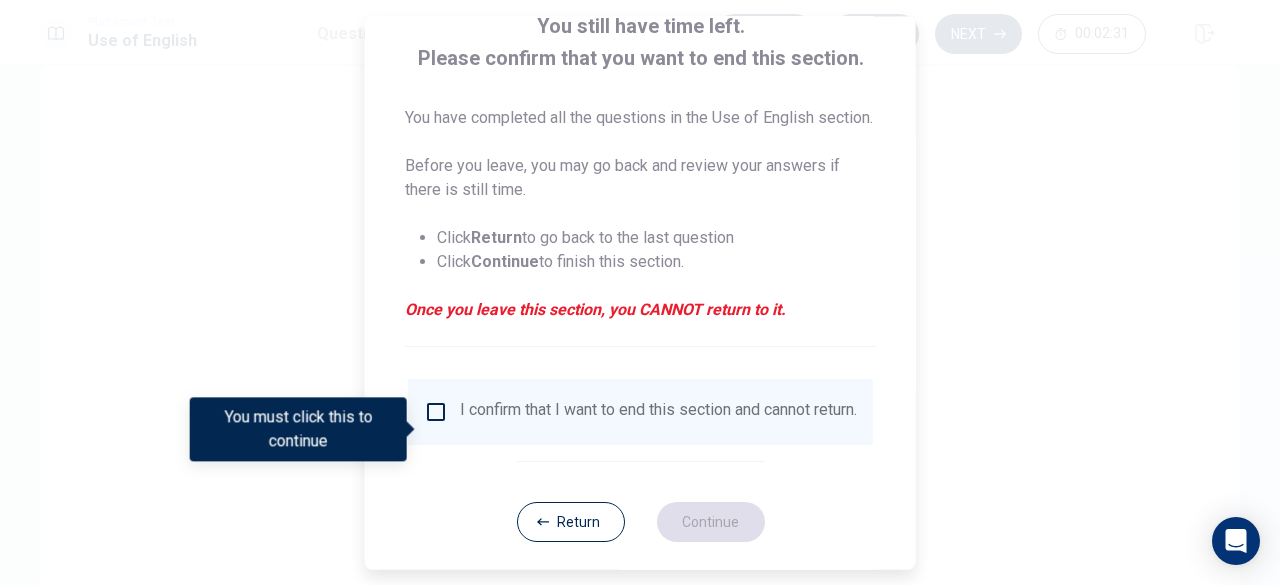 scroll, scrollTop: 140, scrollLeft: 0, axis: vertical 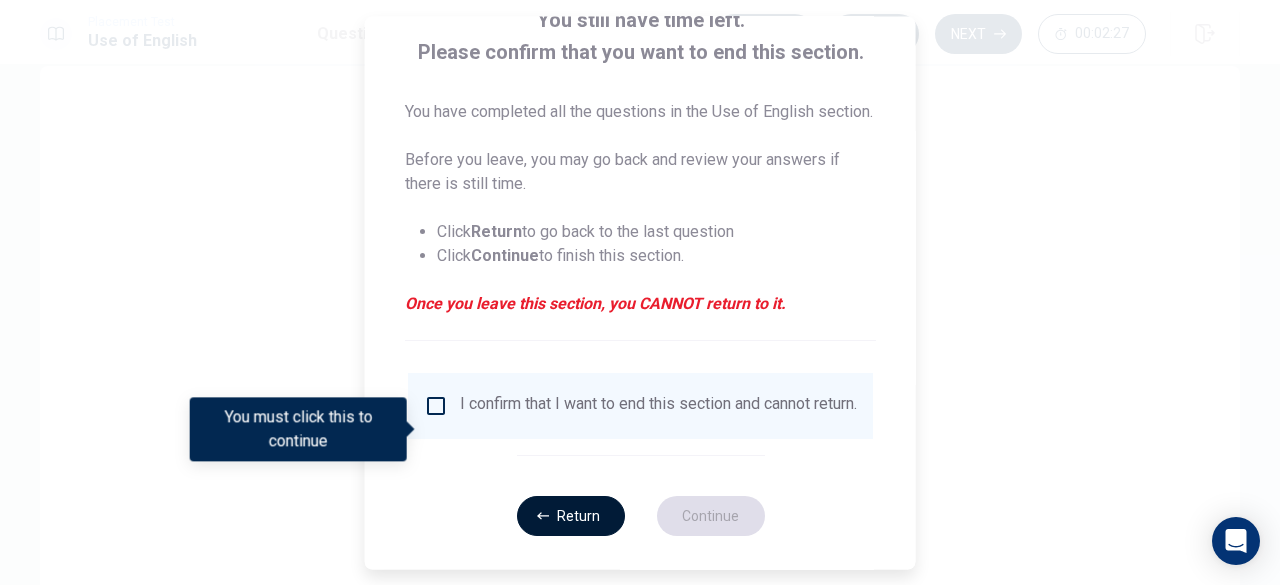 click on "Return" at bounding box center [570, 516] 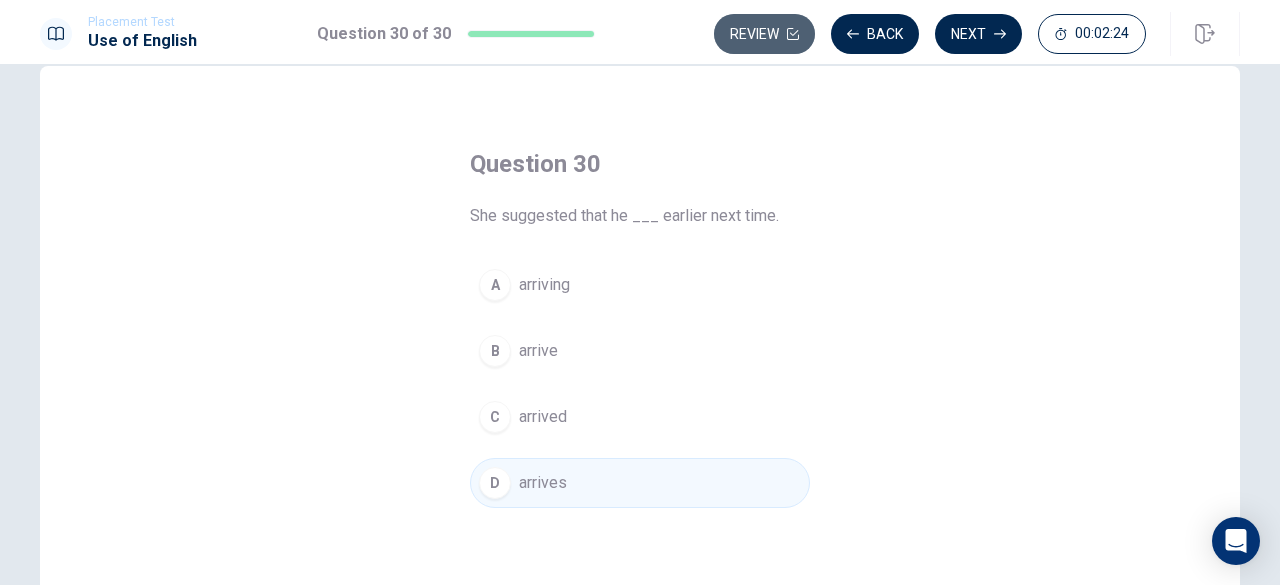 click on "Review" at bounding box center (764, 34) 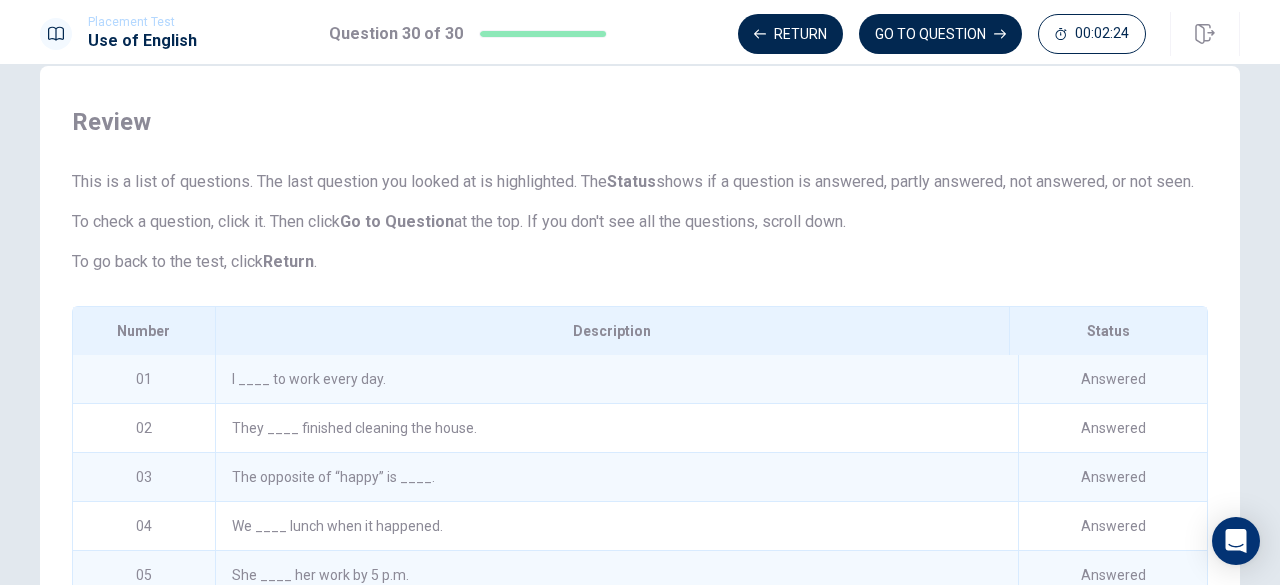 scroll, scrollTop: 334, scrollLeft: 0, axis: vertical 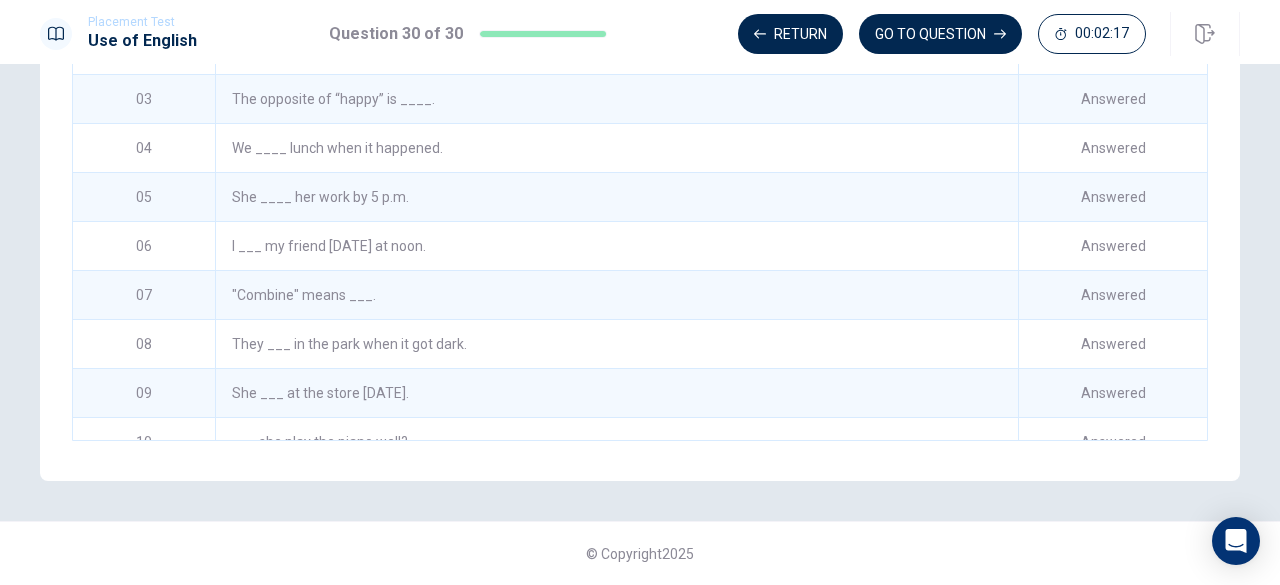 click on "We ____ lunch when it happened." at bounding box center (616, 148) 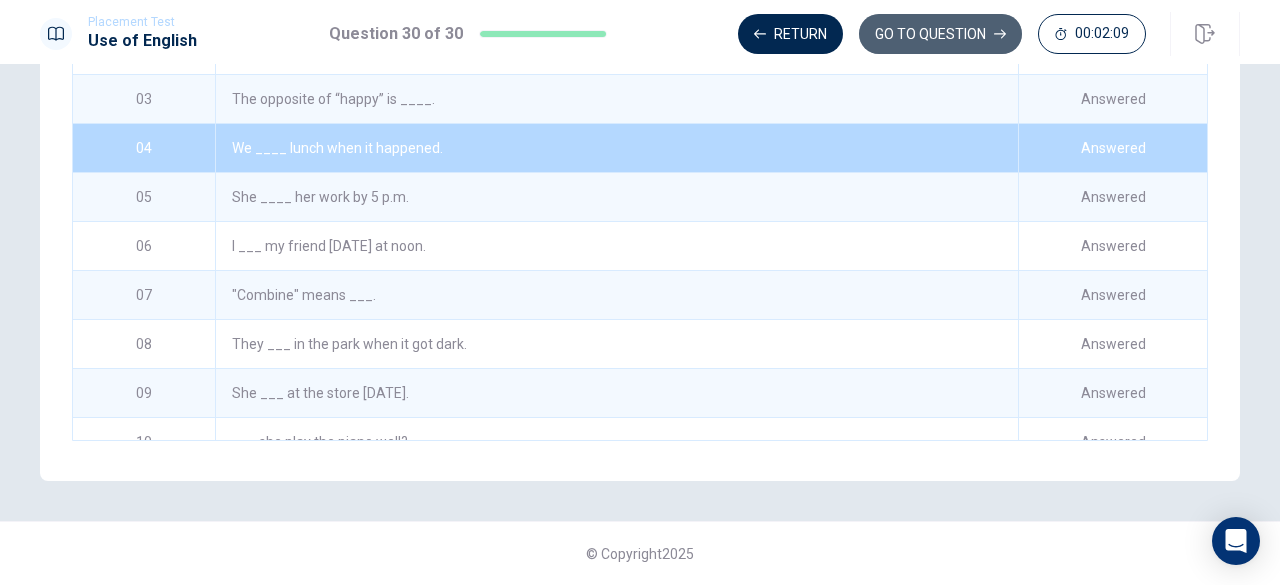 click on "GO TO QUESTION" at bounding box center (940, 34) 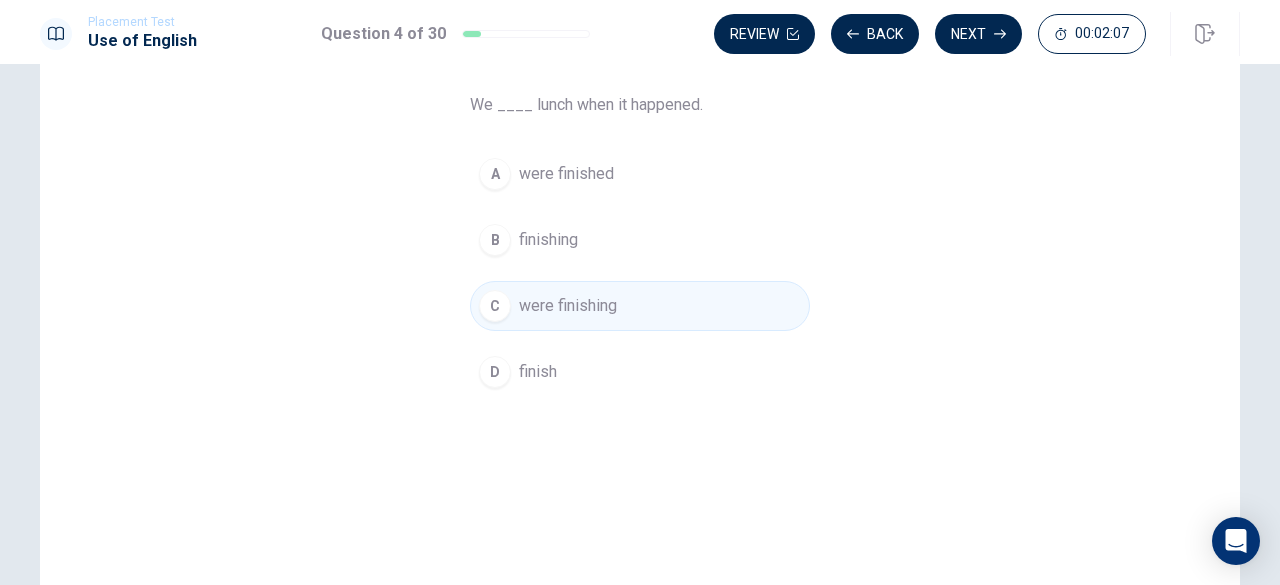 scroll, scrollTop: 118, scrollLeft: 0, axis: vertical 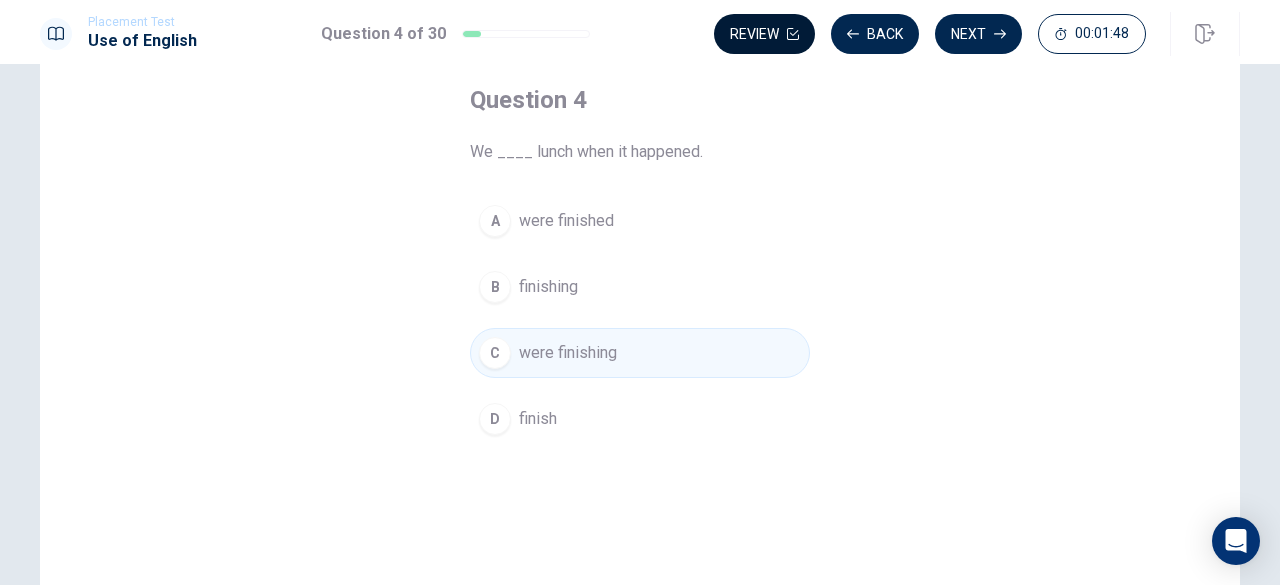click on "Review" at bounding box center (764, 34) 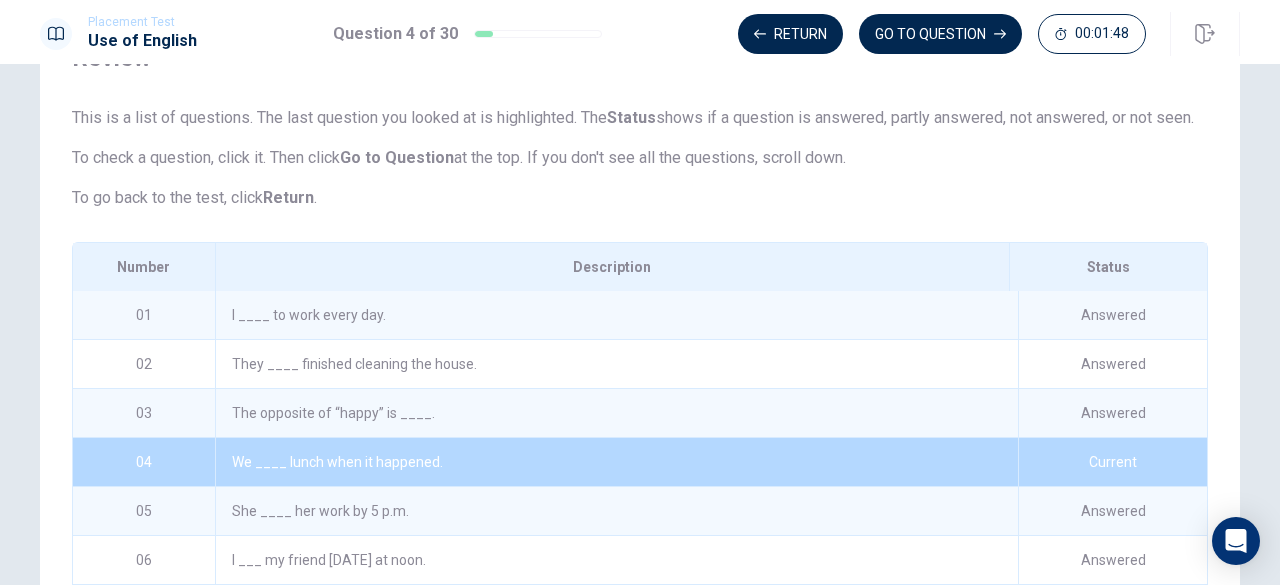 scroll, scrollTop: 257, scrollLeft: 0, axis: vertical 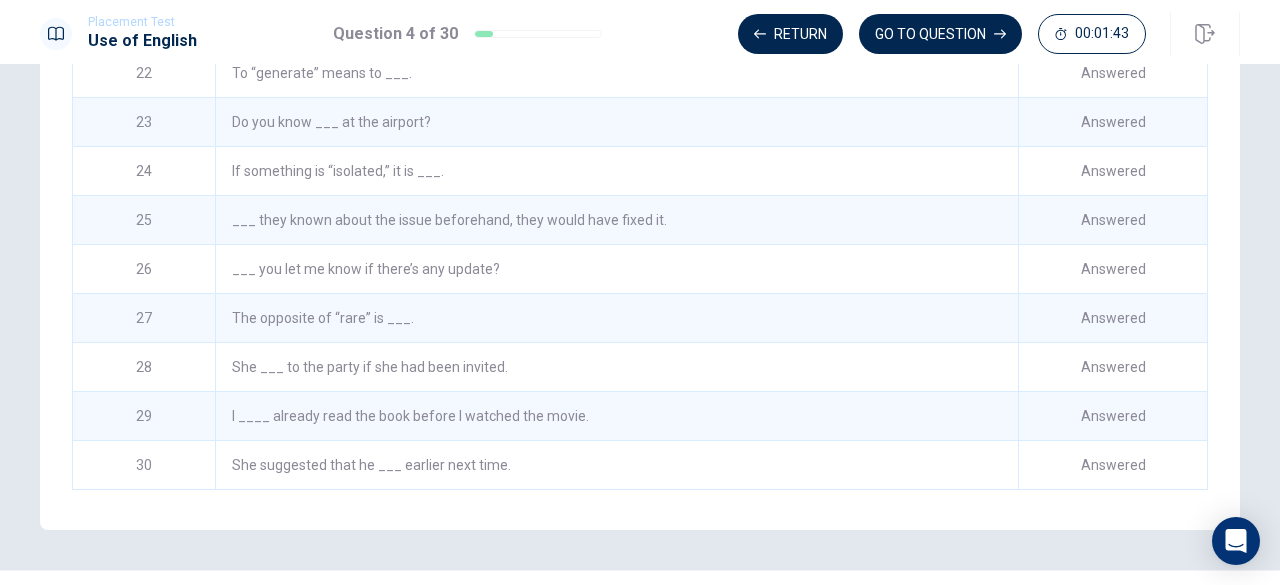 click on "___ you let me know if there’s any update?" at bounding box center [616, 269] 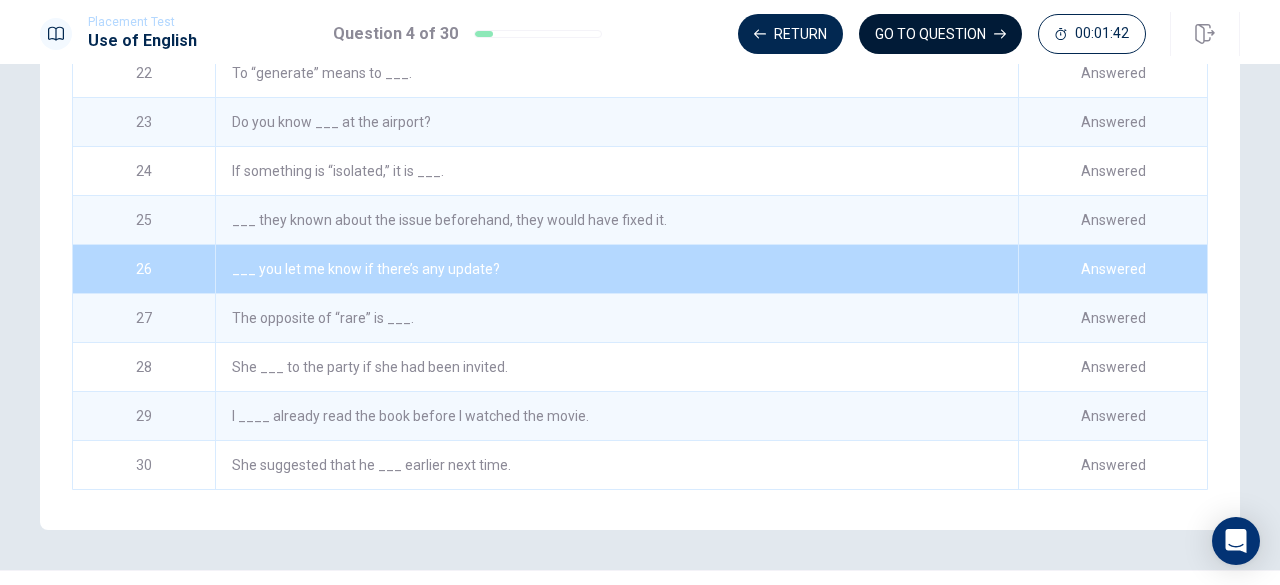 click on "GO TO QUESTION" at bounding box center (940, 34) 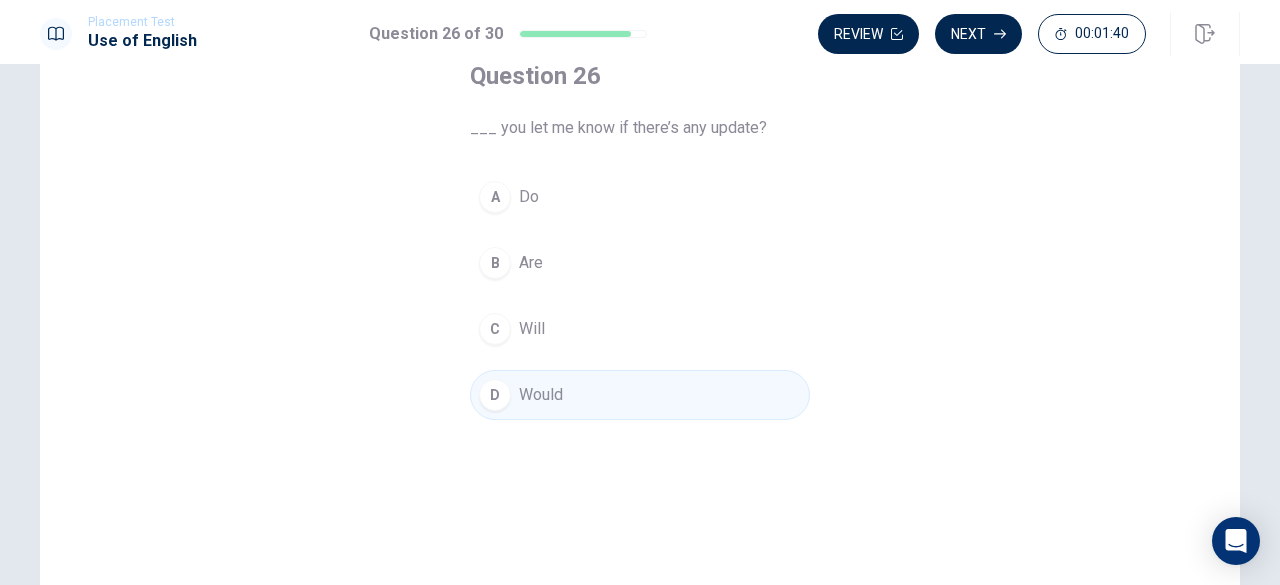 scroll, scrollTop: 18, scrollLeft: 0, axis: vertical 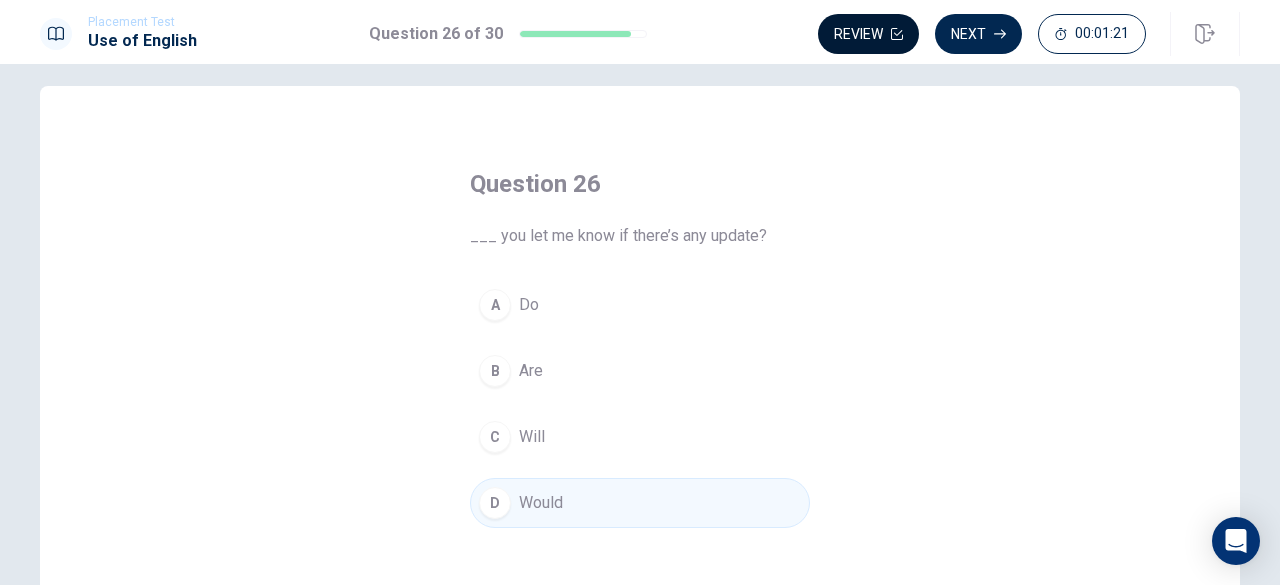 click on "Review" at bounding box center [868, 34] 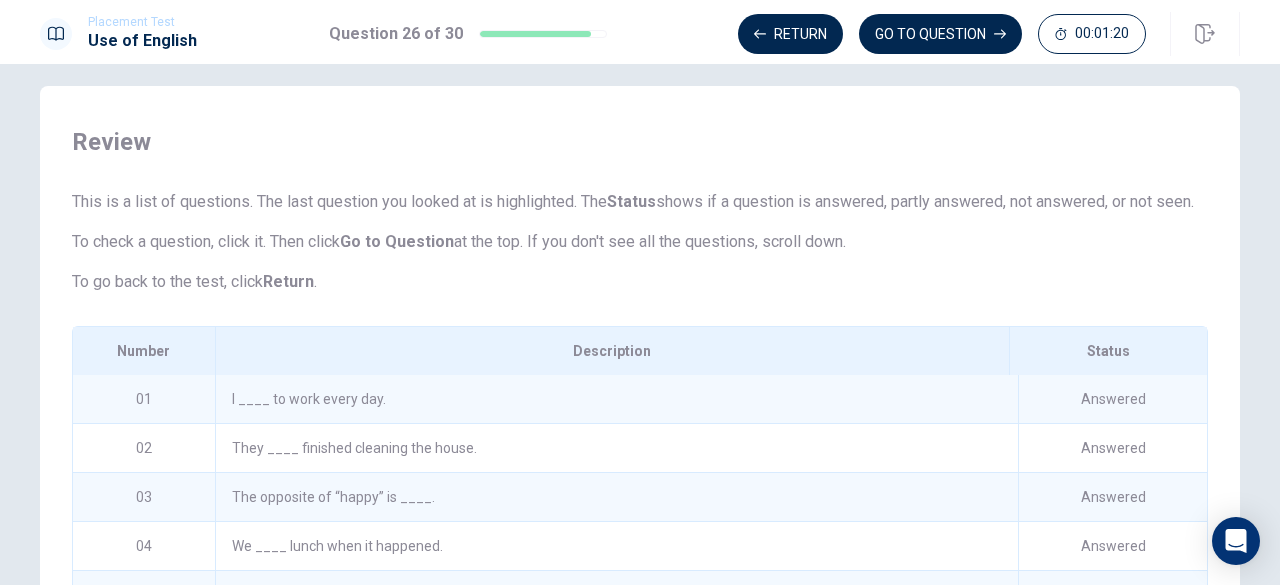 scroll, scrollTop: 294, scrollLeft: 0, axis: vertical 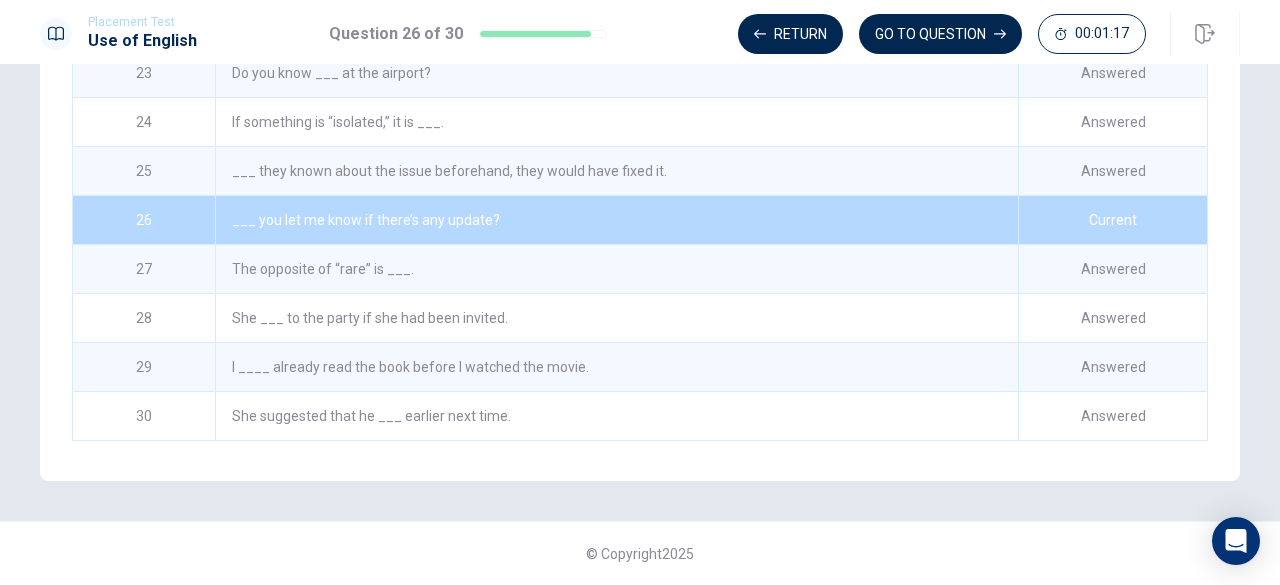 click on "She suggested that he ___ earlier next time." at bounding box center (616, 416) 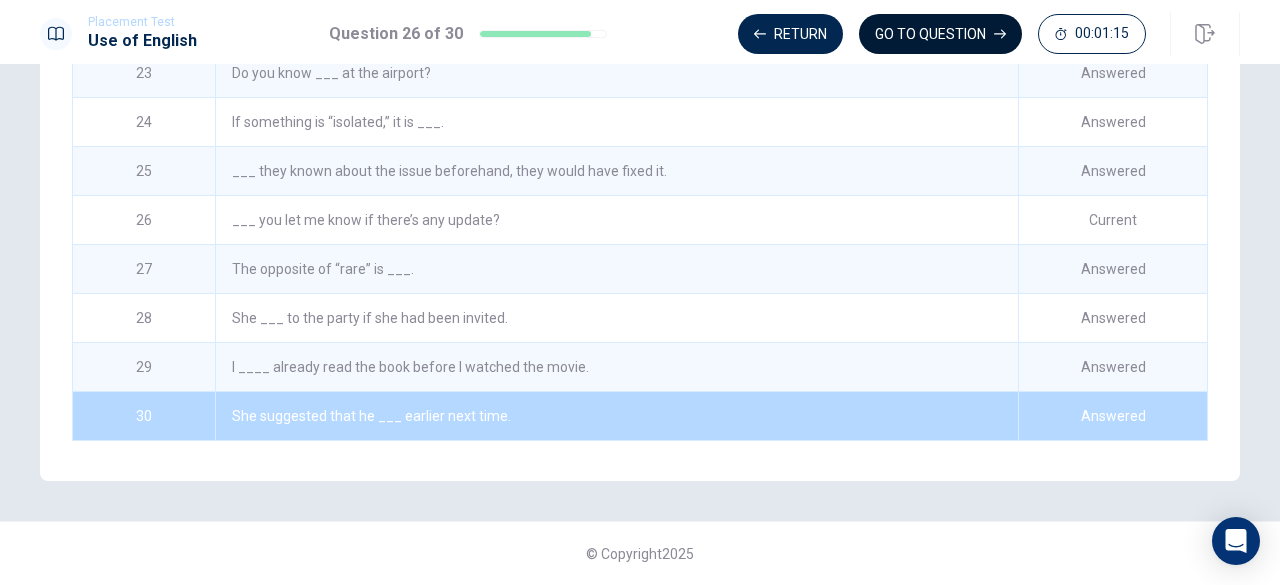 click on "GO TO QUESTION" at bounding box center [940, 34] 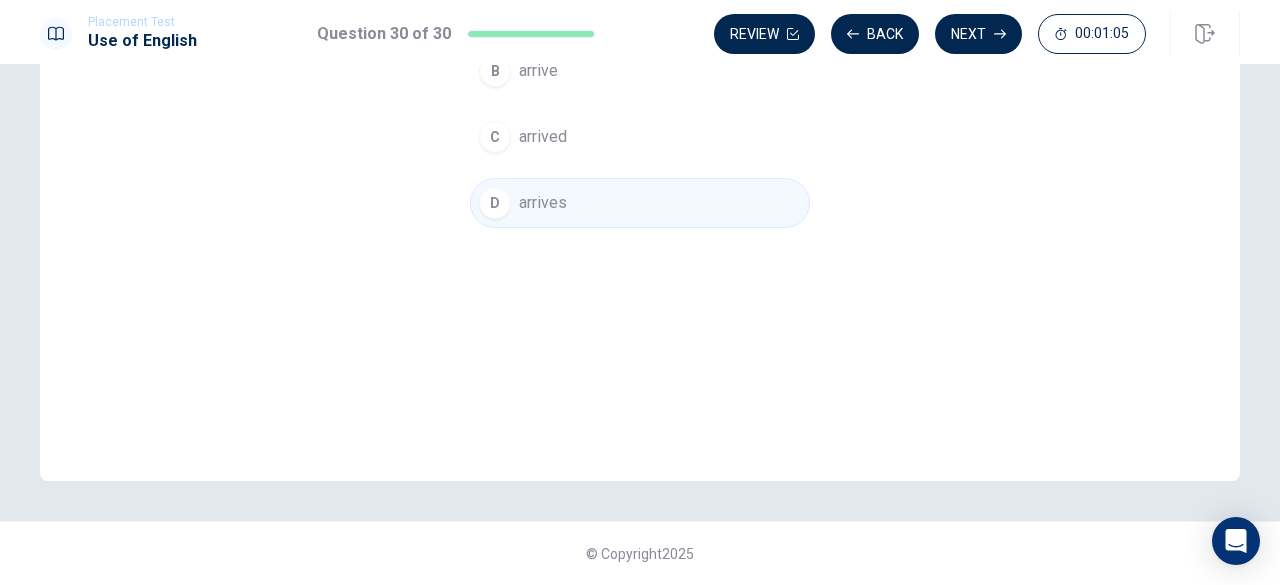 scroll, scrollTop: 118, scrollLeft: 0, axis: vertical 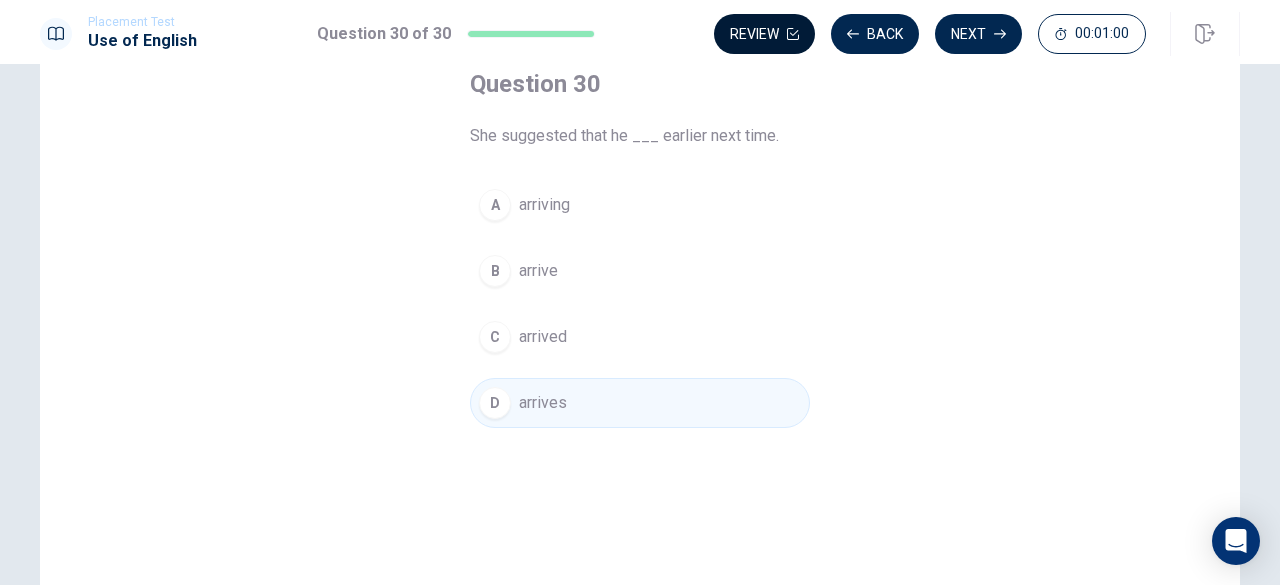 click on "Review" at bounding box center (764, 34) 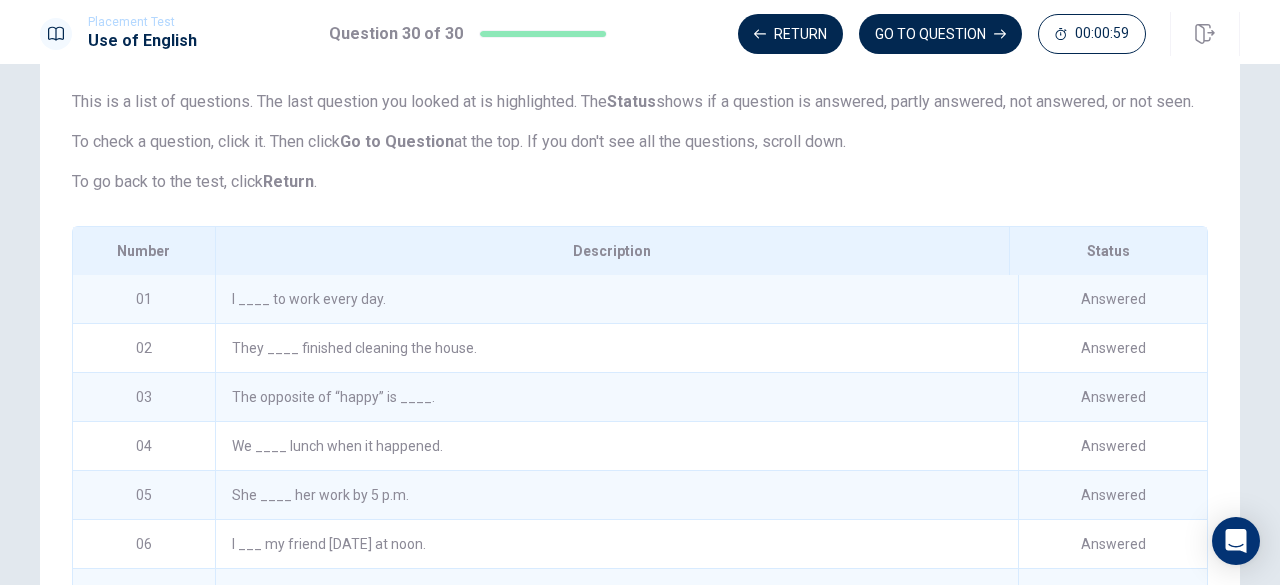 scroll, scrollTop: 206, scrollLeft: 0, axis: vertical 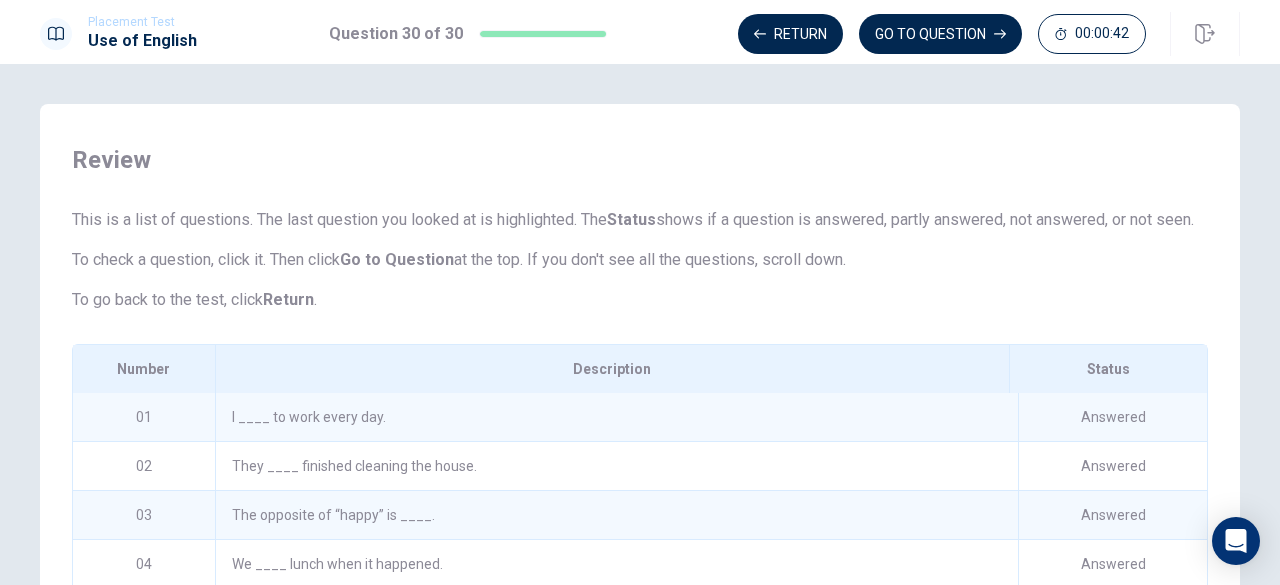 click on "To check a question, click it. Then click  Go to Question  at the top. If you don't see all the questions, scroll down." at bounding box center [640, 260] 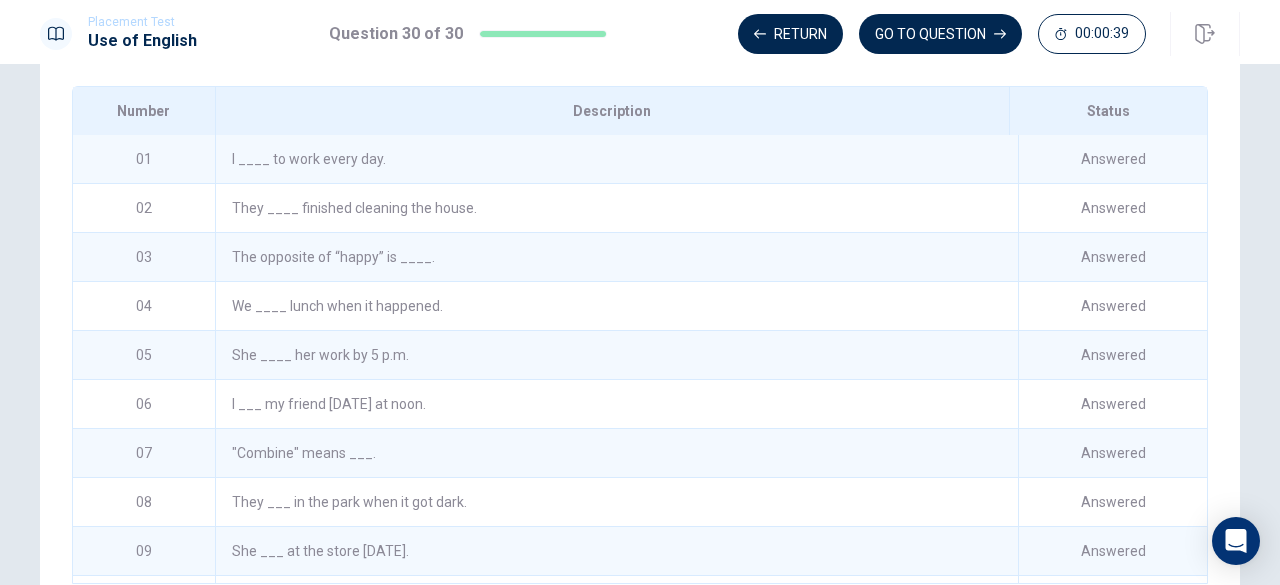 scroll, scrollTop: 261, scrollLeft: 0, axis: vertical 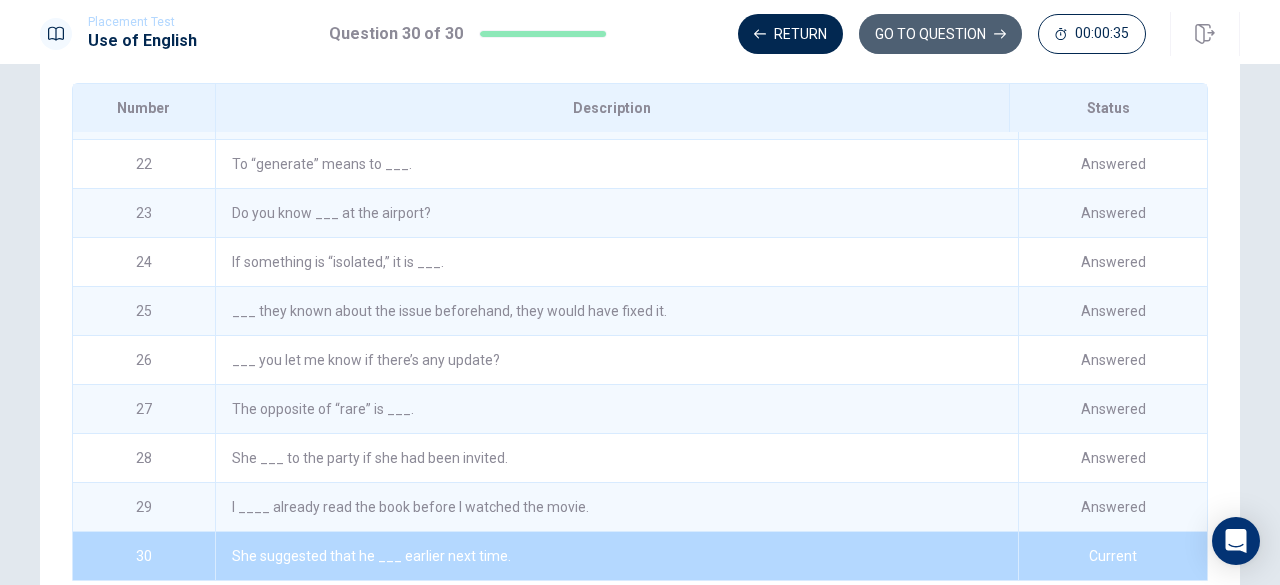 click on "GO TO QUESTION" at bounding box center (940, 34) 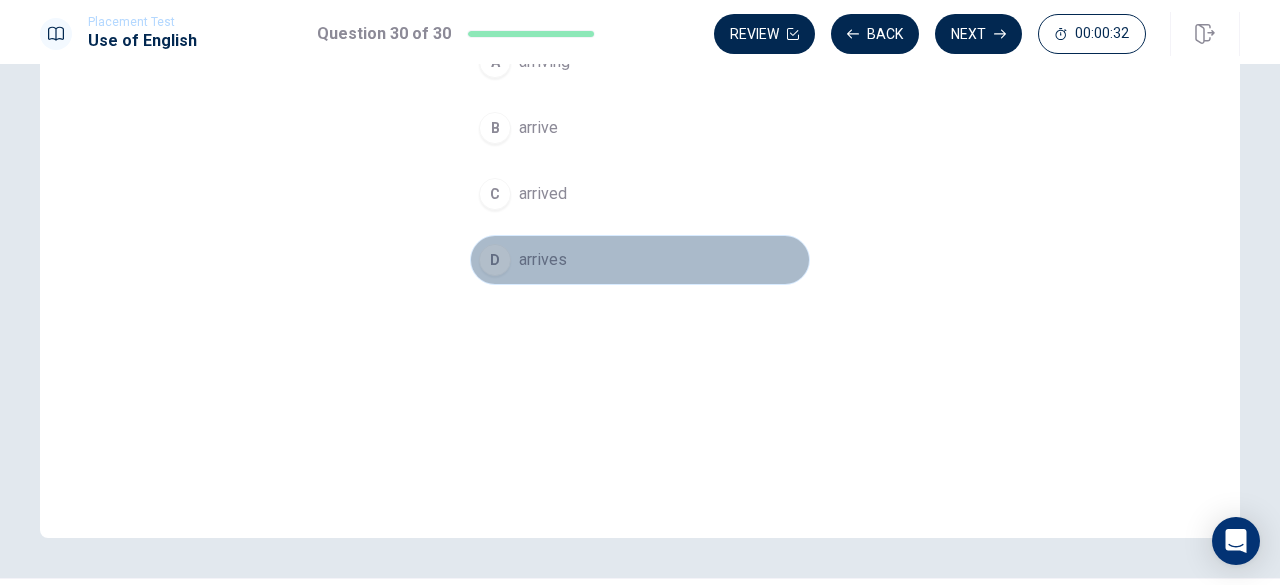 click on "D arrives" at bounding box center (640, 260) 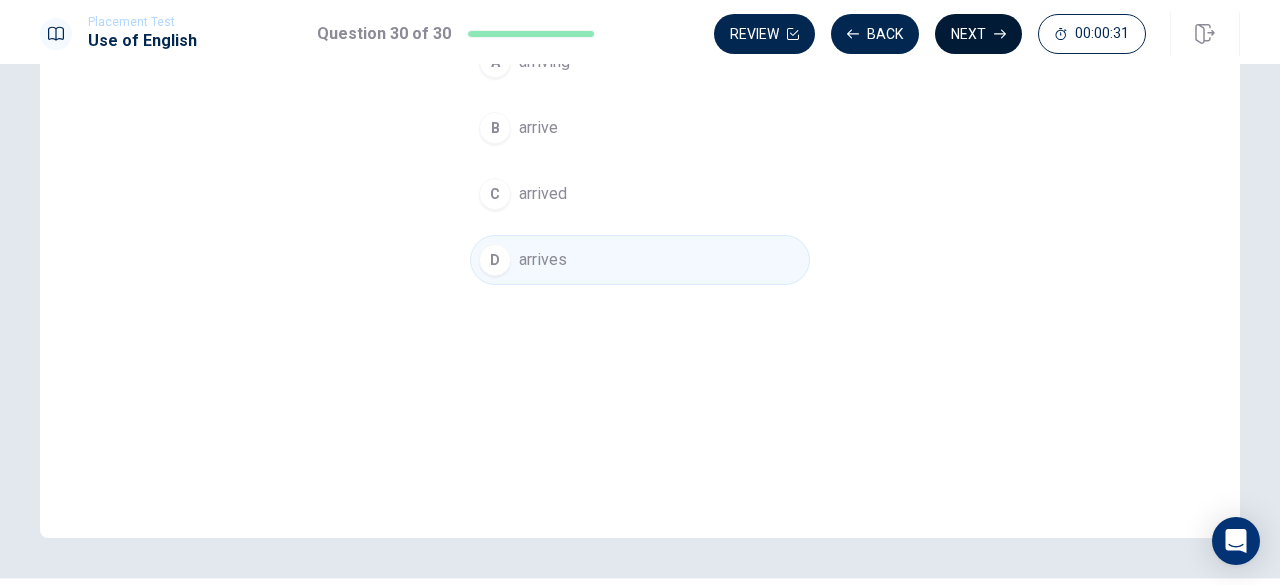 click on "Next" at bounding box center [978, 34] 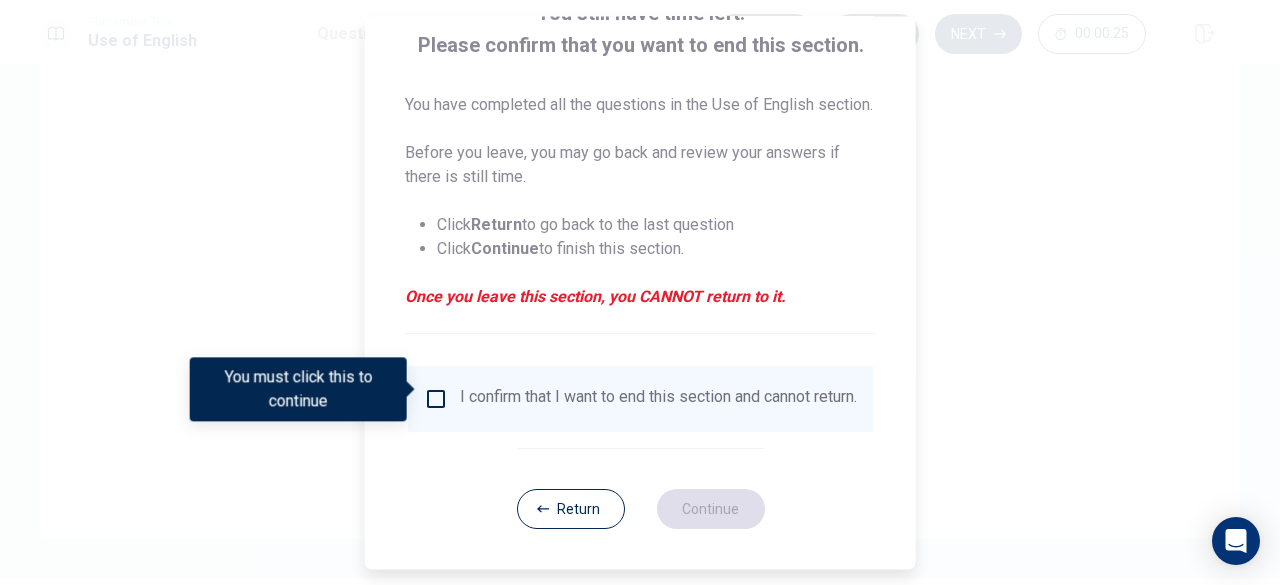 scroll, scrollTop: 184, scrollLeft: 0, axis: vertical 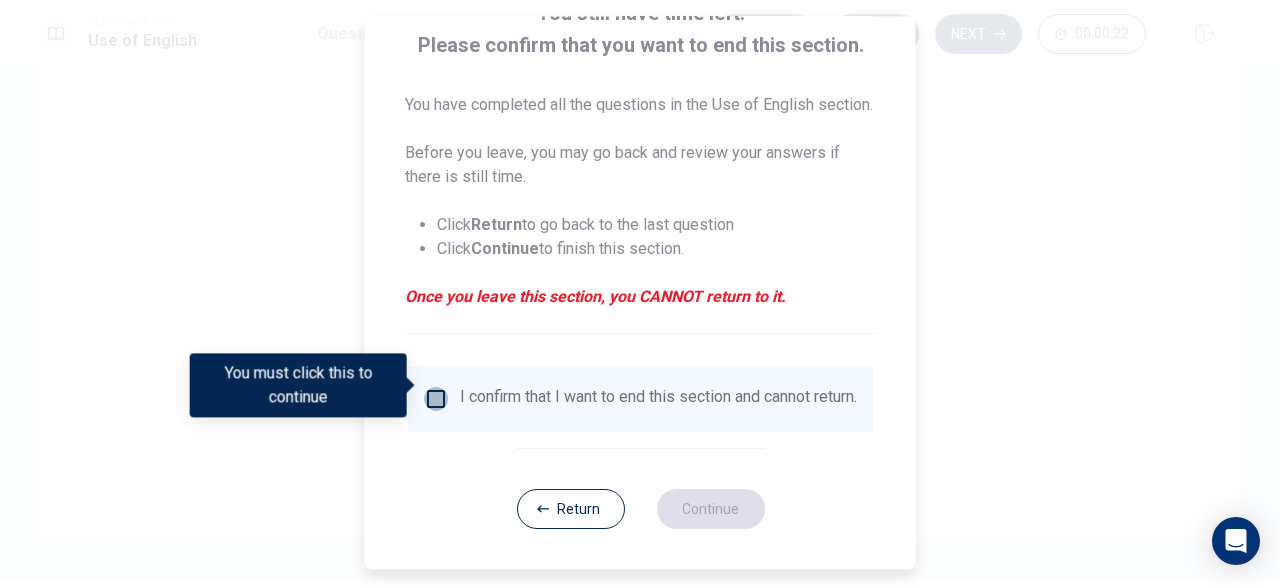 click at bounding box center (436, 399) 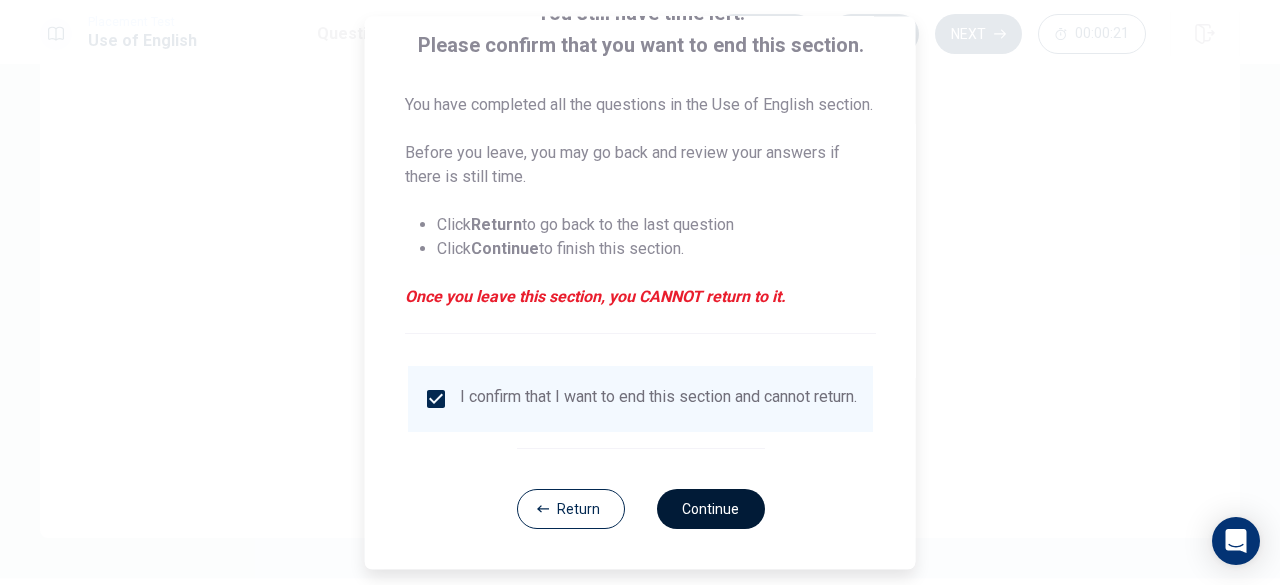 click on "Continue" at bounding box center (710, 509) 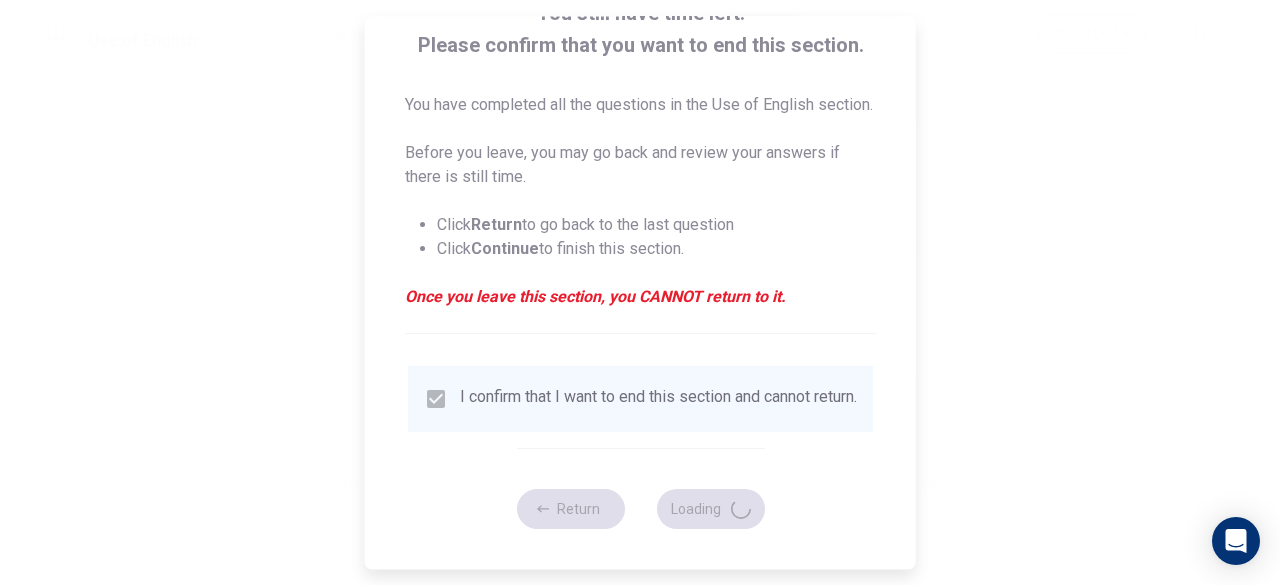 scroll, scrollTop: 0, scrollLeft: 0, axis: both 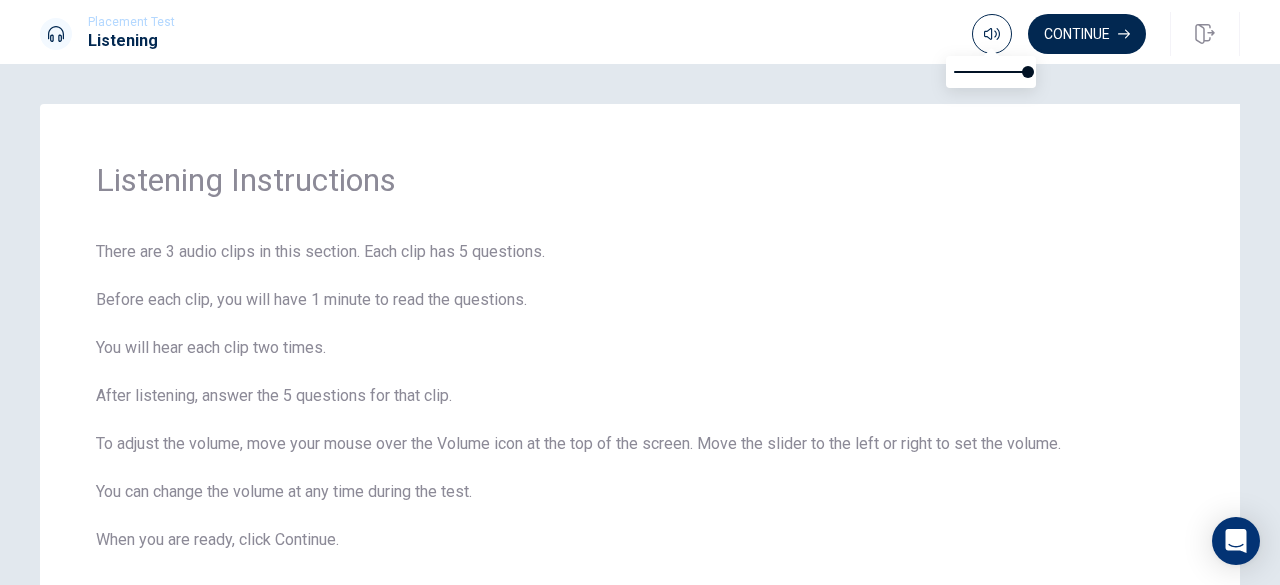 type on "0.6" 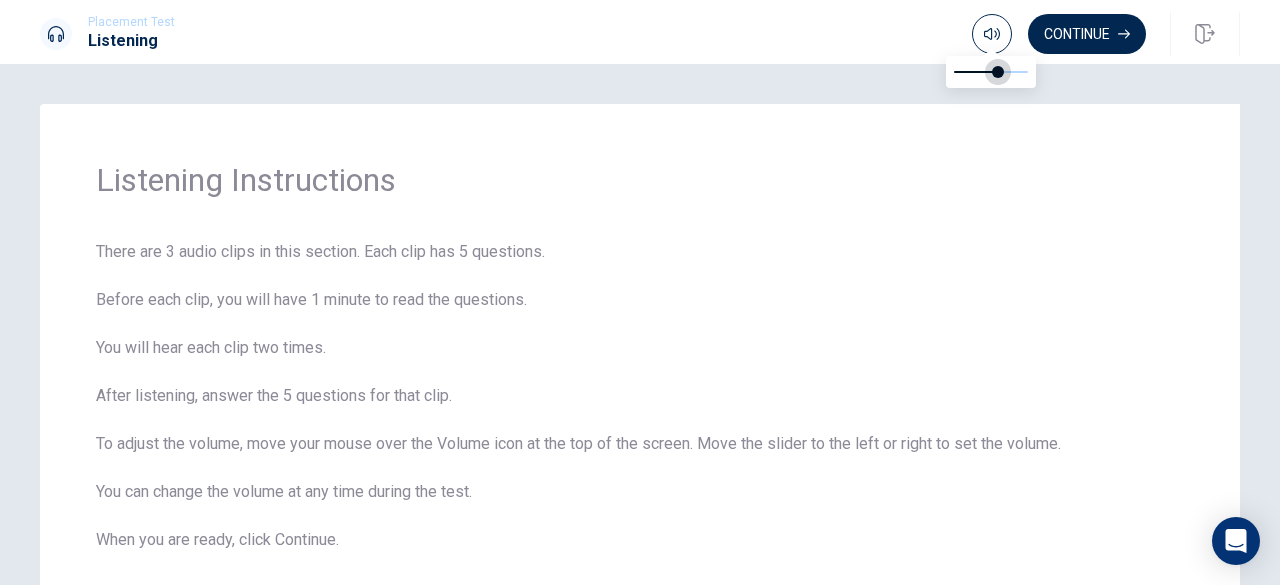 click at bounding box center [991, 72] 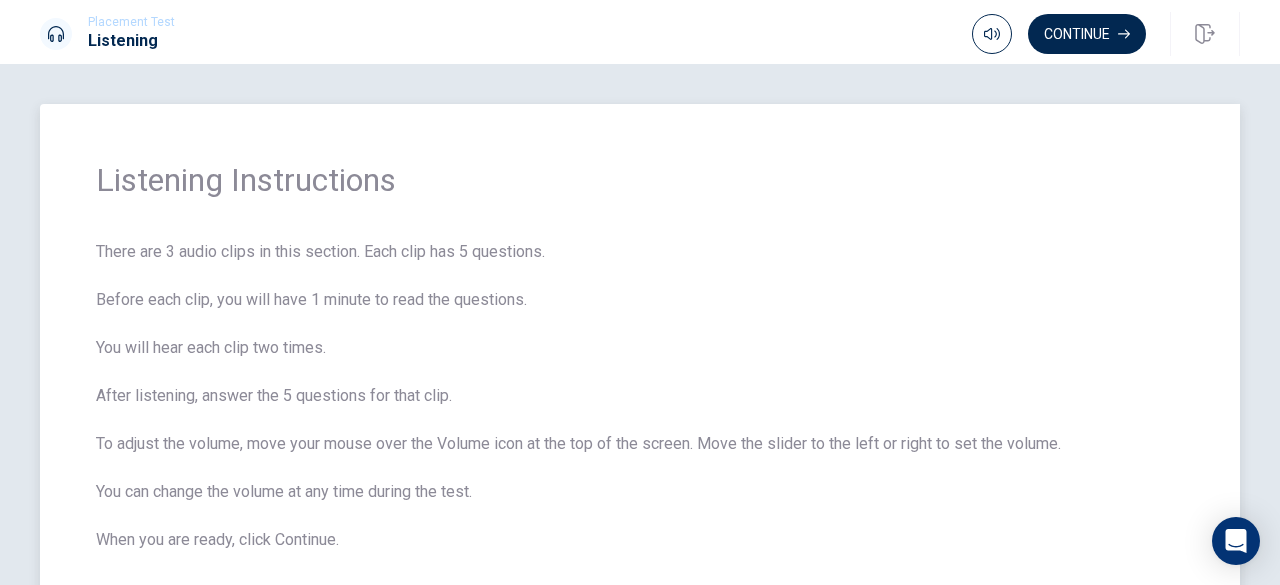 click on "There are 3 audio clips in this section. Each clip has 5 questions.
Before each clip, you will have 1 minute to read the questions.
You will hear each clip two times.
After listening, answer the 5 questions for that clip.
To adjust the volume, move your mouse over the Volume icon at the top of the screen. Move the slider to the left or right to set the volume.
You can change the volume at any time during the test.
When you are ready, click Continue." at bounding box center (640, 396) 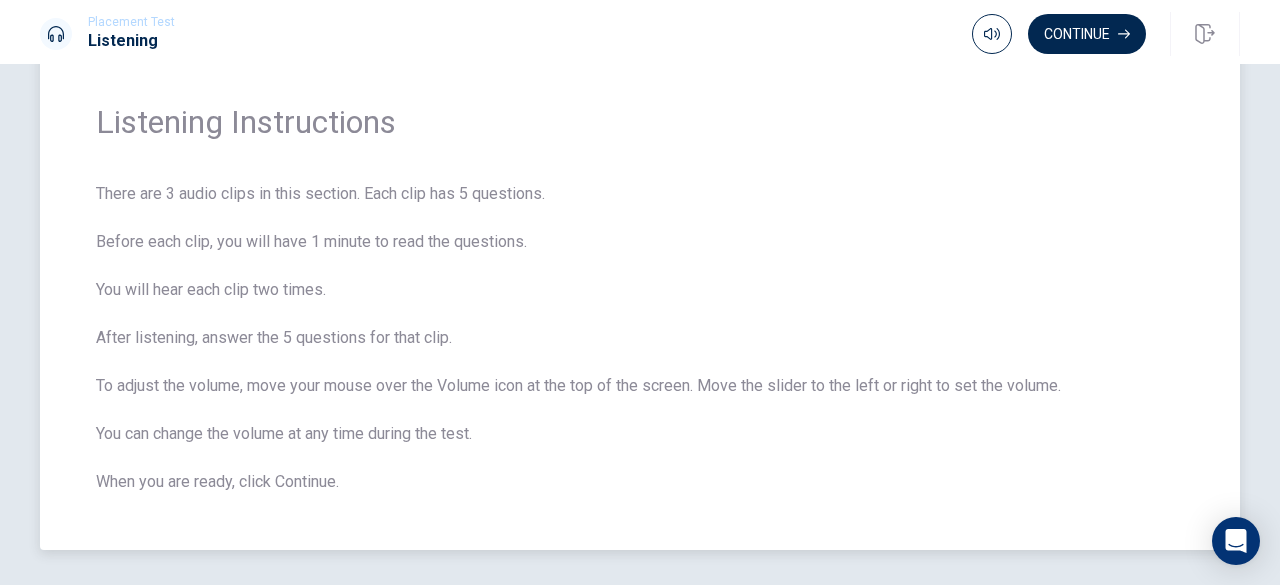 scroll, scrollTop: 26, scrollLeft: 0, axis: vertical 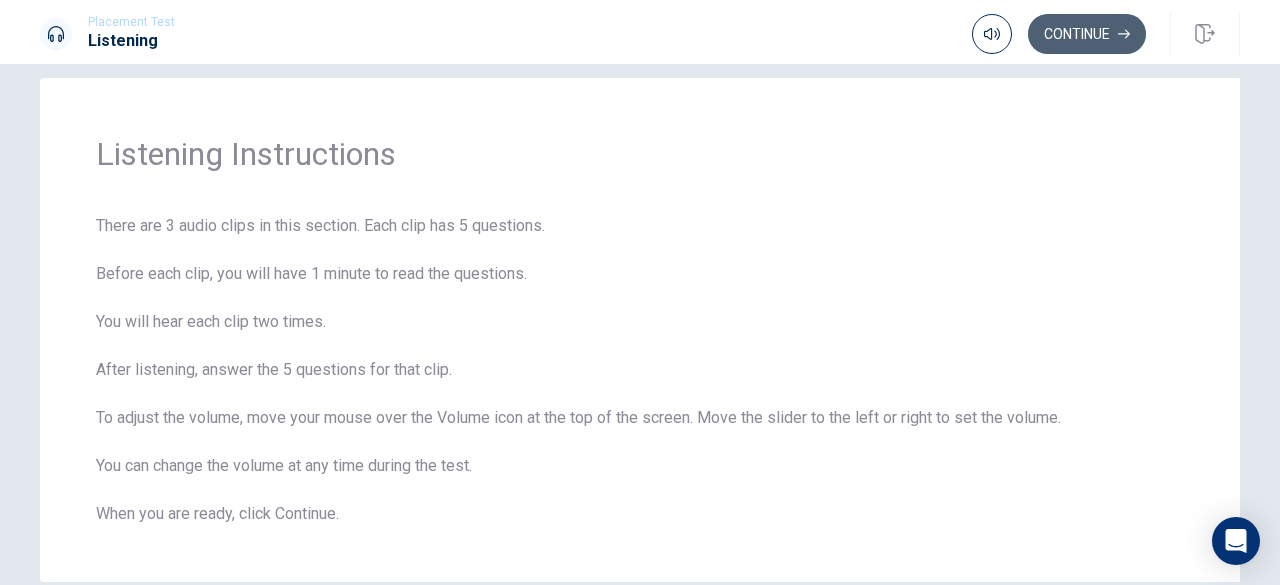 click on "Continue" at bounding box center [1087, 34] 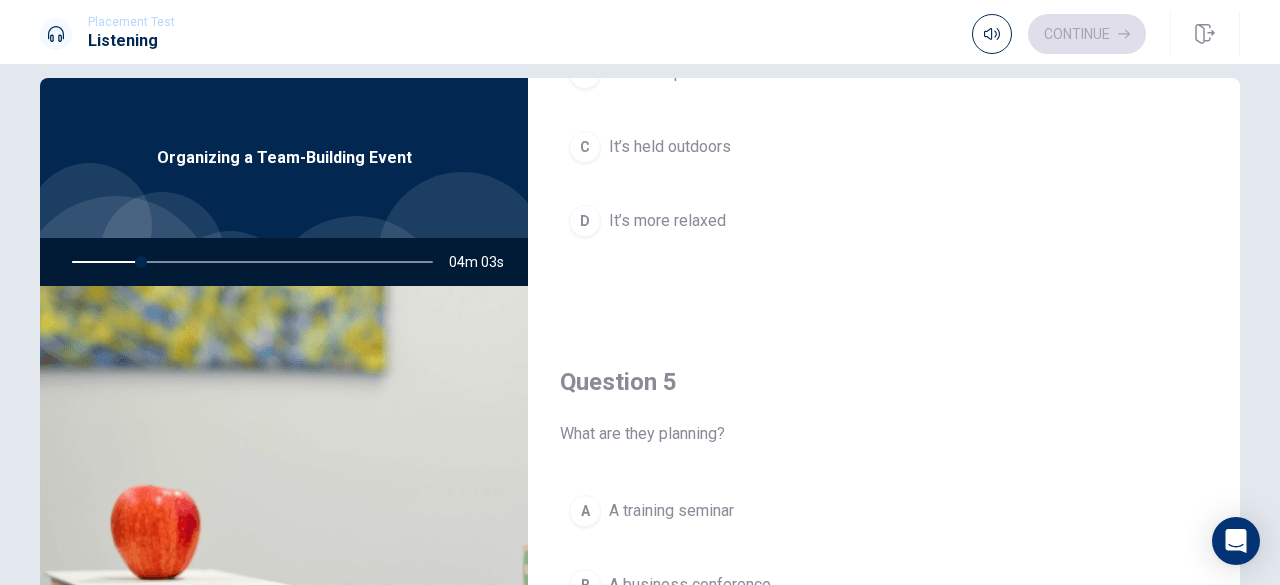 scroll, scrollTop: 1851, scrollLeft: 0, axis: vertical 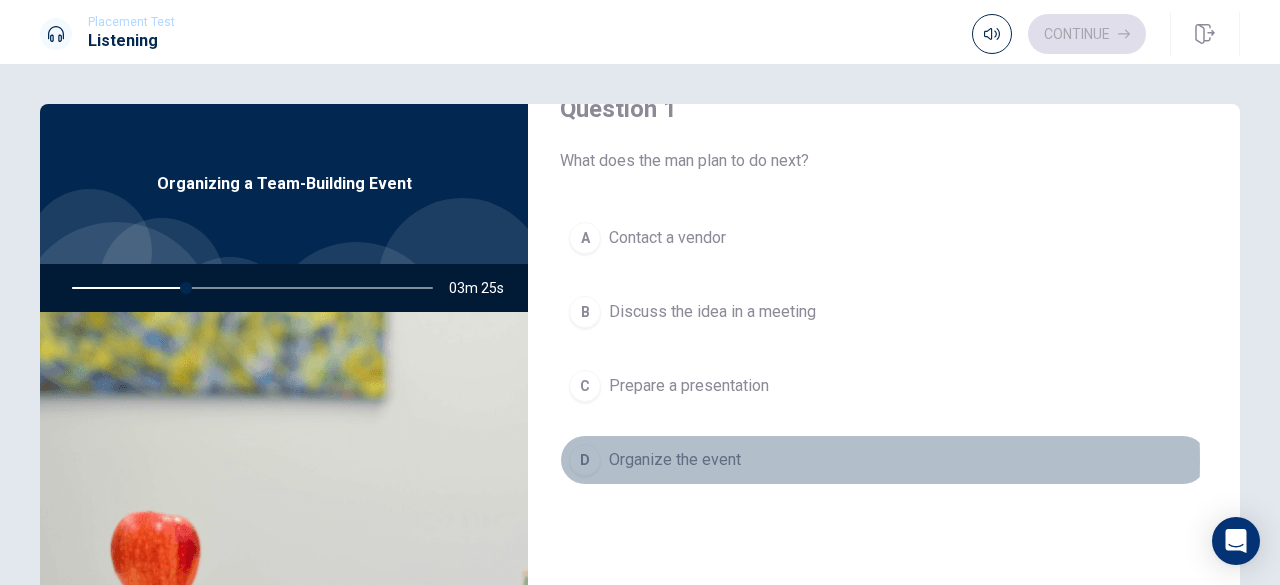 click on "Organize the event" at bounding box center (675, 460) 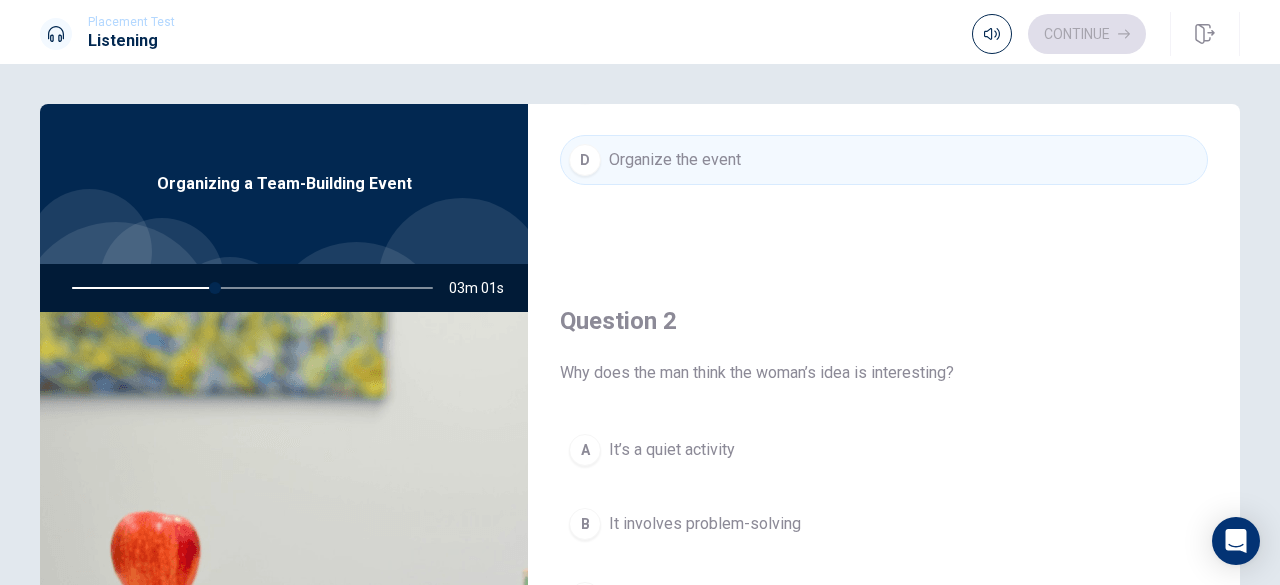scroll, scrollTop: 551, scrollLeft: 0, axis: vertical 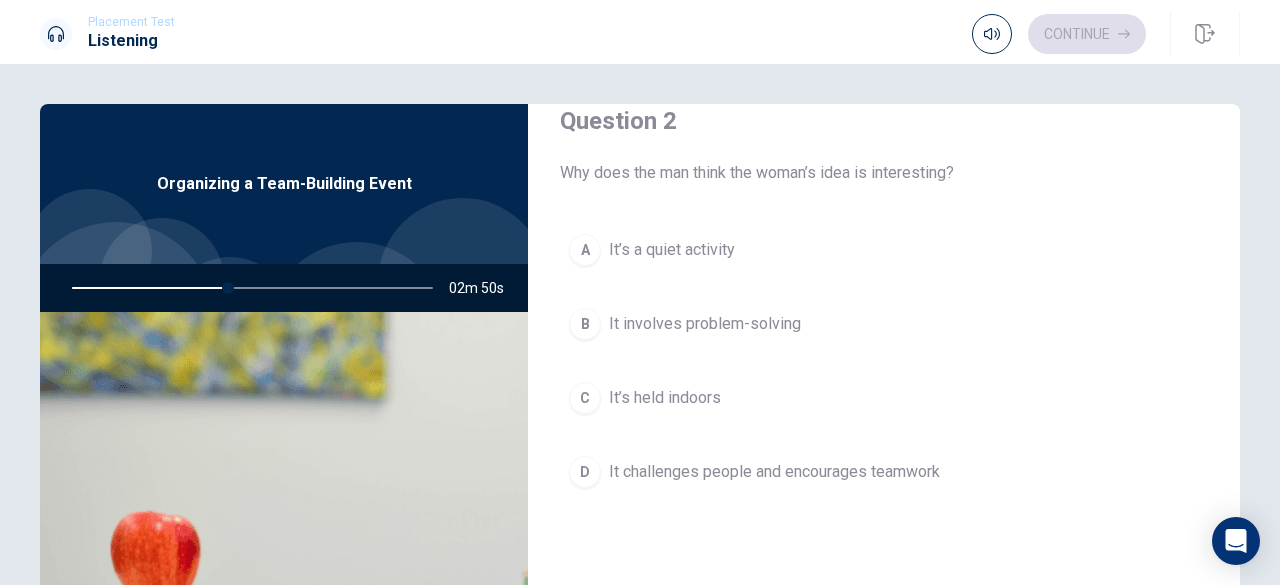 click on "It challenges people and encourages teamwork" at bounding box center [774, 472] 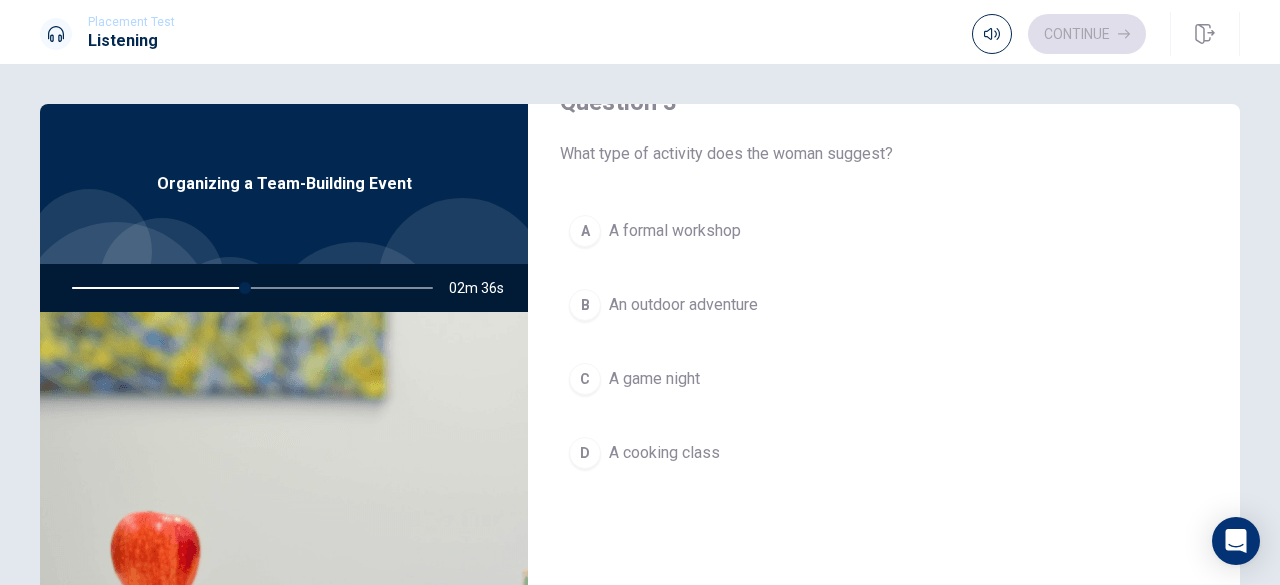scroll, scrollTop: 1051, scrollLeft: 0, axis: vertical 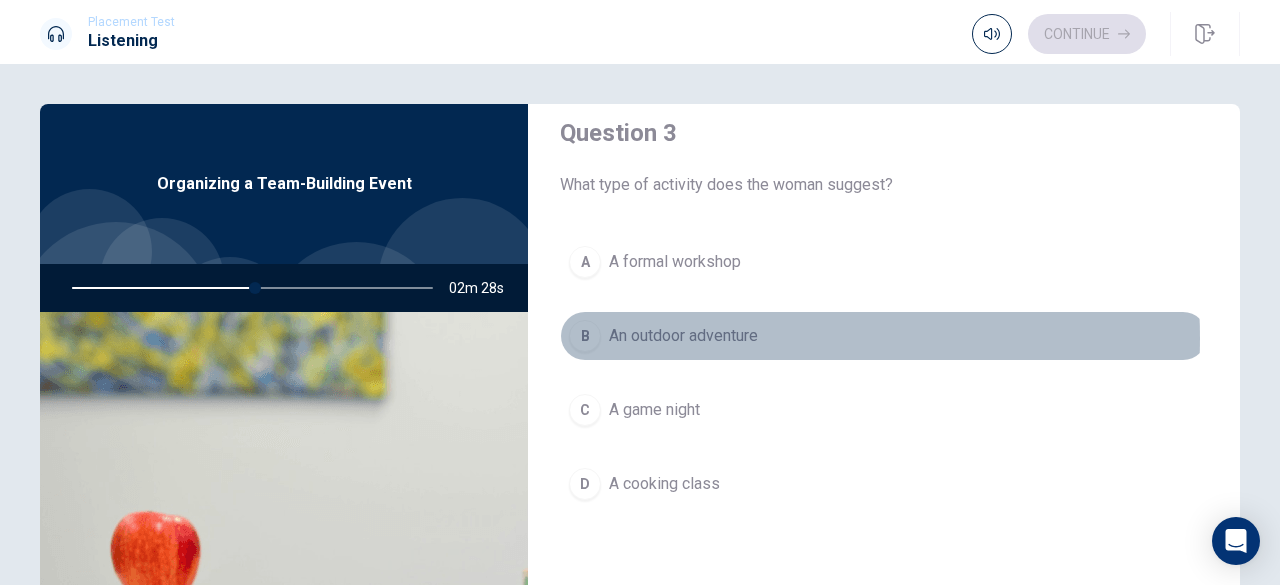 click on "An outdoor adventure" at bounding box center [683, 336] 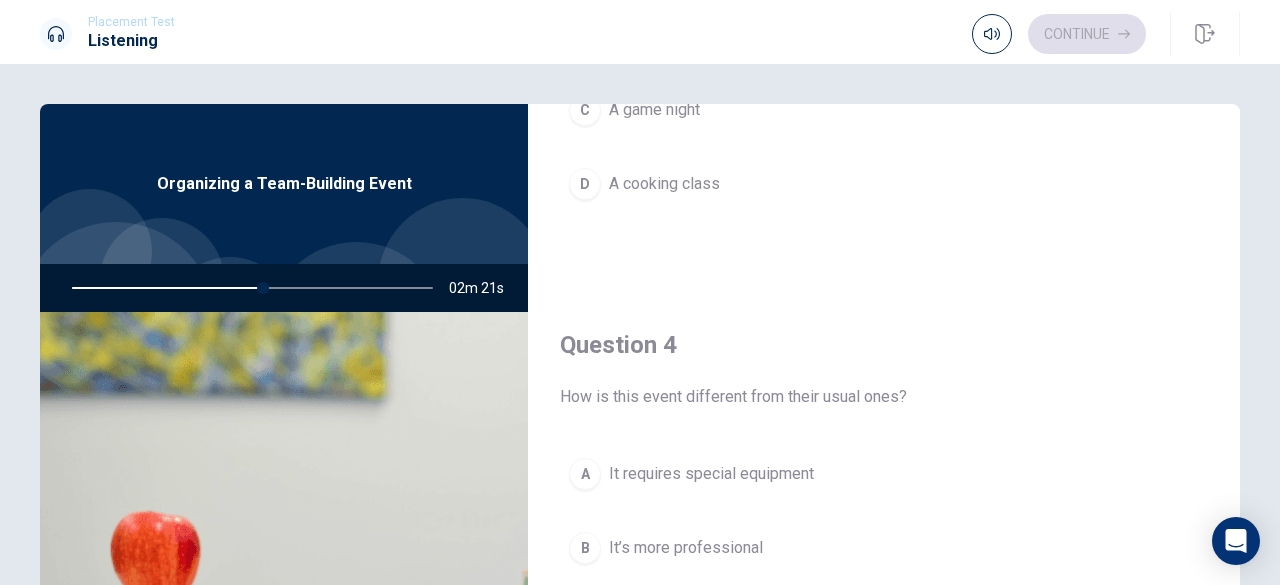 scroll, scrollTop: 1551, scrollLeft: 0, axis: vertical 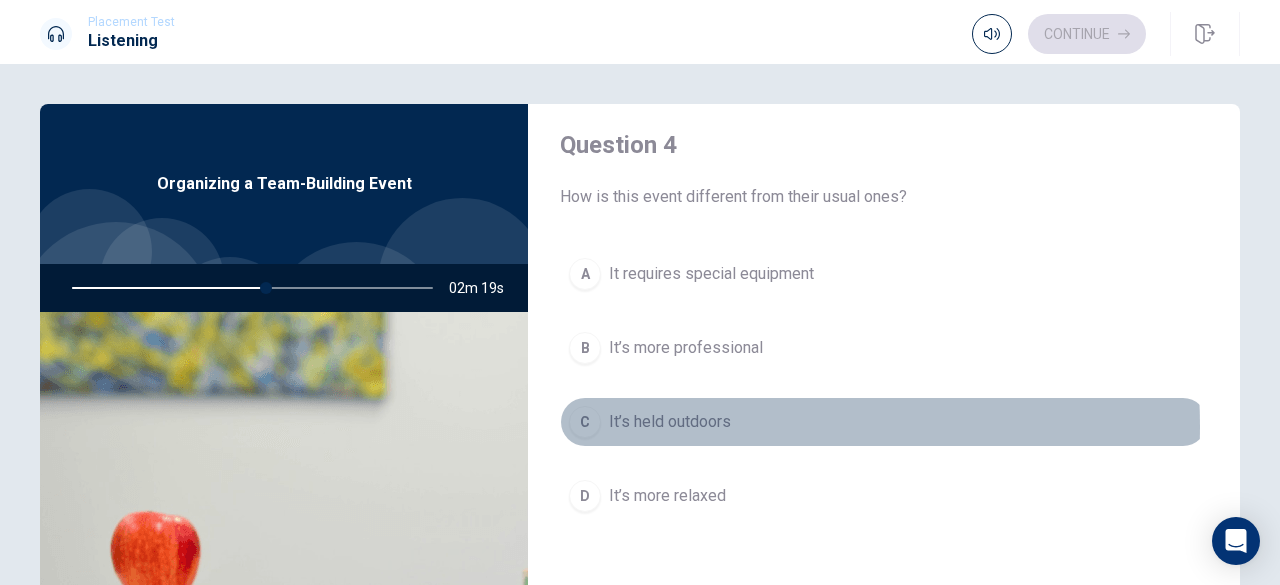 click on "It’s held outdoors" at bounding box center (670, 422) 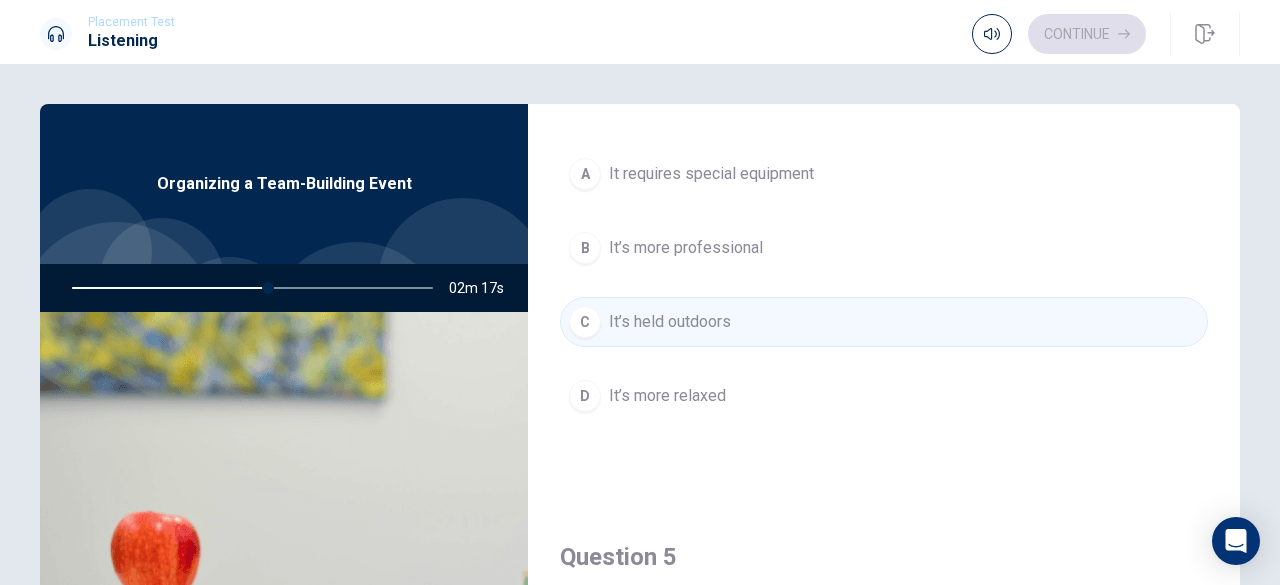 scroll, scrollTop: 1851, scrollLeft: 0, axis: vertical 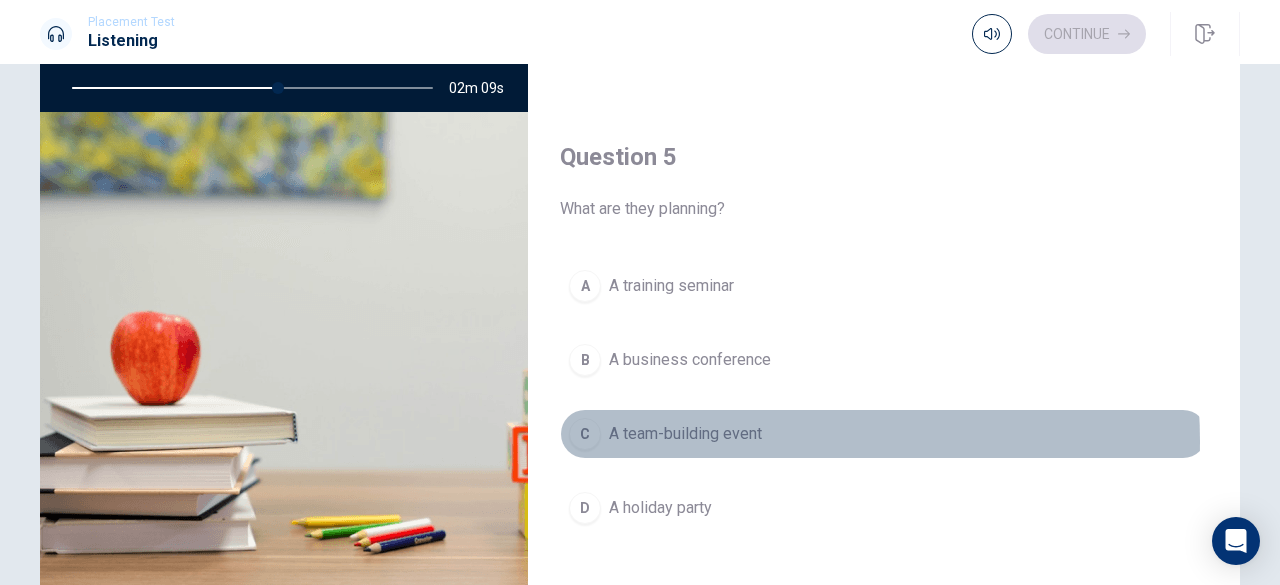 click on "A team-building event" at bounding box center (685, 434) 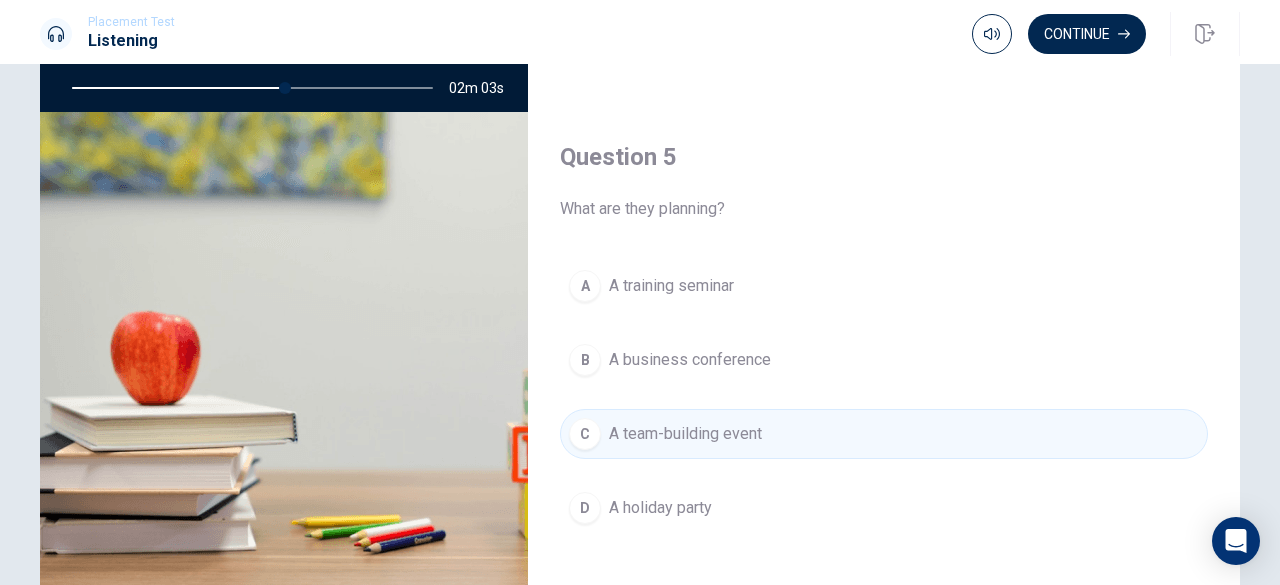 drag, startPoint x: 1222, startPoint y: 466, endPoint x: 1221, endPoint y: 208, distance: 258.00195 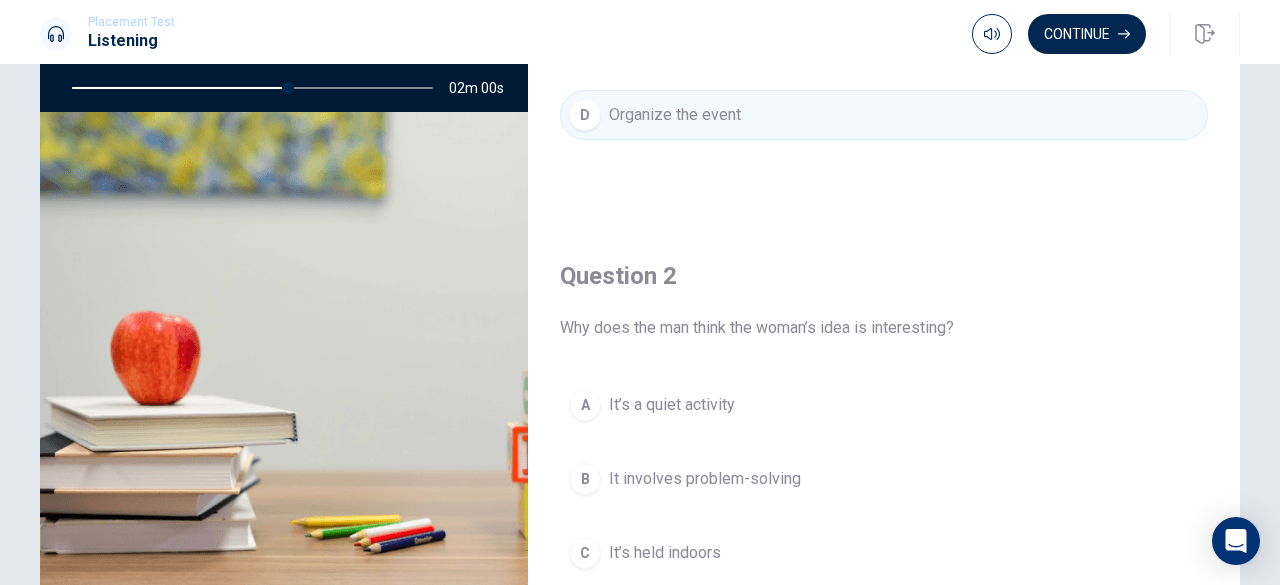 scroll, scrollTop: 176, scrollLeft: 0, axis: vertical 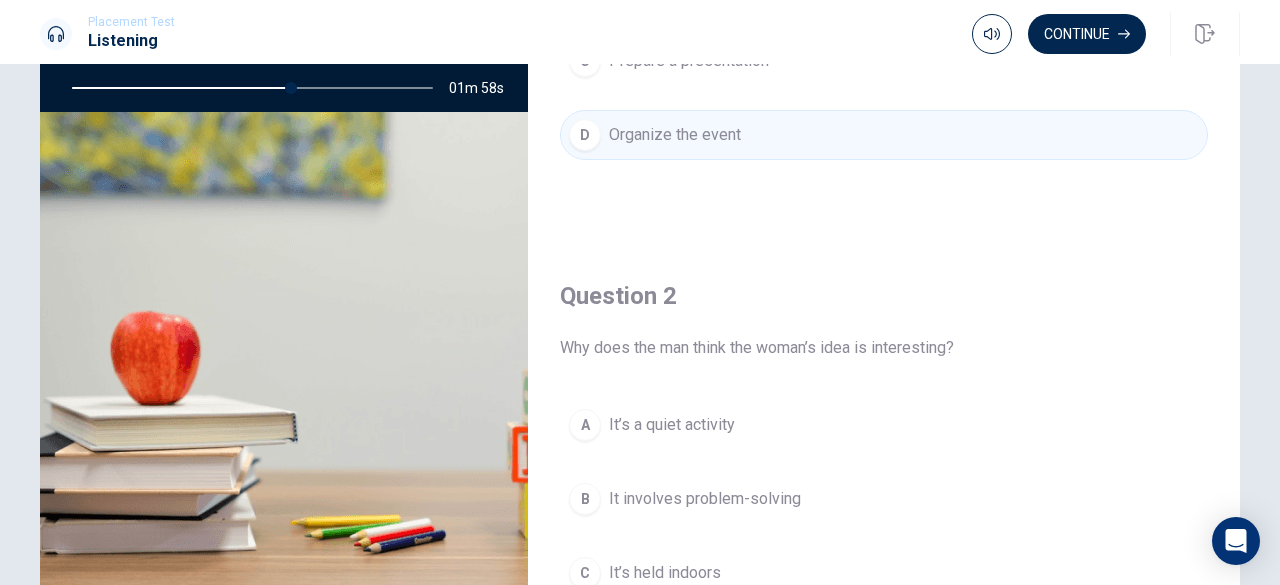drag, startPoint x: 1269, startPoint y: 279, endPoint x: 1191, endPoint y: 228, distance: 93.193344 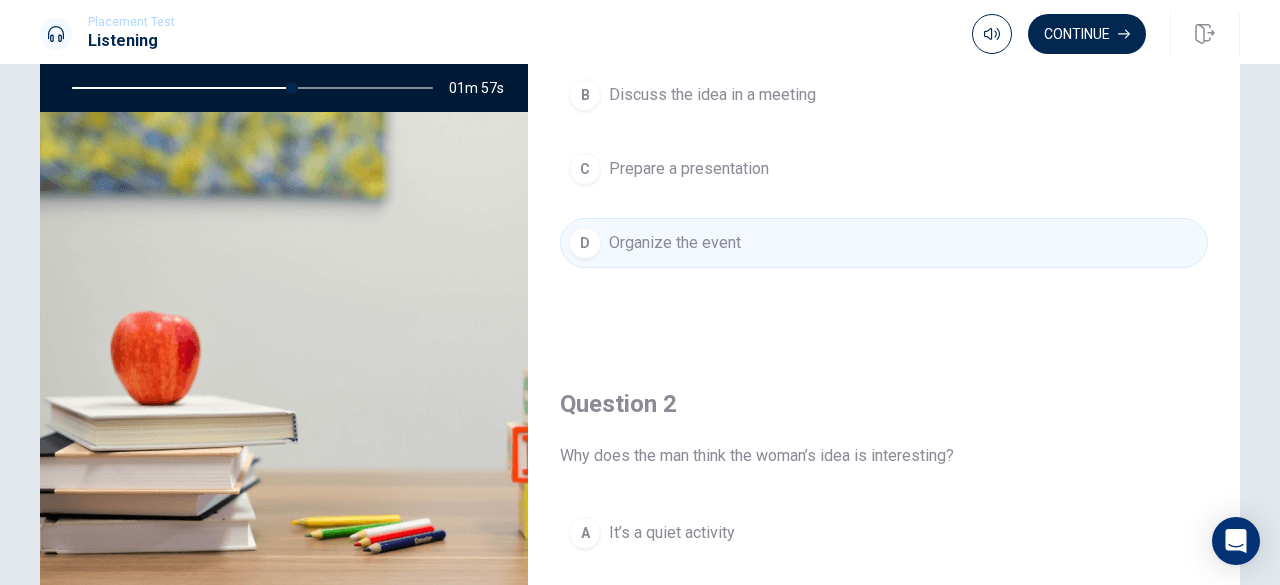 scroll, scrollTop: 0, scrollLeft: 0, axis: both 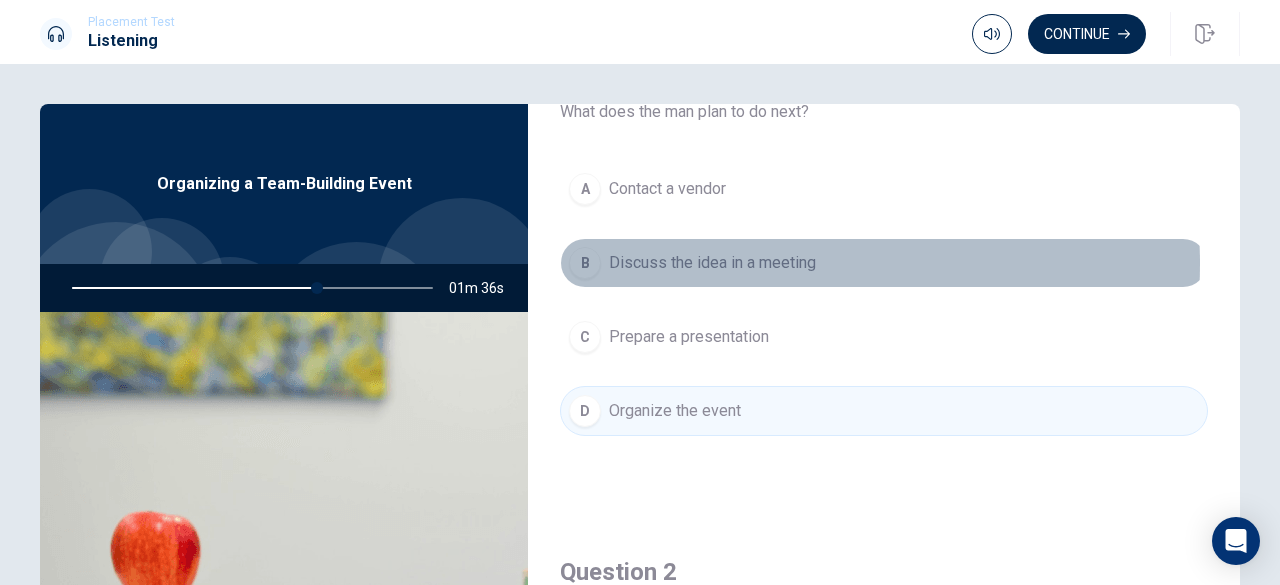 click on "Discuss the idea in a meeting" at bounding box center (712, 263) 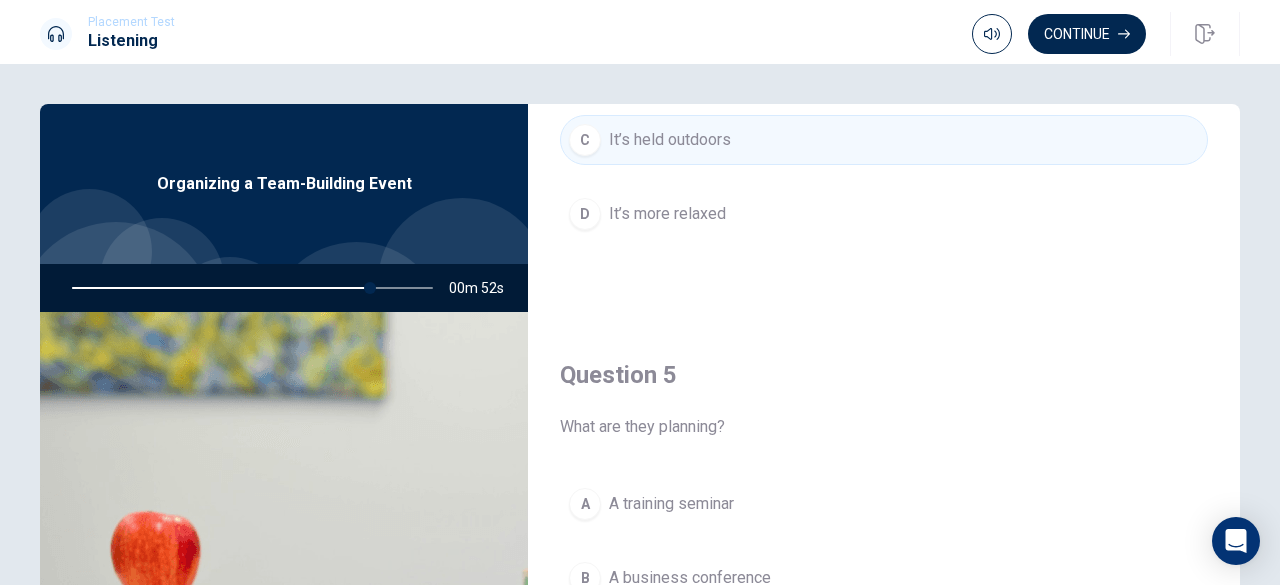 scroll, scrollTop: 1851, scrollLeft: 0, axis: vertical 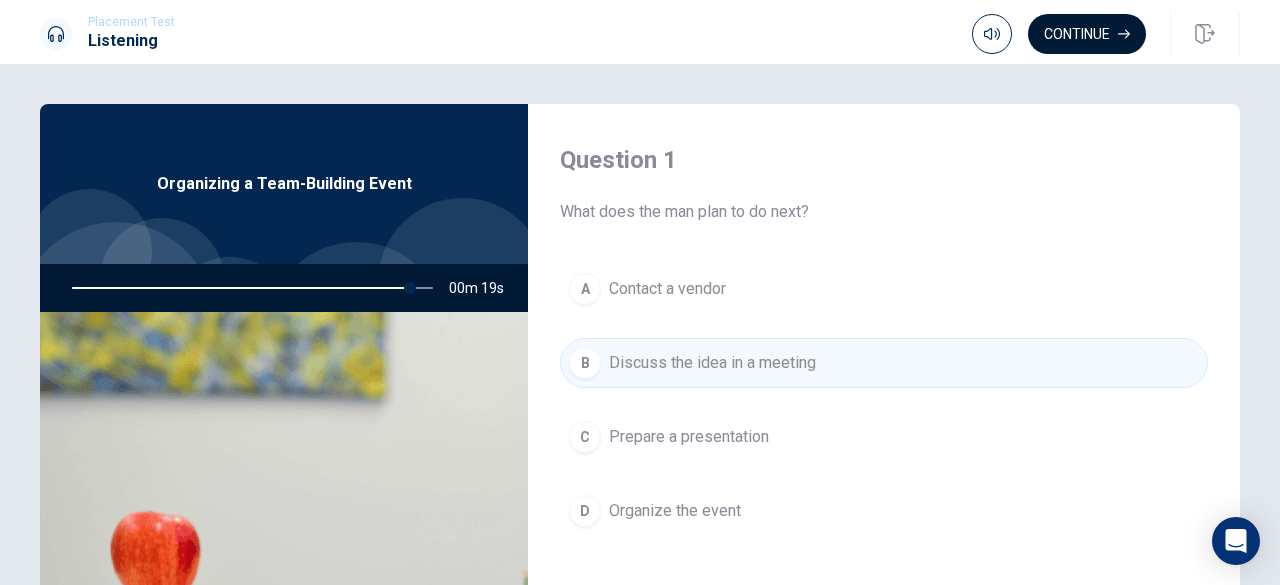 click on "Continue" at bounding box center [1087, 34] 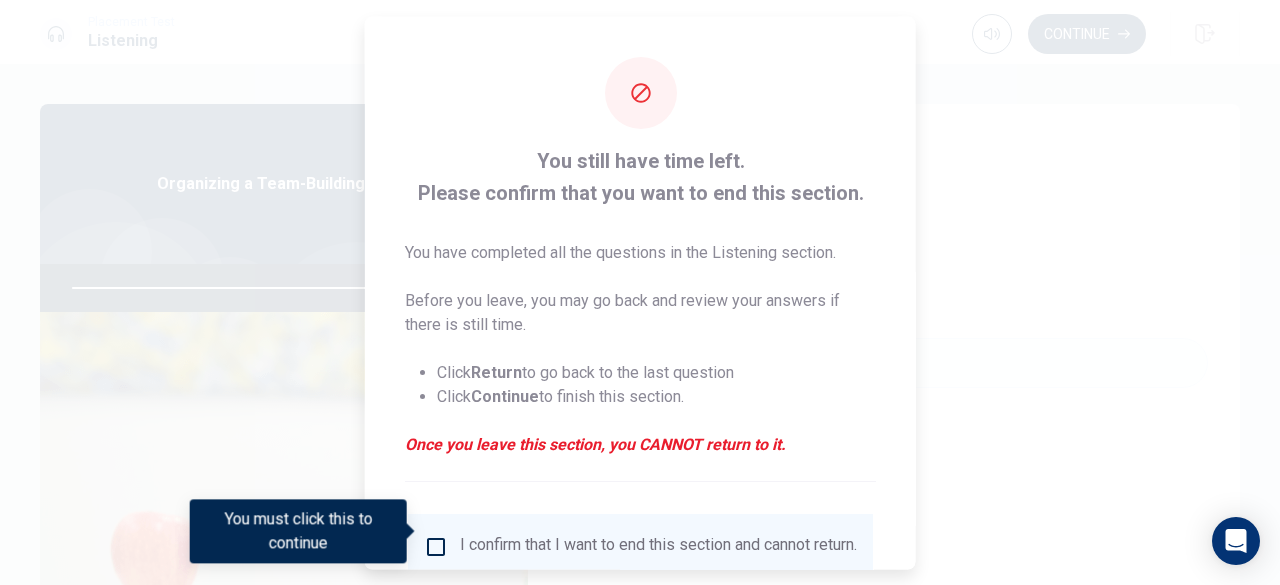 scroll, scrollTop: 160, scrollLeft: 0, axis: vertical 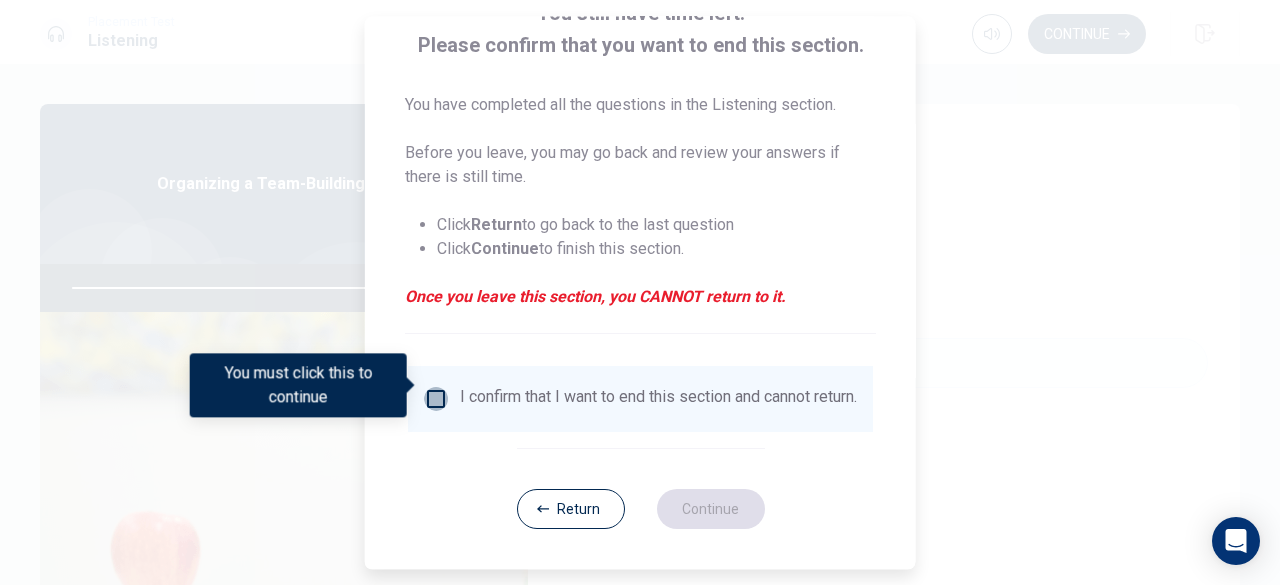 click at bounding box center (436, 399) 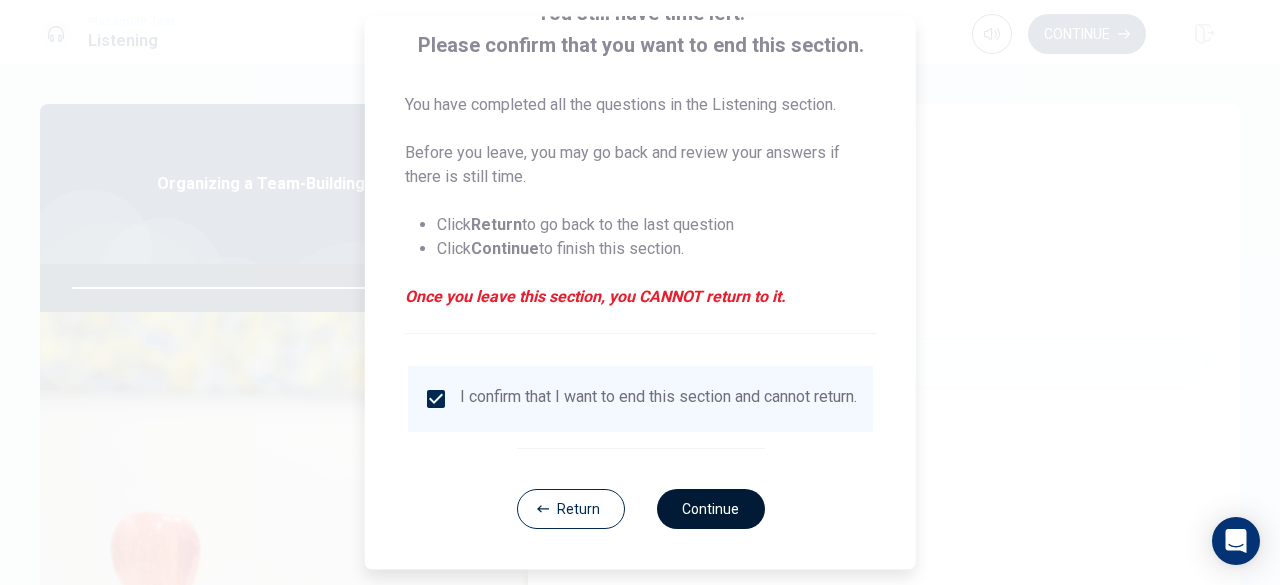 click on "Continue" at bounding box center (710, 509) 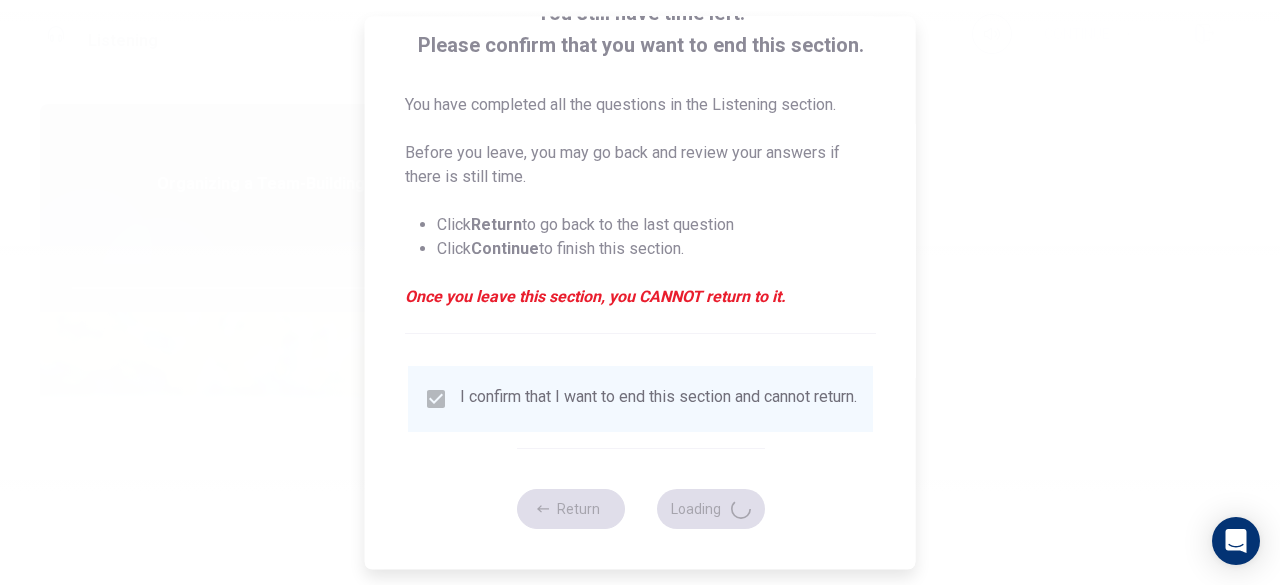 type on "97" 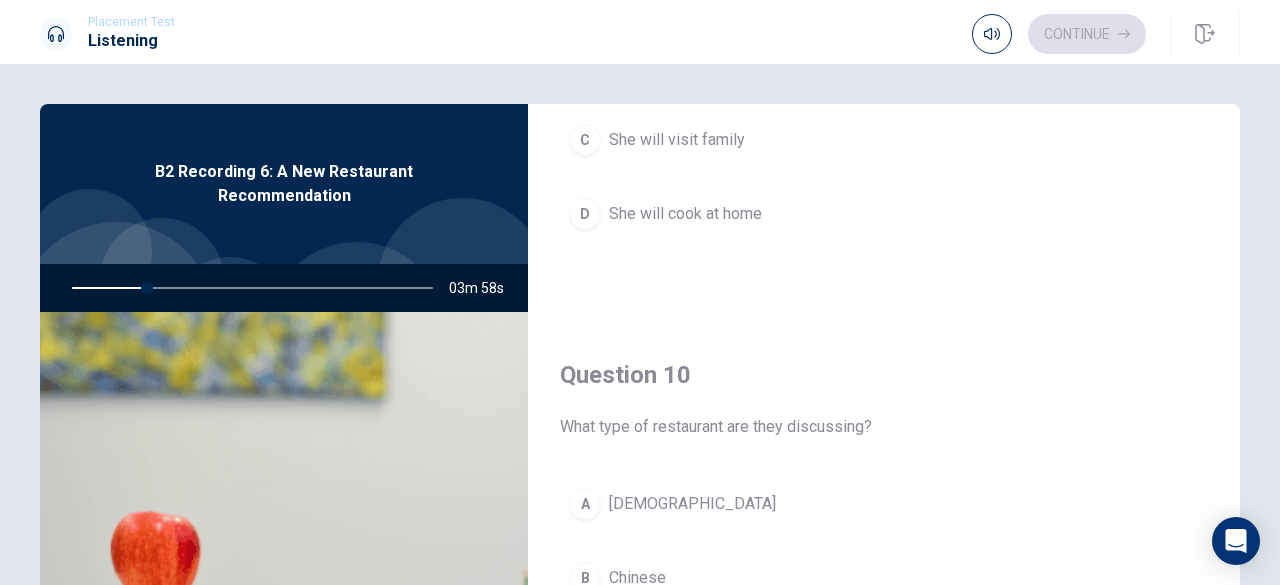 scroll, scrollTop: 1851, scrollLeft: 0, axis: vertical 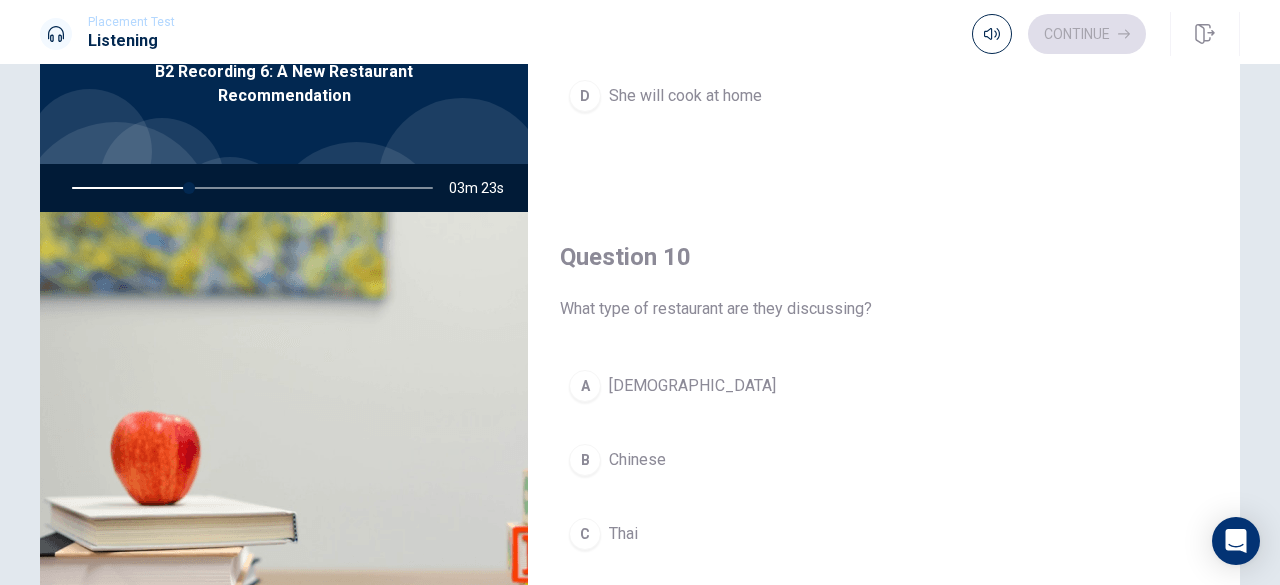 click on "Thai" at bounding box center (623, 534) 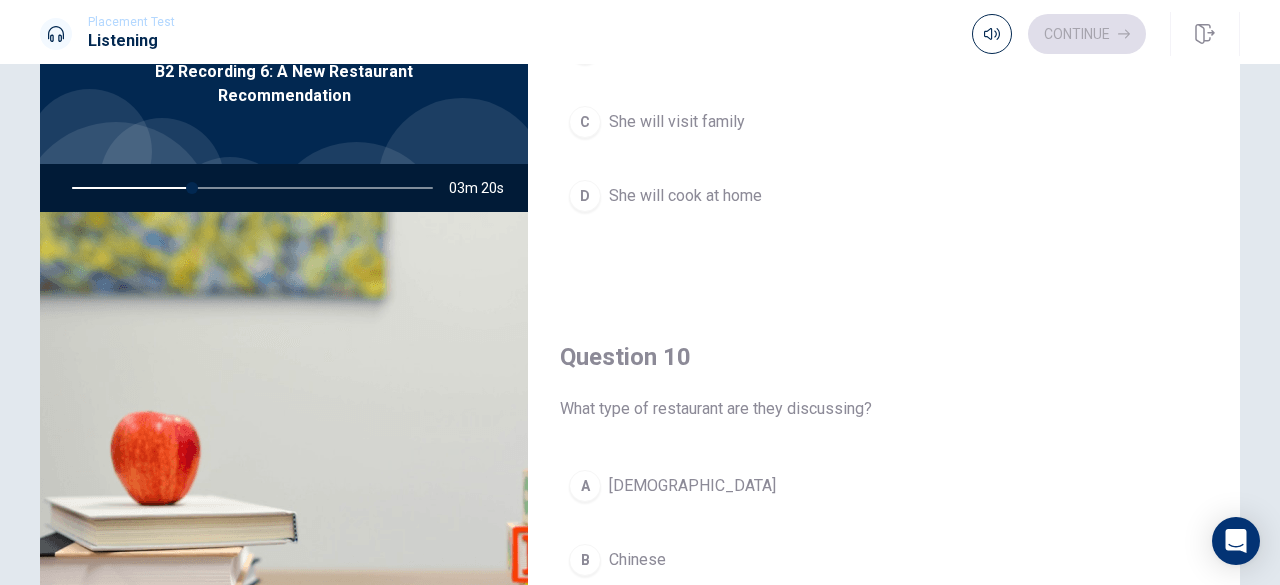 scroll, scrollTop: 1451, scrollLeft: 0, axis: vertical 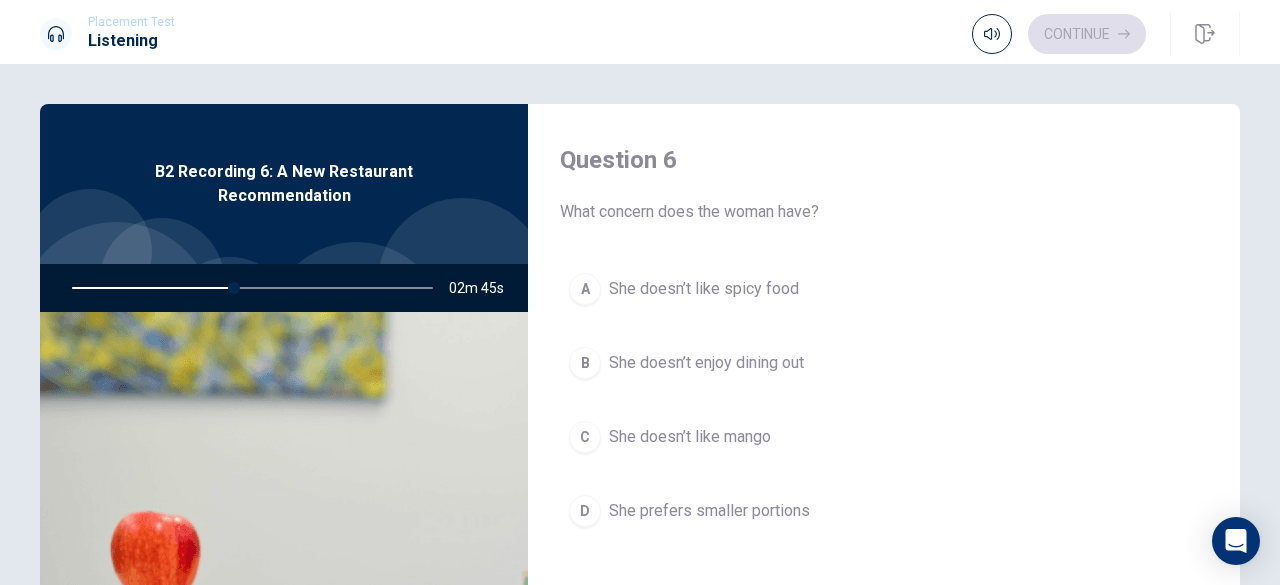 click on "She doesn’t like spicy food" at bounding box center (704, 289) 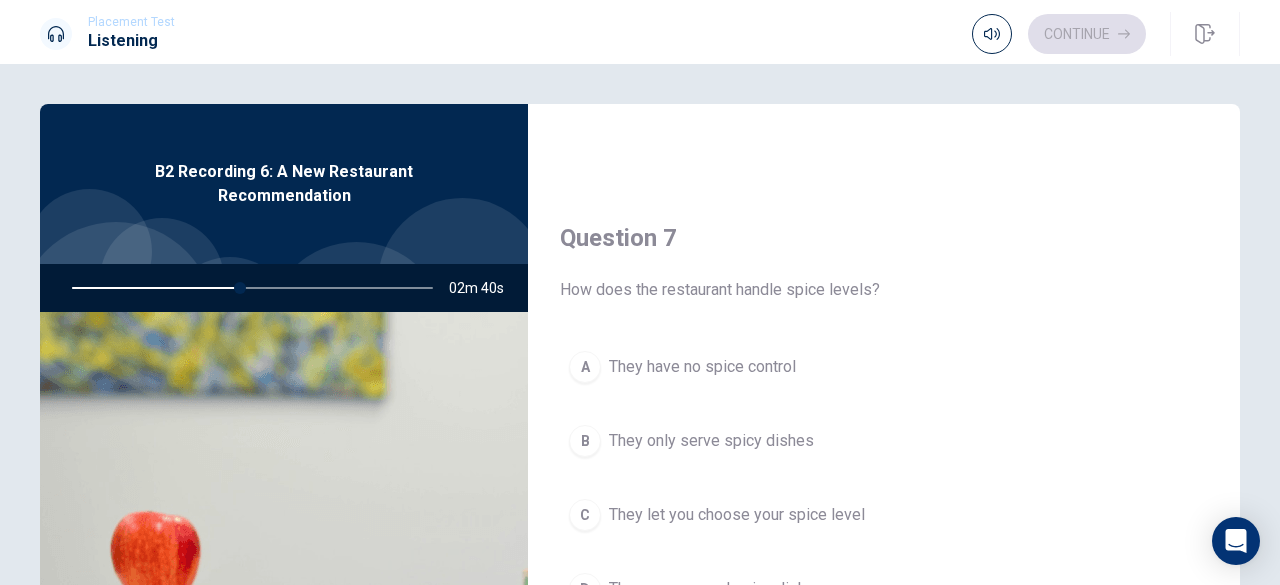 scroll, scrollTop: 500, scrollLeft: 0, axis: vertical 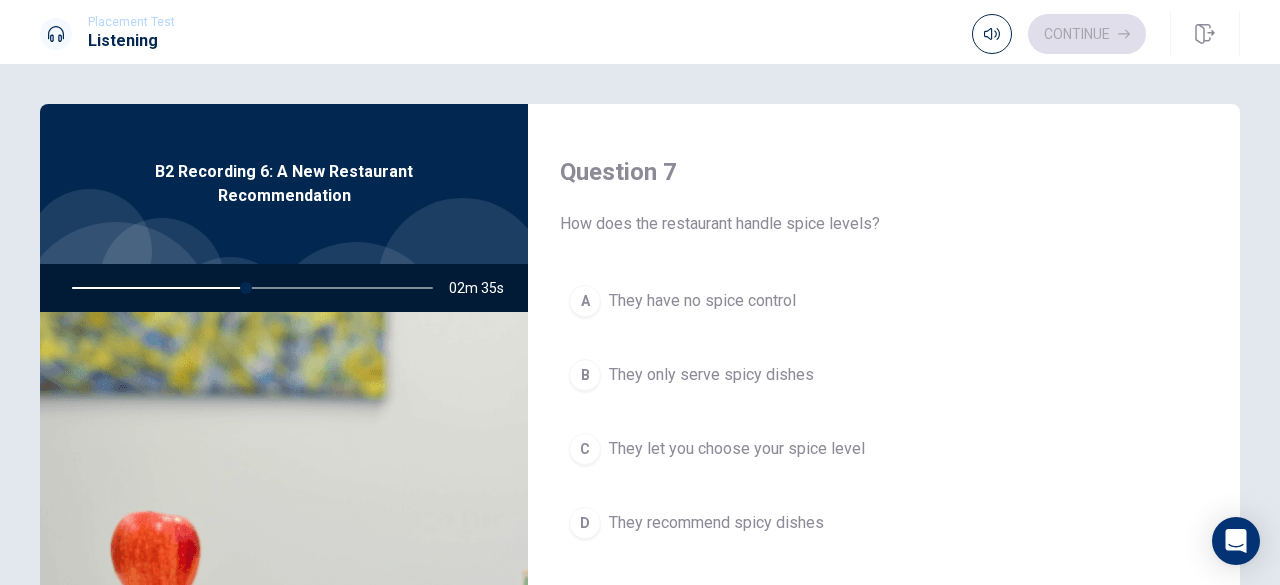 click on "They let you choose your spice level" at bounding box center [737, 449] 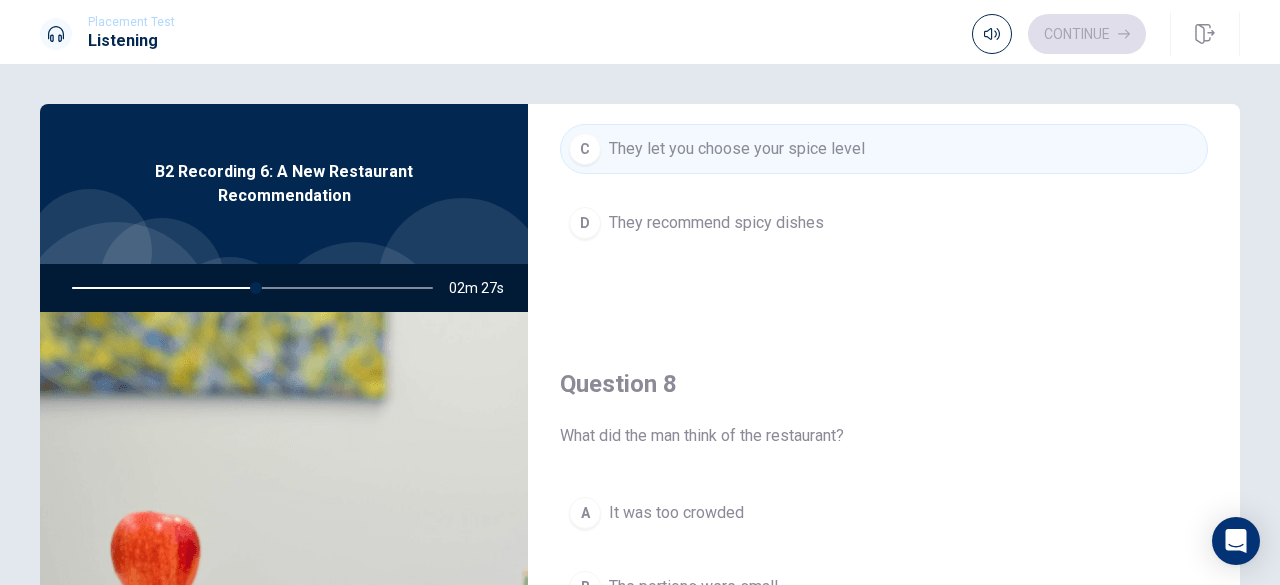 scroll, scrollTop: 1000, scrollLeft: 0, axis: vertical 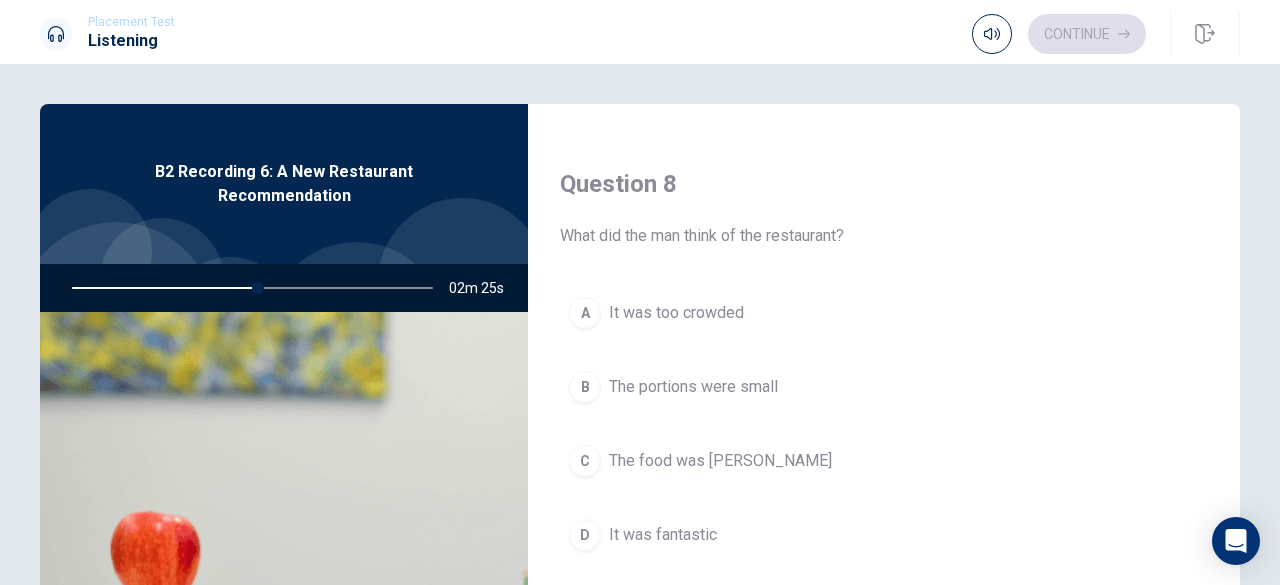 click on "It was fantastic" at bounding box center (663, 535) 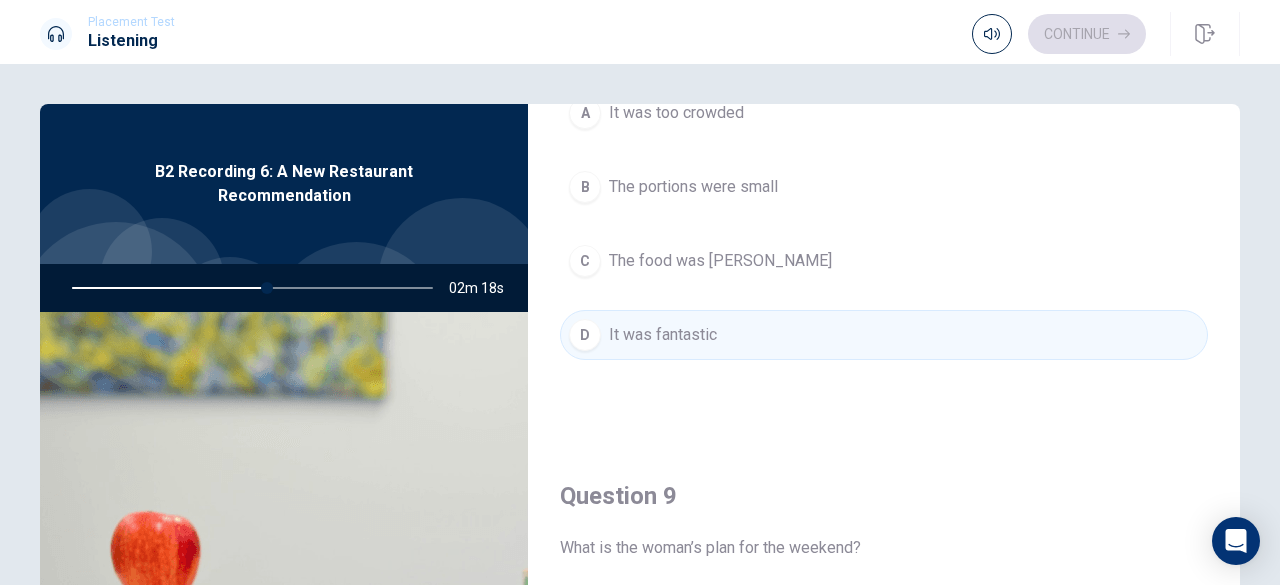 scroll, scrollTop: 1500, scrollLeft: 0, axis: vertical 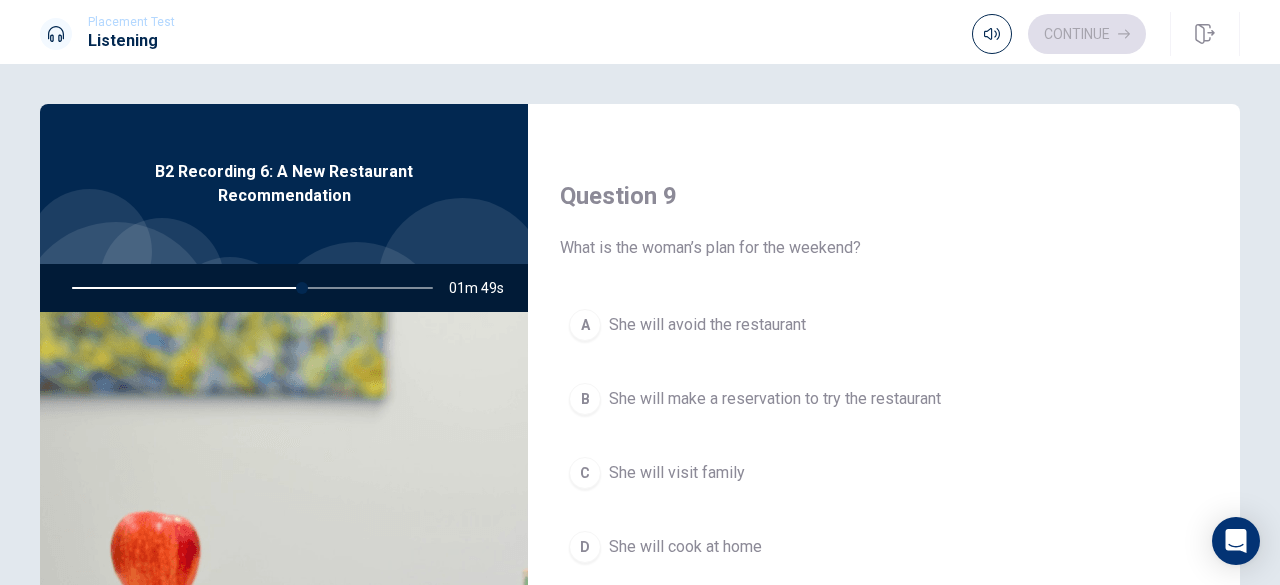 click on "She will make a reservation to try the restaurant" at bounding box center (775, 399) 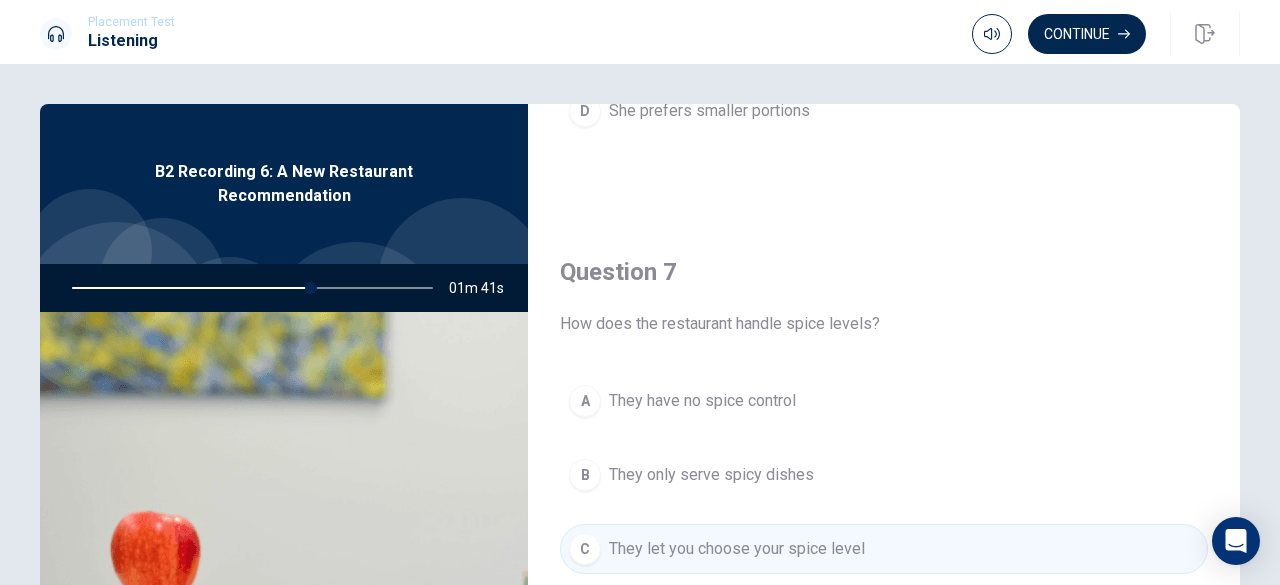 scroll, scrollTop: 300, scrollLeft: 0, axis: vertical 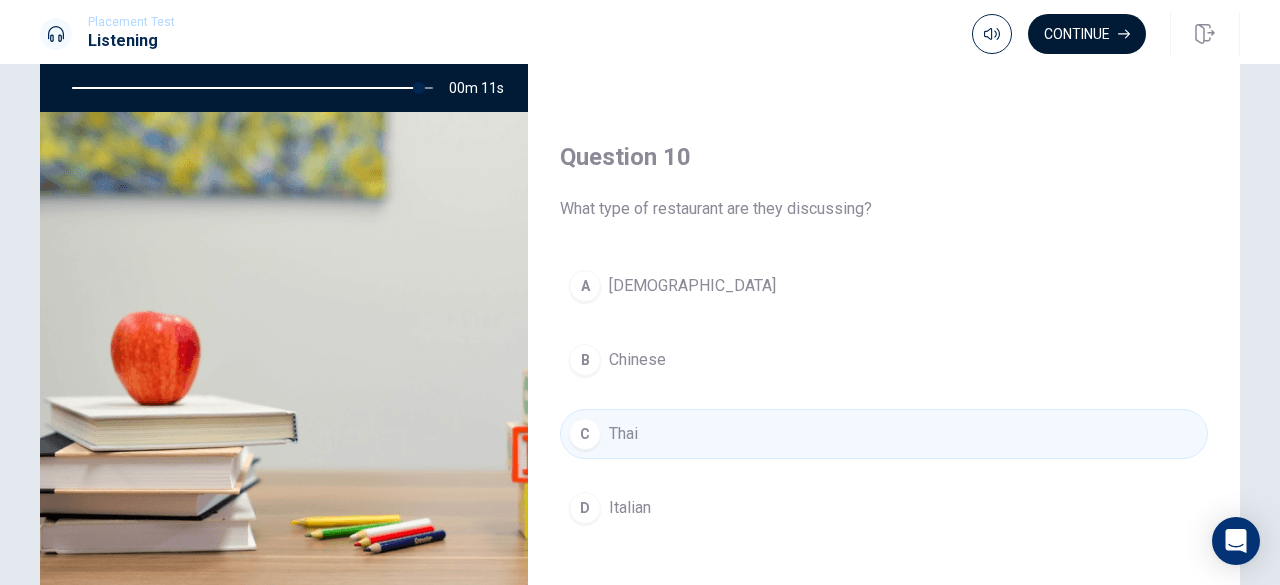 click on "Continue" at bounding box center [1087, 34] 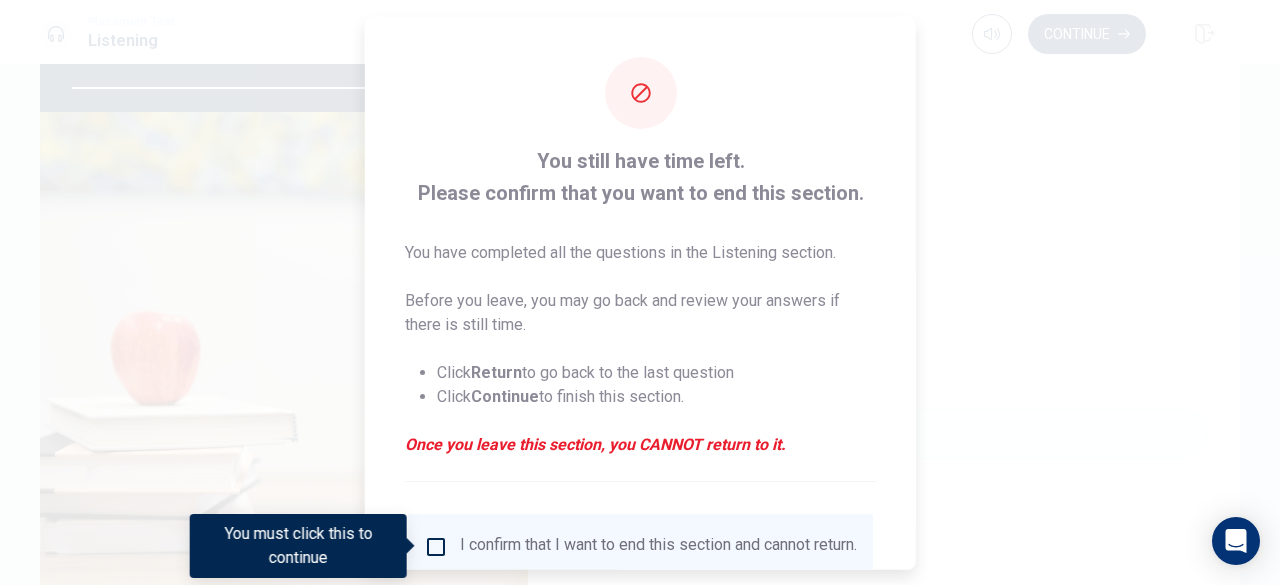 scroll, scrollTop: 160, scrollLeft: 0, axis: vertical 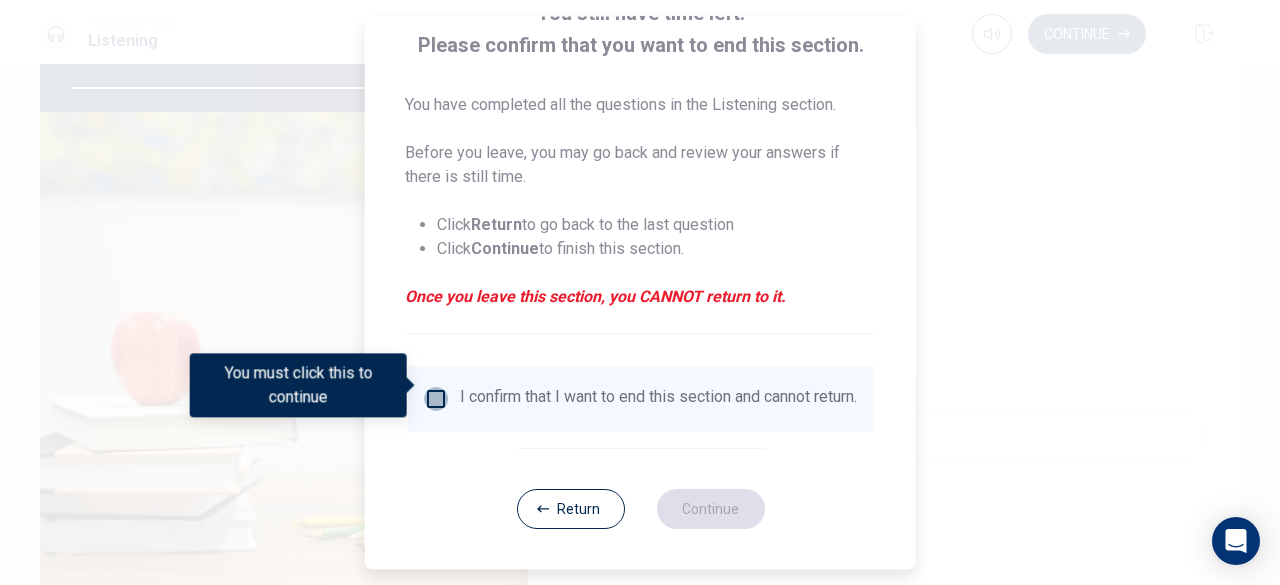 click at bounding box center [436, 399] 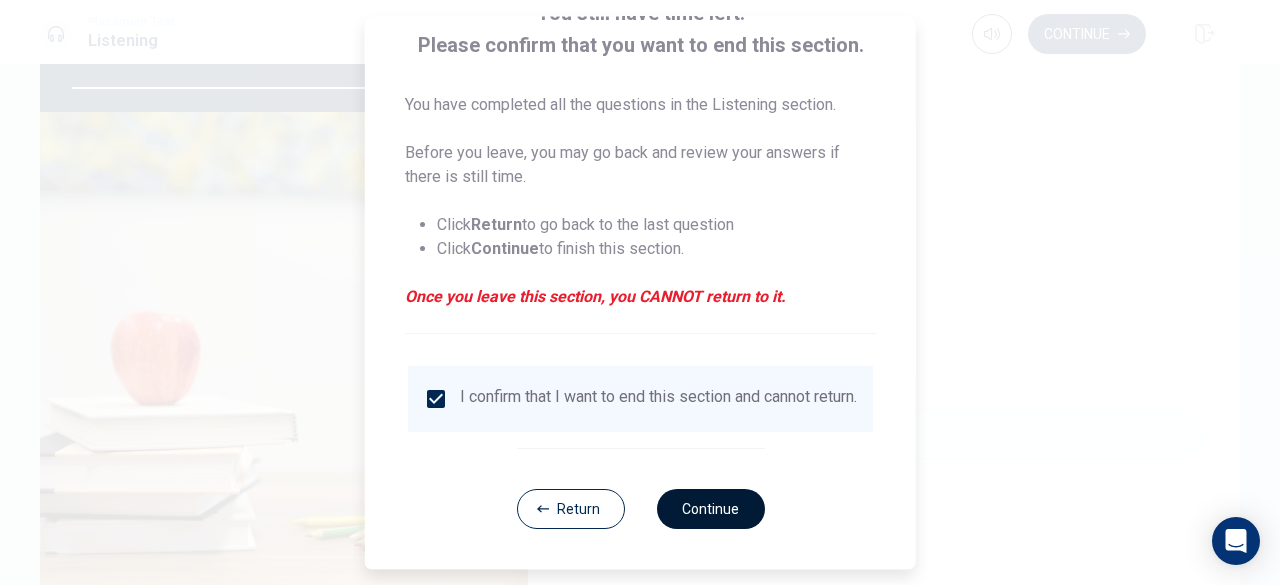 click on "Continue" at bounding box center [710, 509] 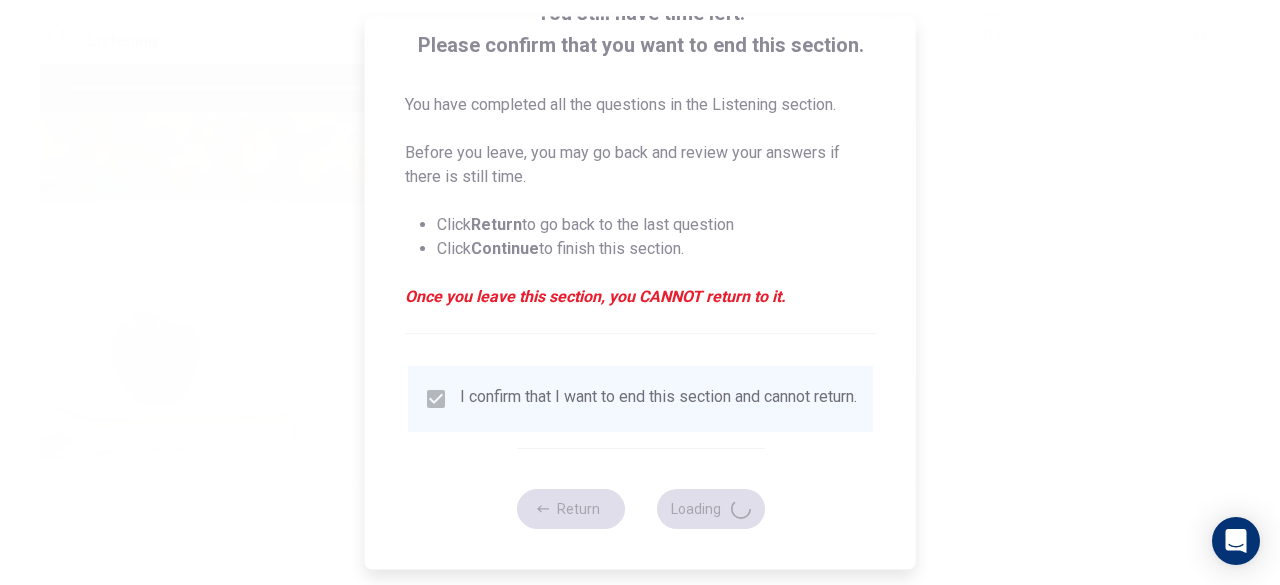 type on "99" 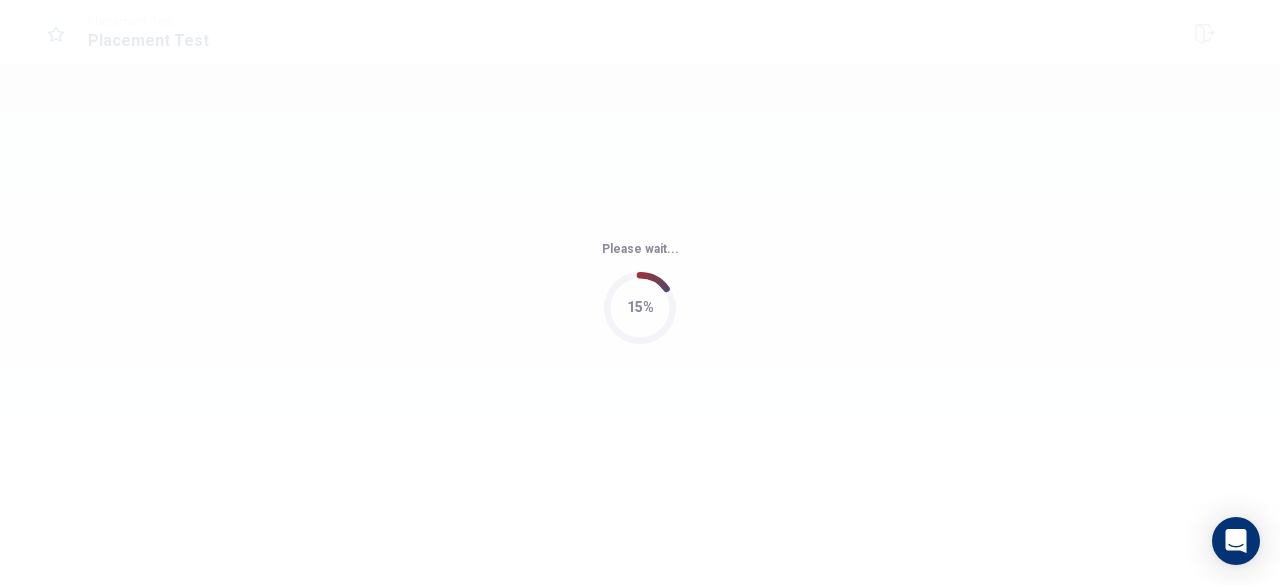 scroll, scrollTop: 0, scrollLeft: 0, axis: both 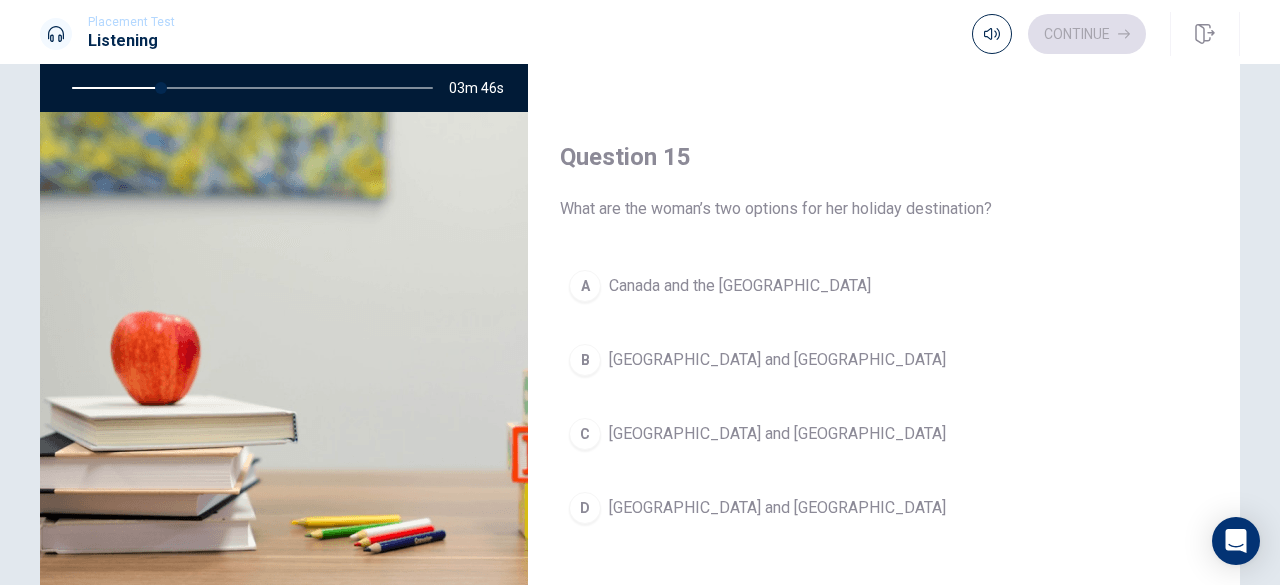 click on "[GEOGRAPHIC_DATA] and [GEOGRAPHIC_DATA]" at bounding box center (777, 434) 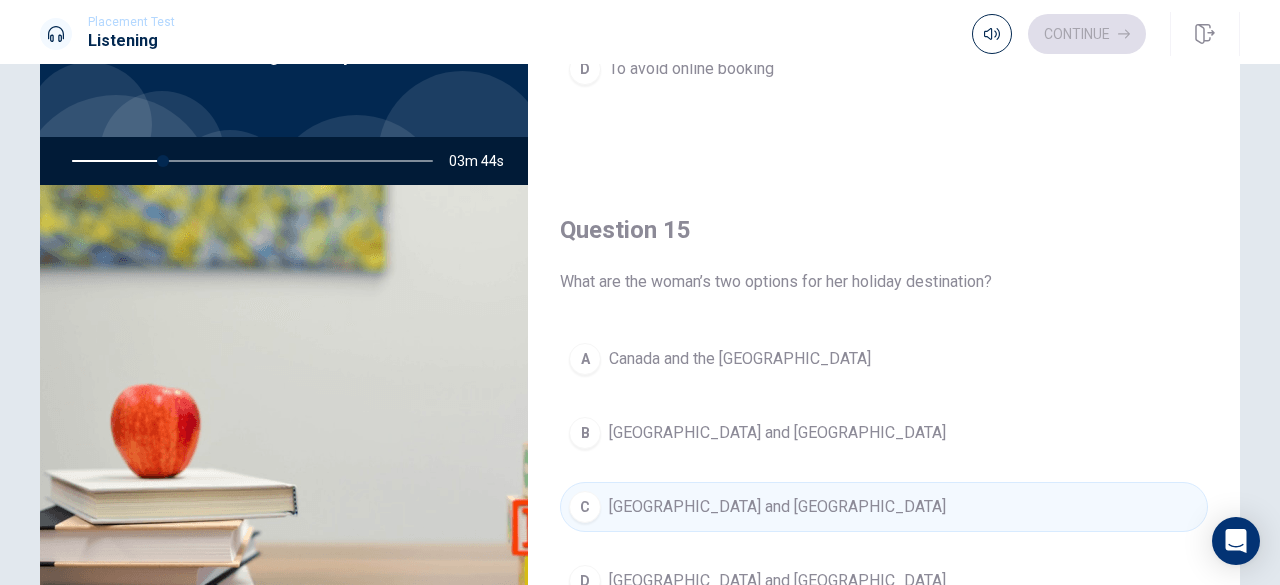 scroll, scrollTop: 96, scrollLeft: 0, axis: vertical 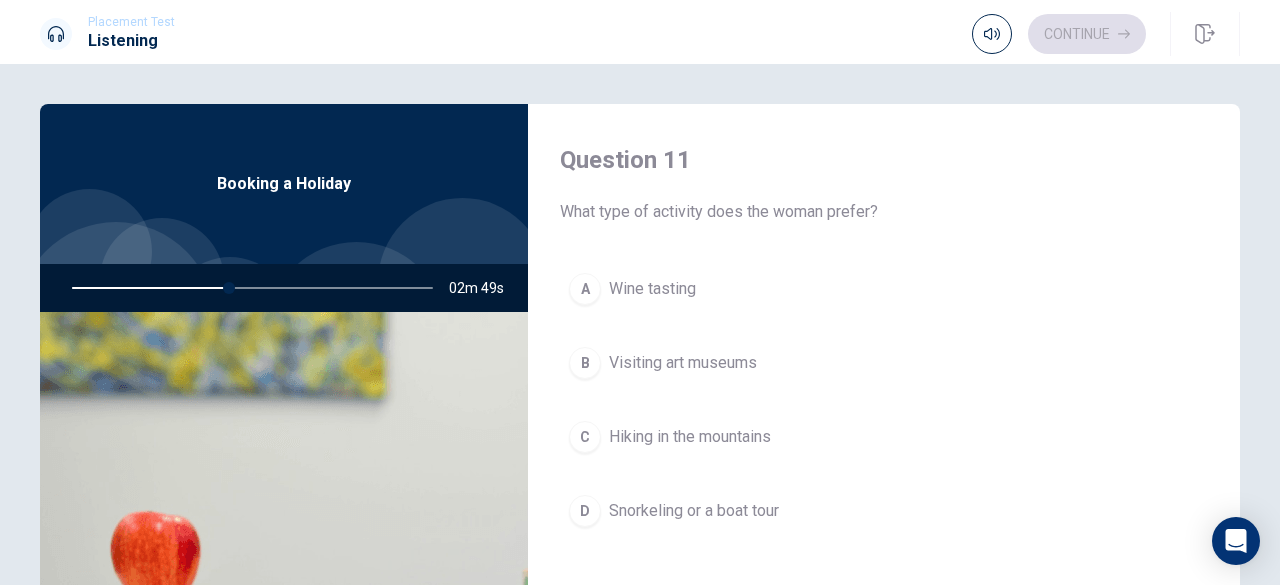 click on "Snorkeling or a boat tour" at bounding box center [694, 511] 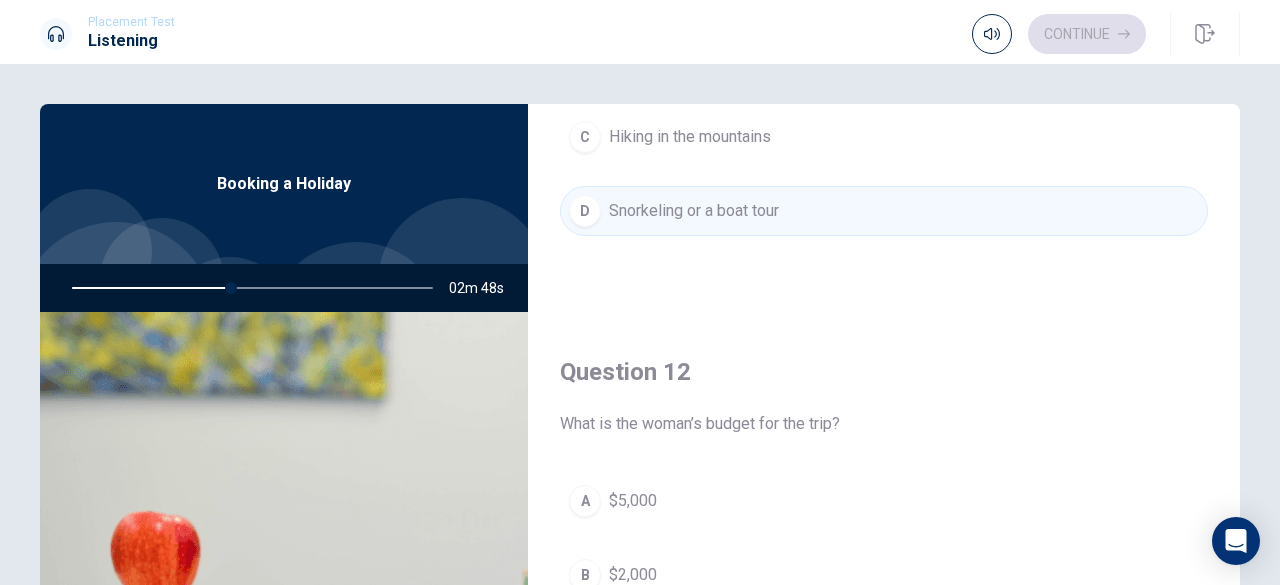 scroll, scrollTop: 500, scrollLeft: 0, axis: vertical 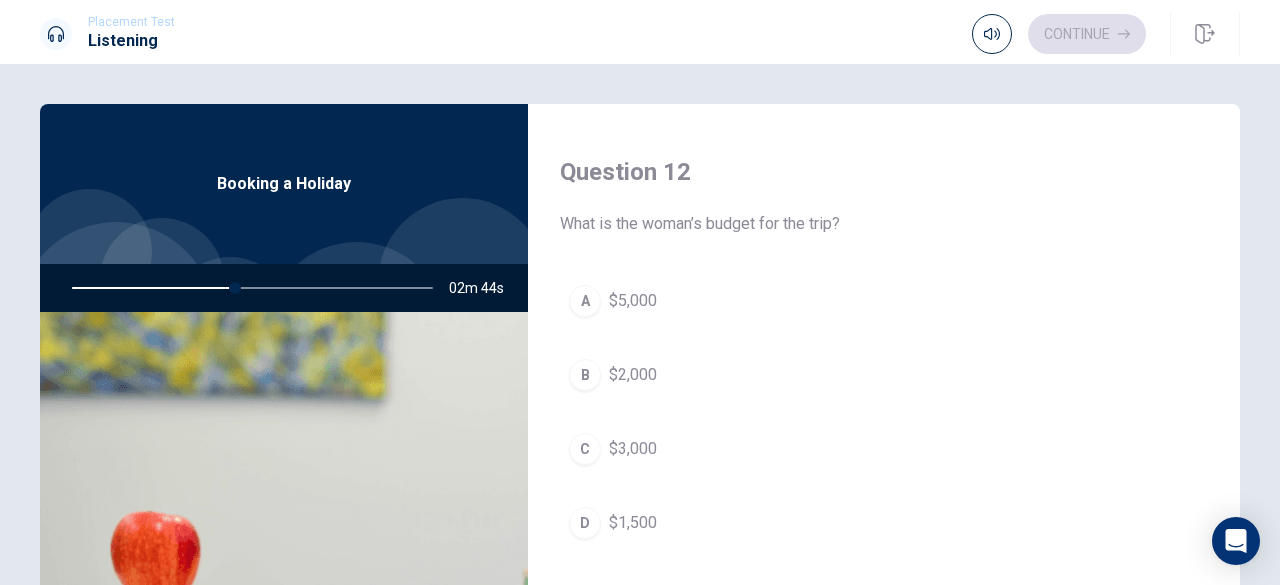 click on "$2,000" at bounding box center (633, 375) 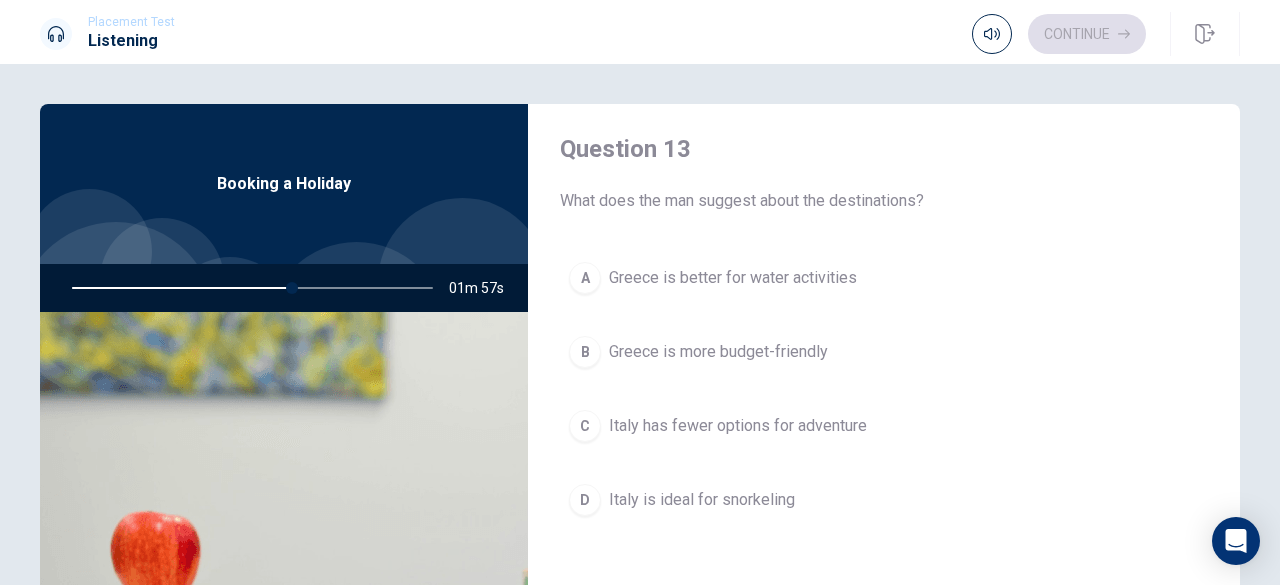 scroll, scrollTop: 1100, scrollLeft: 0, axis: vertical 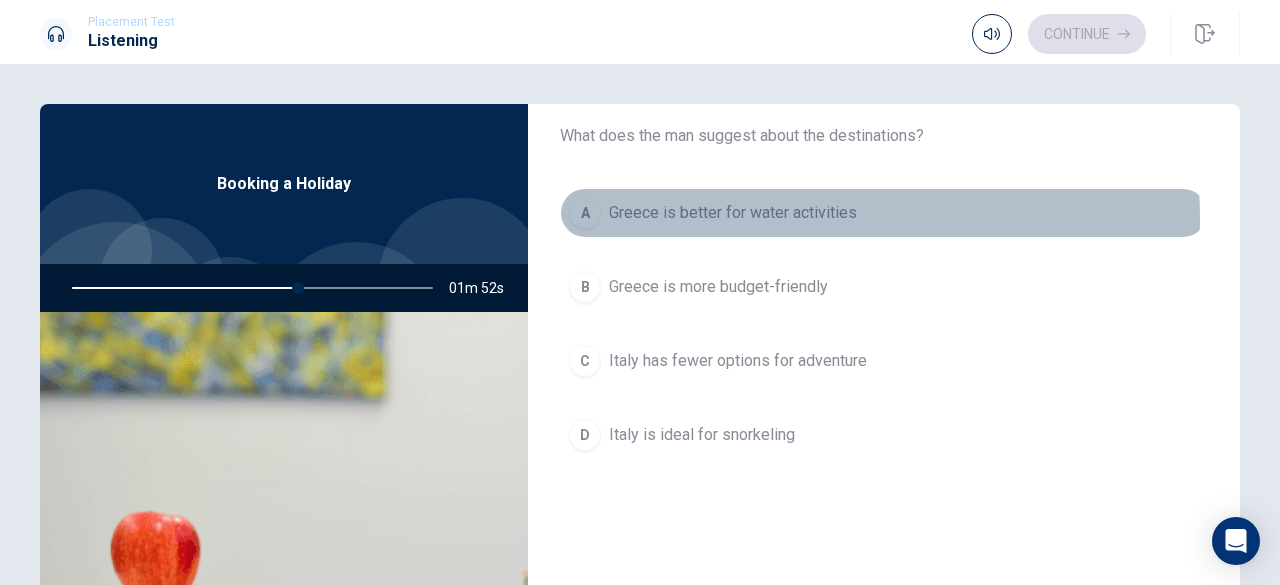 click on "Greece is better for water activities" at bounding box center [733, 213] 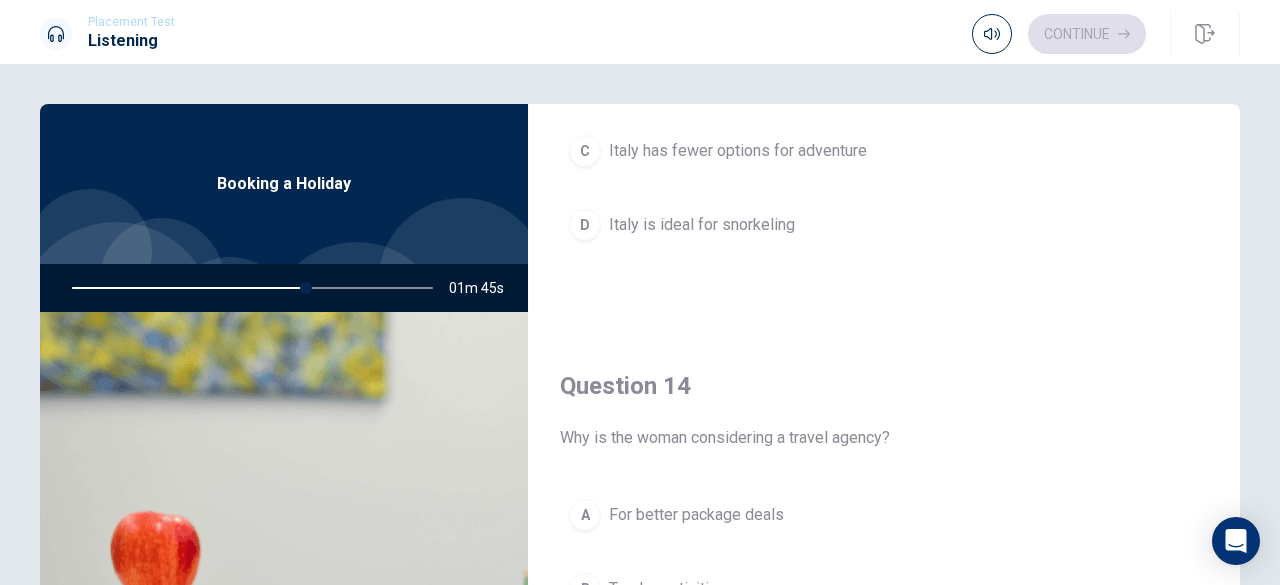 scroll, scrollTop: 1400, scrollLeft: 0, axis: vertical 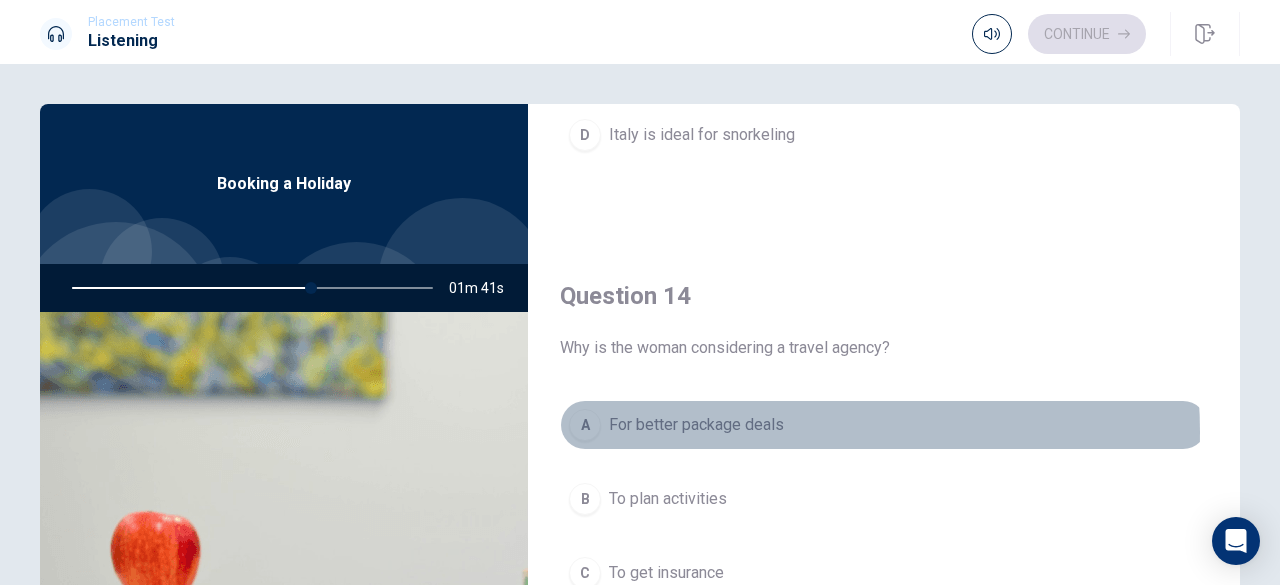 click on "For better package deals" at bounding box center (696, 425) 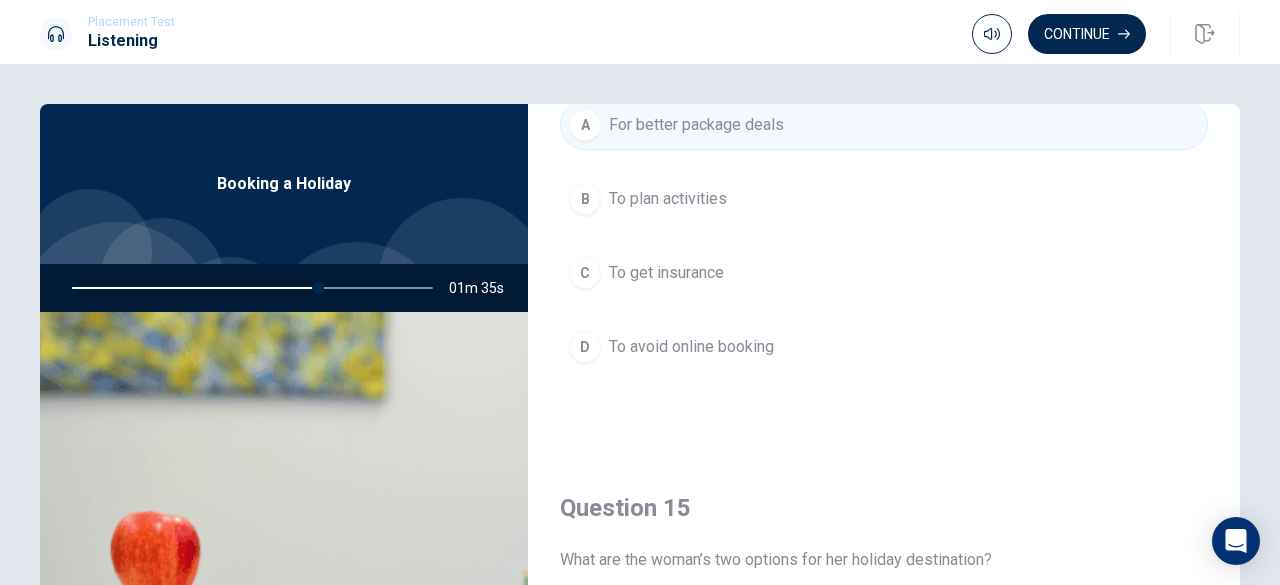 scroll, scrollTop: 1851, scrollLeft: 0, axis: vertical 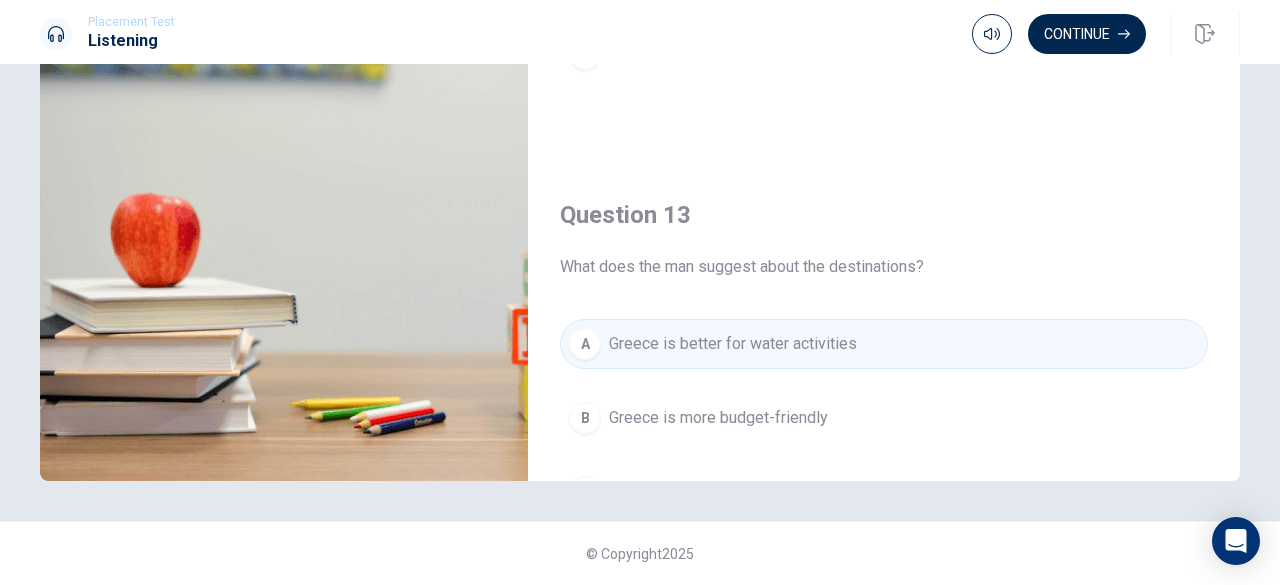 click on "Question 13 What does the man suggest about the destinations?" at bounding box center [884, 239] 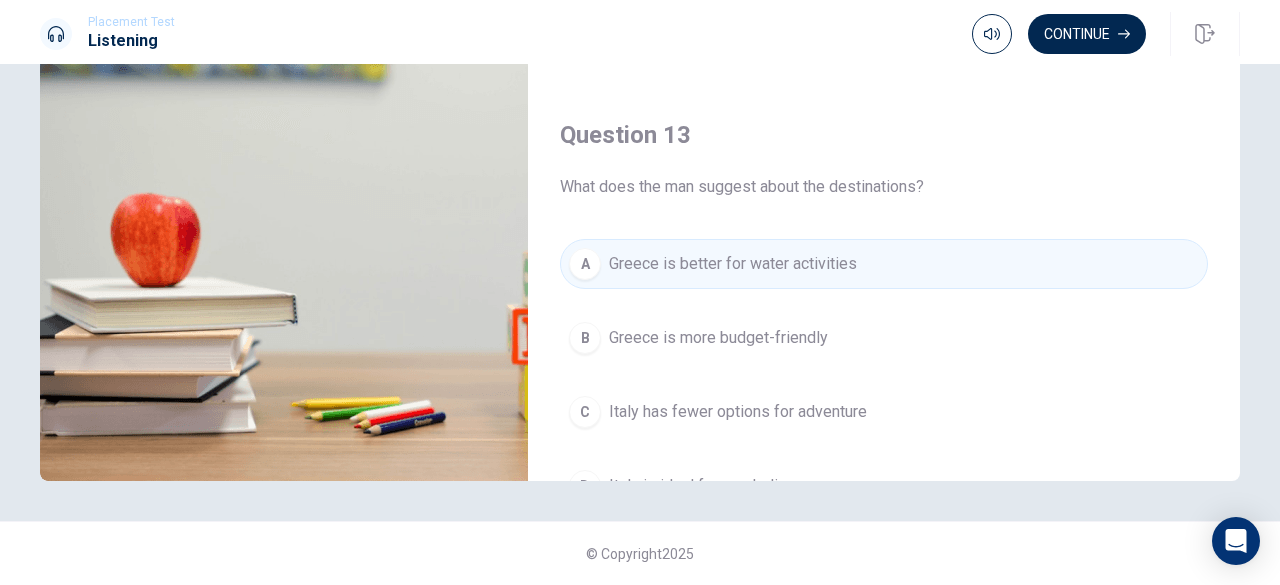 scroll, scrollTop: 746, scrollLeft: 0, axis: vertical 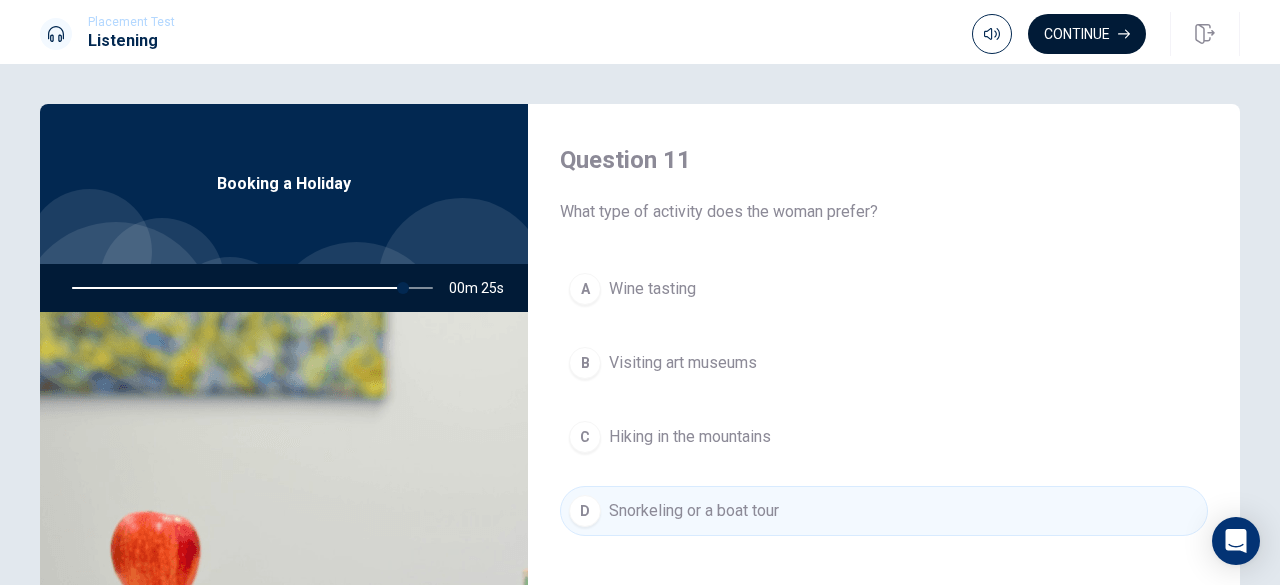 click on "Continue" at bounding box center [1087, 34] 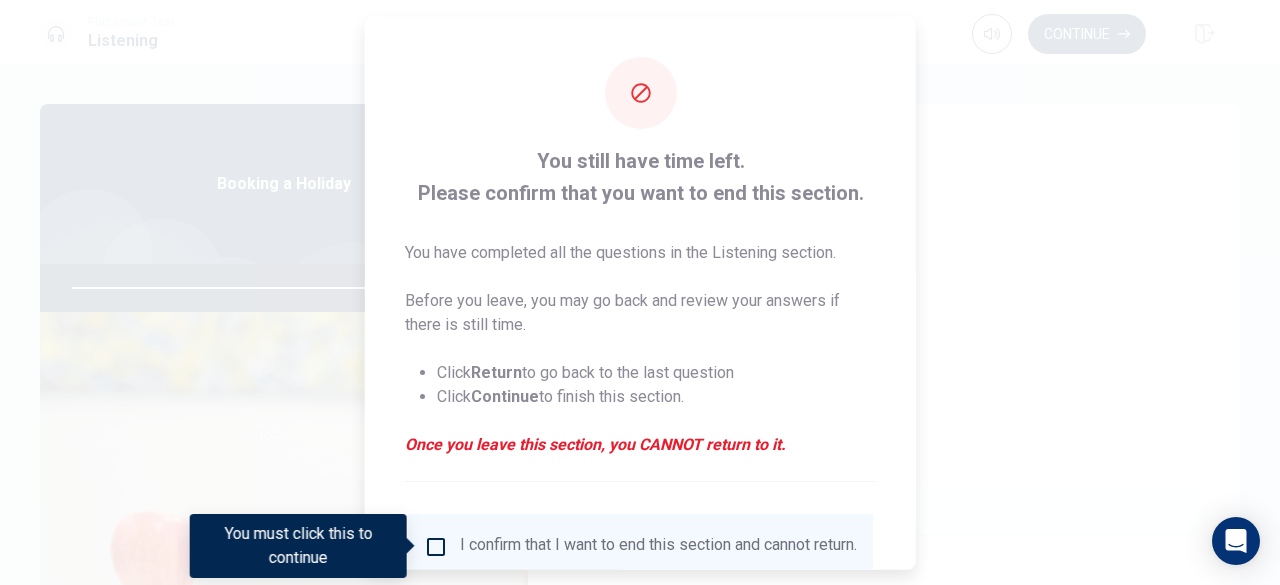 scroll, scrollTop: 160, scrollLeft: 0, axis: vertical 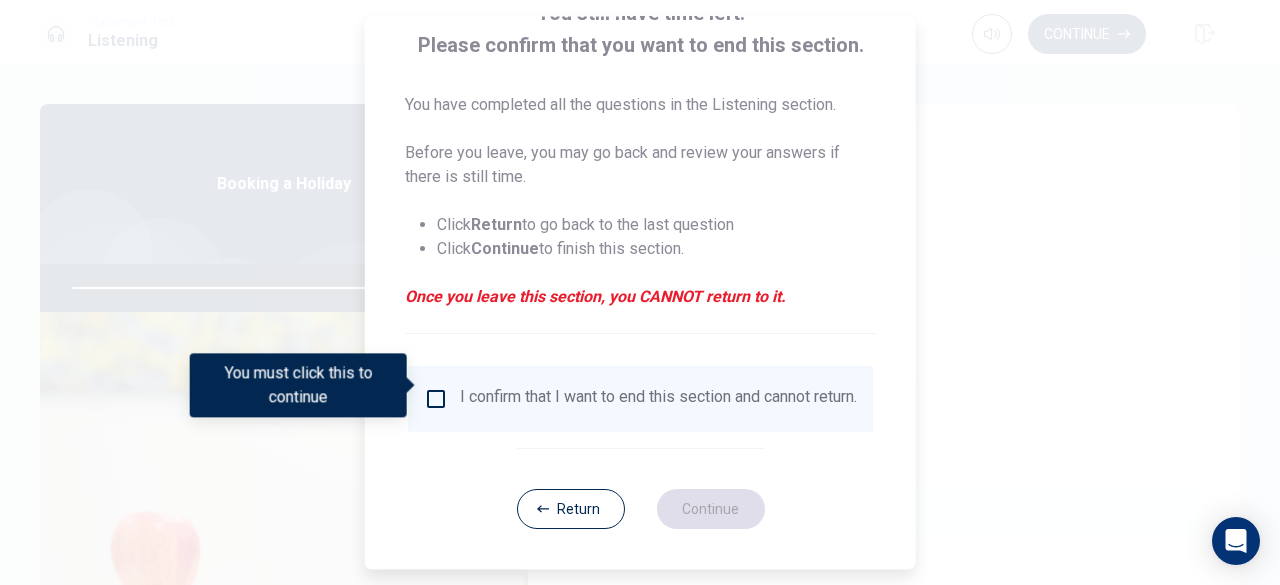 click at bounding box center [436, 399] 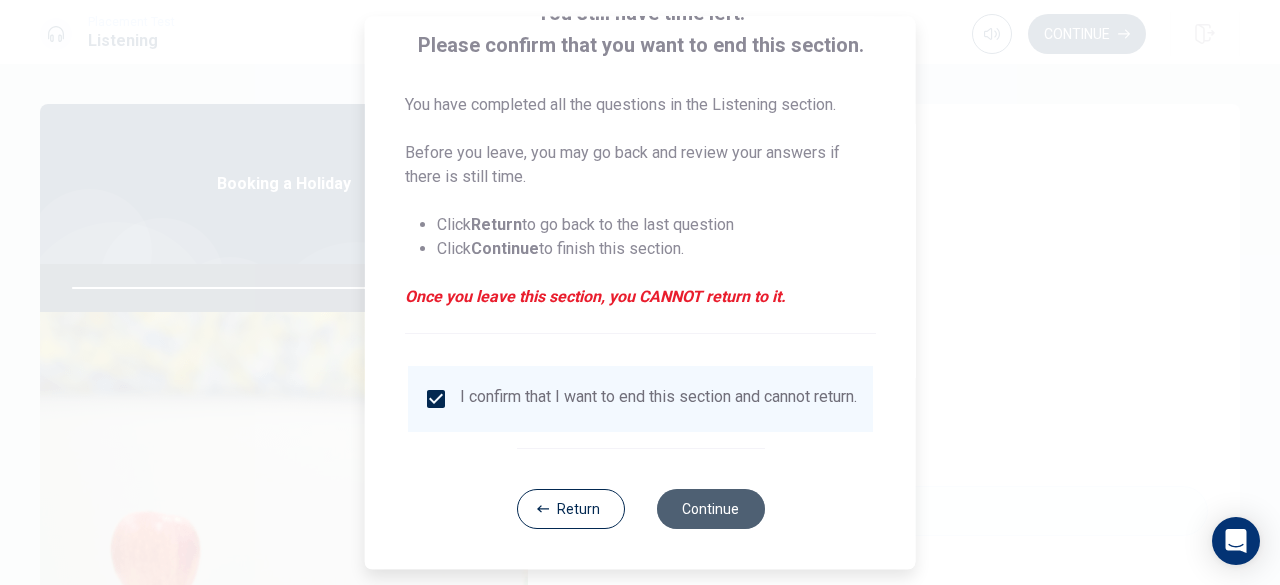 click on "Continue" at bounding box center [710, 509] 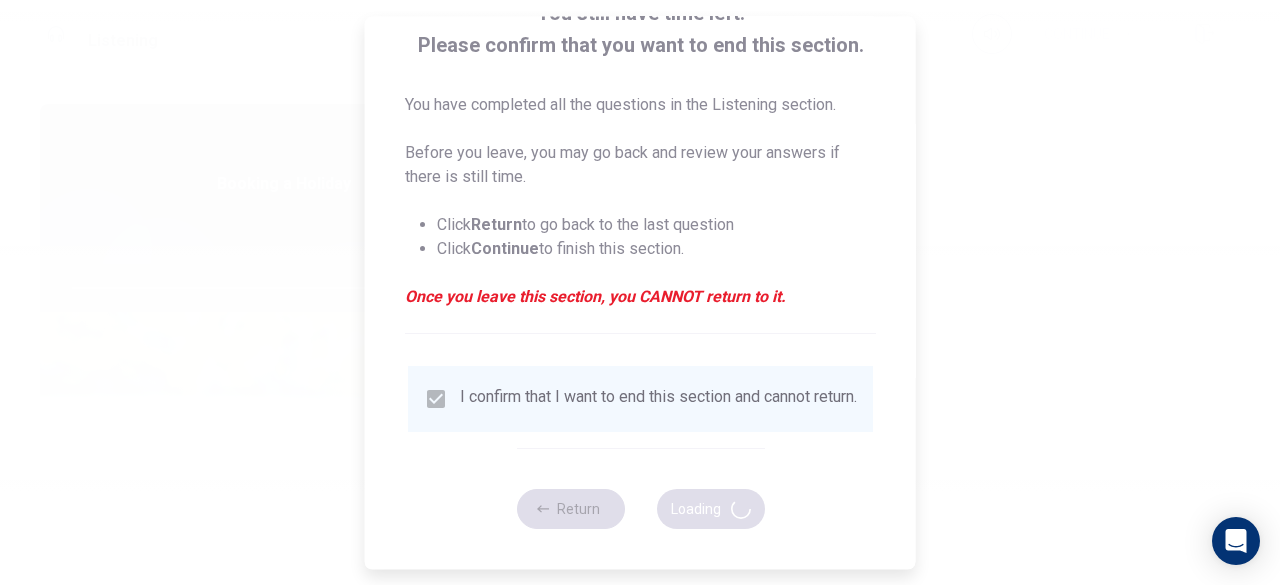 type on "94" 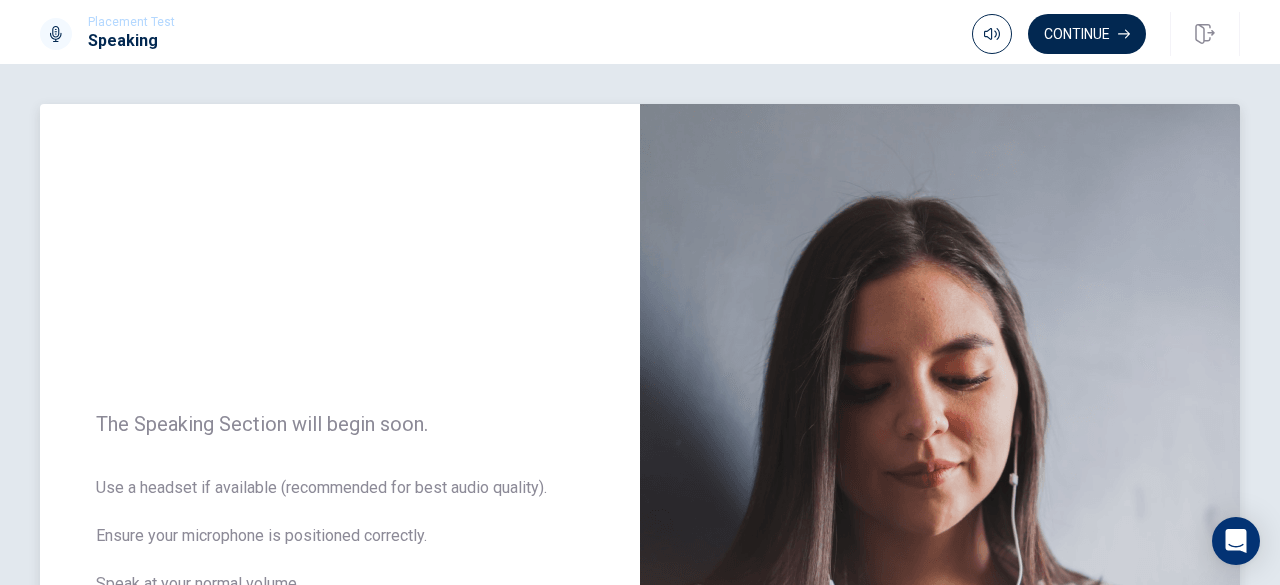 scroll, scrollTop: 300, scrollLeft: 0, axis: vertical 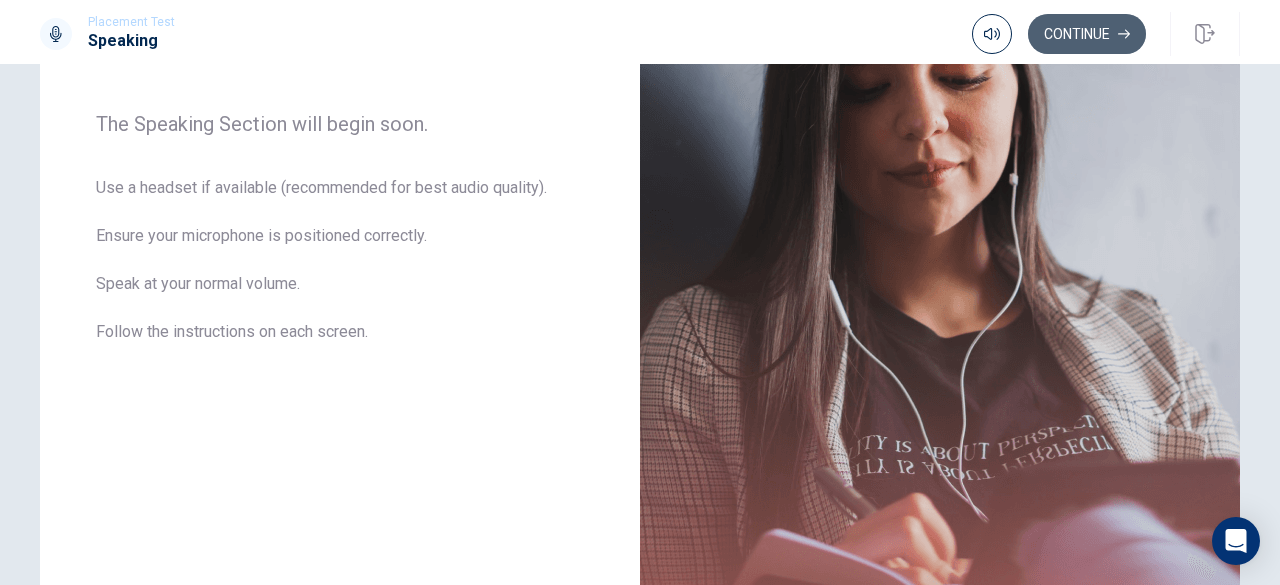 click on "Continue" at bounding box center (1087, 34) 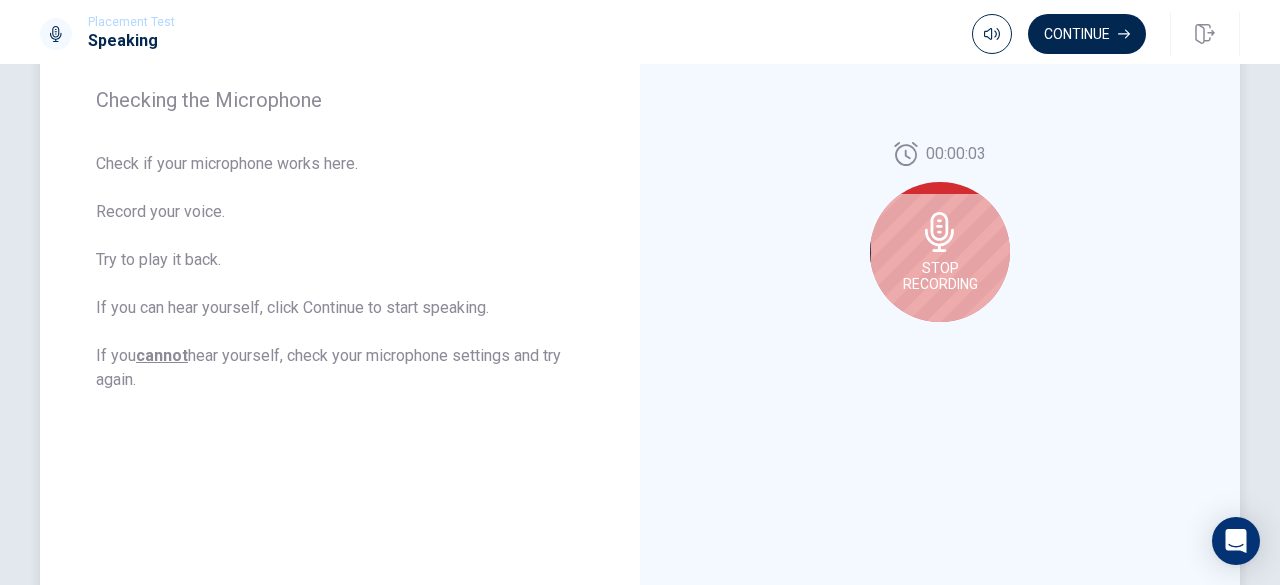 click 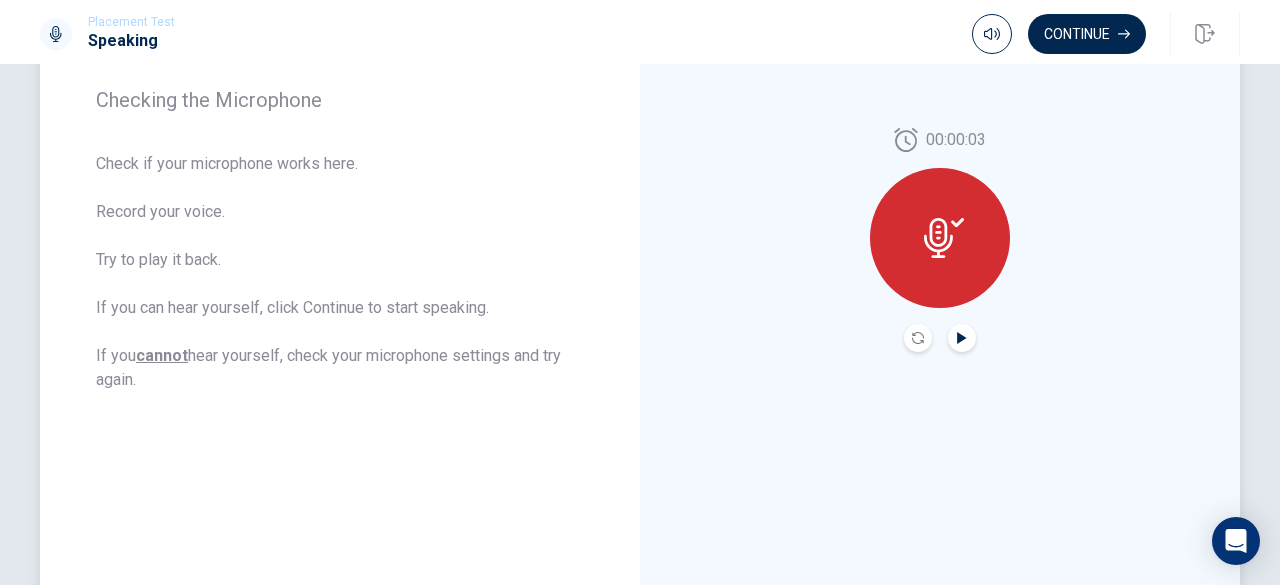 click 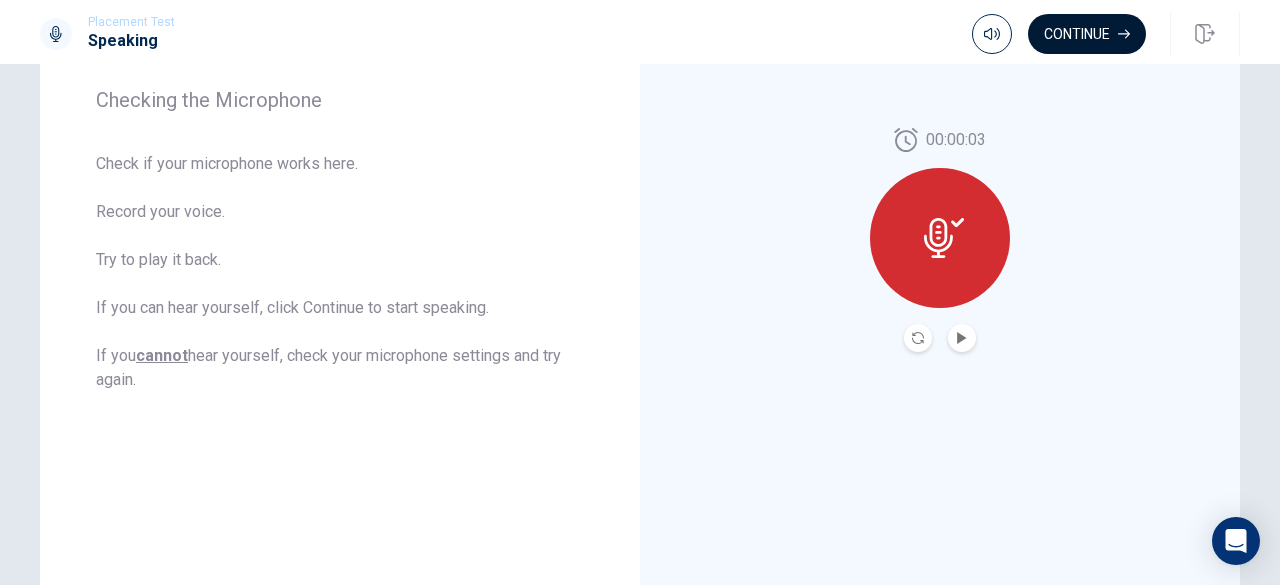 click on "Continue" at bounding box center [1087, 34] 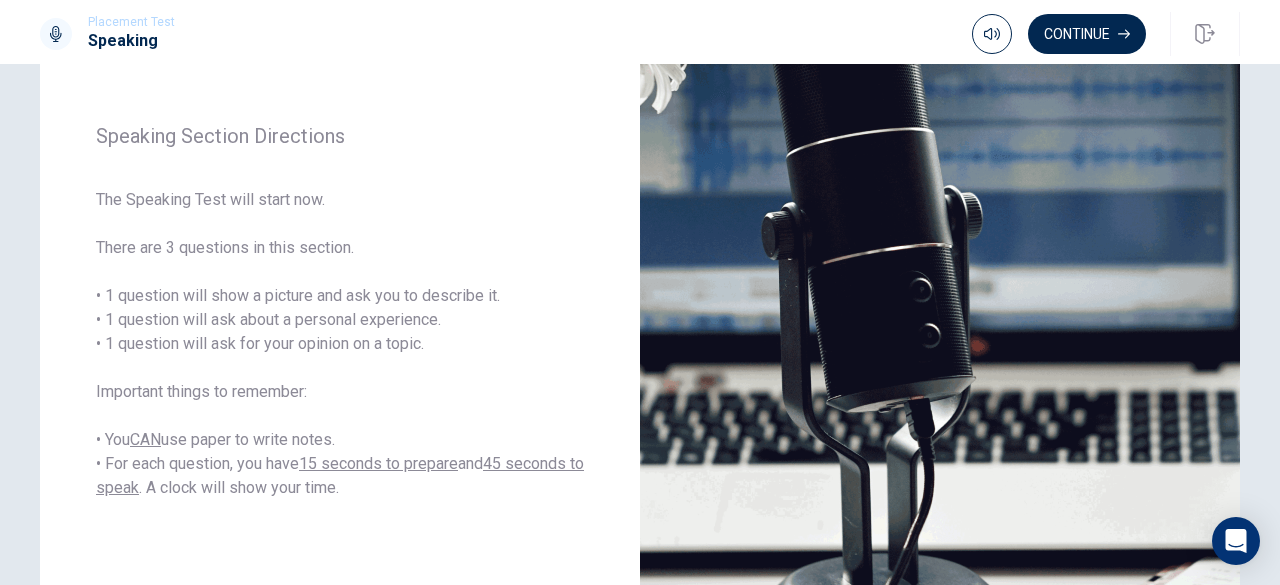 scroll, scrollTop: 229, scrollLeft: 0, axis: vertical 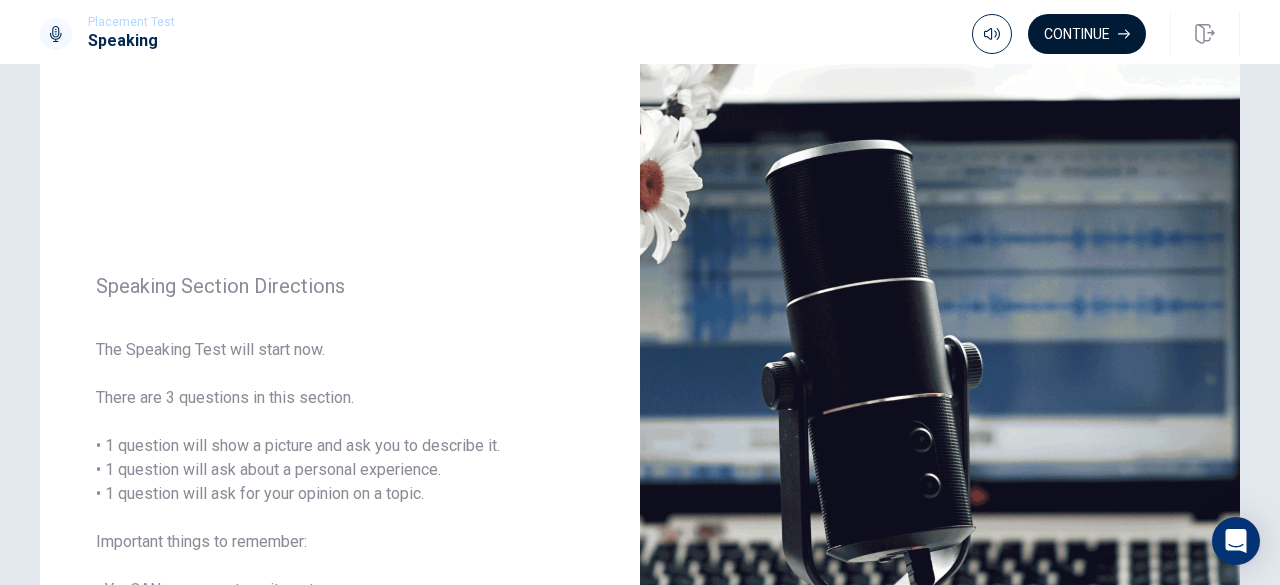 click on "Continue" at bounding box center (1087, 34) 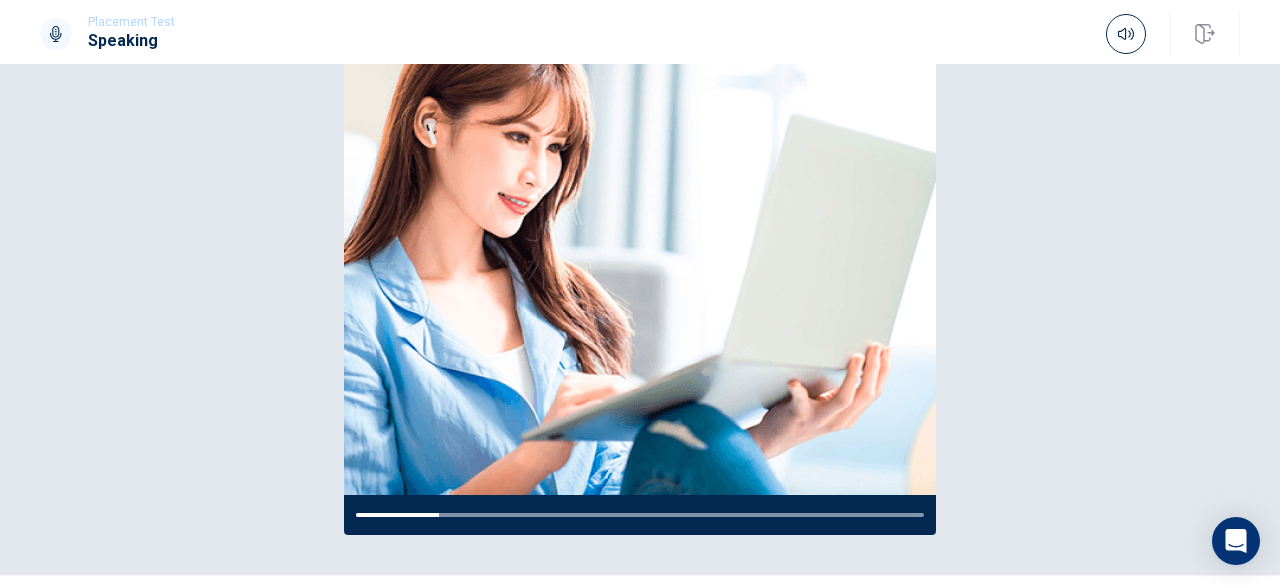 scroll, scrollTop: 252, scrollLeft: 0, axis: vertical 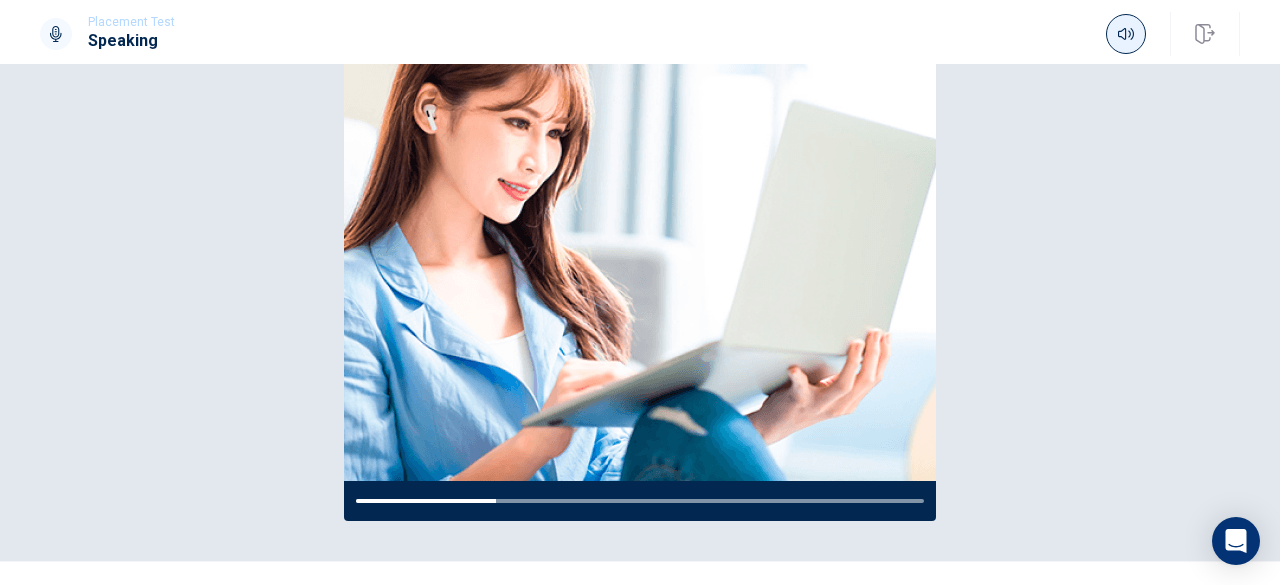 click 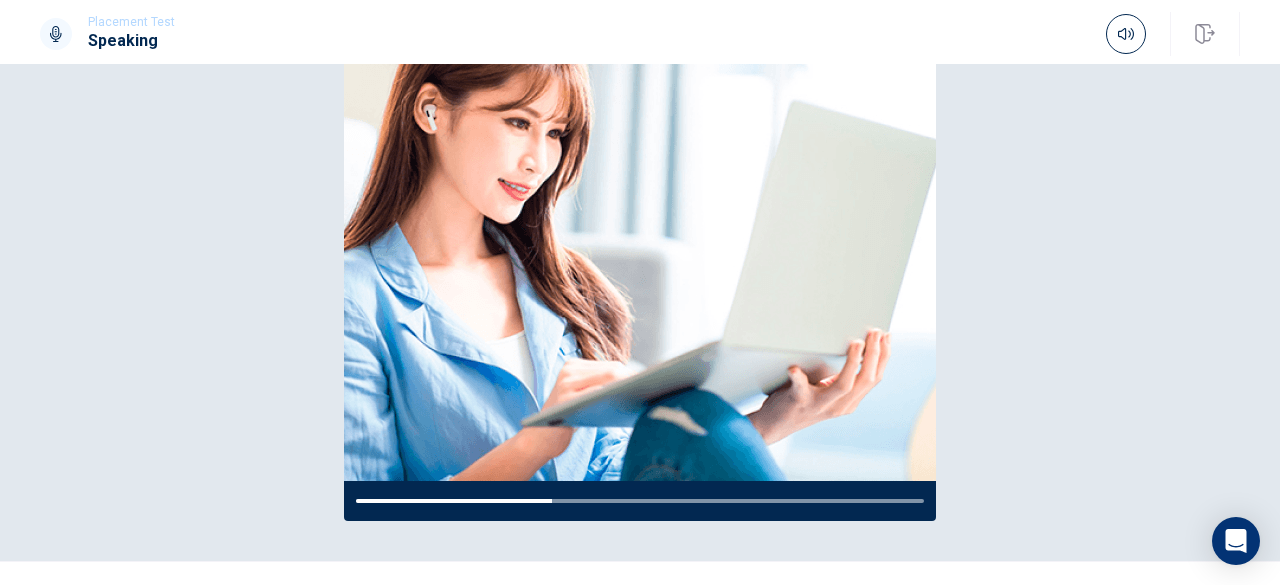 click on "Please Listen Carefully" at bounding box center (640, 186) 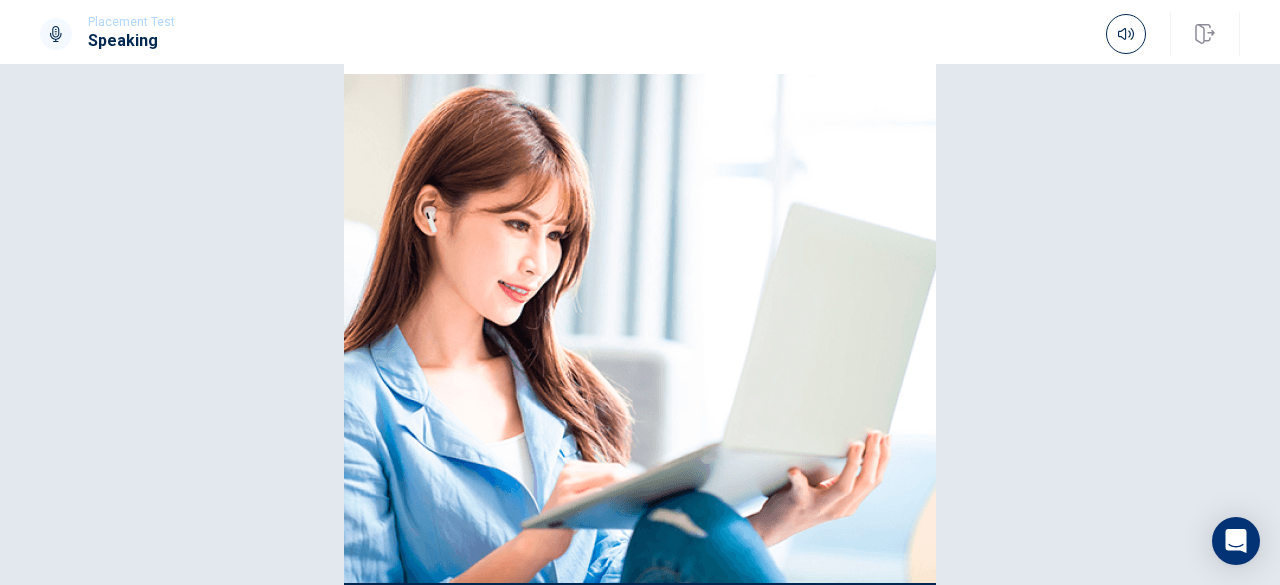 scroll, scrollTop: 0, scrollLeft: 0, axis: both 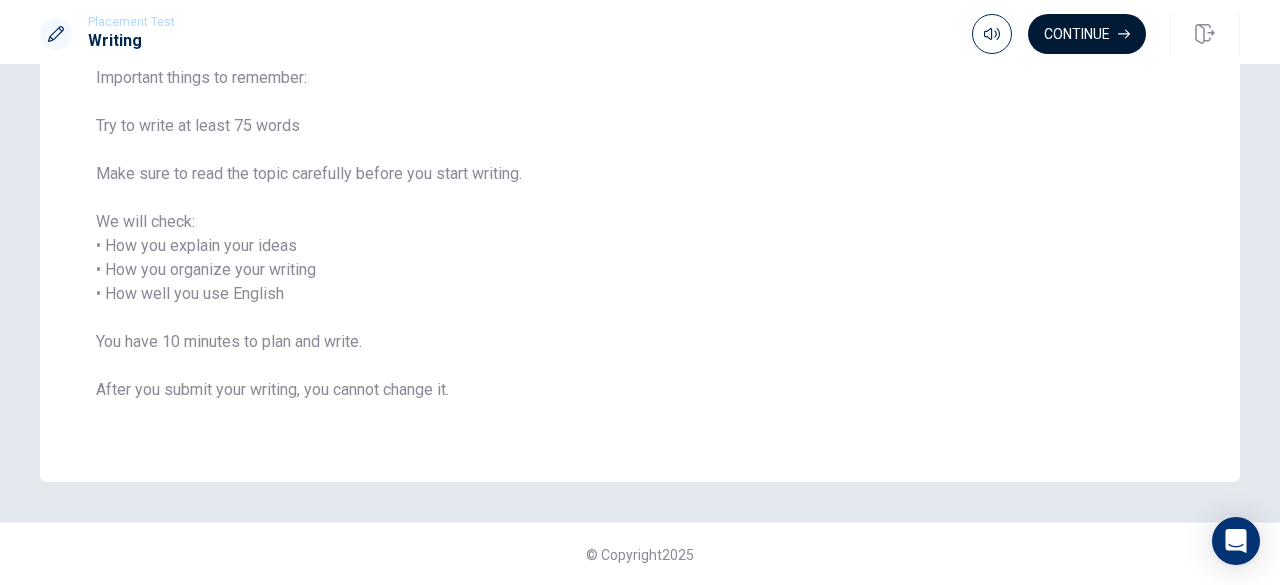 click on "Continue" at bounding box center [1087, 34] 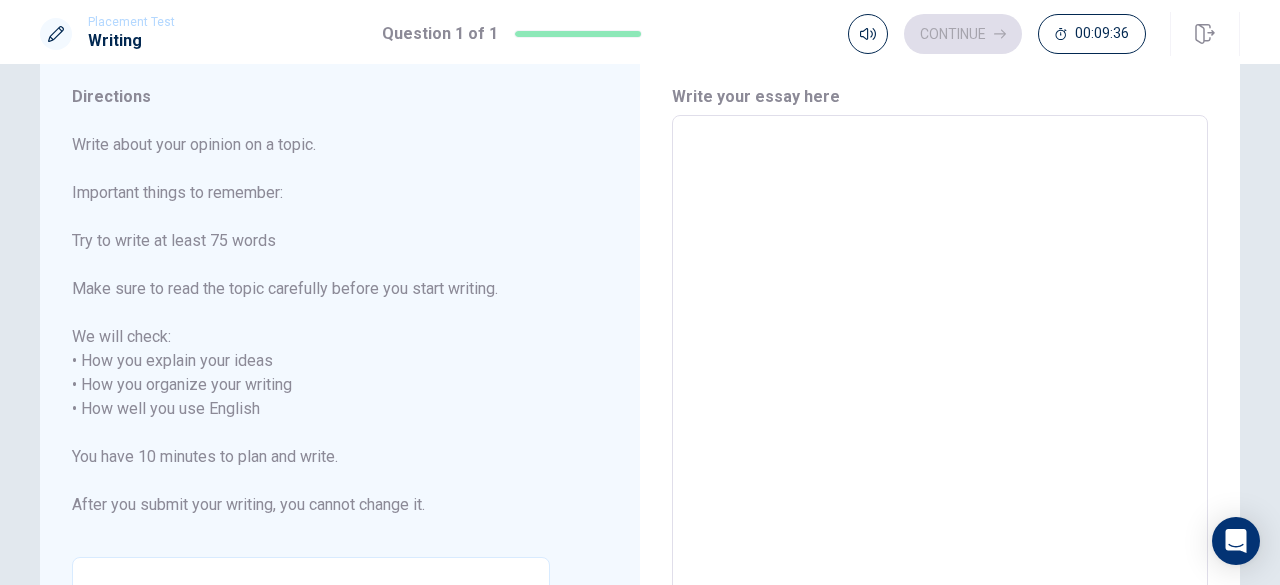 scroll, scrollTop: 28, scrollLeft: 0, axis: vertical 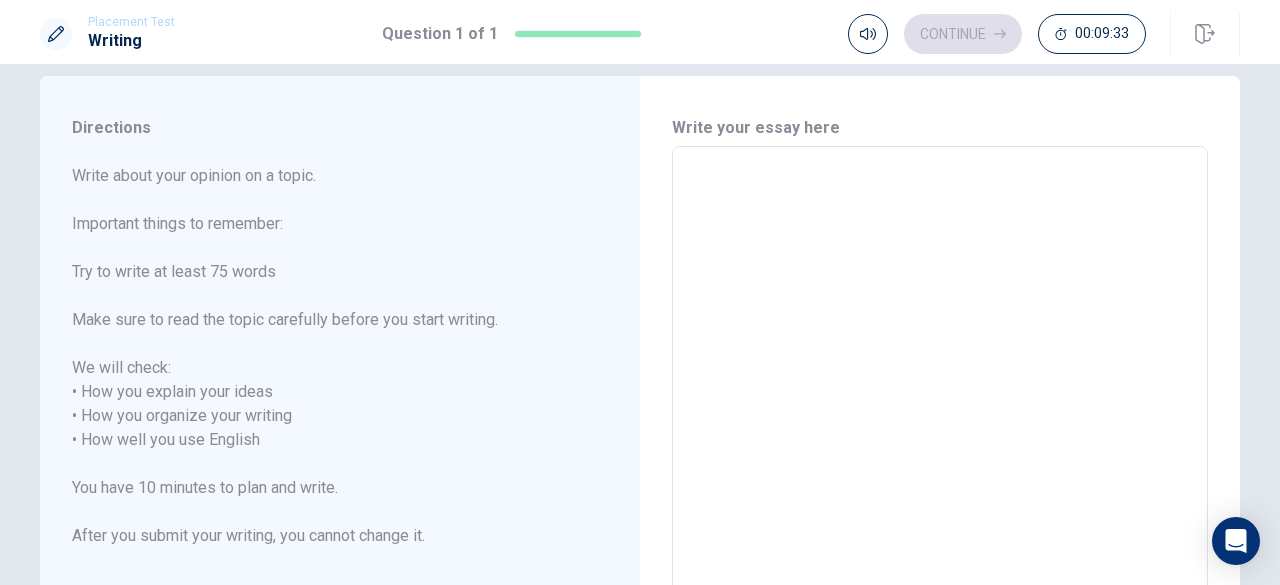 click at bounding box center [940, 428] 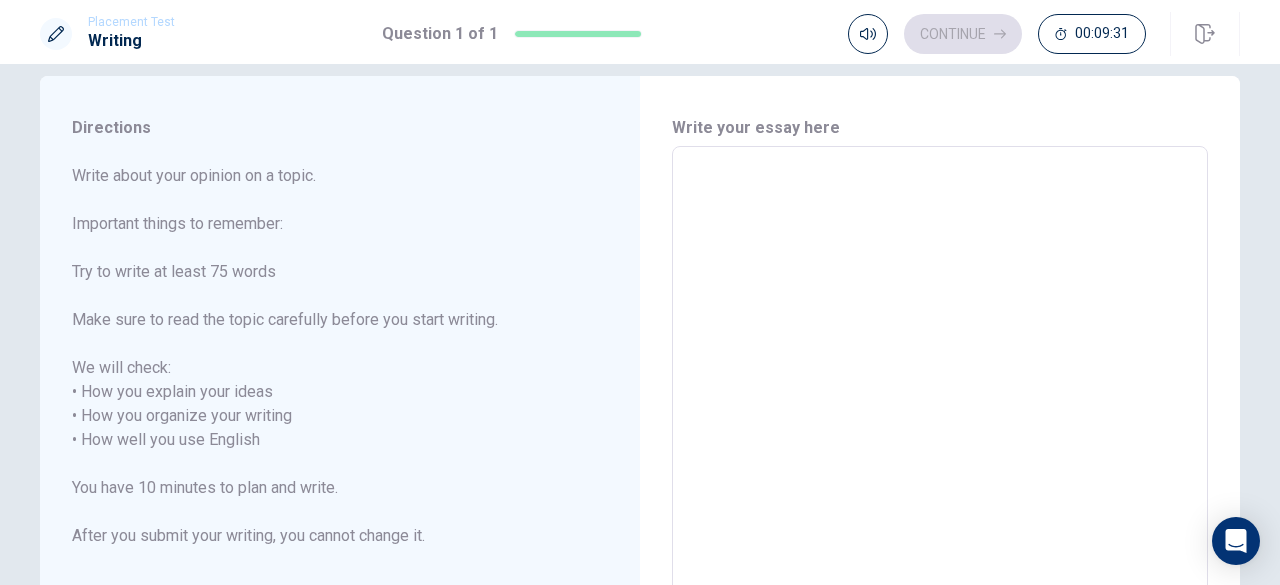 type on "L" 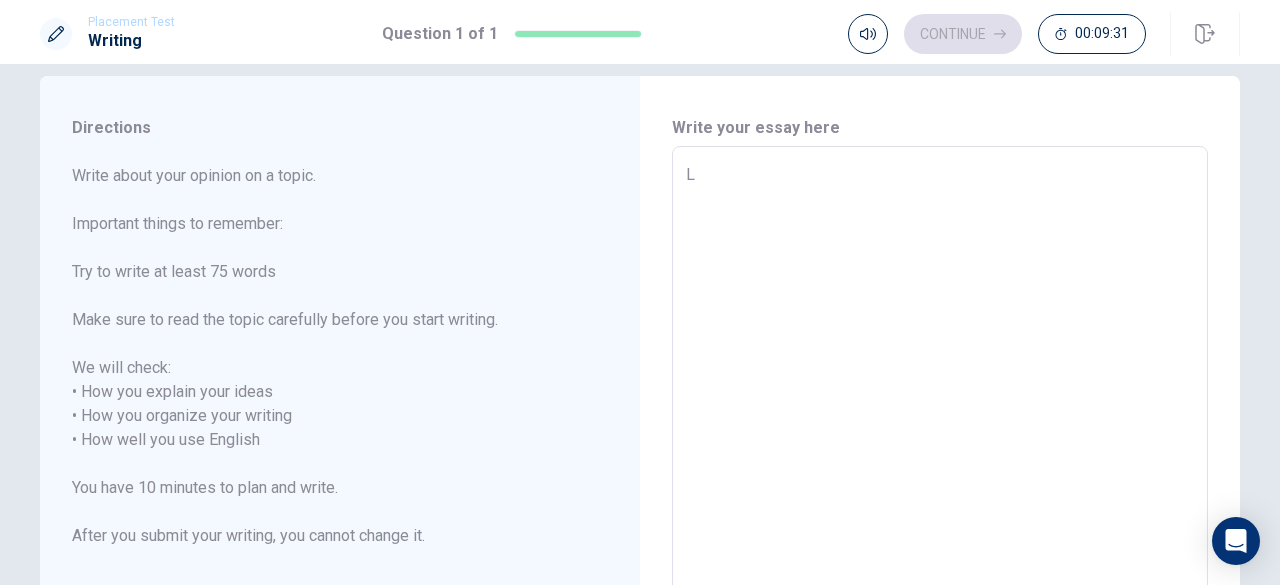 type on "x" 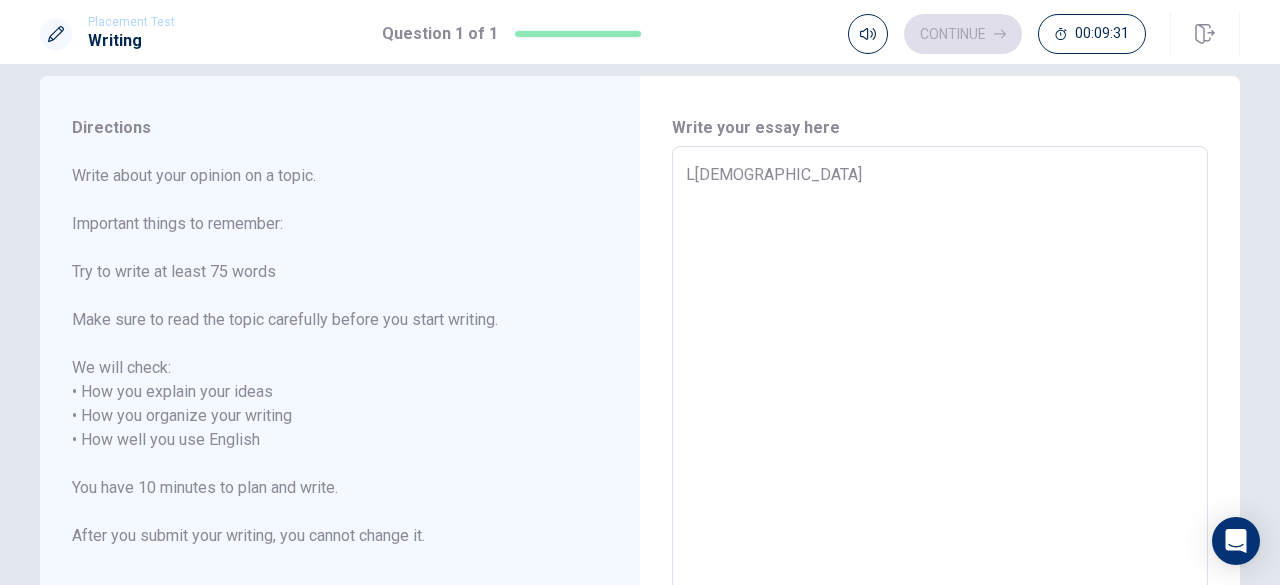 type on "x" 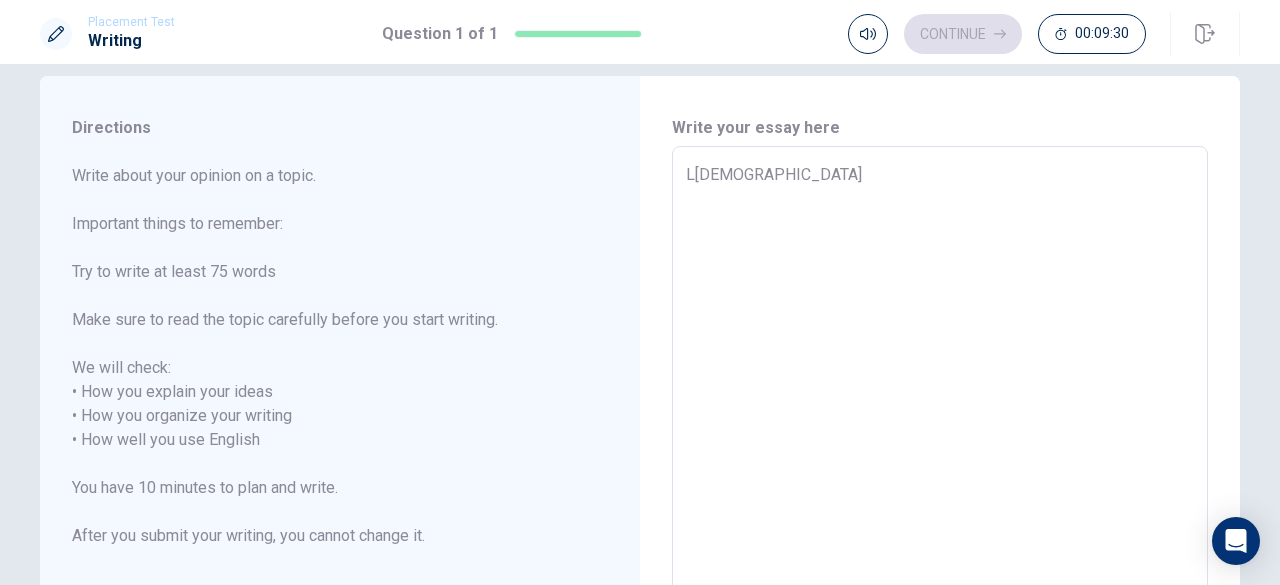 type on "L" 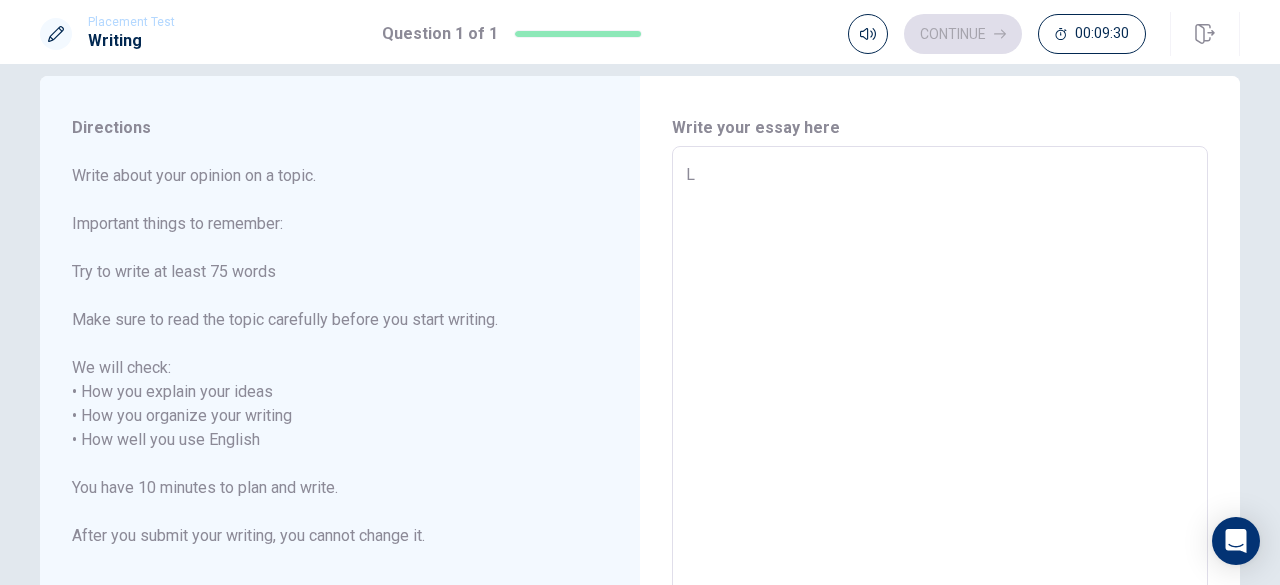 type on "x" 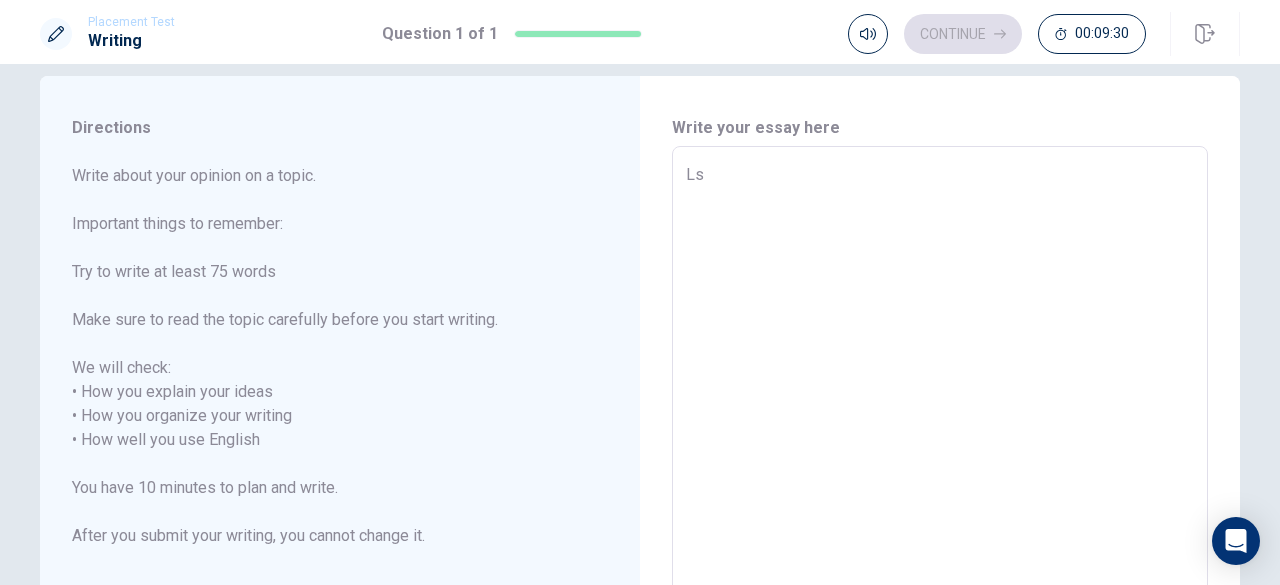 type on "x" 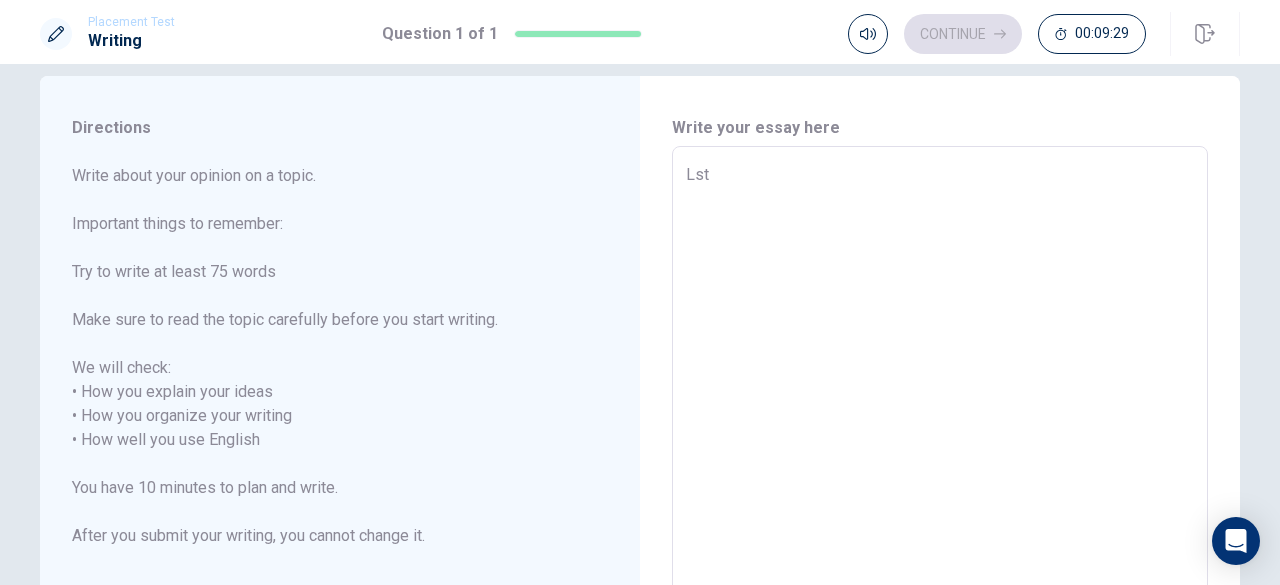 type on "x" 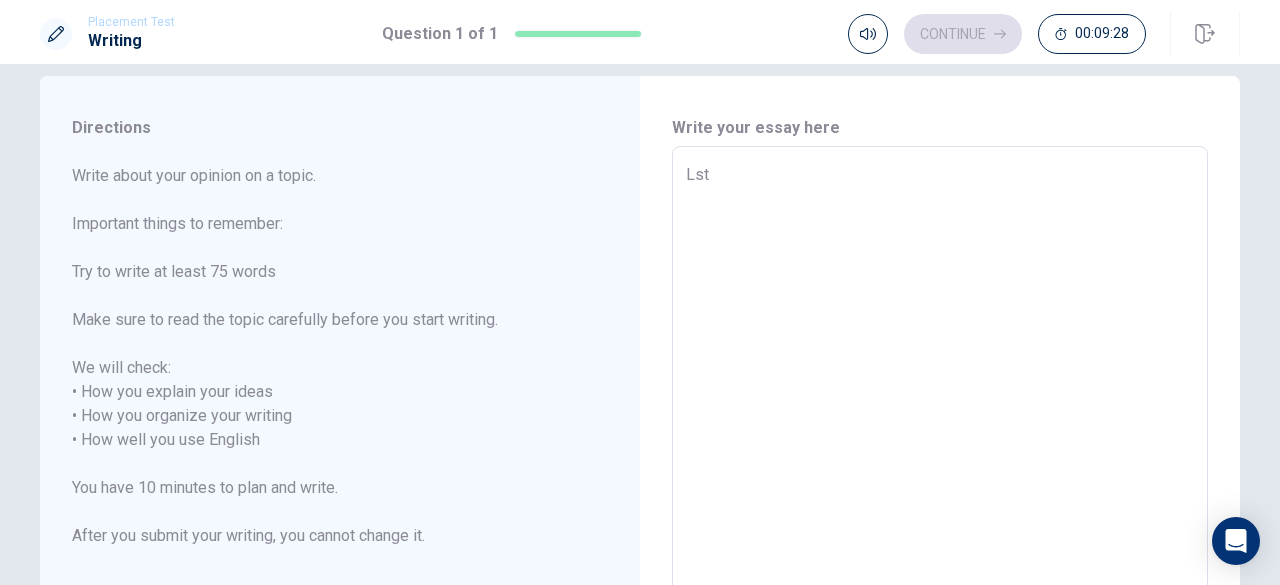 type on "Ls" 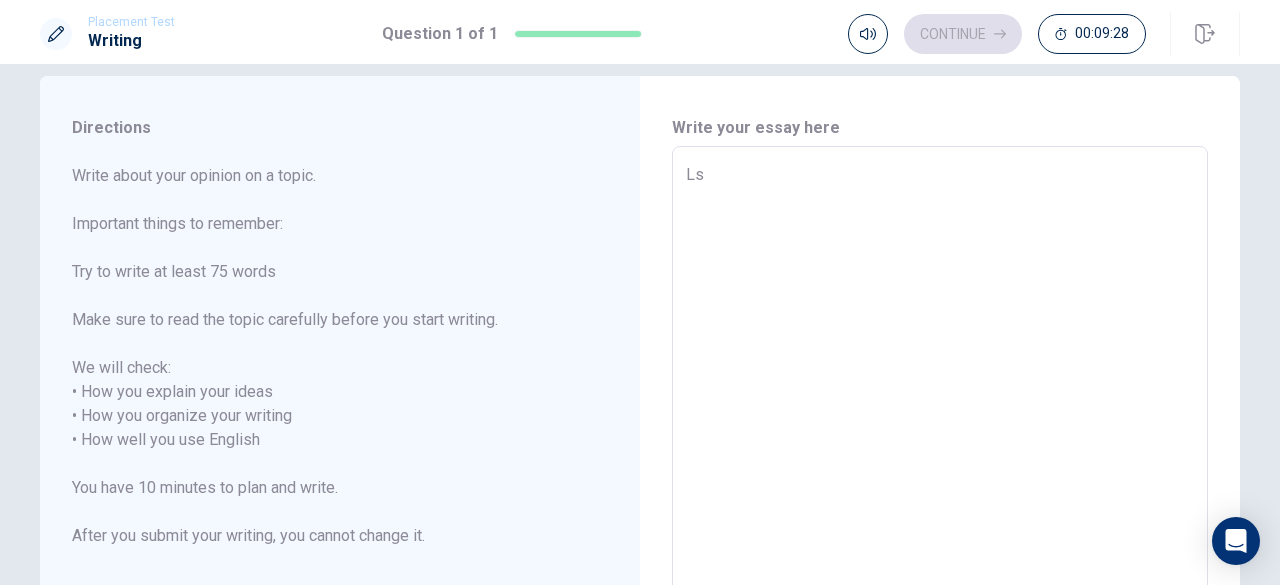 type on "x" 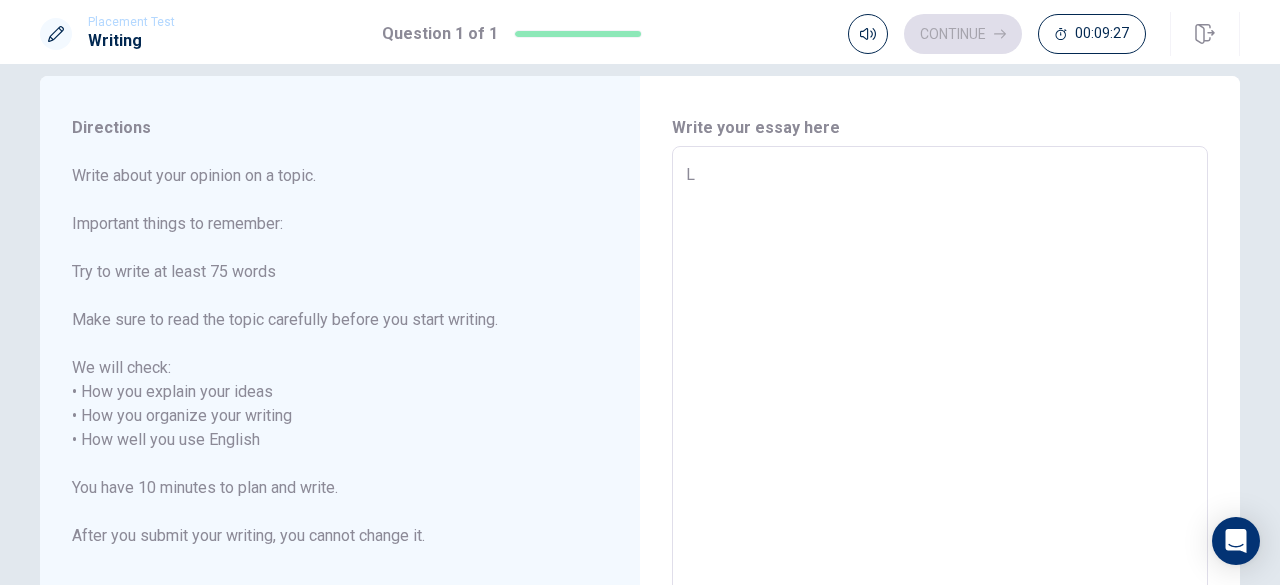 type on "x" 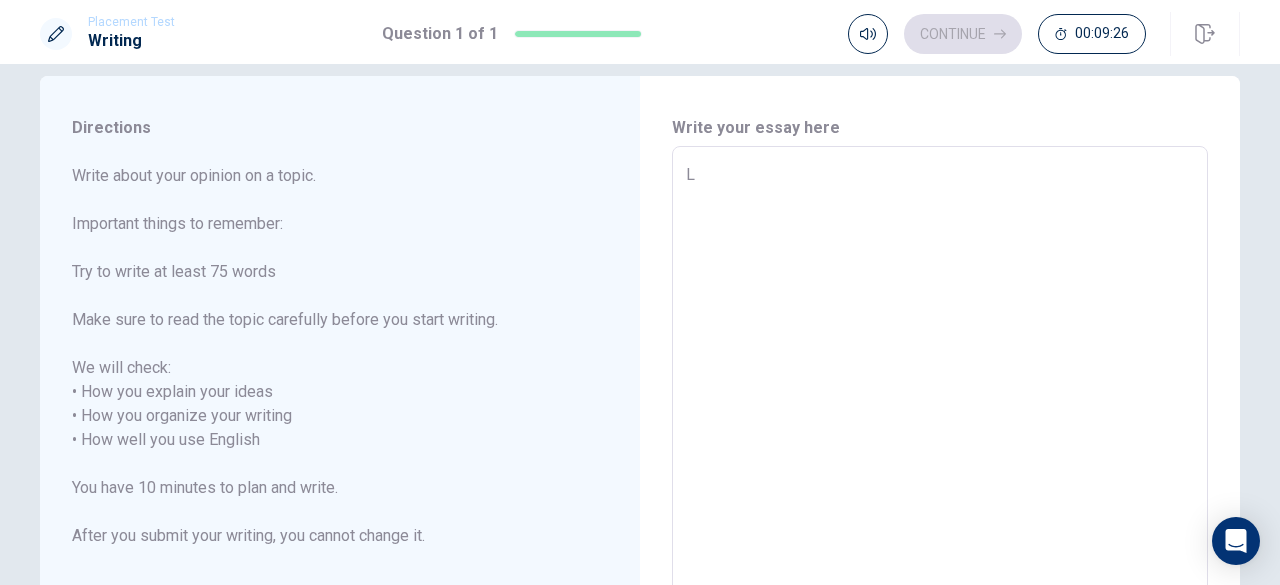 type on "La" 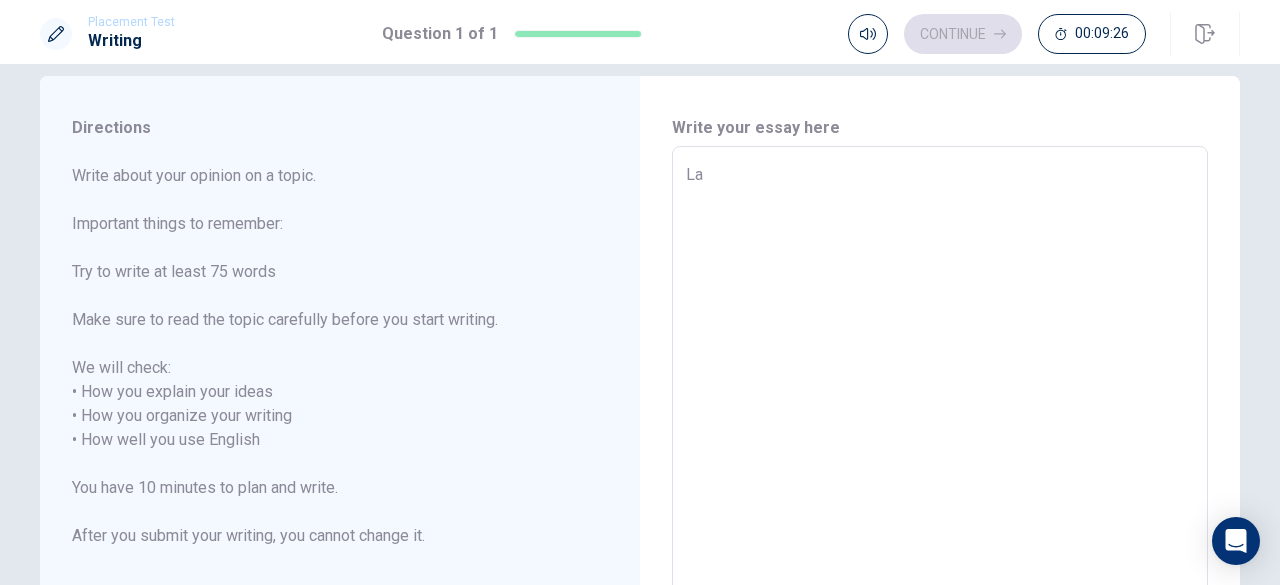 type on "x" 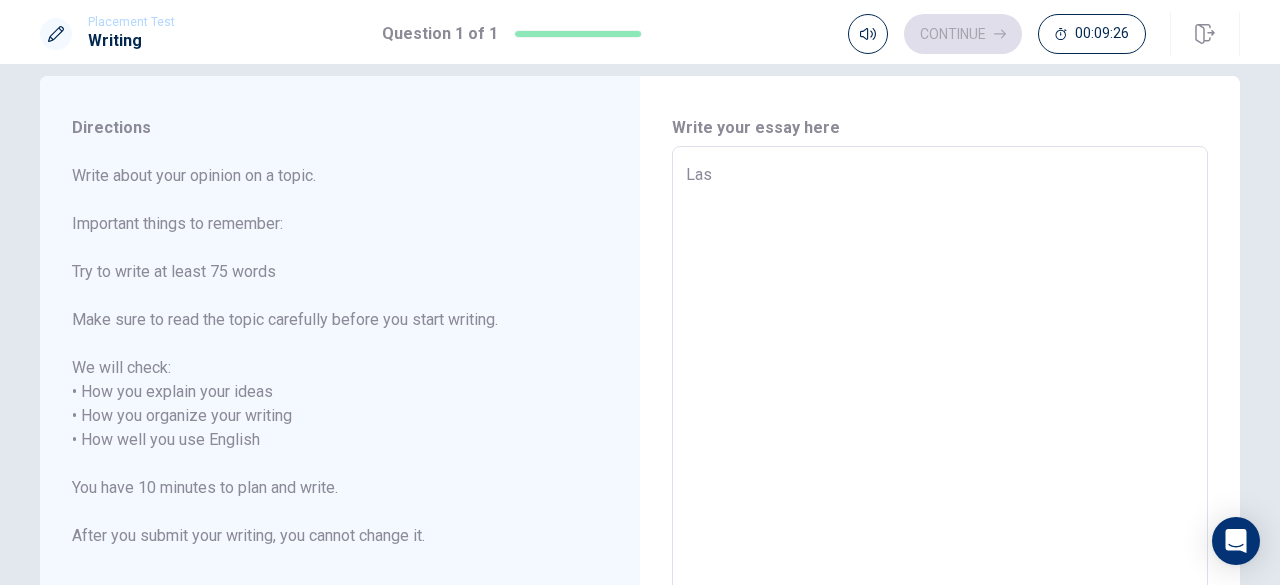 type on "x" 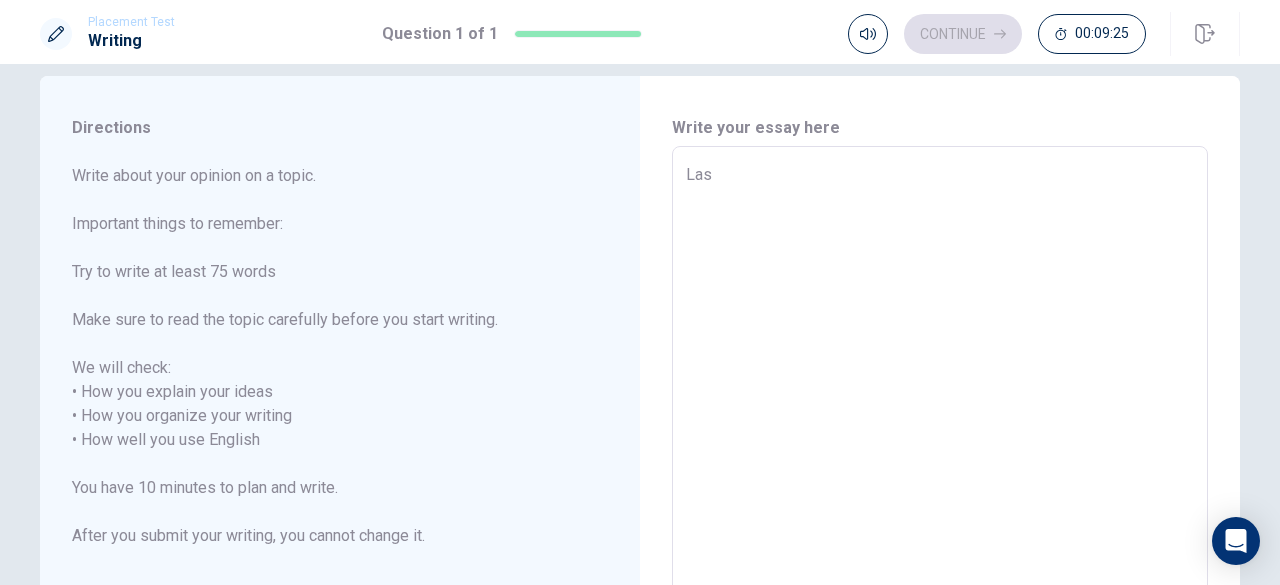 type on "Last" 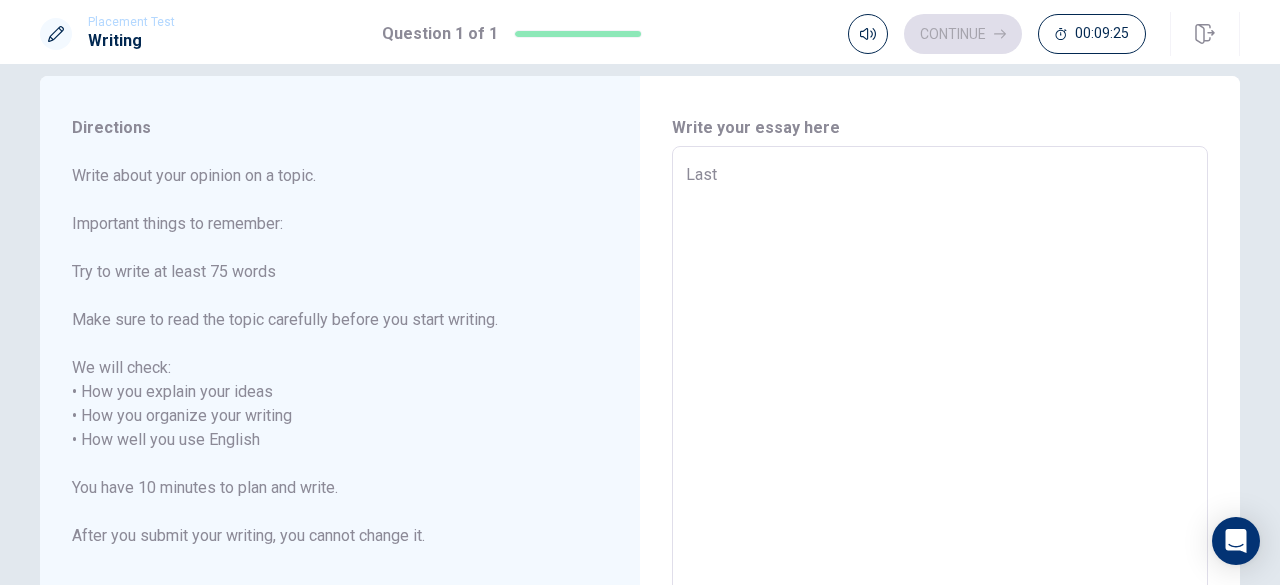 type on "x" 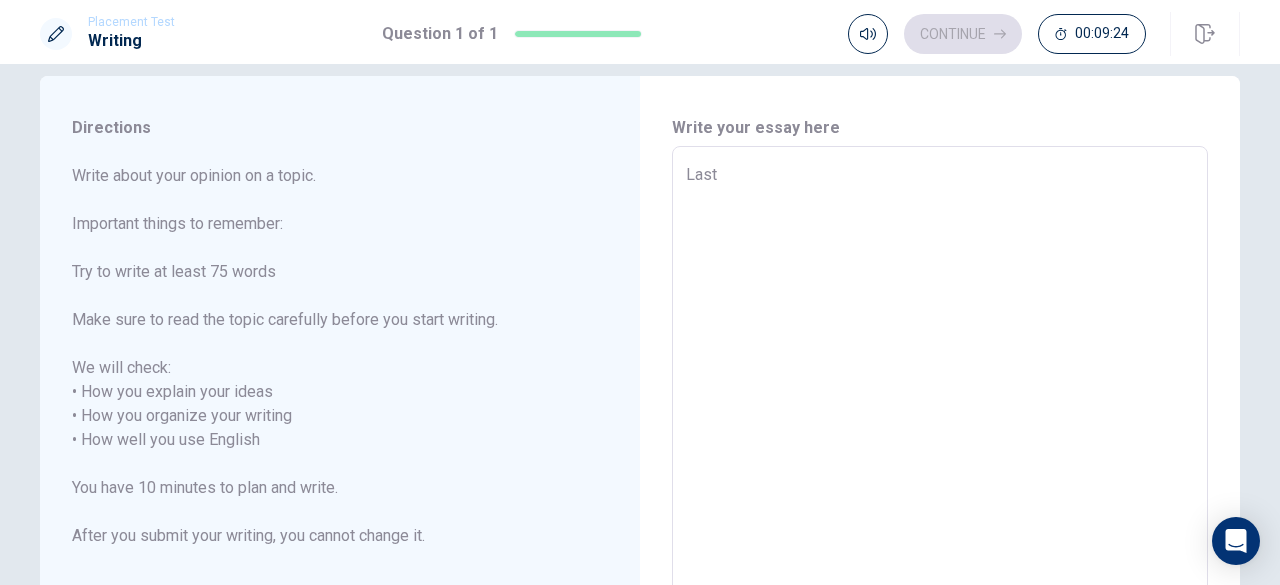 type on "x" 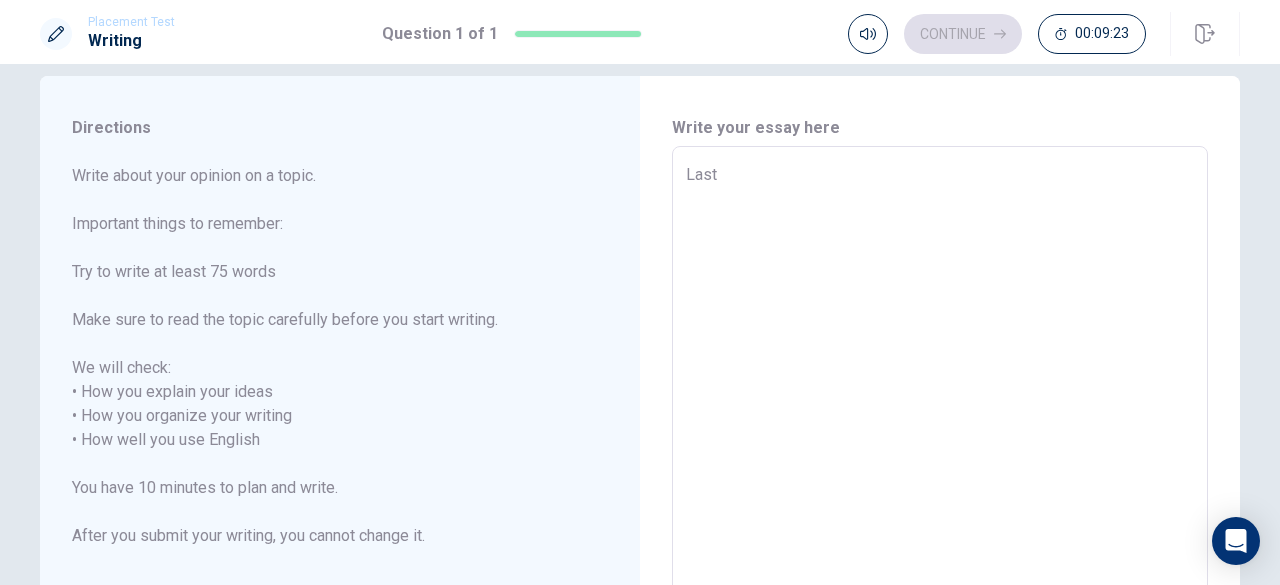 type on "Last s" 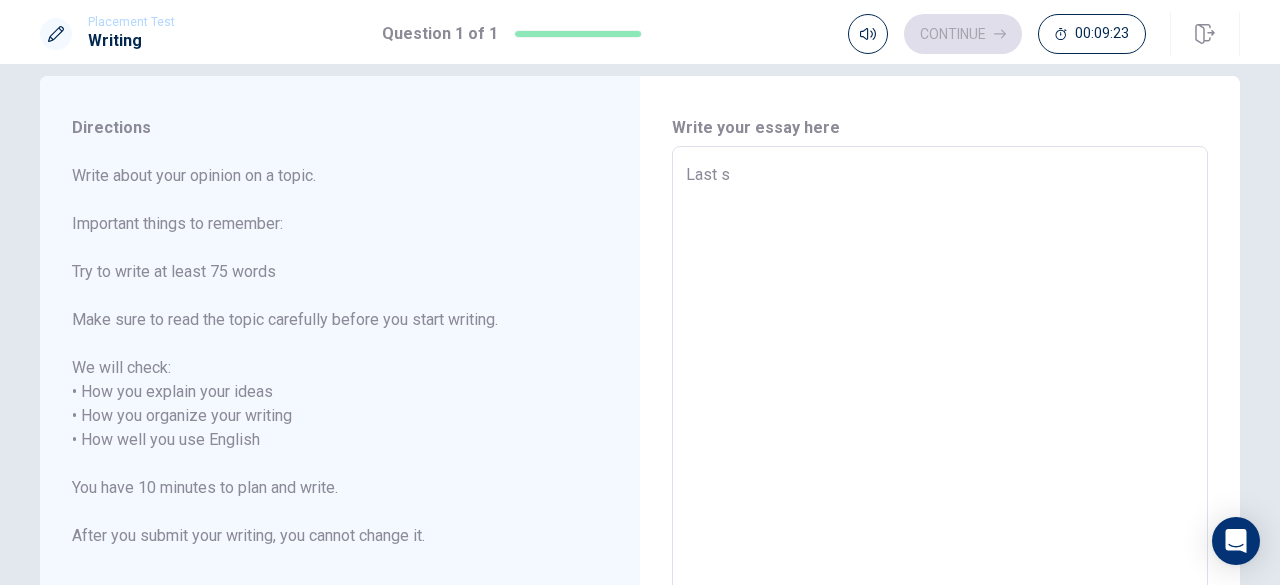 type on "x" 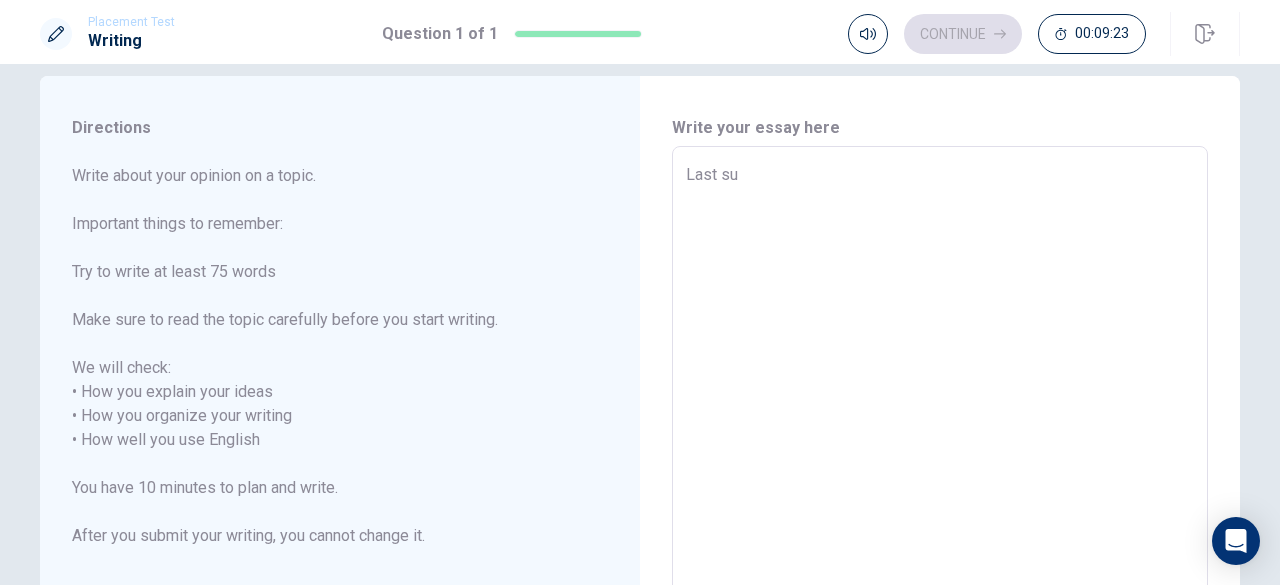 type on "x" 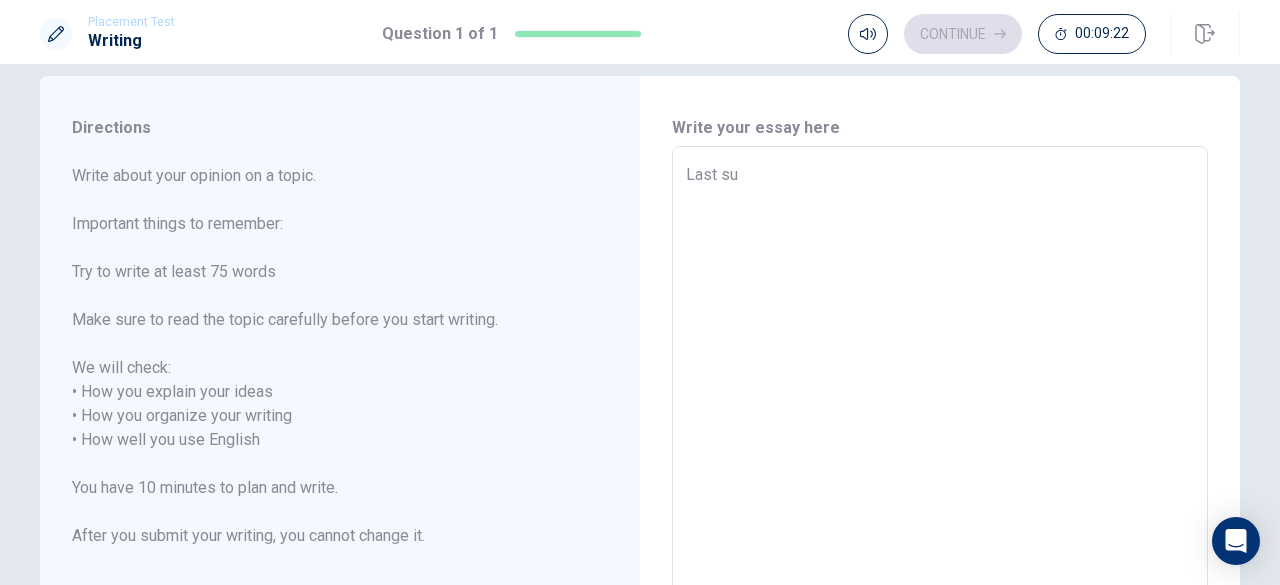 type on "Last sum" 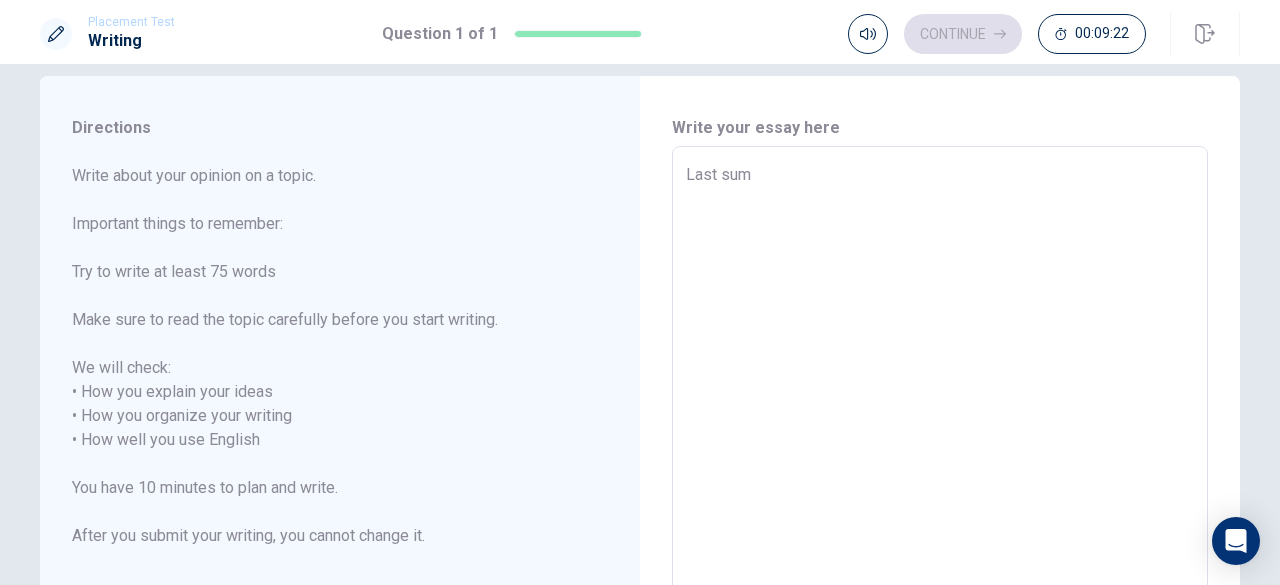 type on "x" 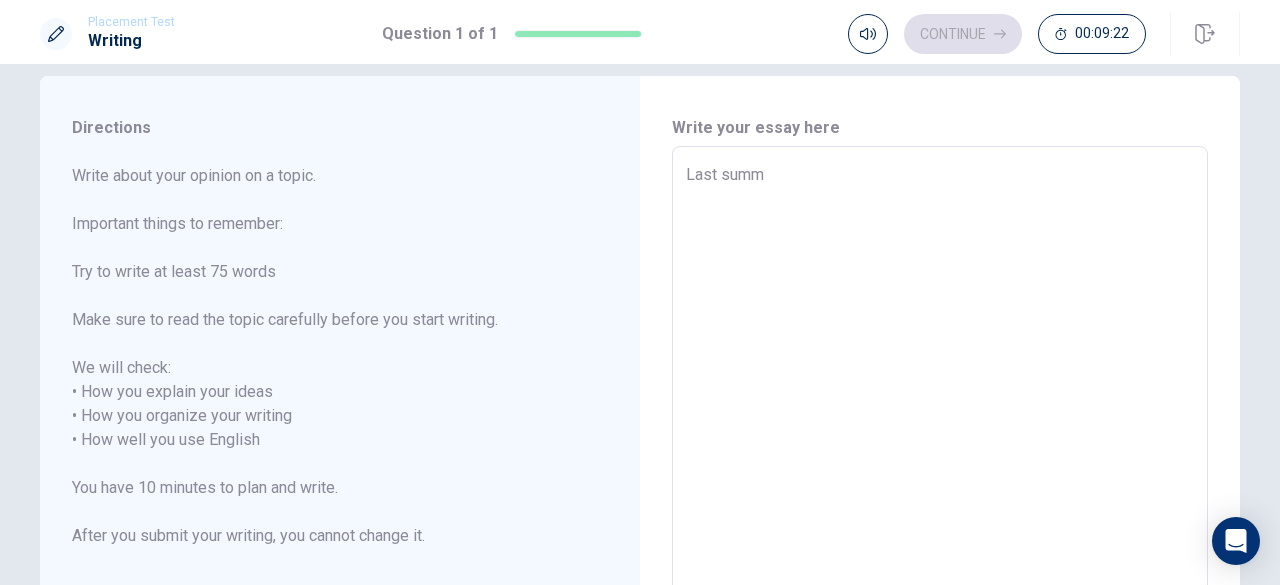 type on "x" 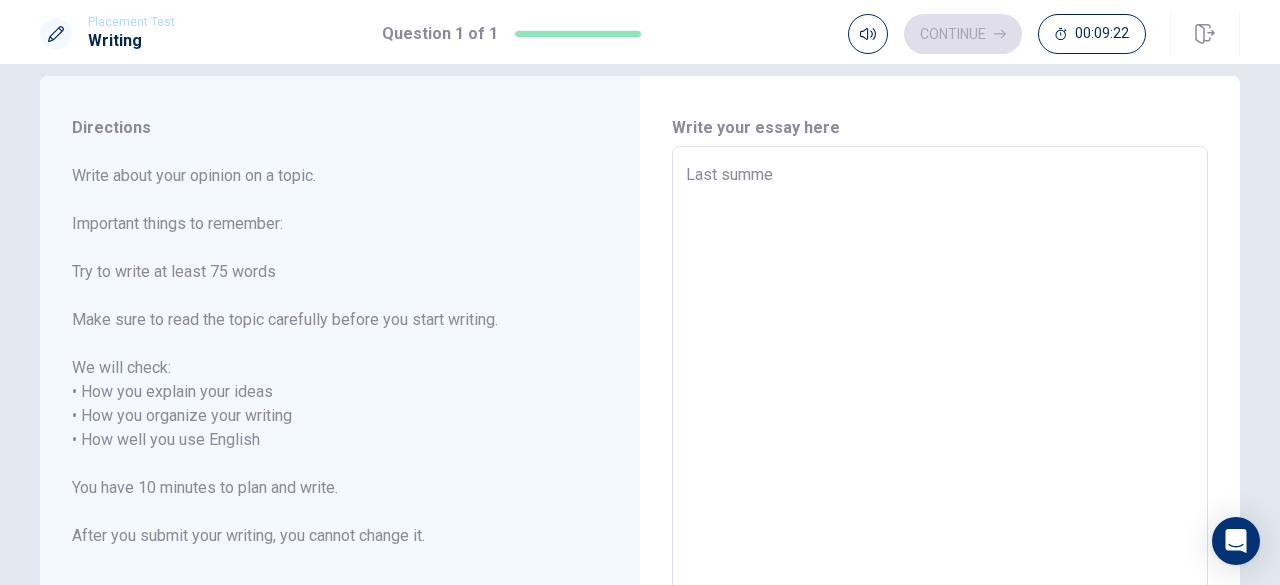 type on "x" 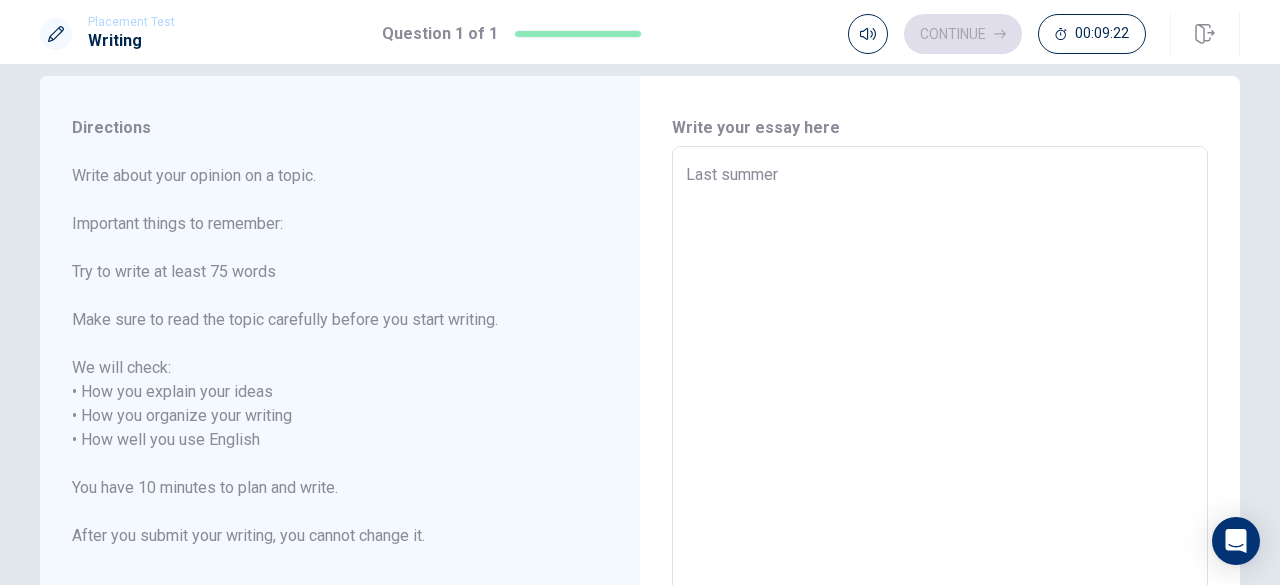 type on "x" 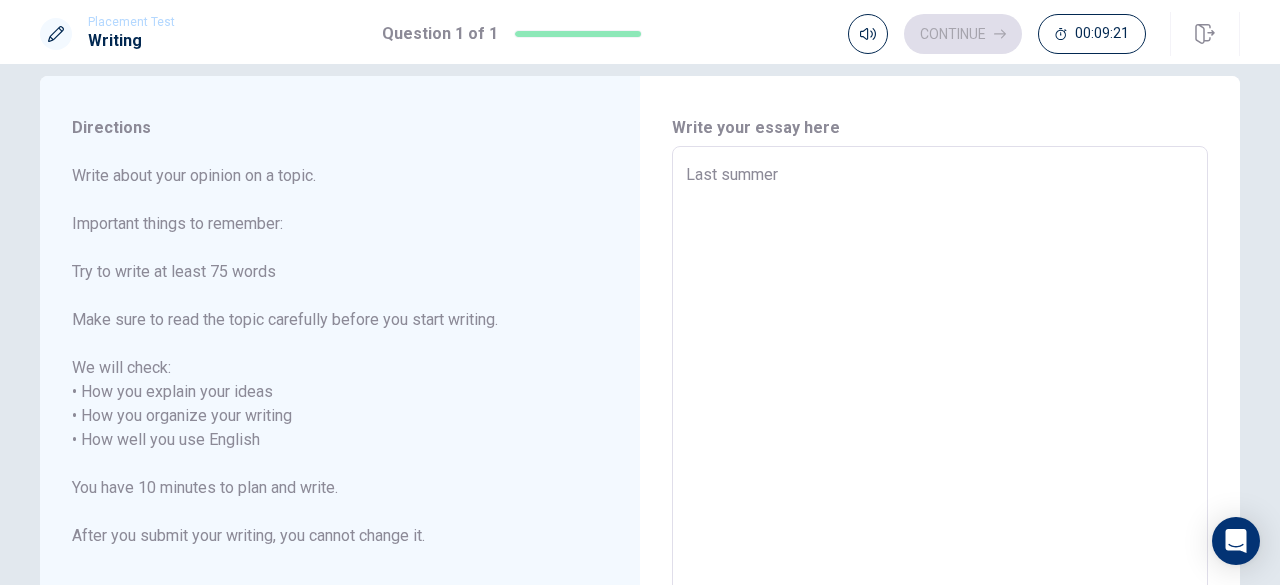type on "Last summer" 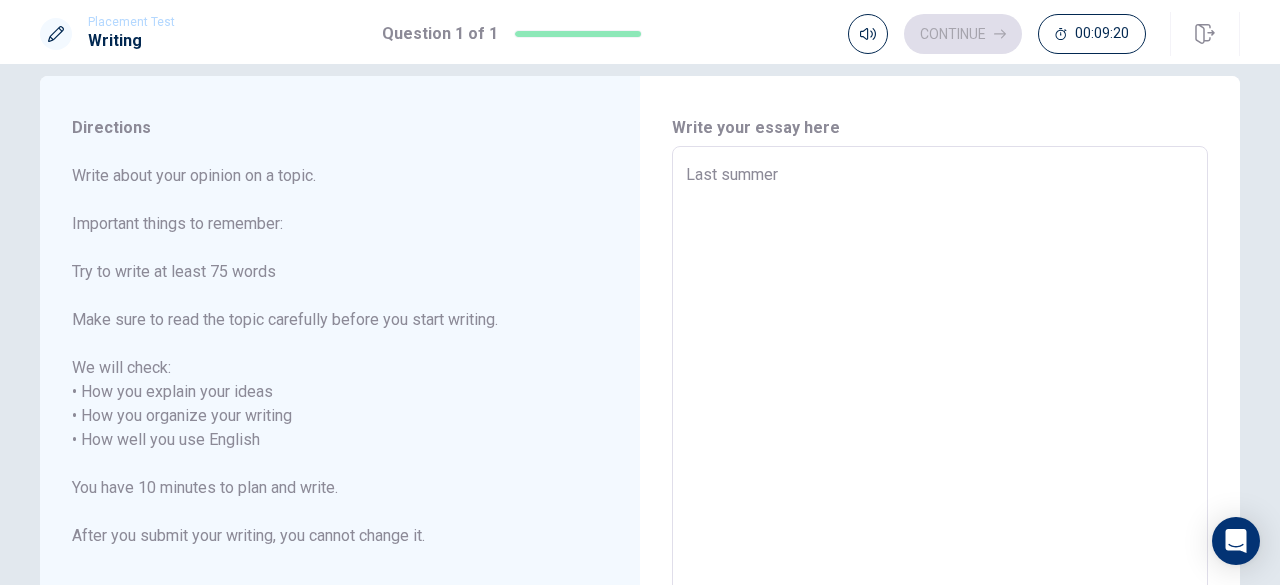 type on "Last summer m" 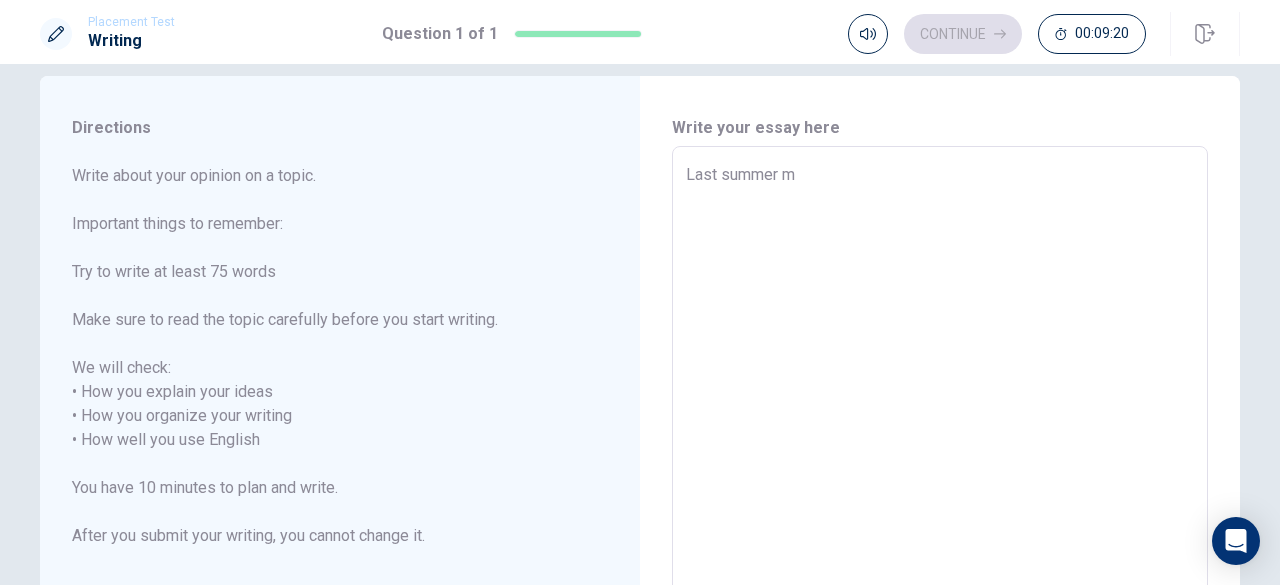 type on "x" 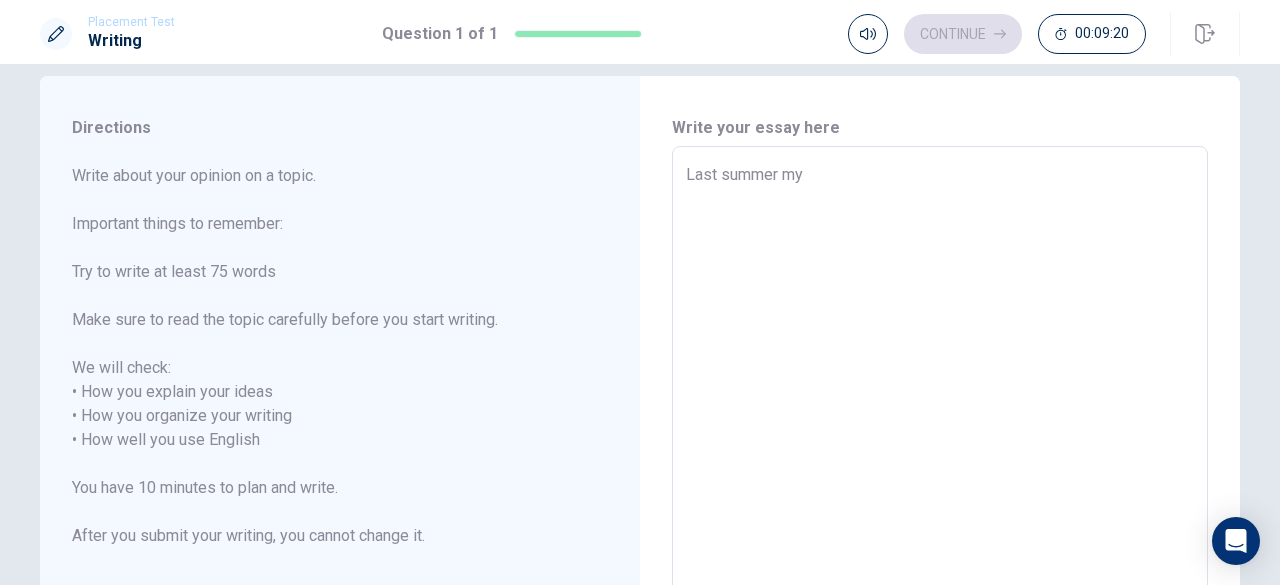 type on "x" 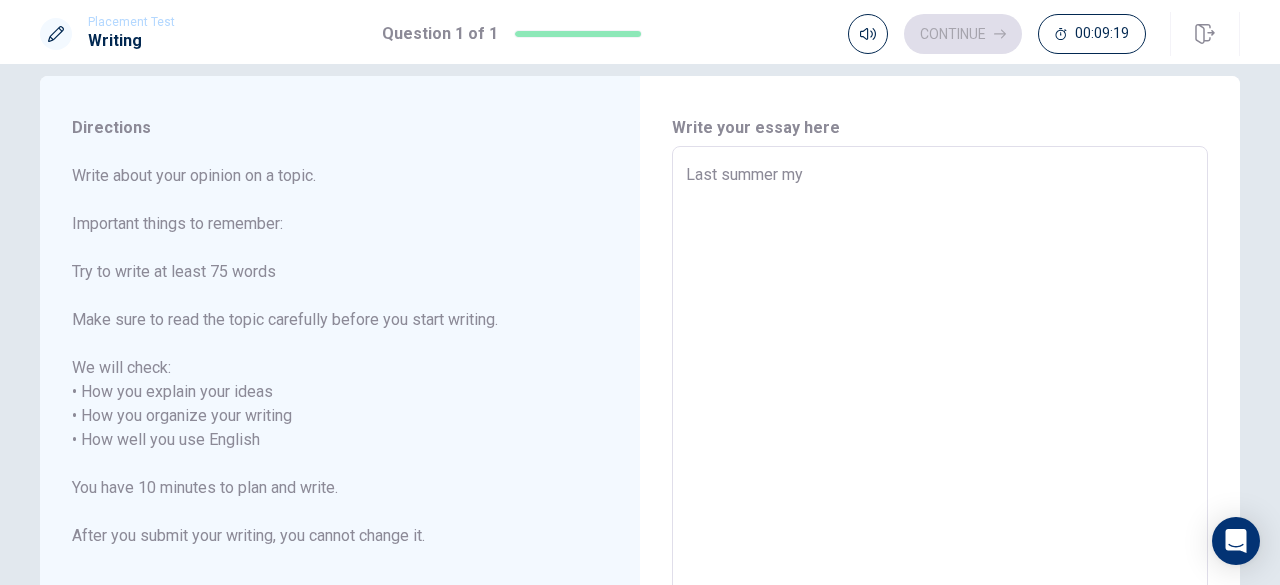 type on "Last summer my" 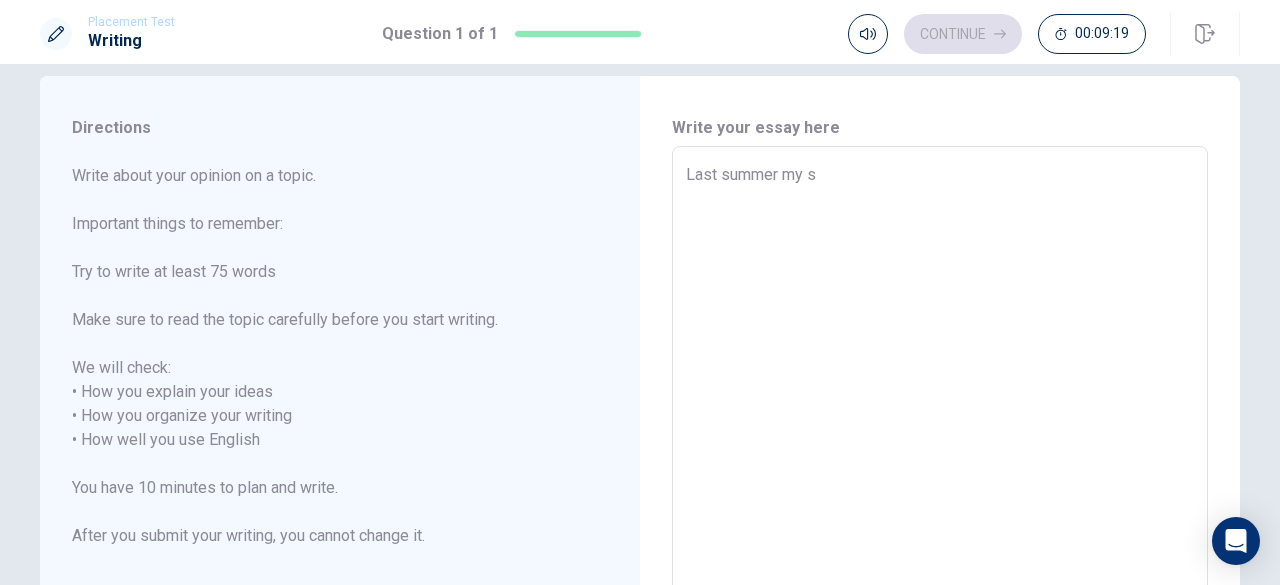 type on "x" 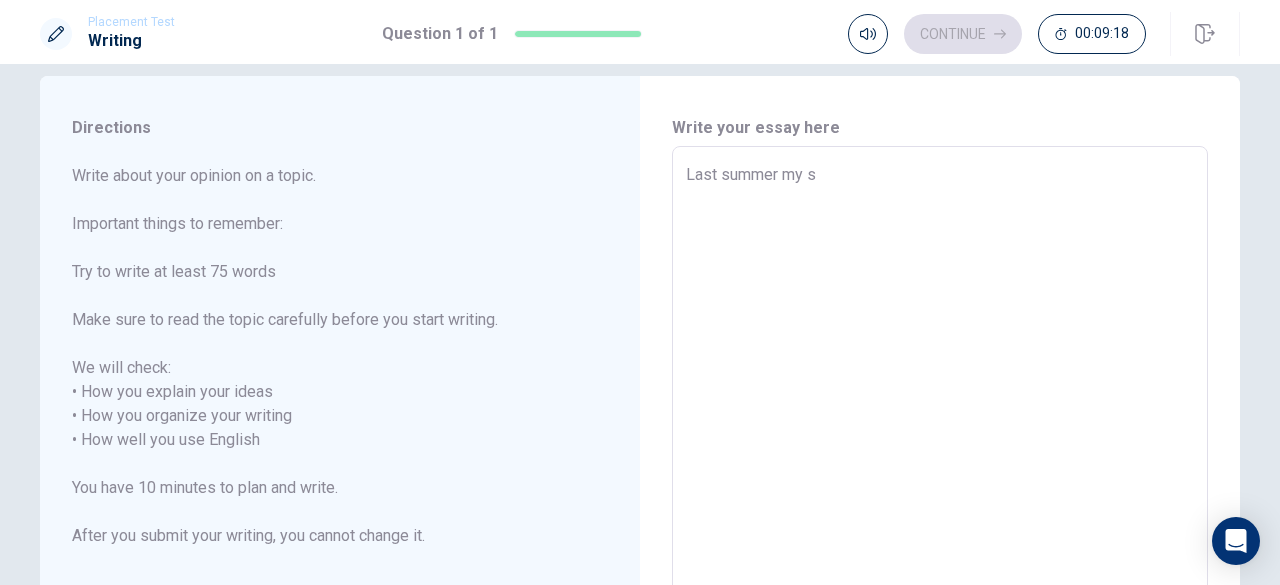 type on "Last summer my so" 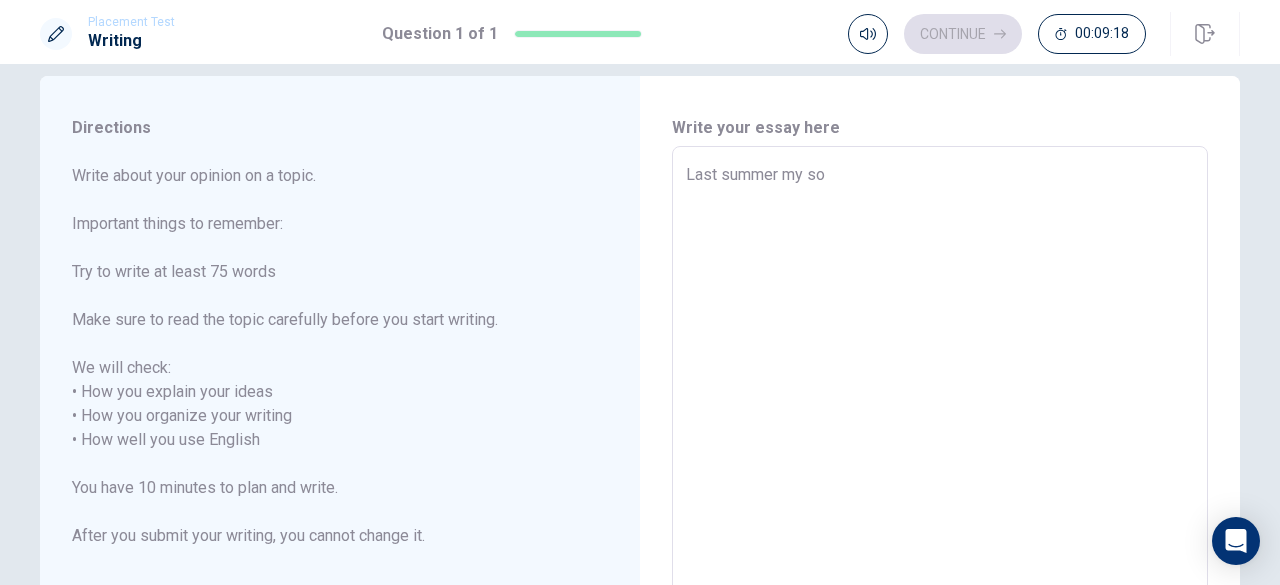 type on "Last summer my son" 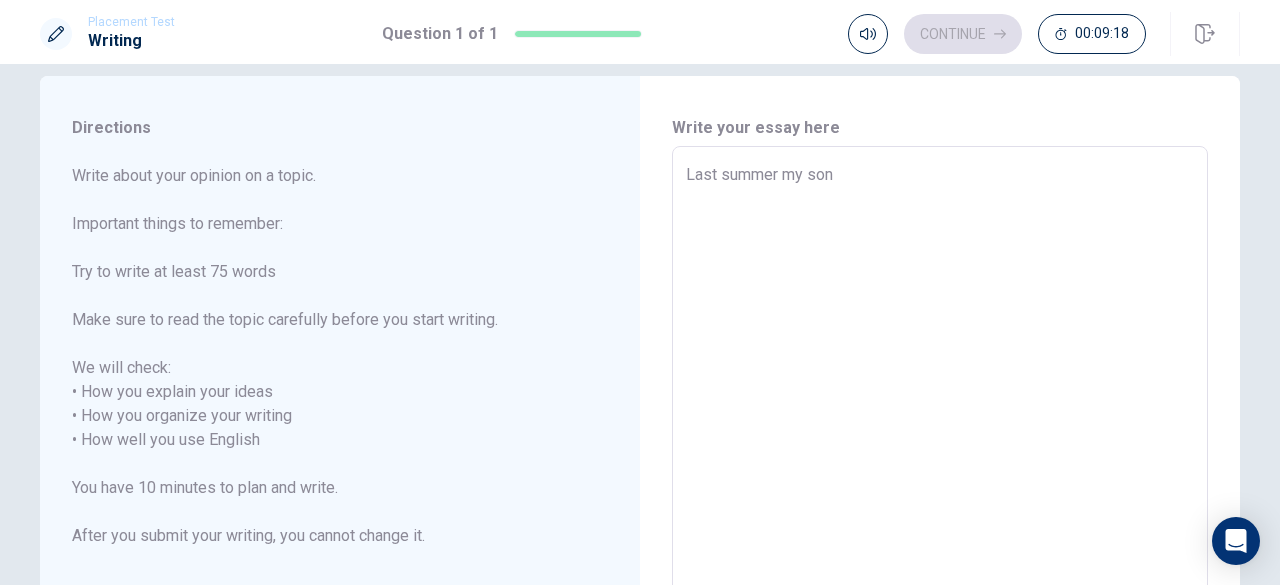 type on "x" 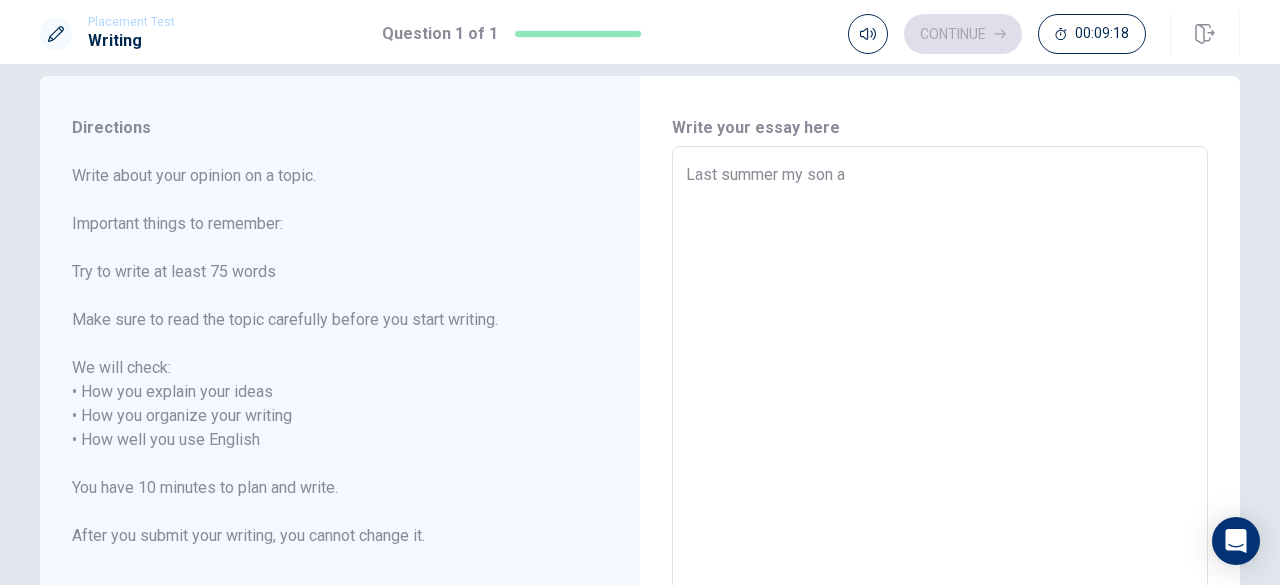 type on "x" 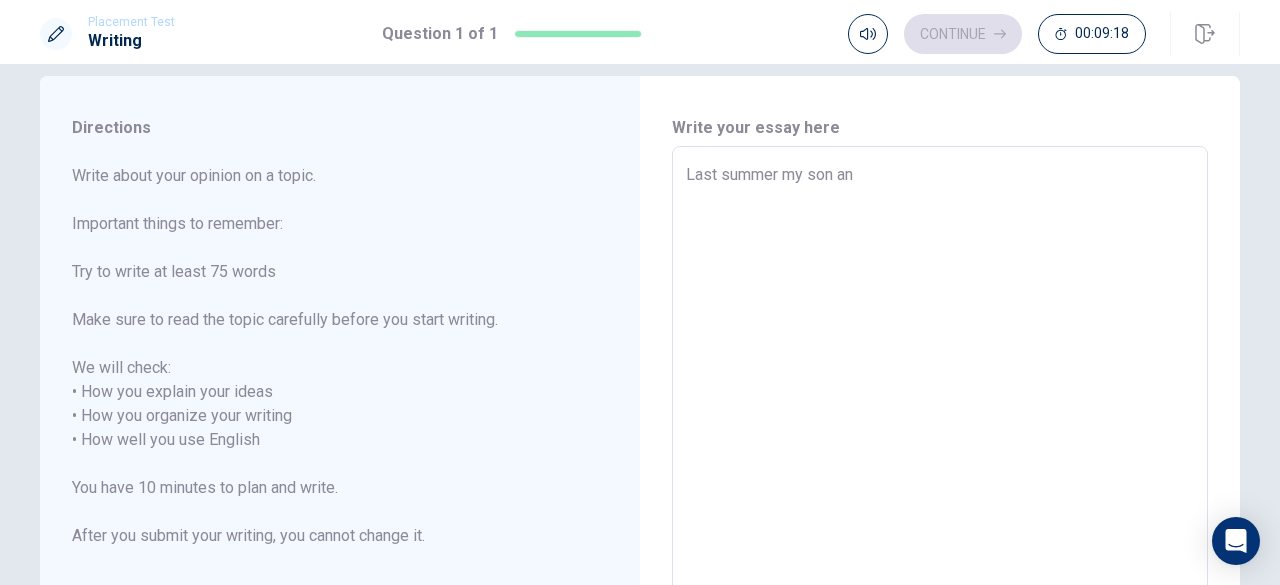 type on "x" 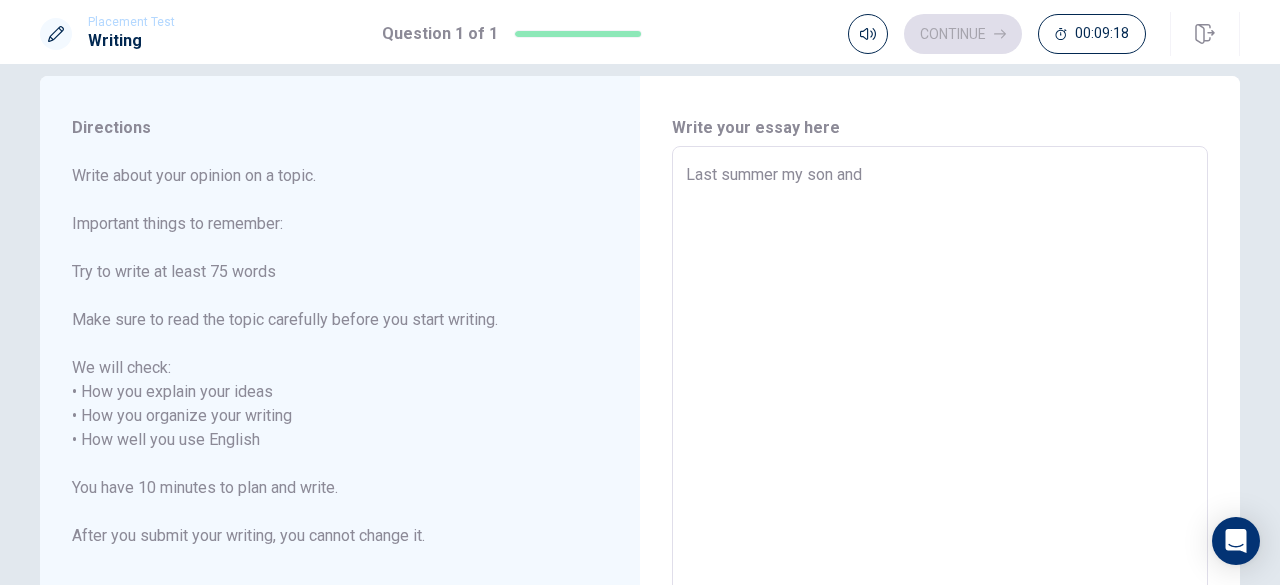 type on "x" 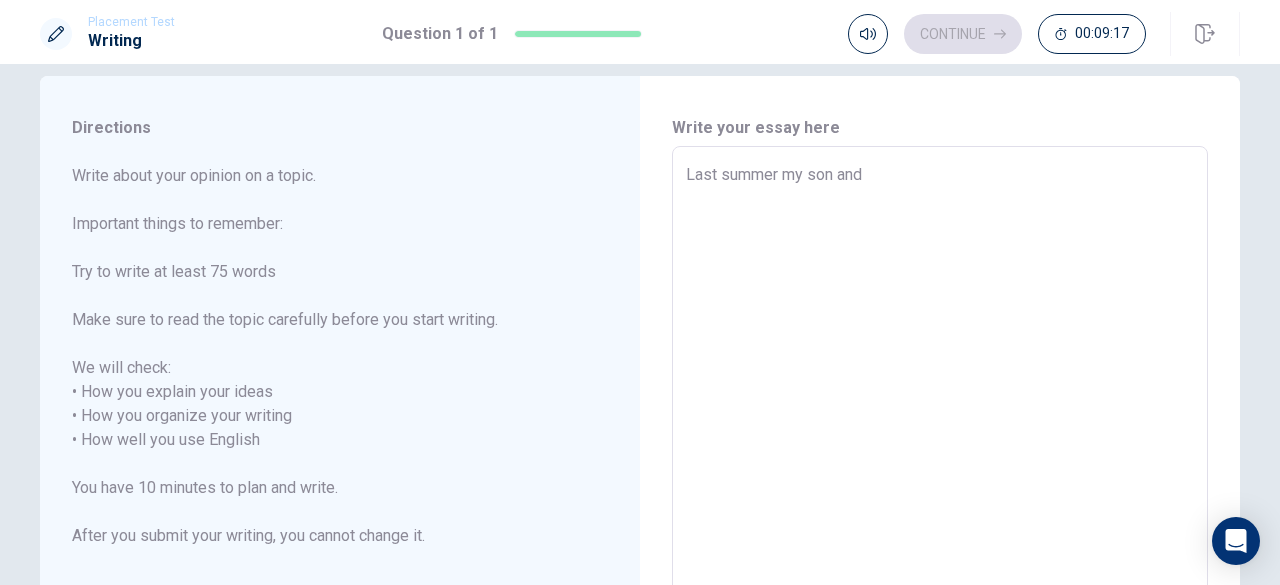 type on "Last summer my son and" 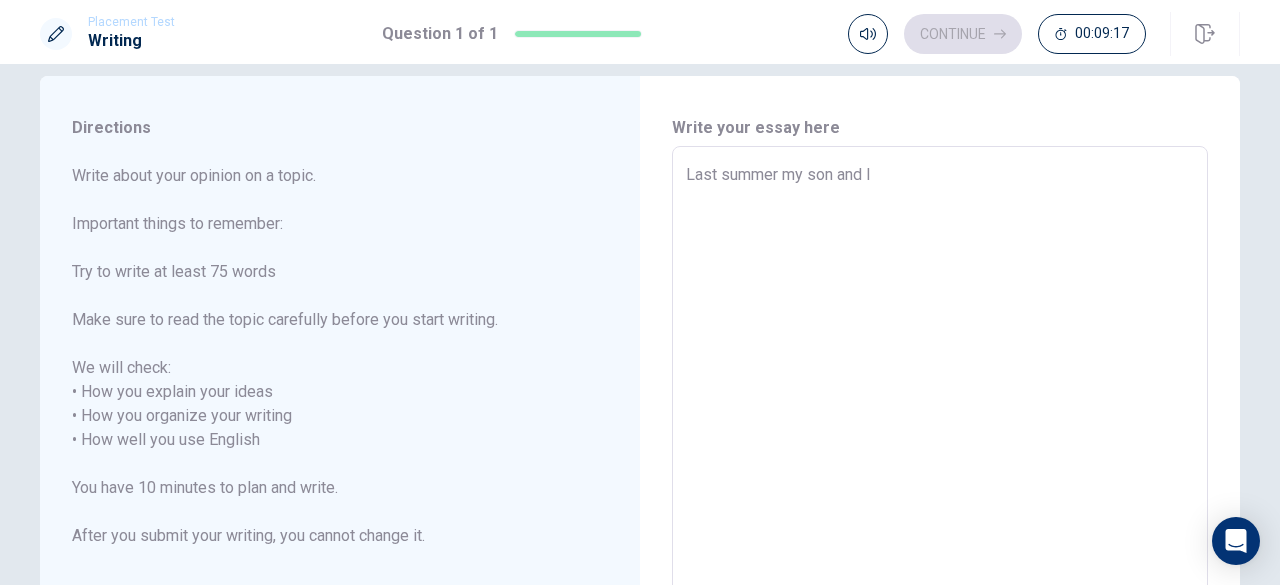type on "x" 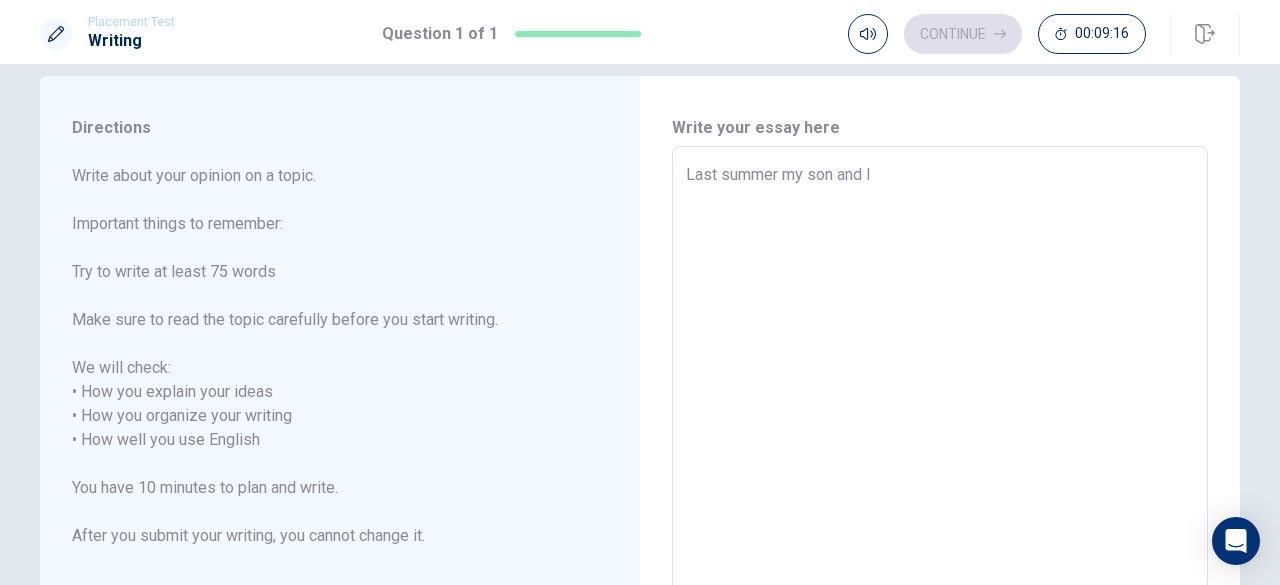 type on "Last summer my son and I" 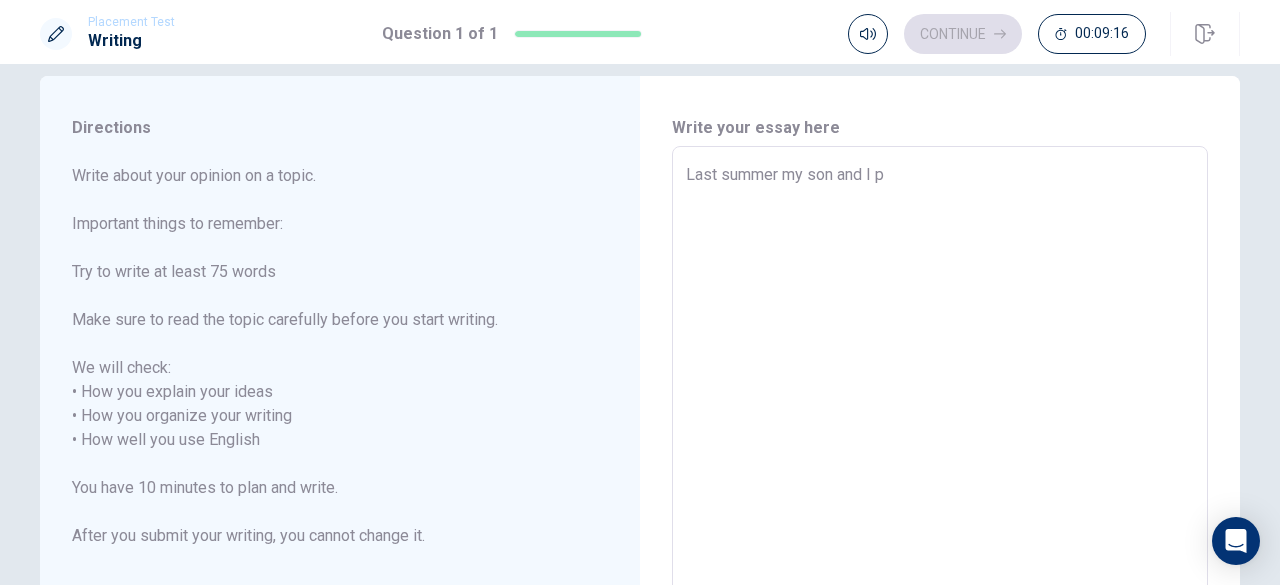 type on "x" 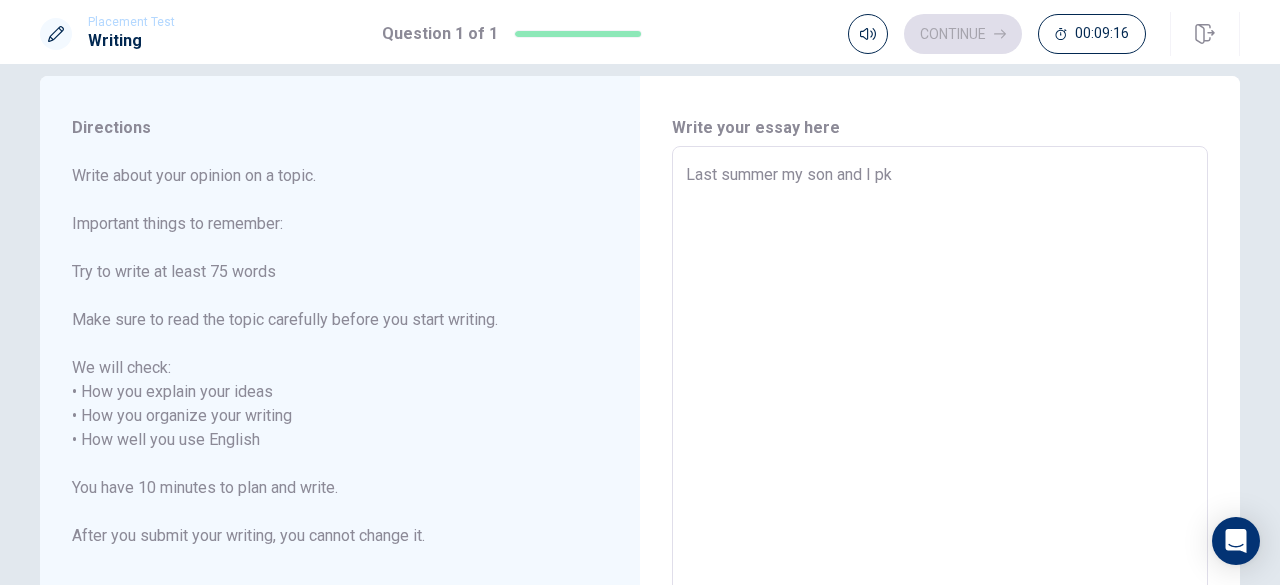 type on "x" 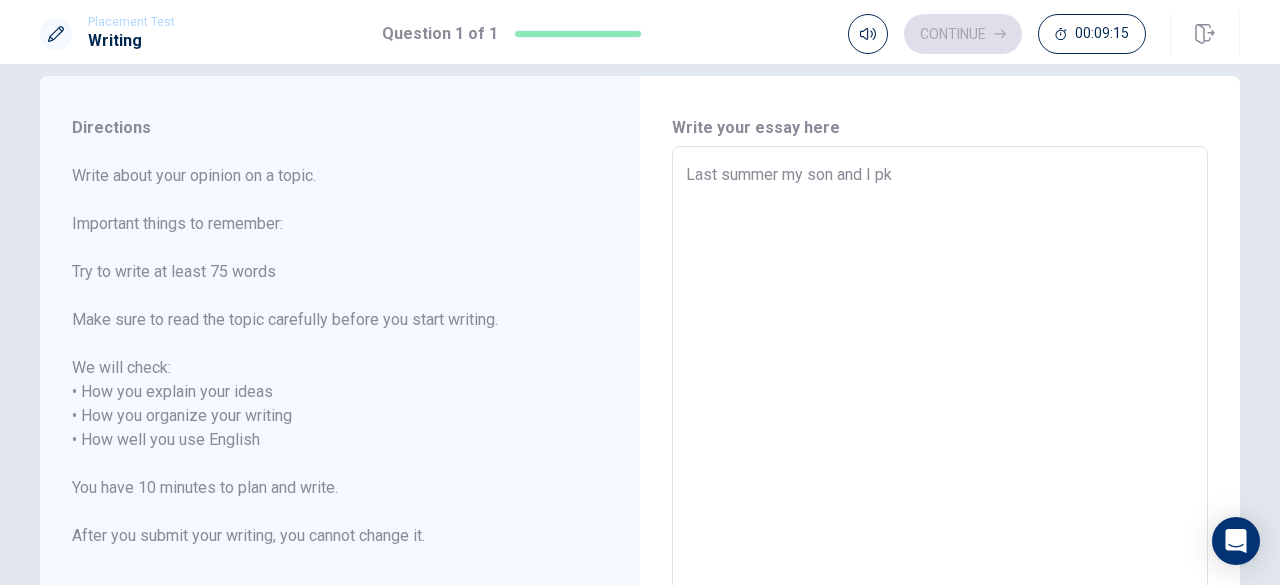 type on "Last summer my son and I p" 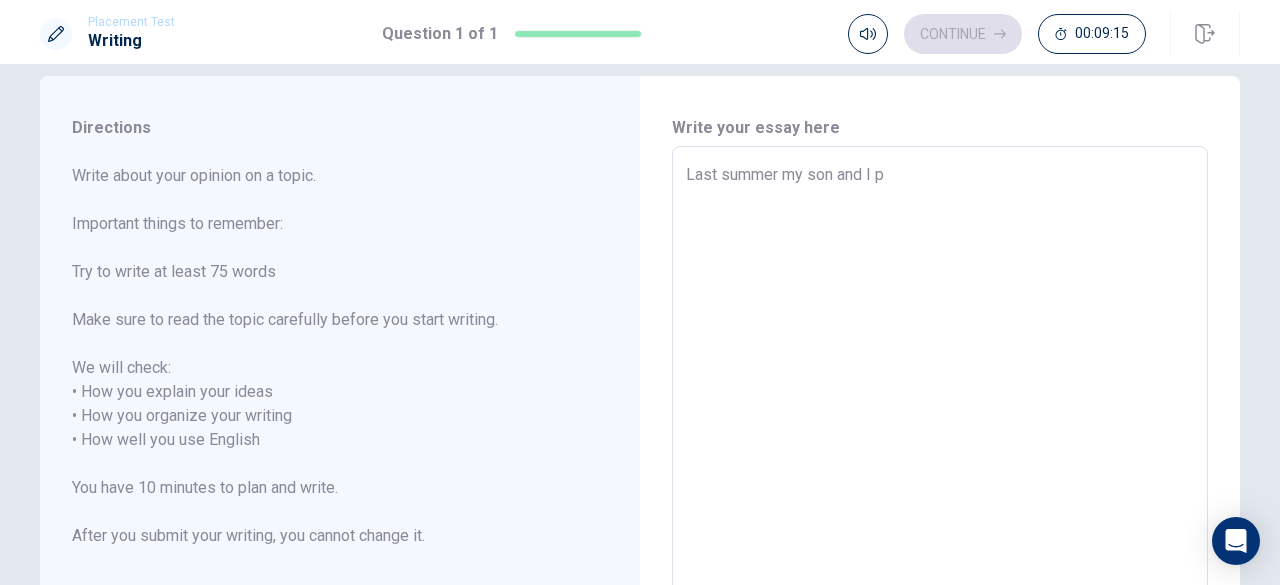 type on "x" 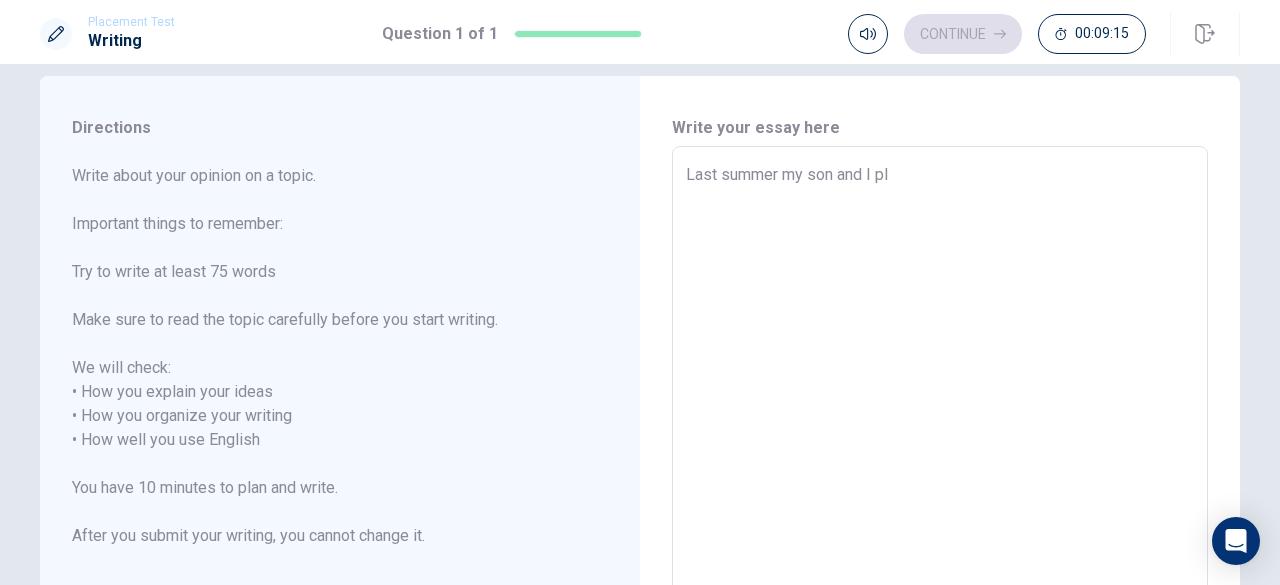 type on "x" 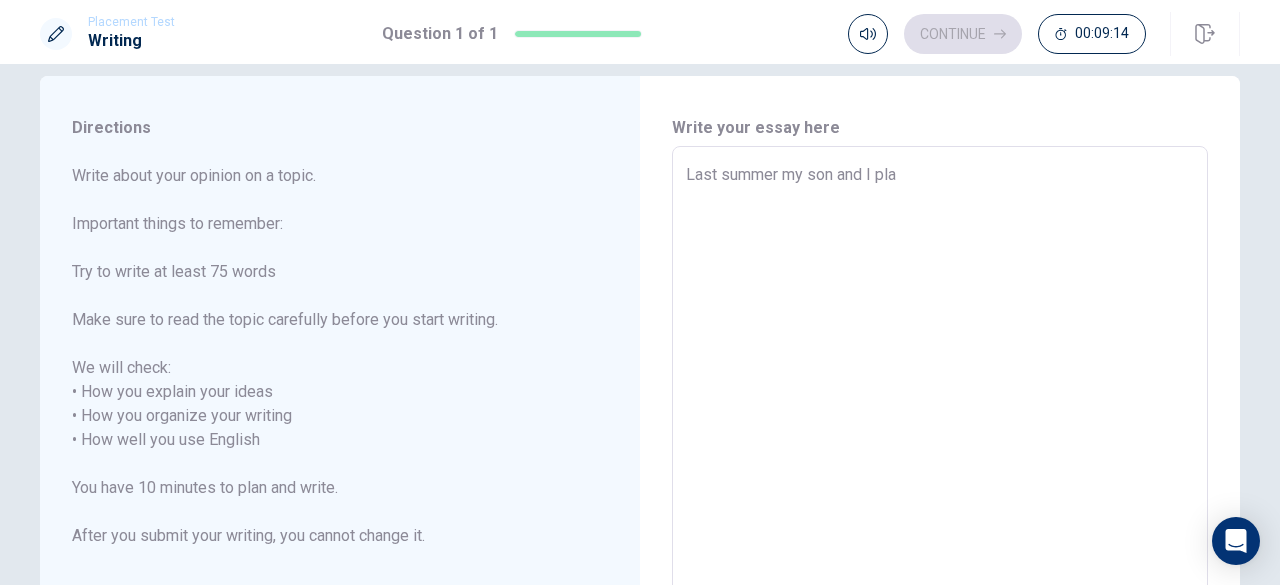 type on "x" 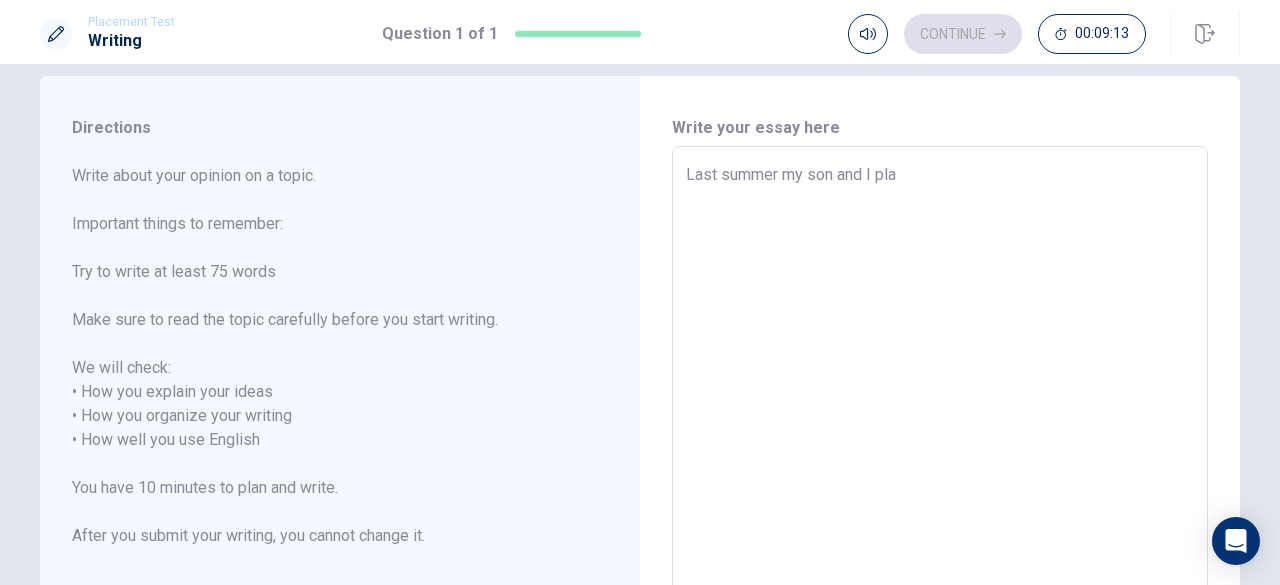 type on "Last summer my son and I plad" 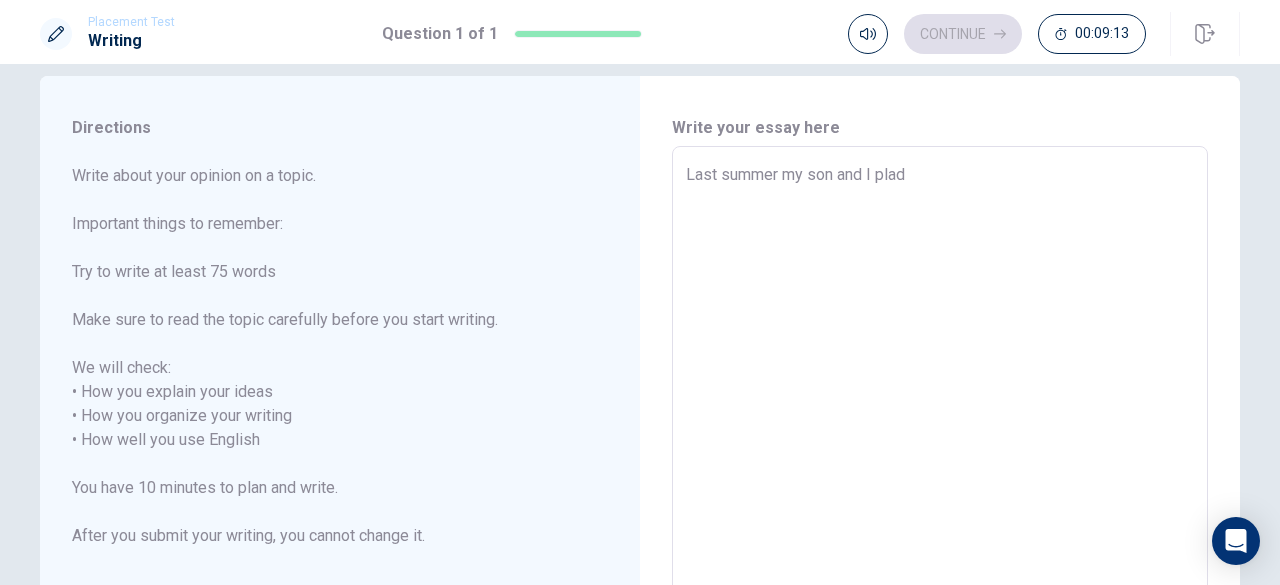 type on "x" 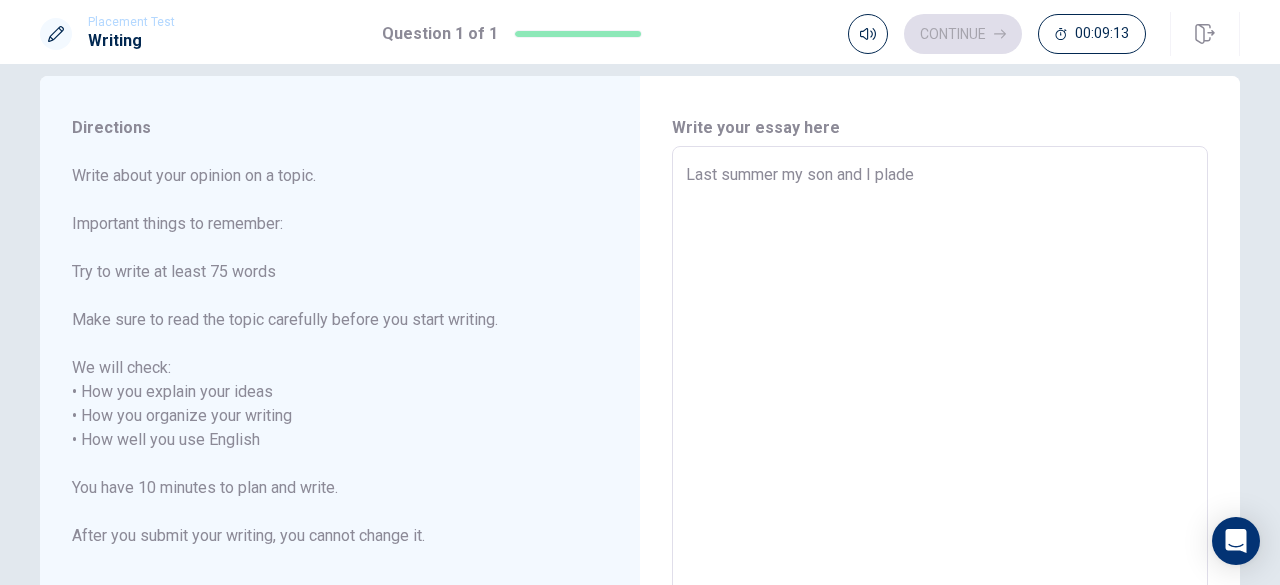 type on "x" 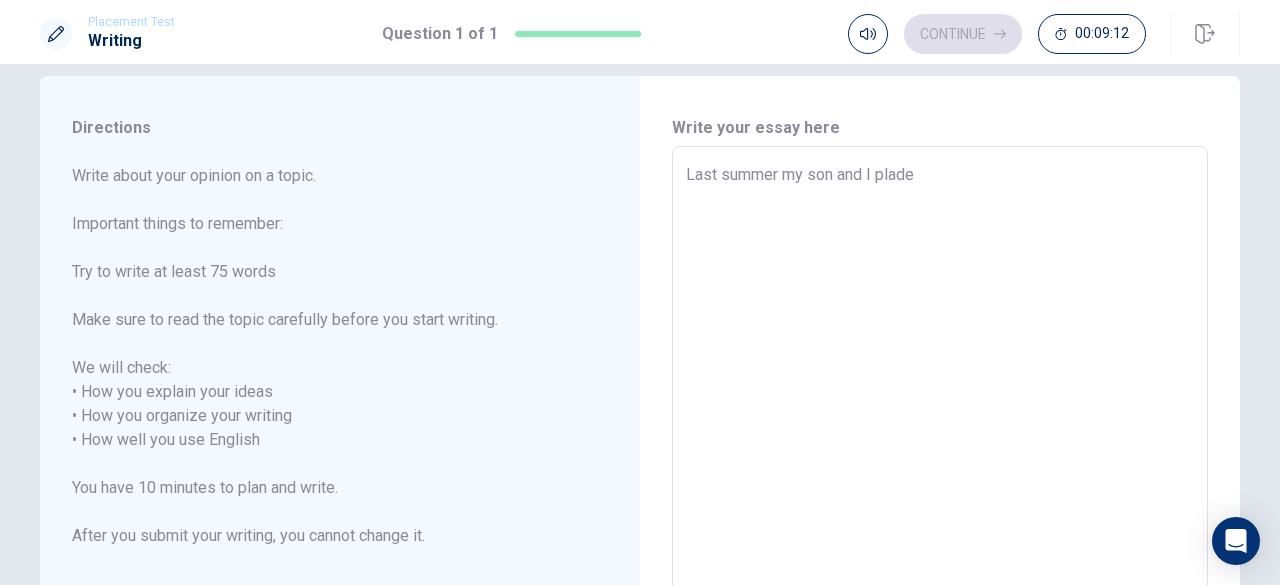 type on "Last summer my son and I plad" 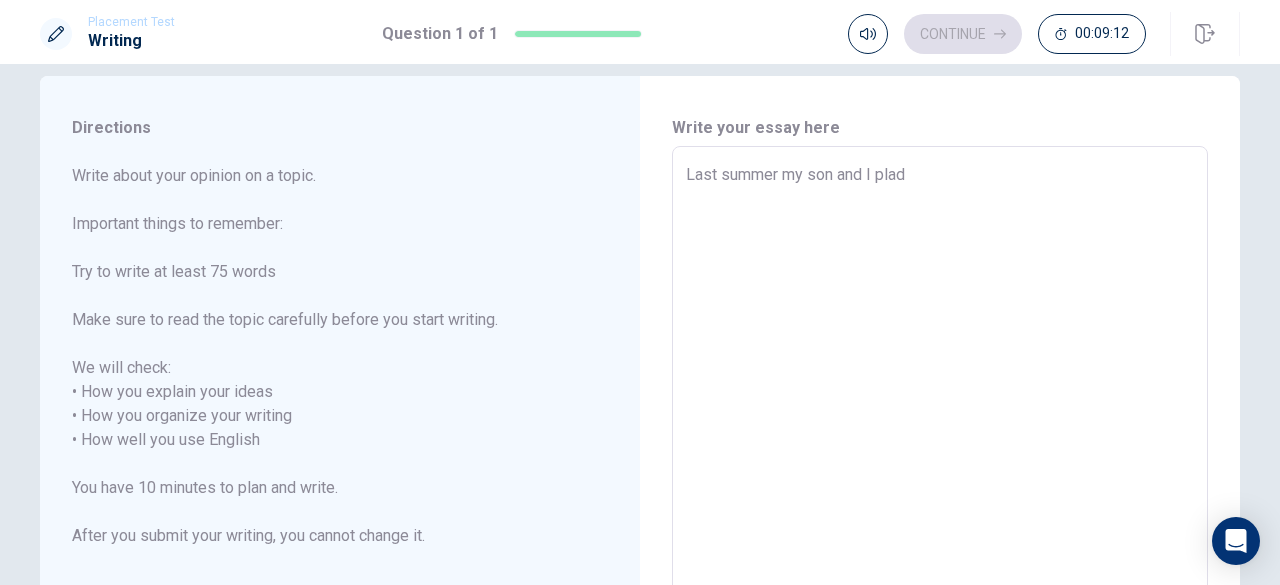 type on "x" 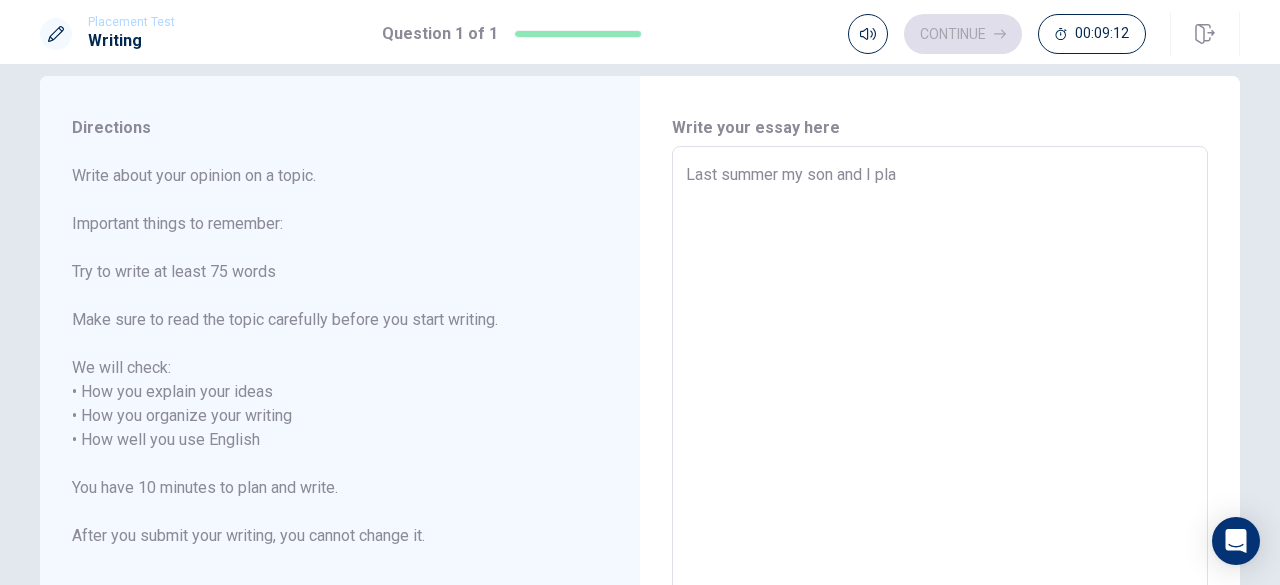 type on "x" 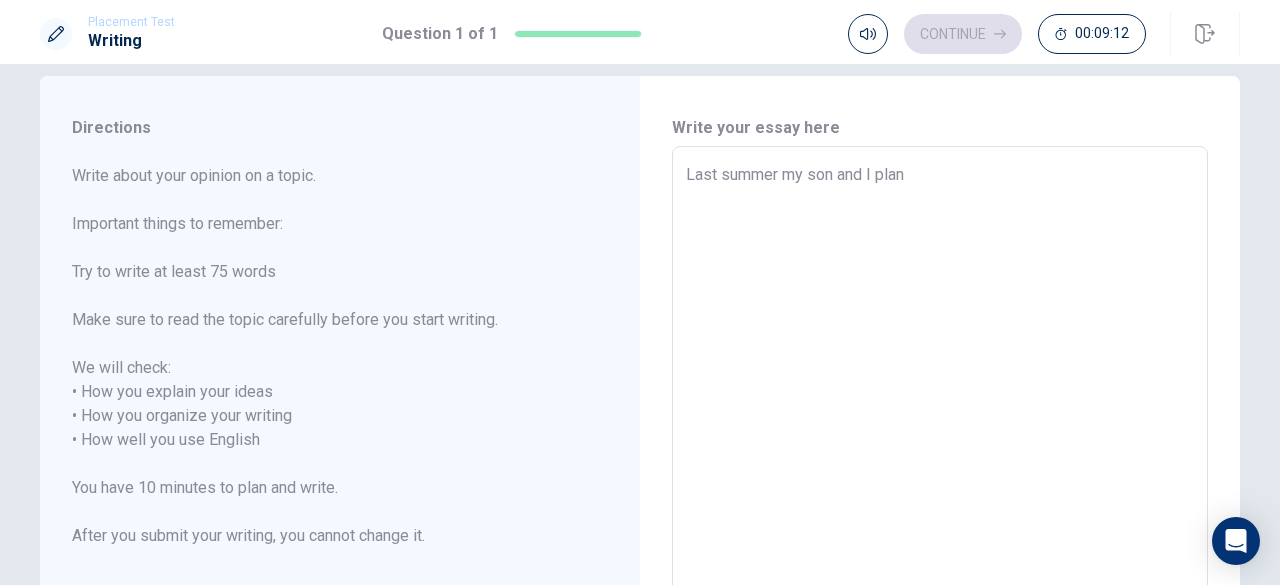type on "x" 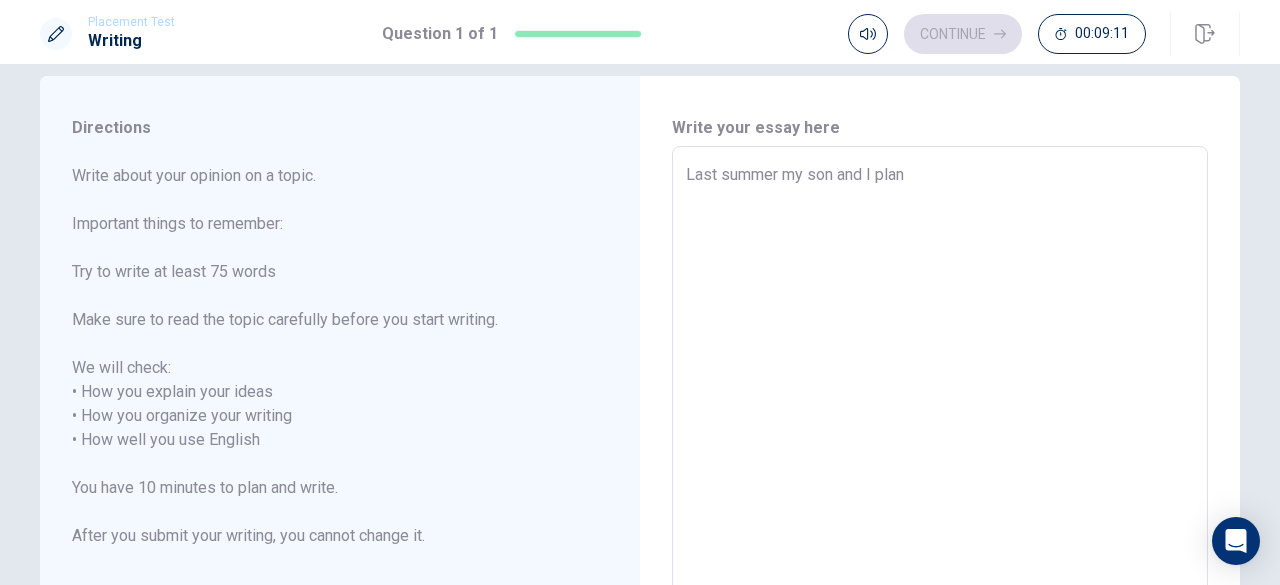 type on "Last summer my son and I plane" 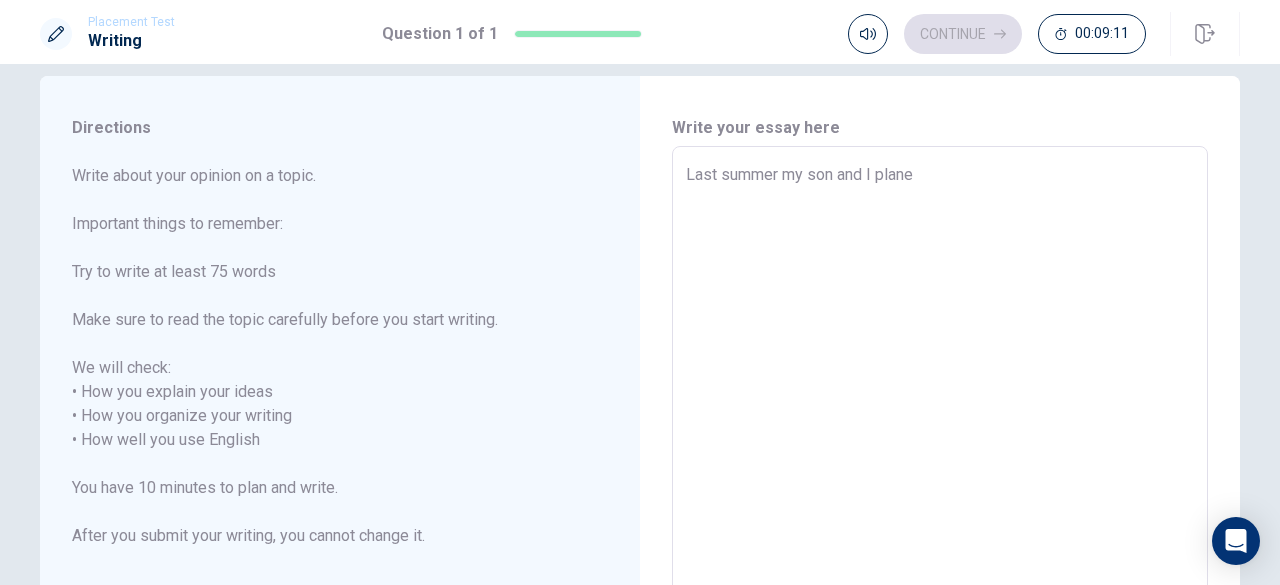 type on "x" 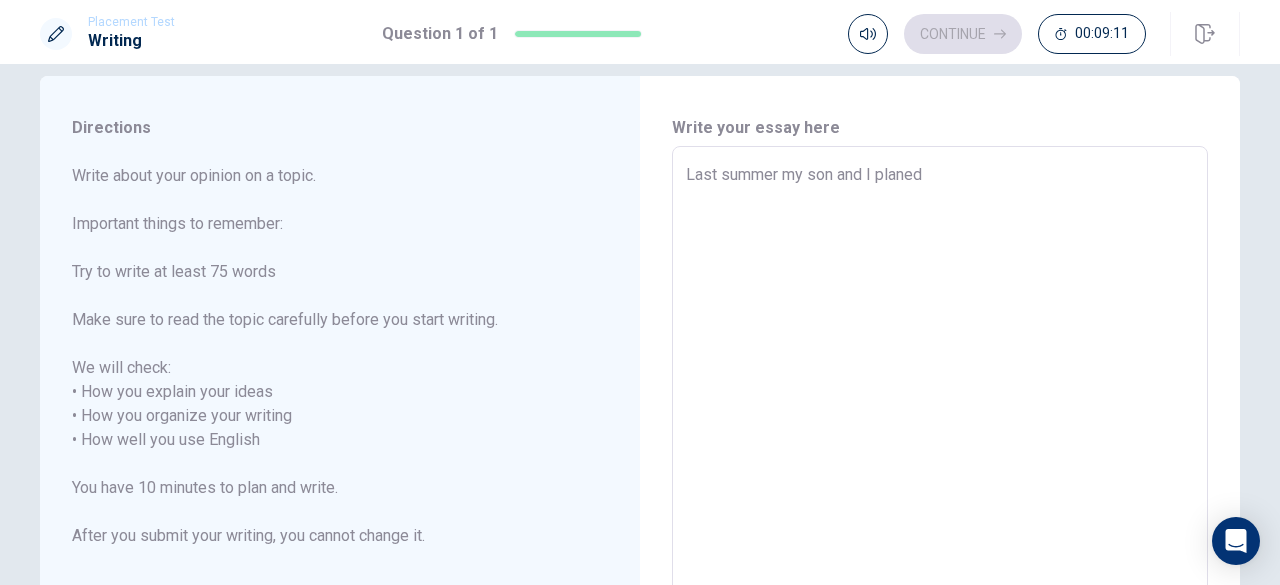 type on "x" 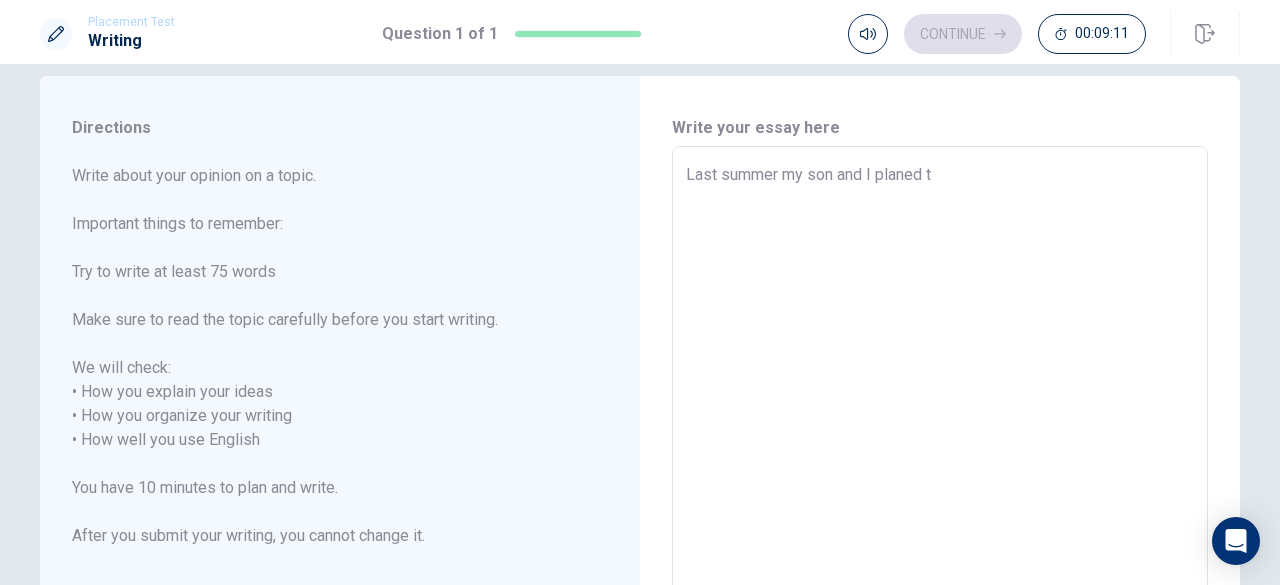 type on "x" 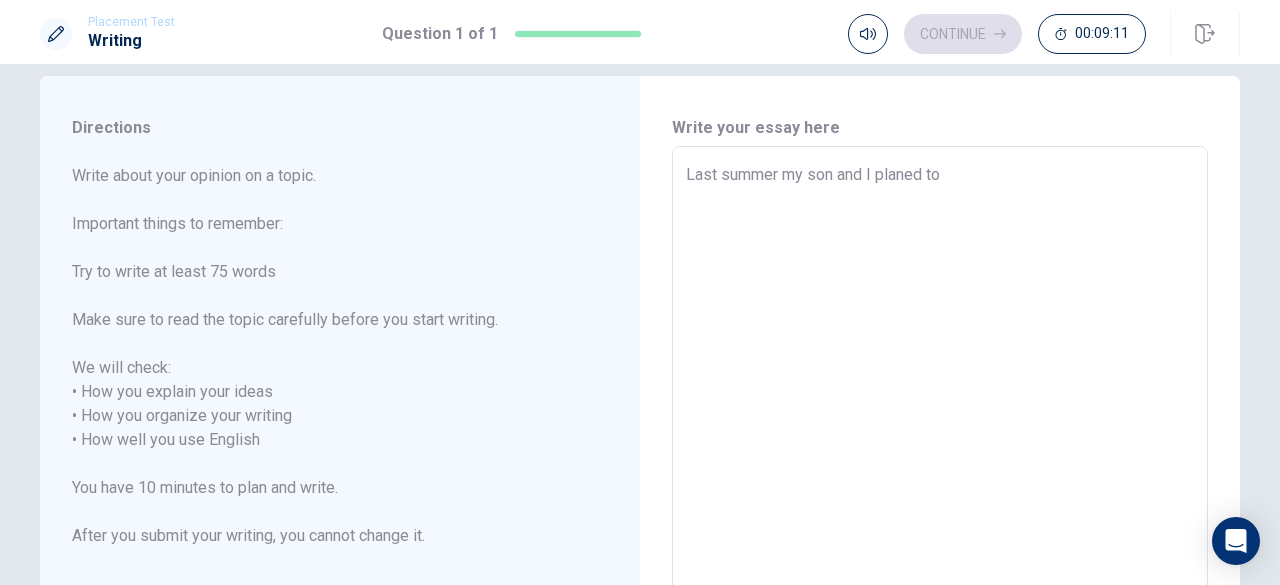 type on "x" 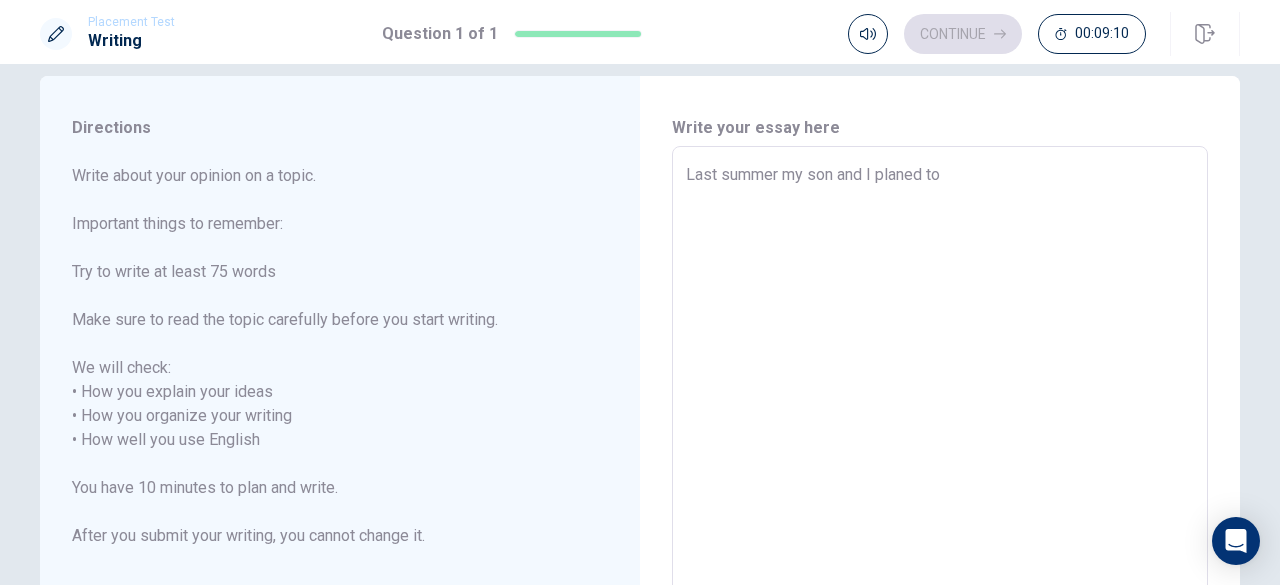 type on "Last summer my son and I planed to" 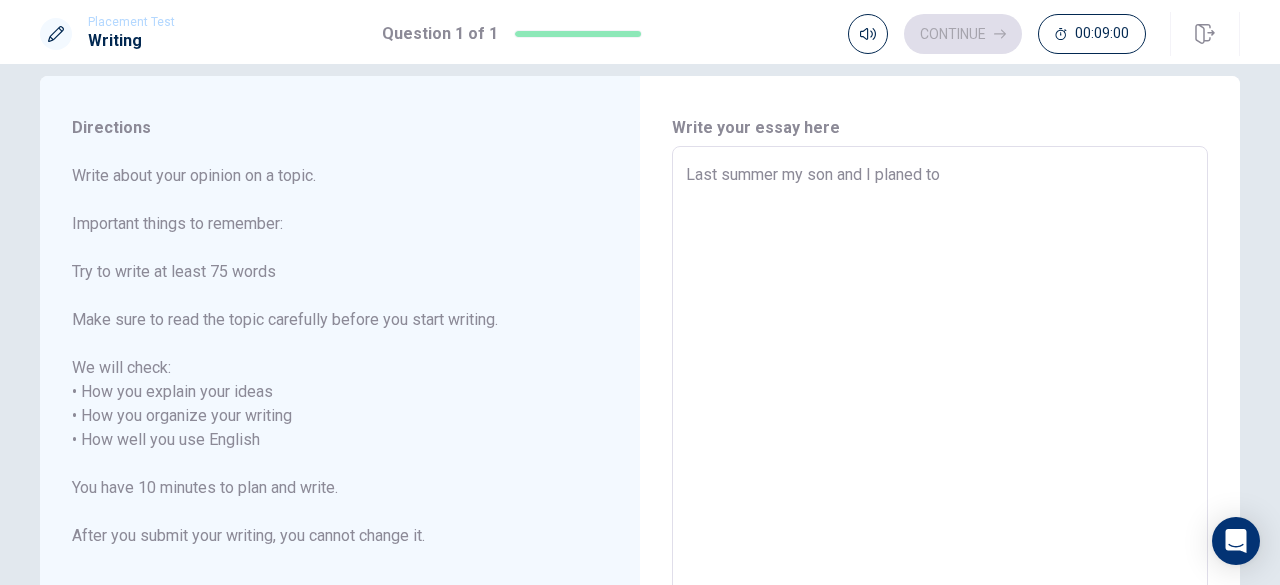 type on "x" 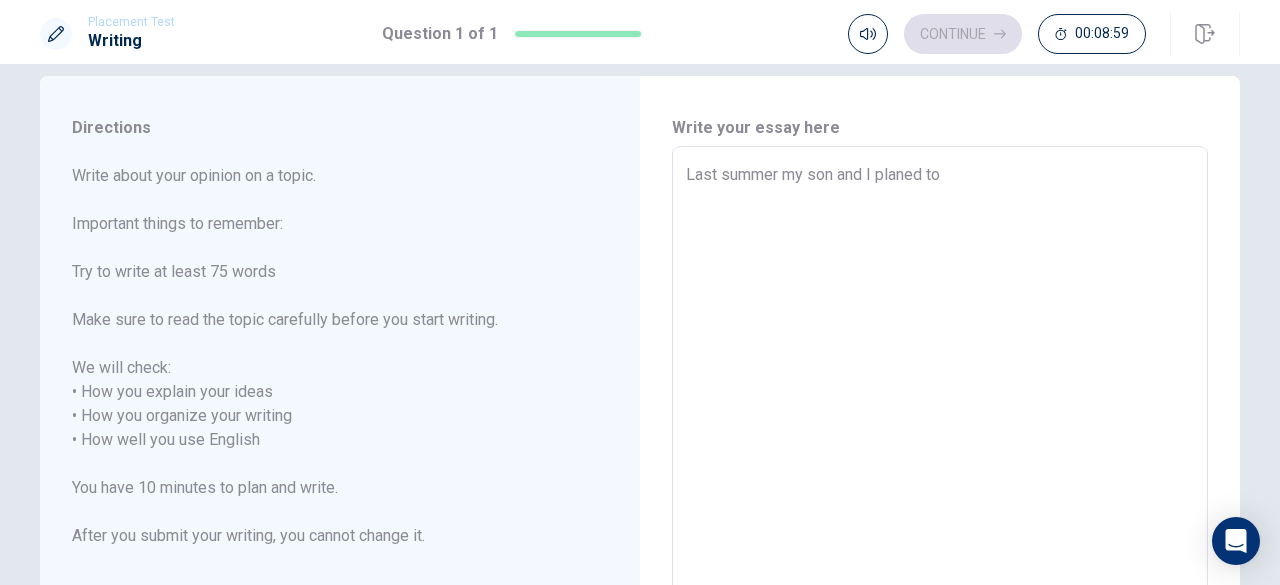 type on "Last summer my son and I planed to l" 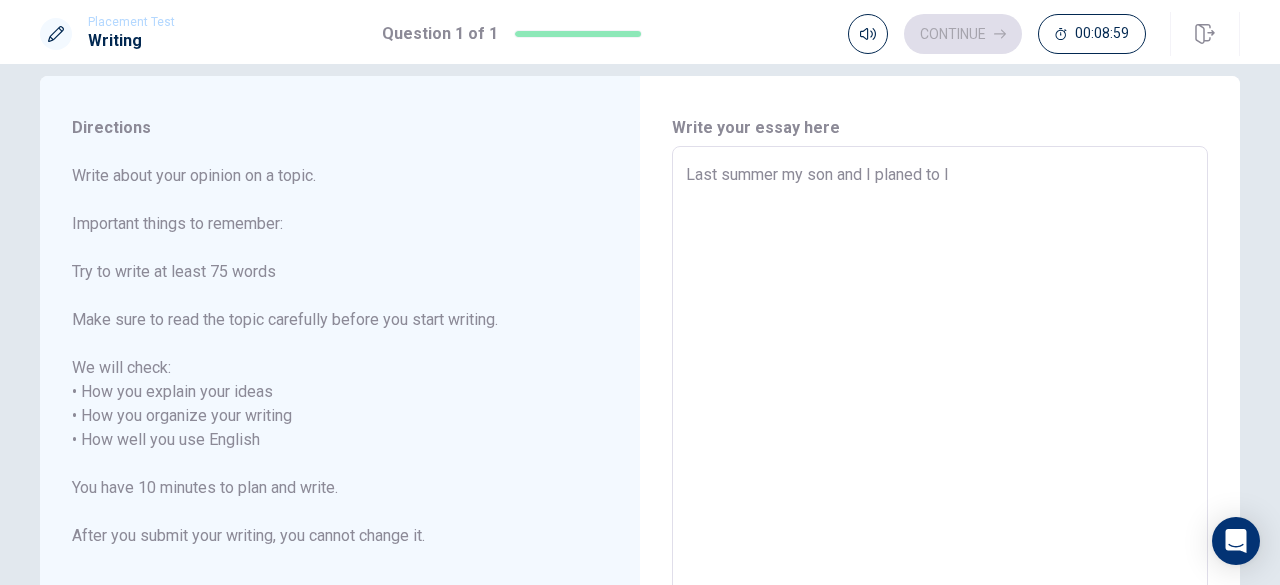 type on "x" 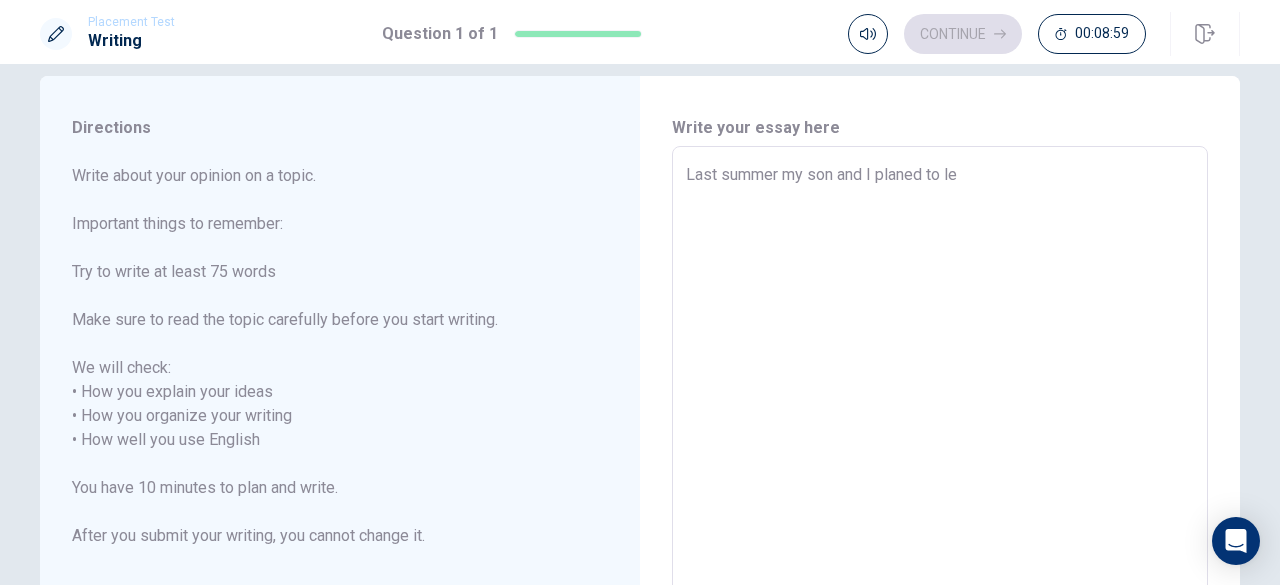 type on "Last summer my son and I planed to lea" 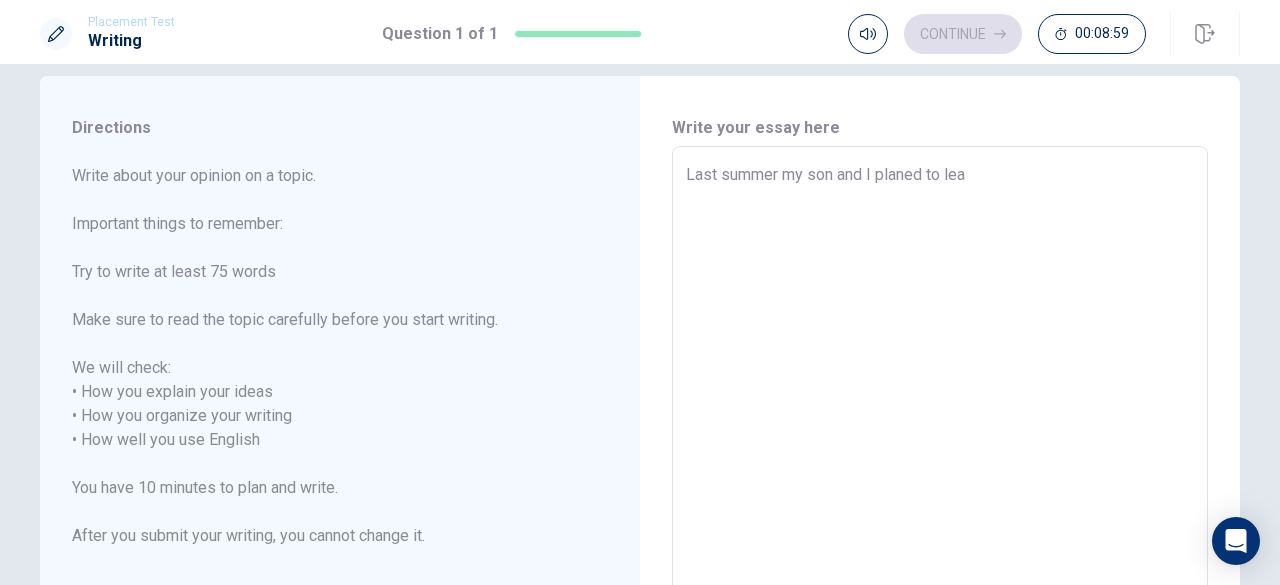 type on "x" 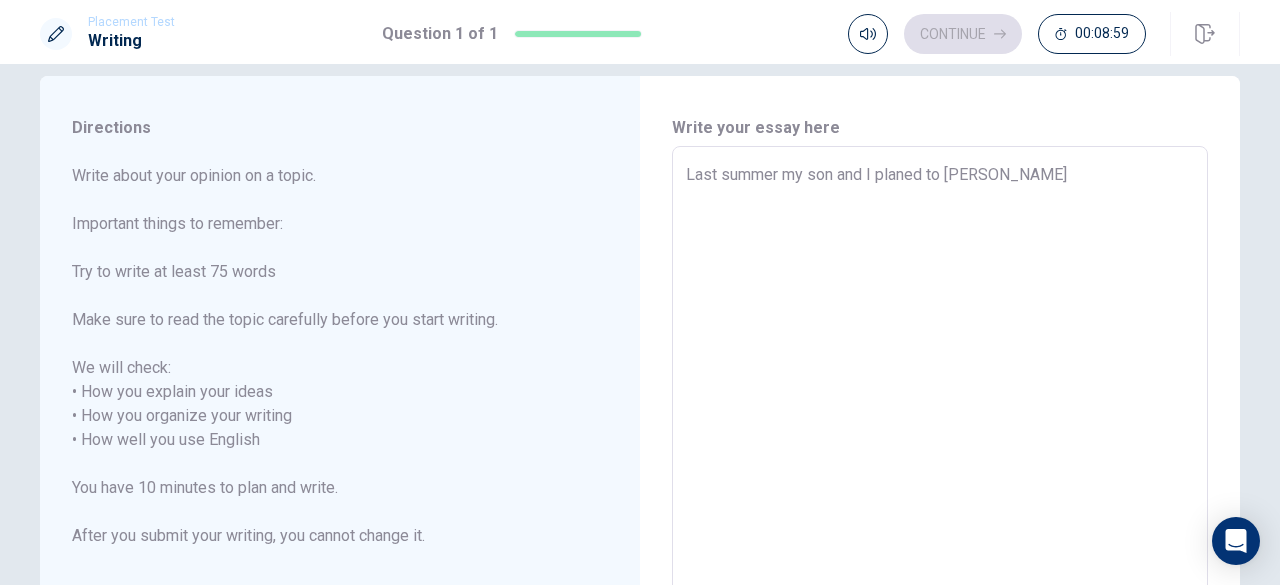 type on "x" 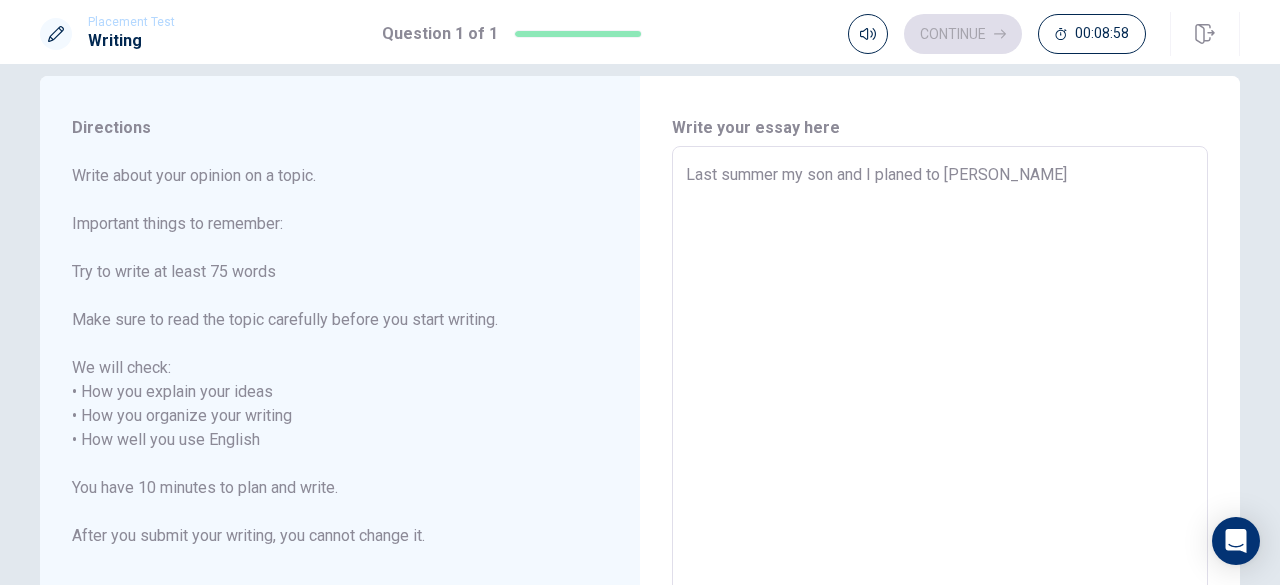 type on "Last summer my son and I planed to learn" 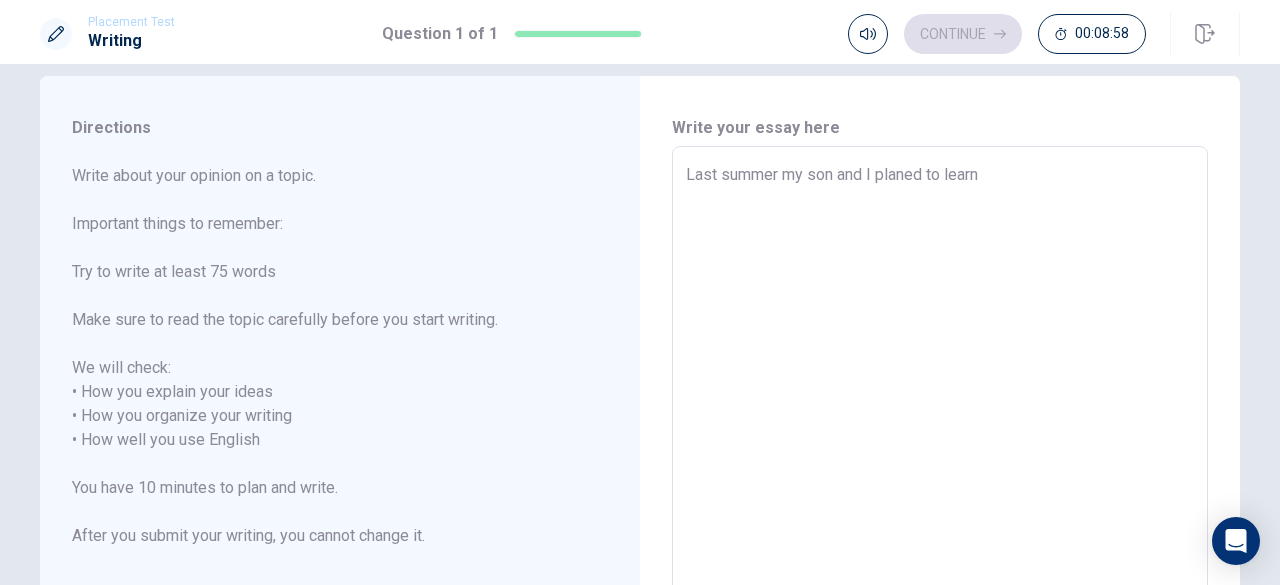 type on "x" 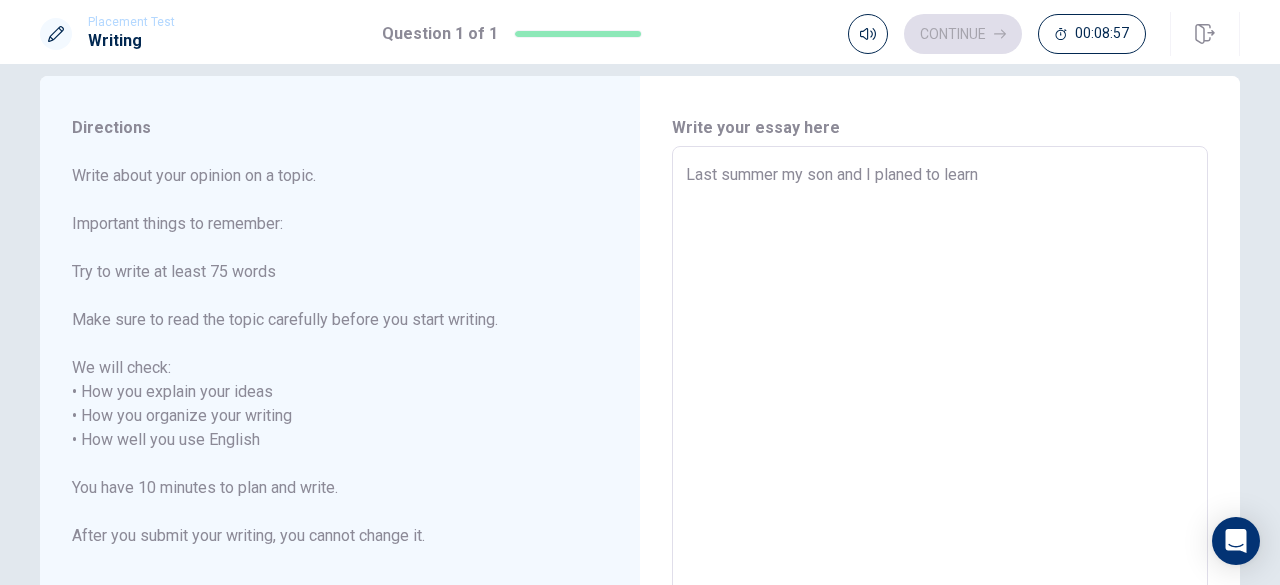 type on "x" 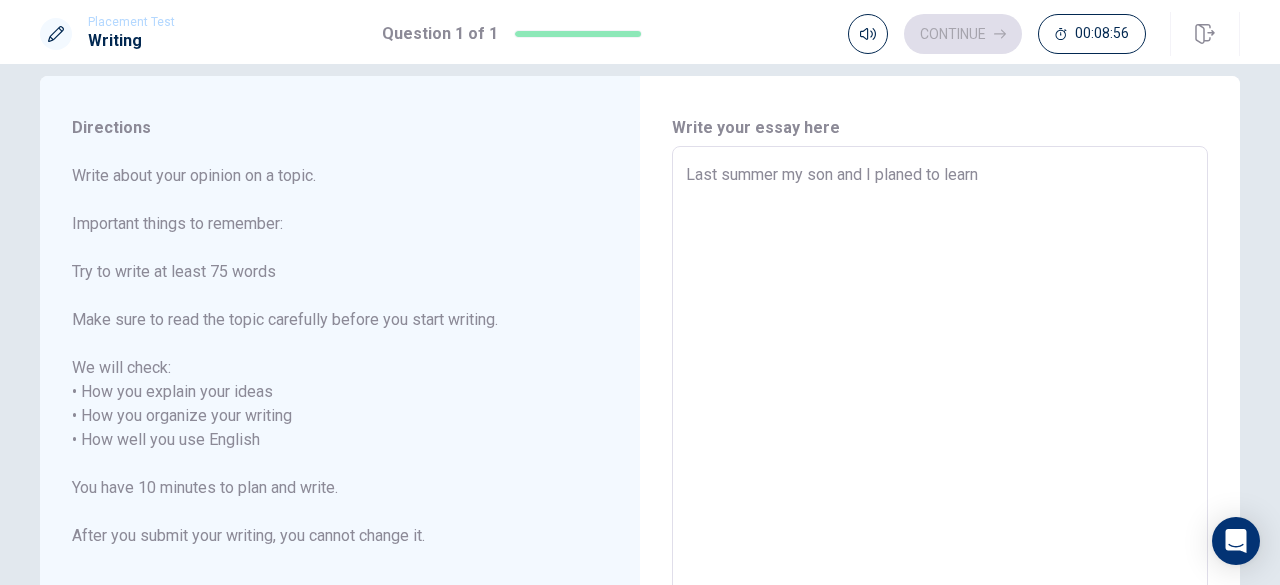 type on "Last summer my son and I planed to learn h" 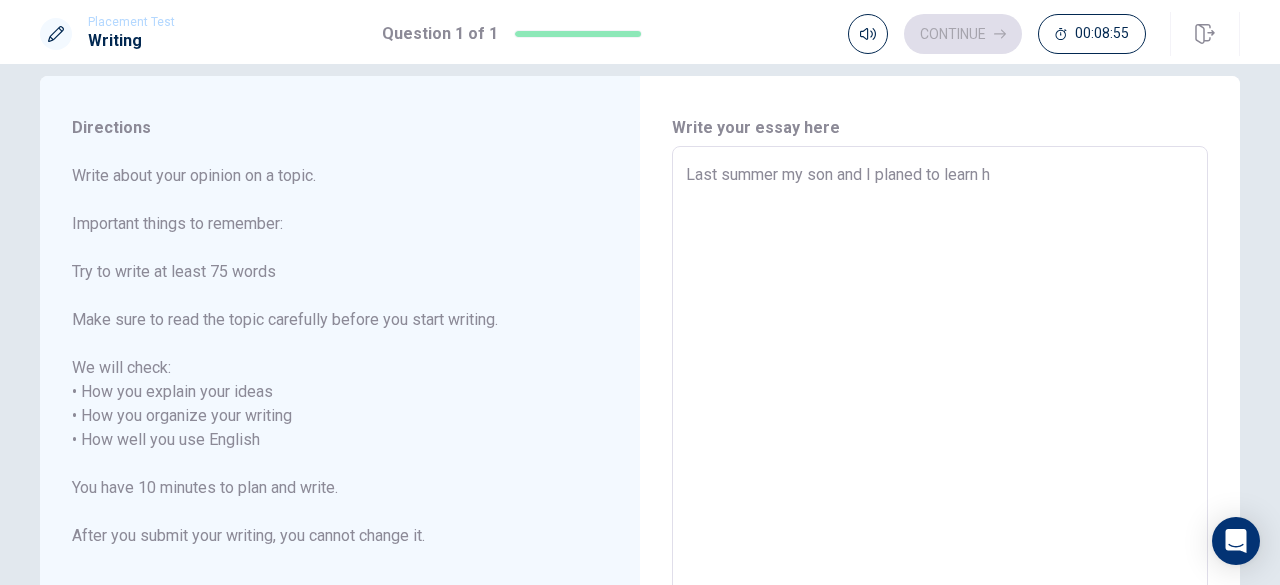 type on "x" 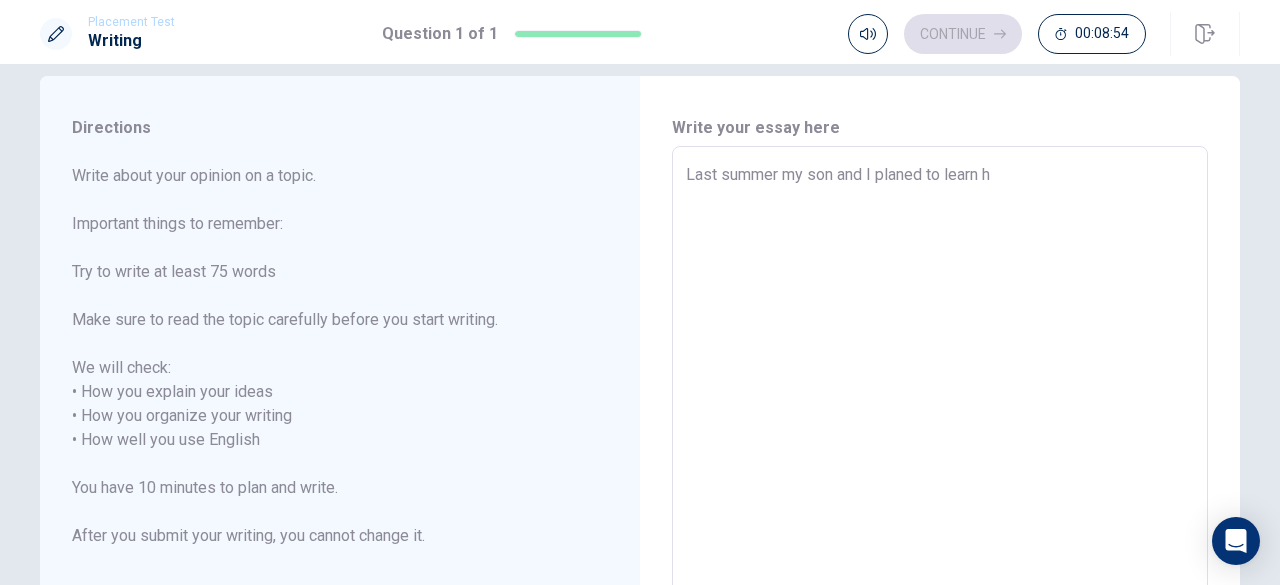 type on "Last summer my son and I planed to learn ho" 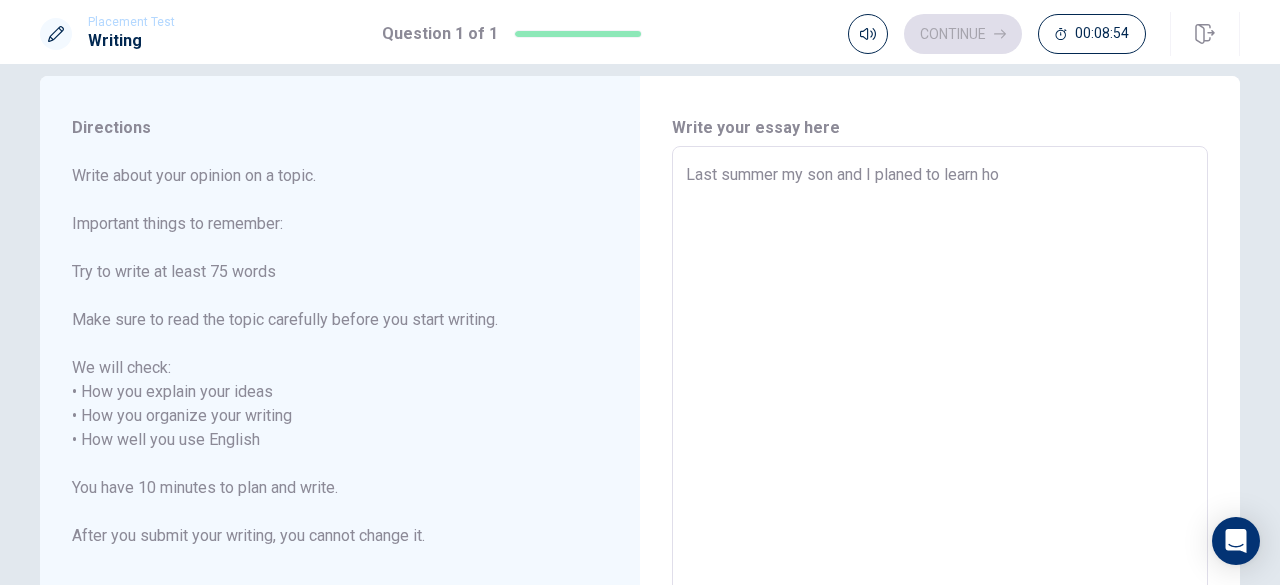 type on "x" 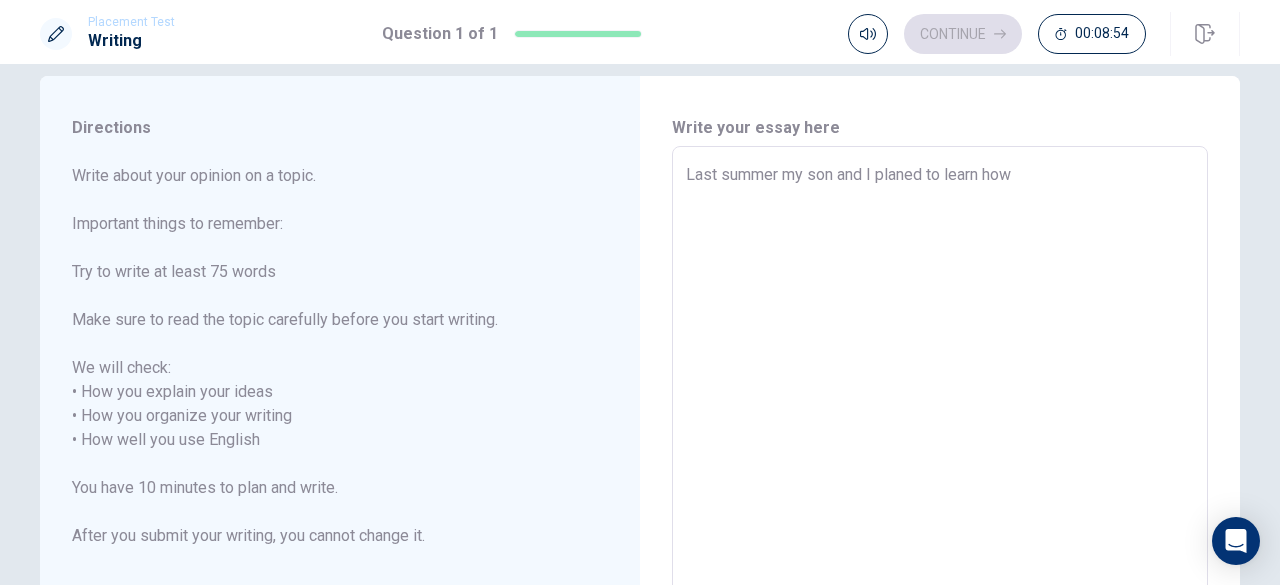 type on "x" 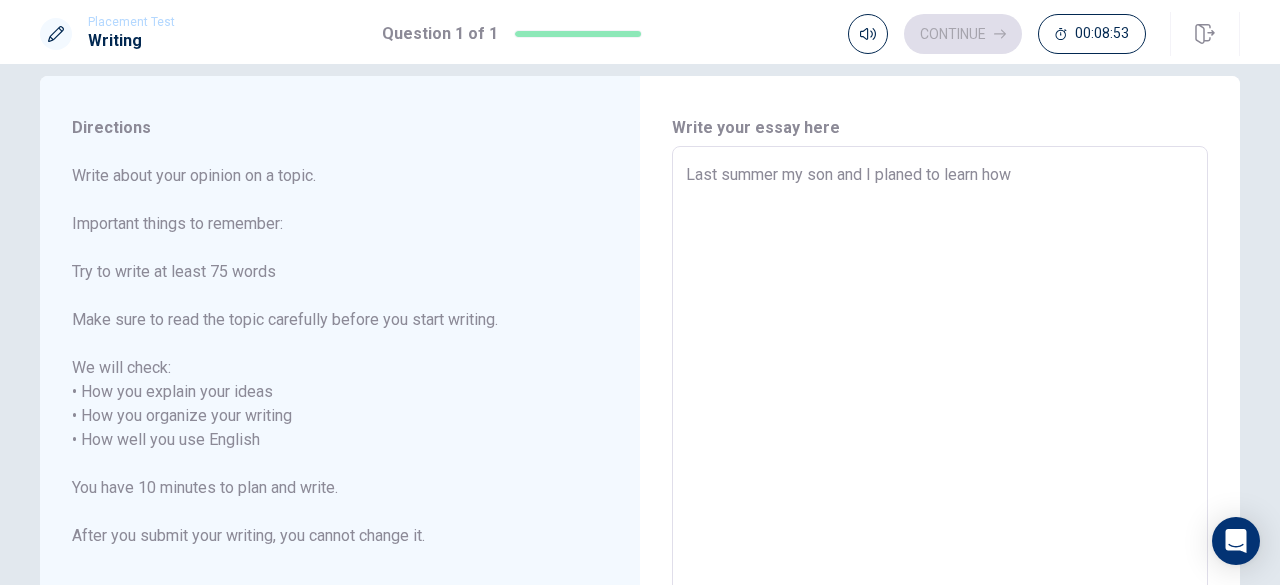type on "x" 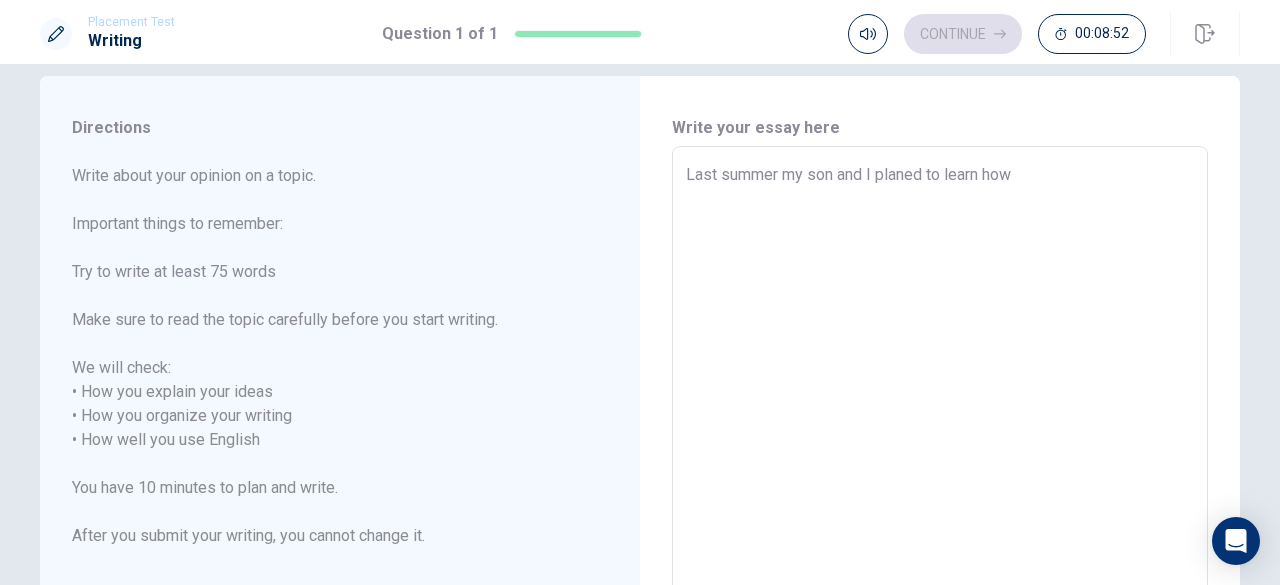 type on "Last summer my son and I planed to learn how t" 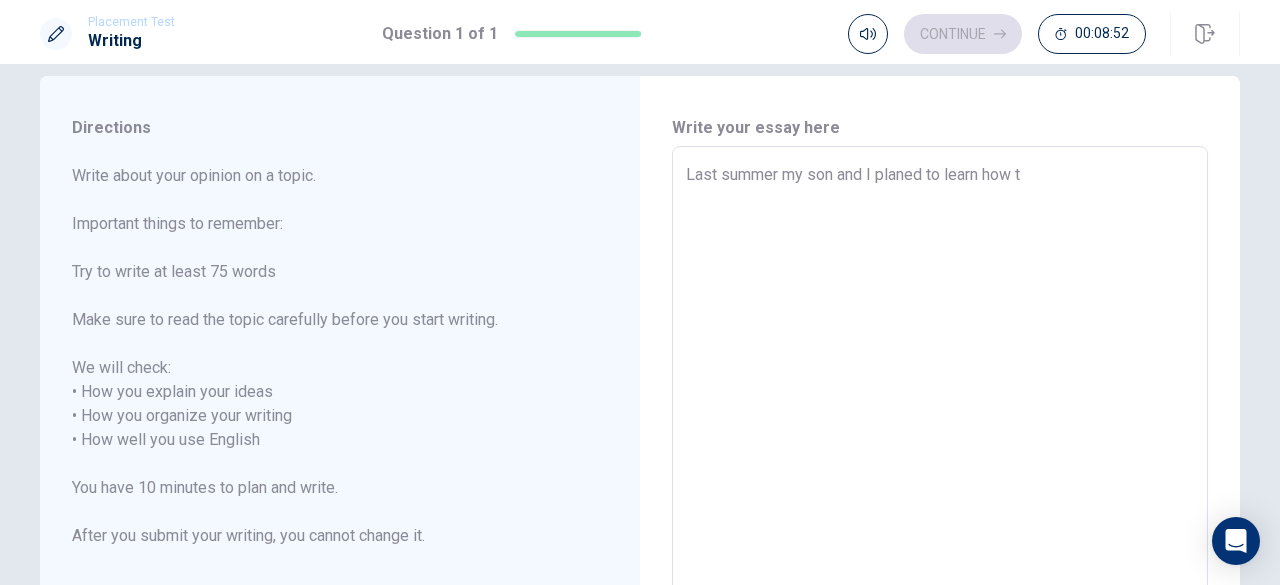 type on "x" 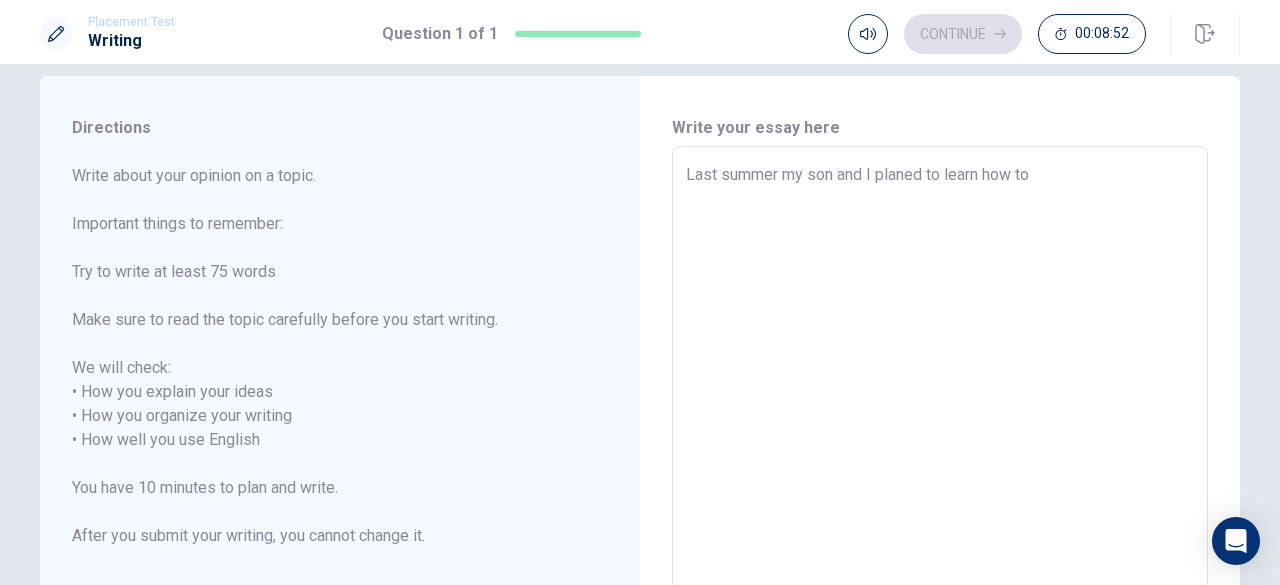 type on "x" 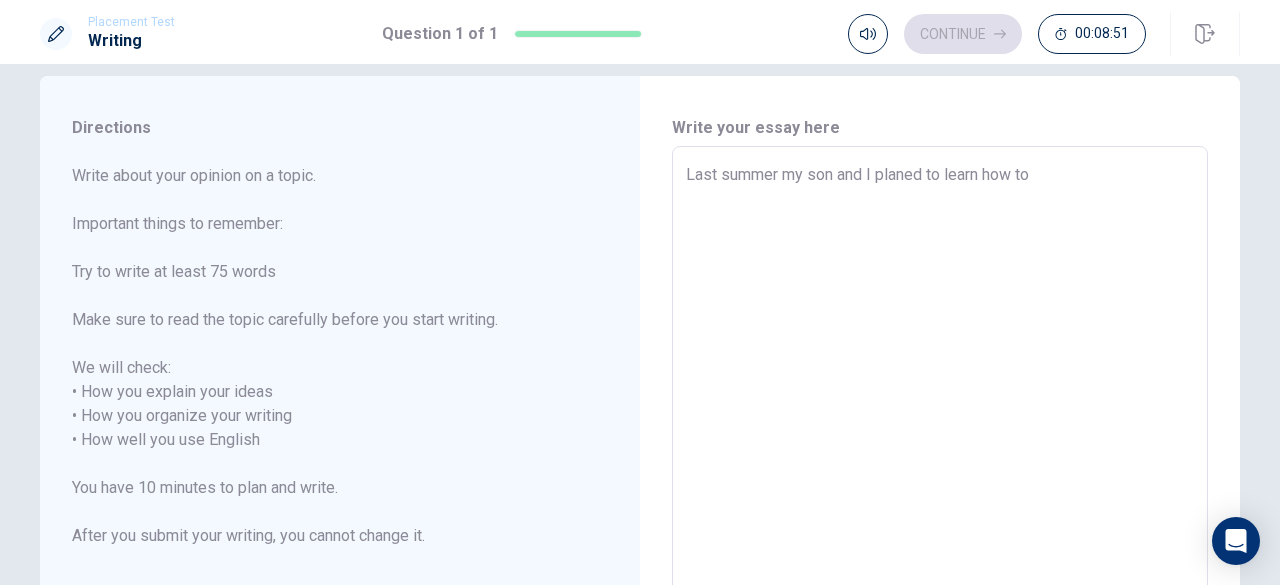 type on "Last summer my son and I planed to learn how to d" 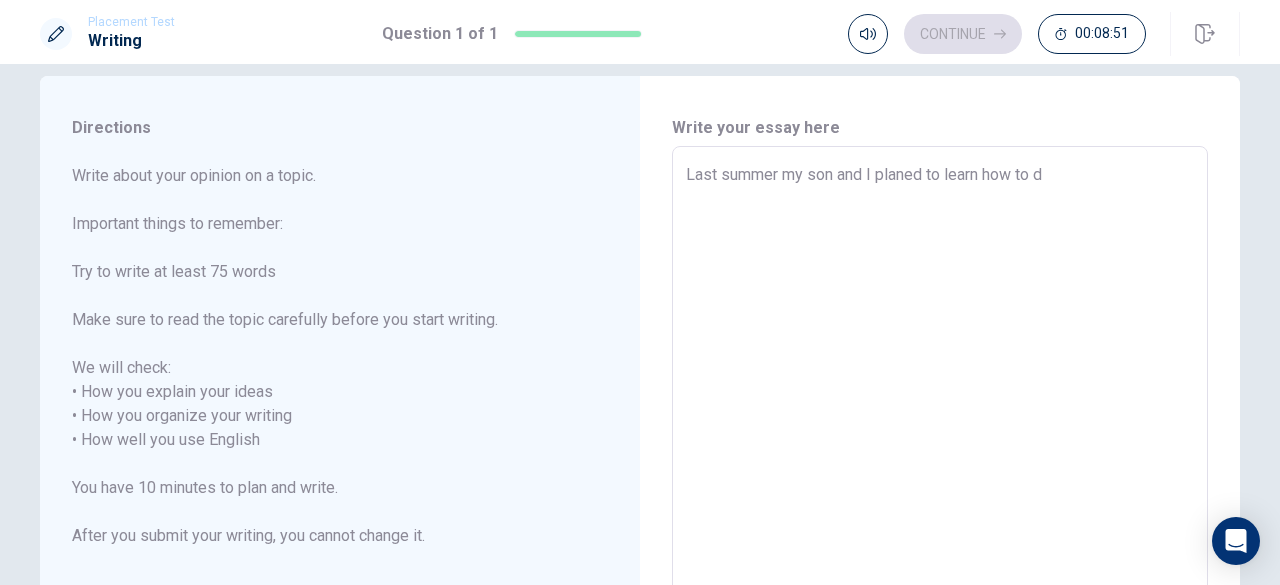 type on "x" 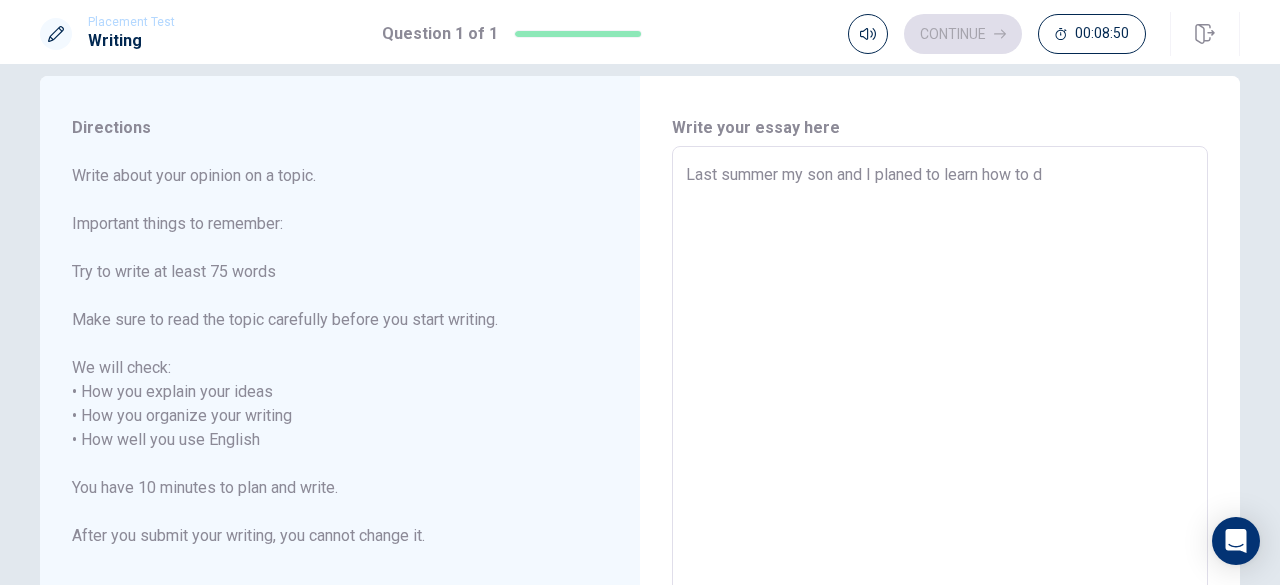 type on "Last summer my son and I planed to learn how to di" 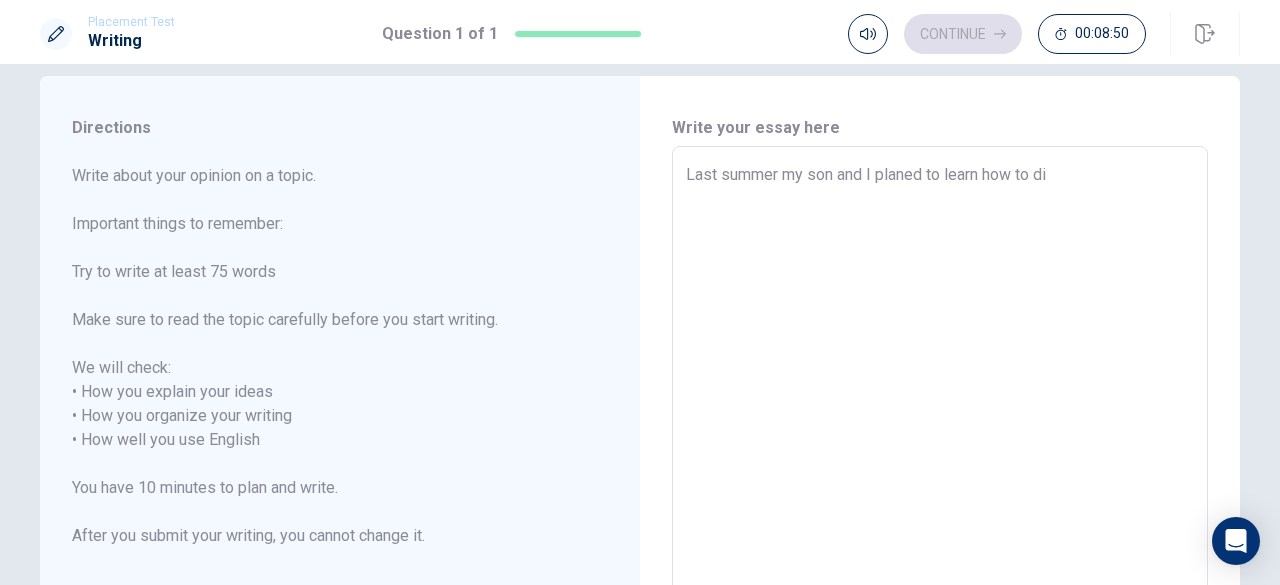 type on "x" 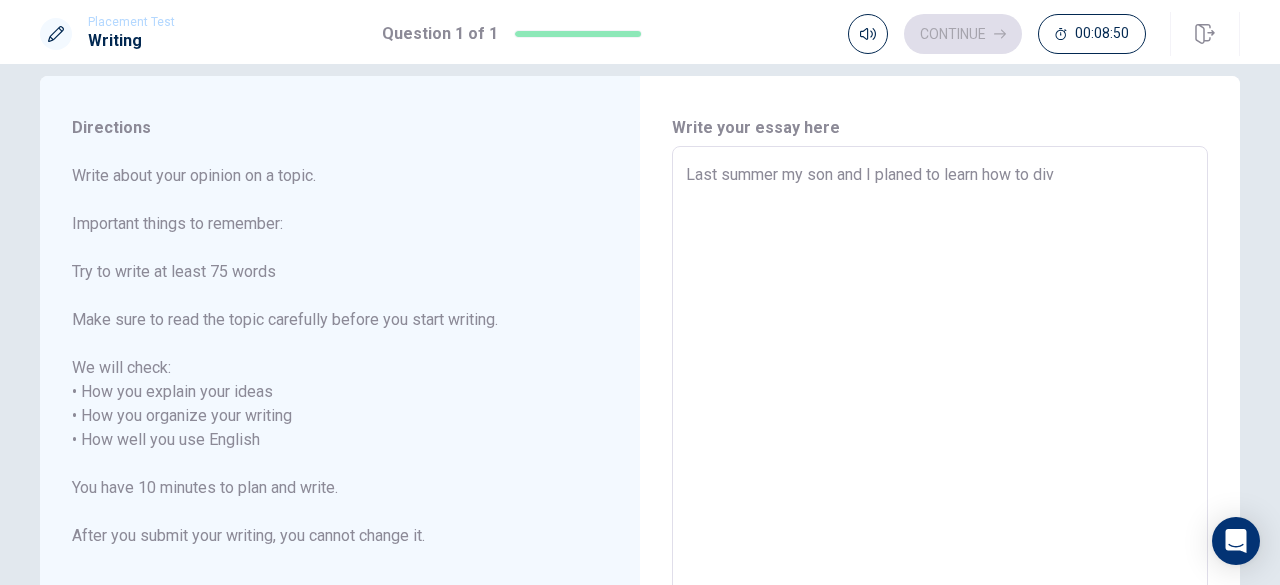 type on "x" 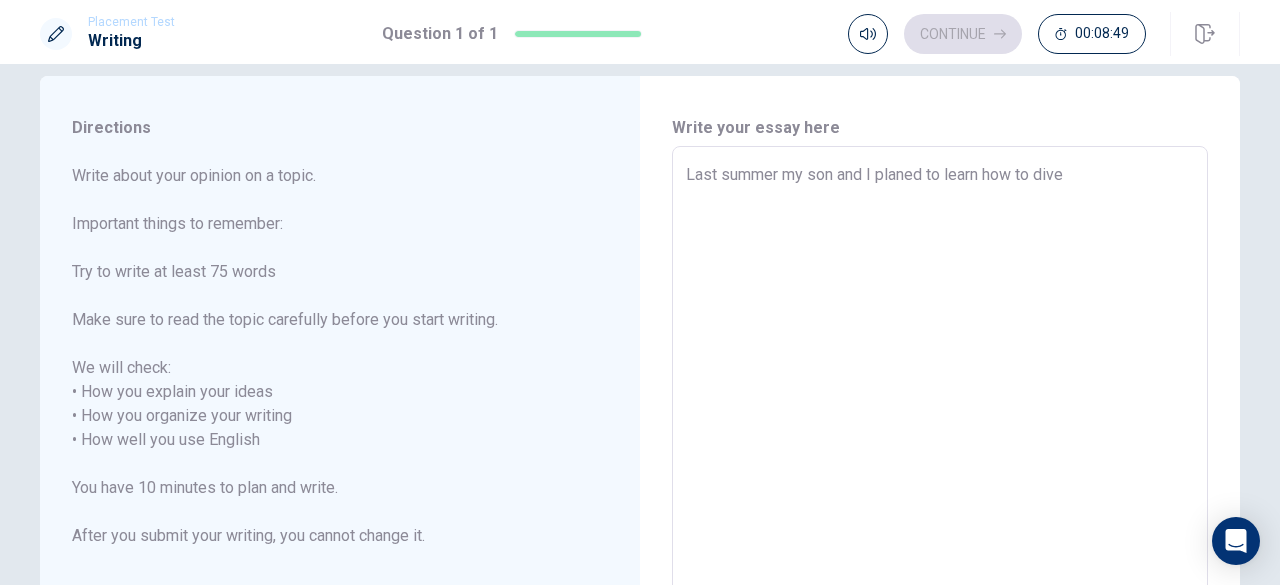 type on "x" 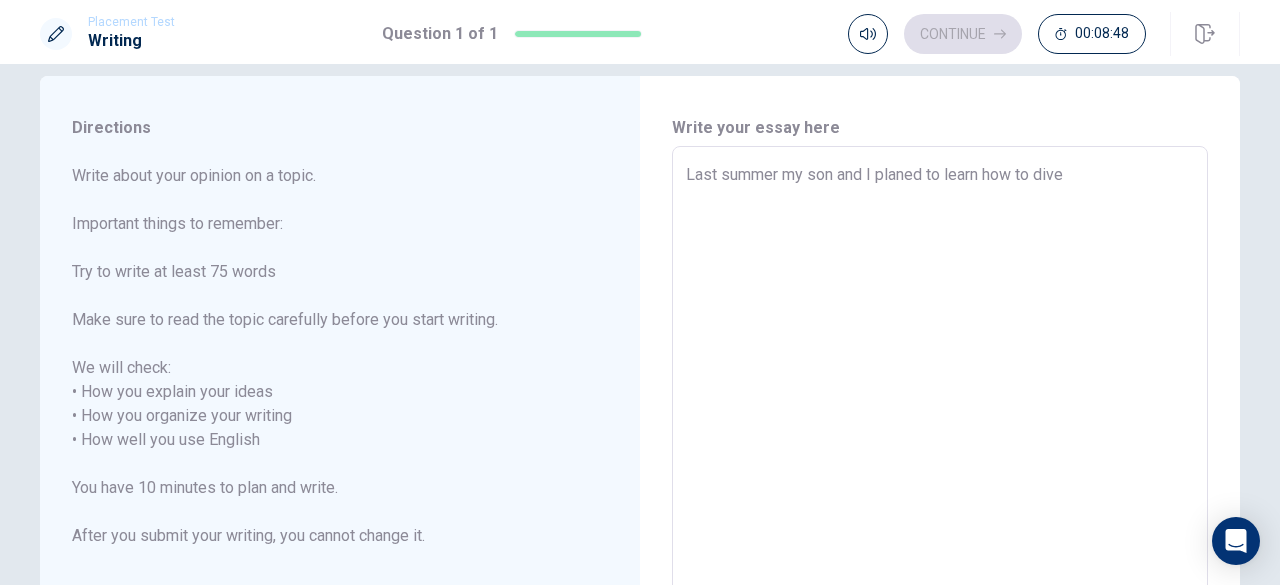 type on "Last summer my son and I planed to learn how to dive" 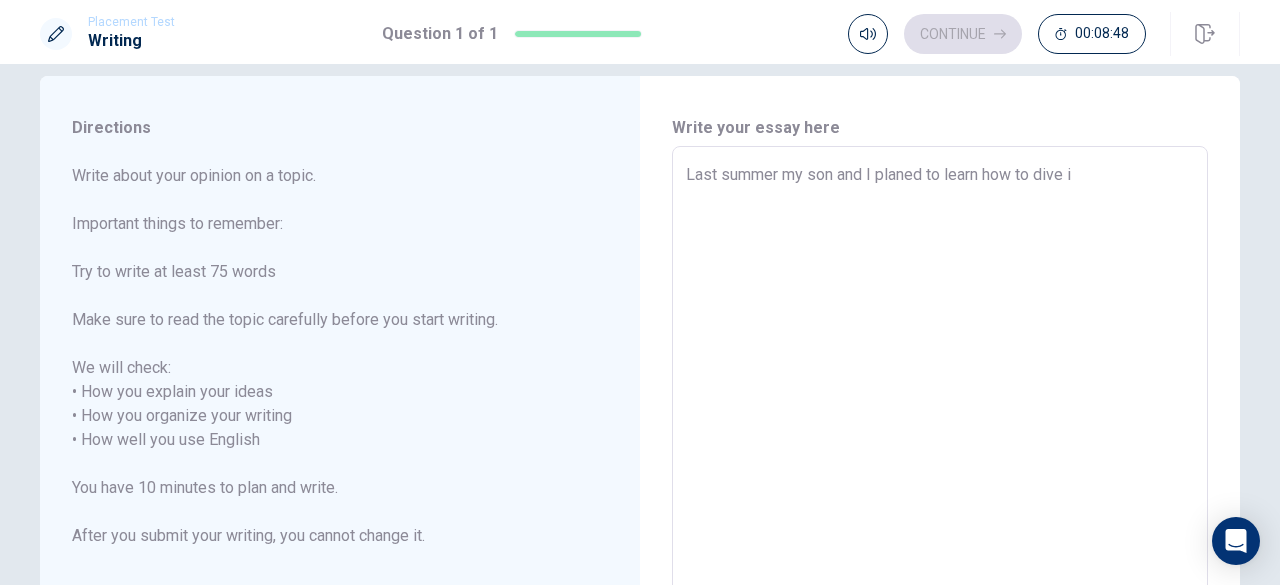 type on "x" 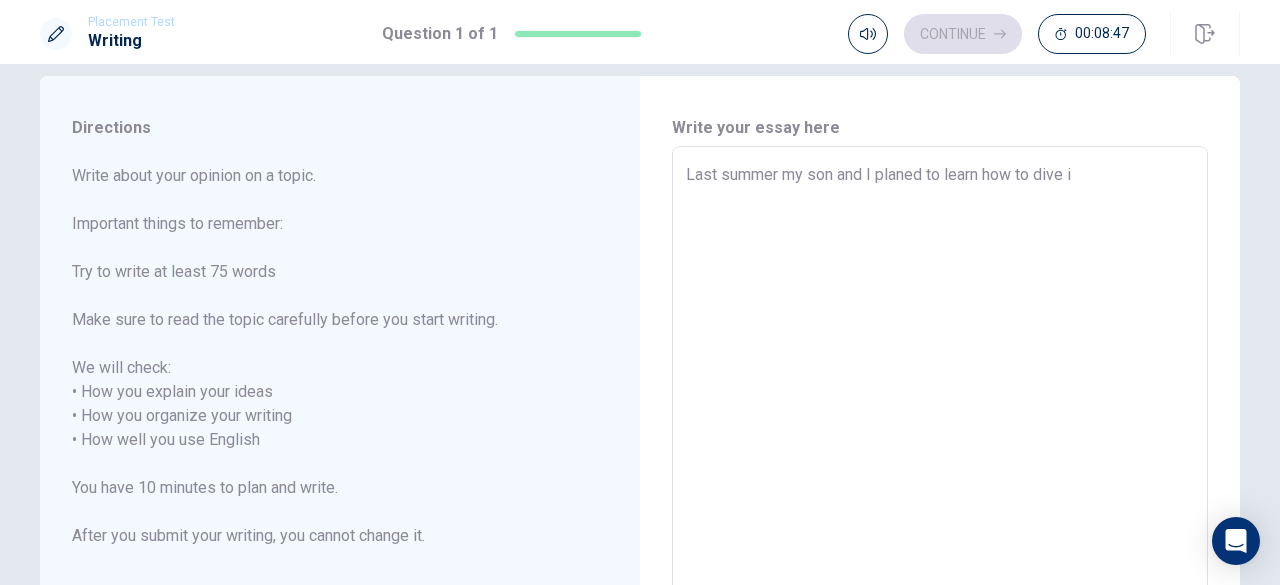type on "Last summer my son and I planed to learn how to dive in" 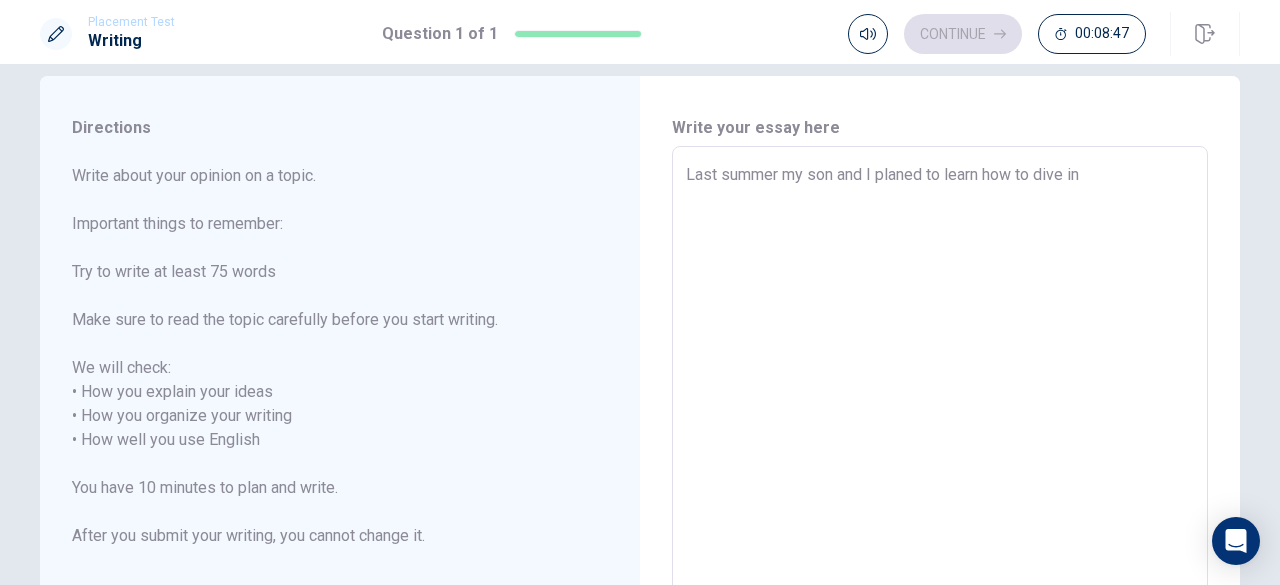 type on "x" 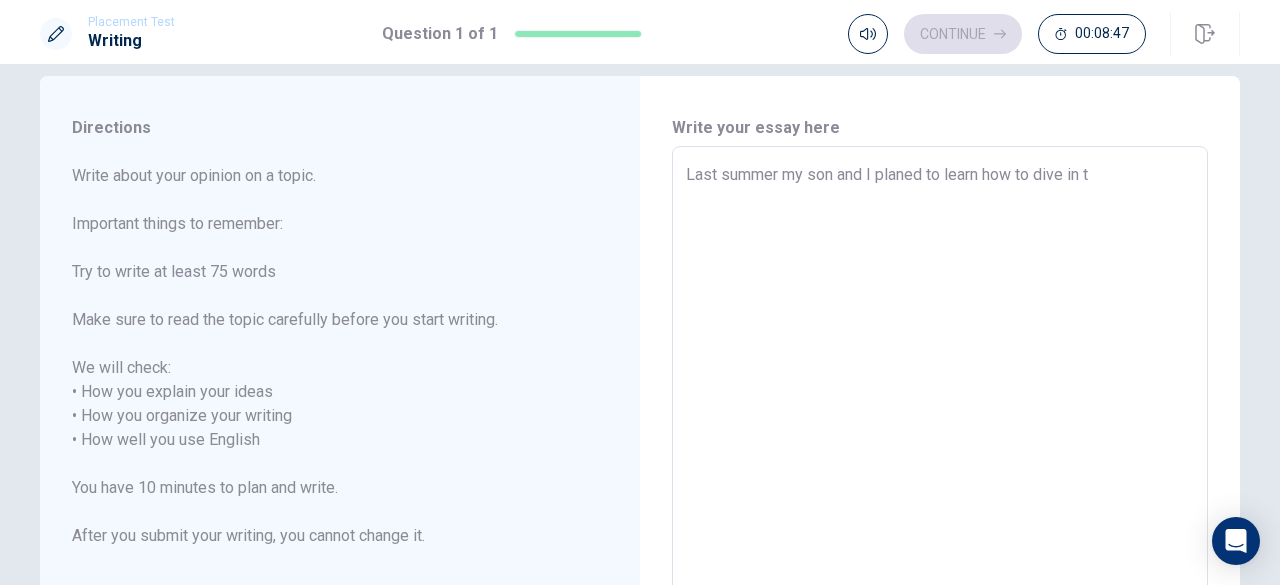 type on "x" 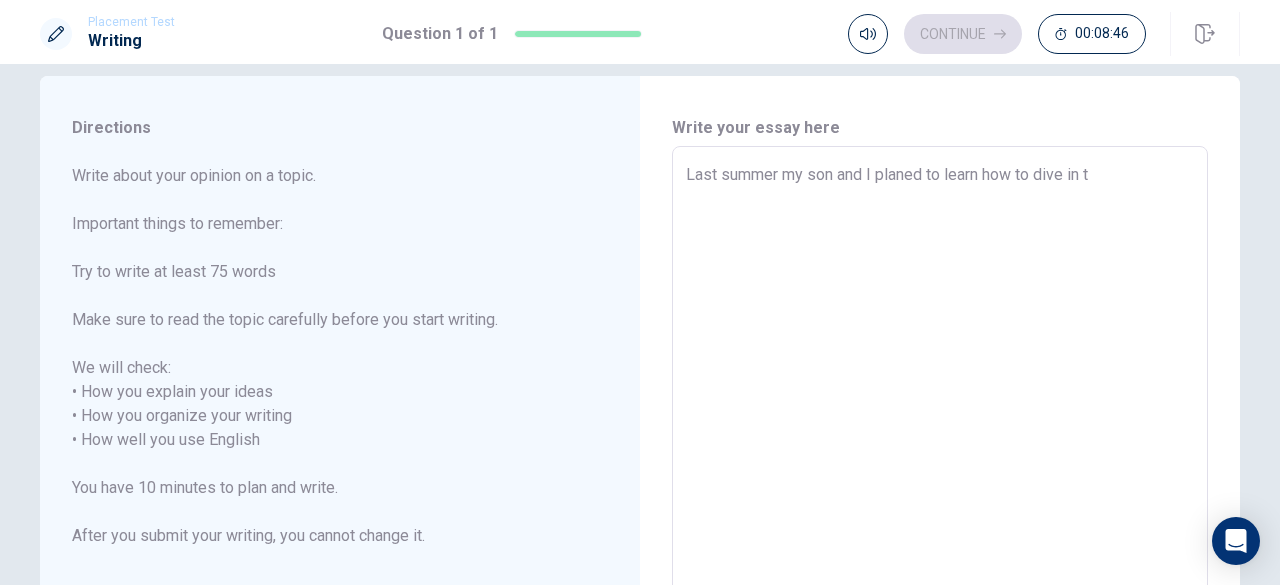 type on "Last summer my son and I planed to learn how to dive in th" 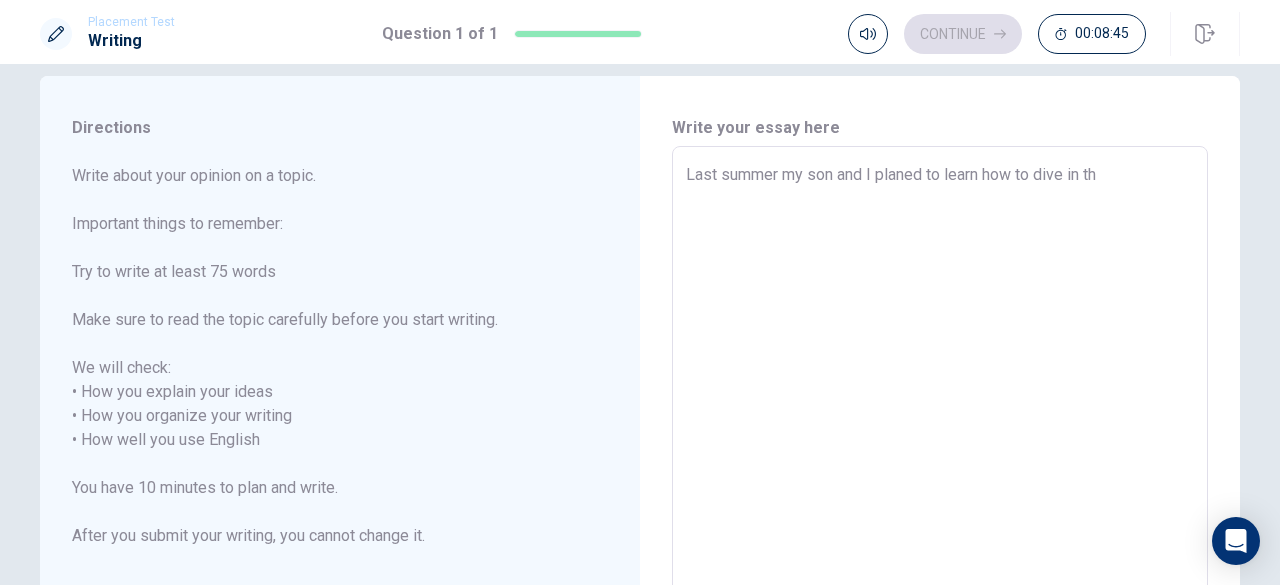 type on "x" 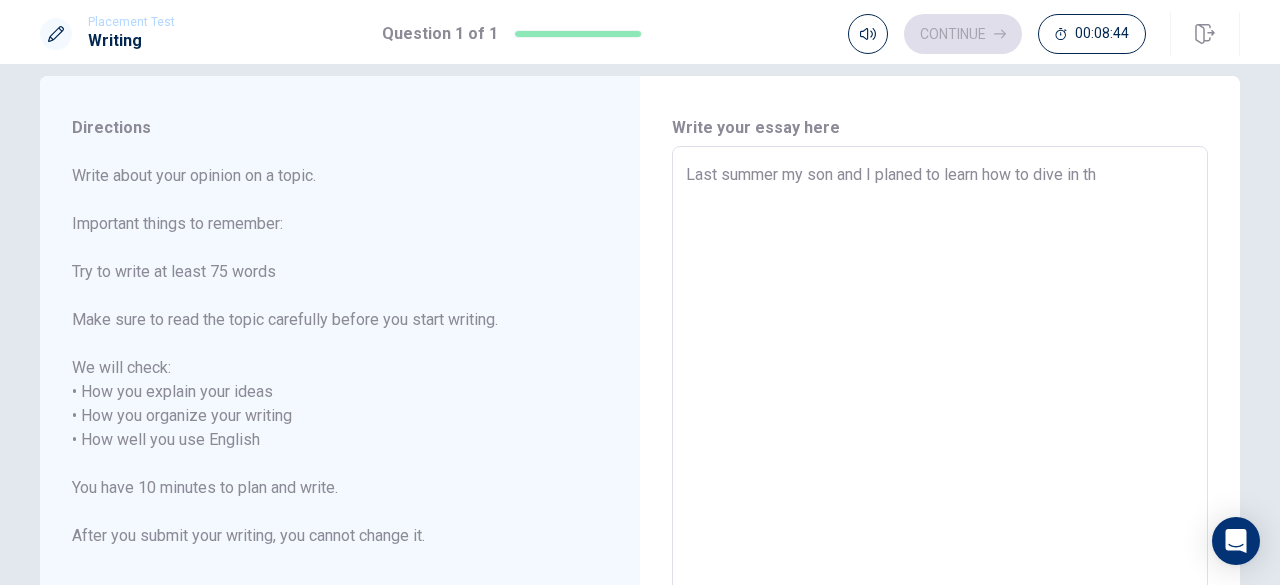 type on "Last summer my son and I planed to learn how to dive in t" 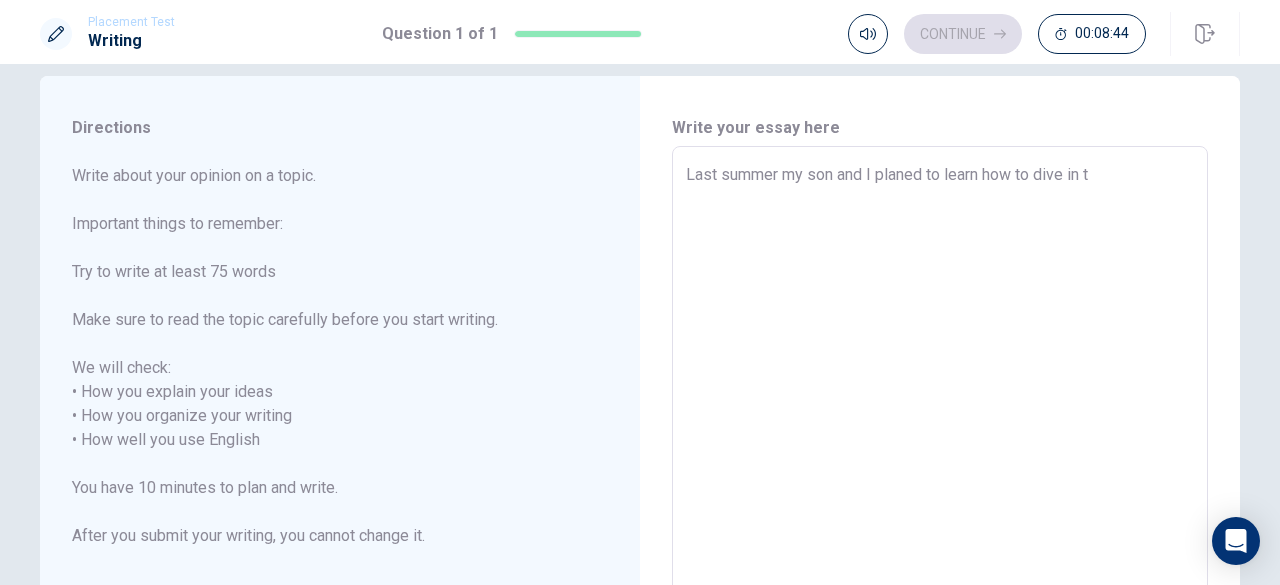 type on "x" 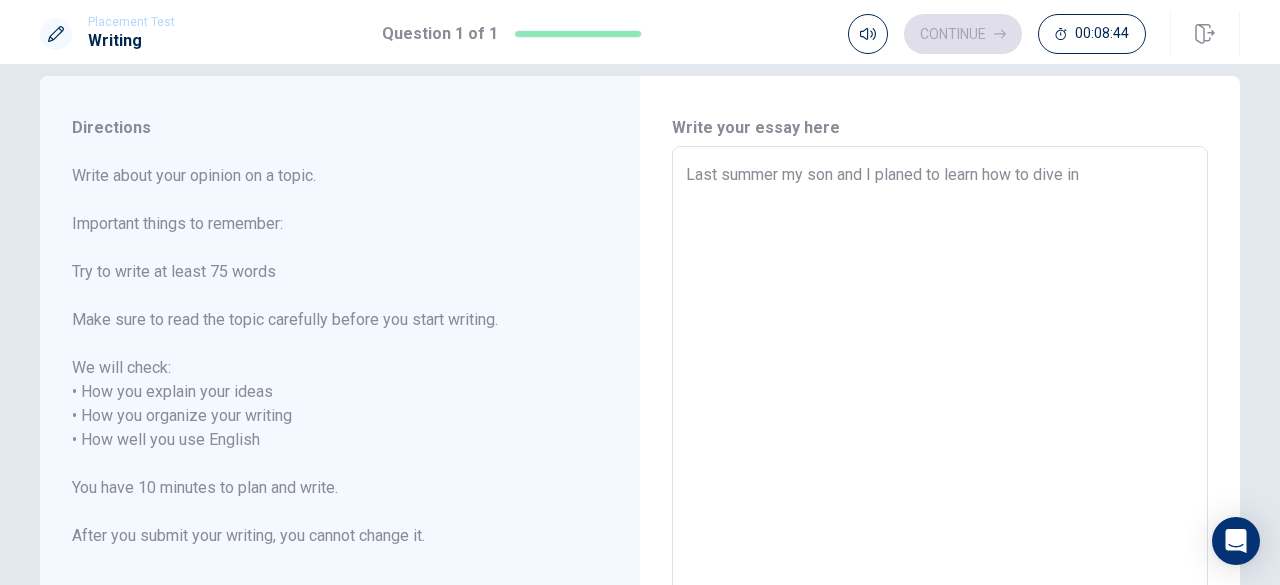 type on "x" 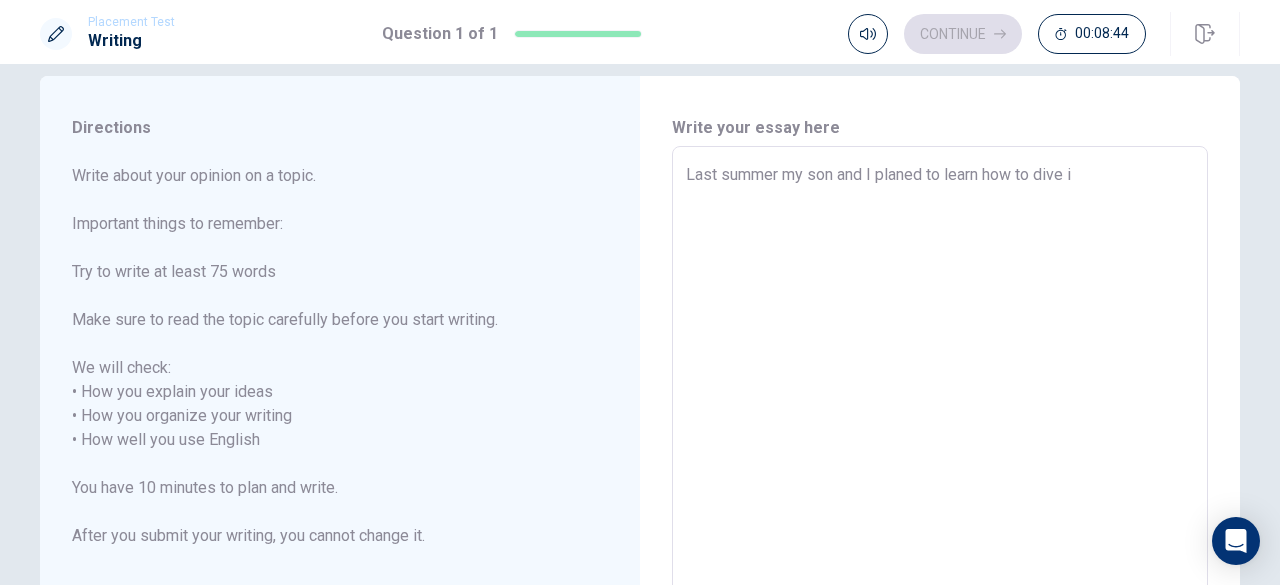 type on "x" 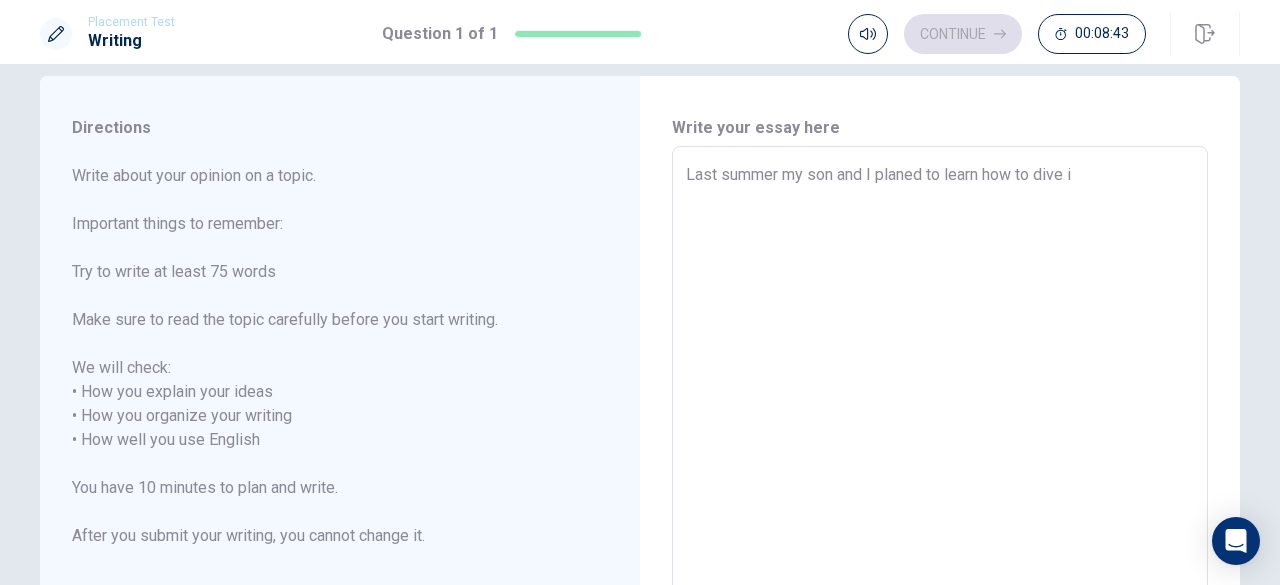 type on "Last summer my son and I planed to learn how to dive" 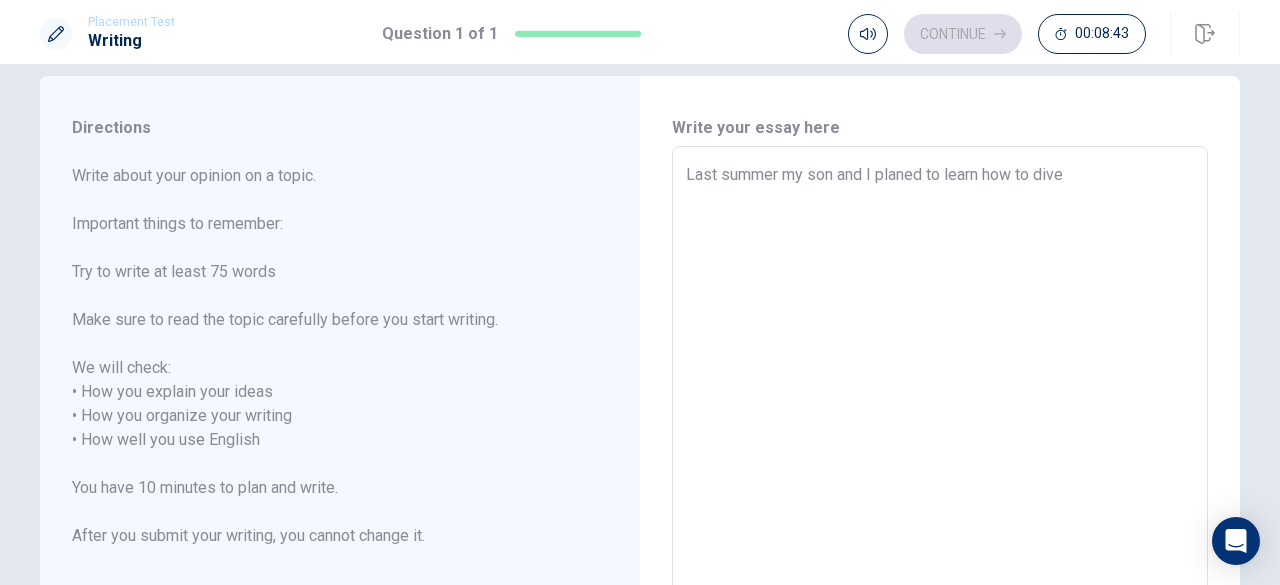 type on "x" 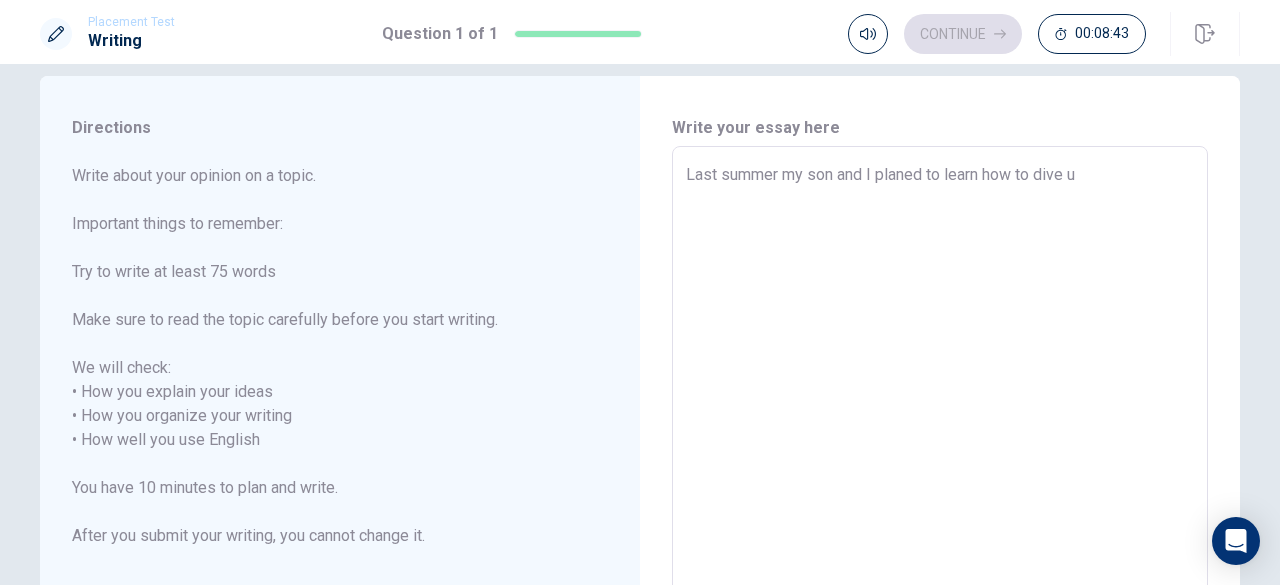 type on "x" 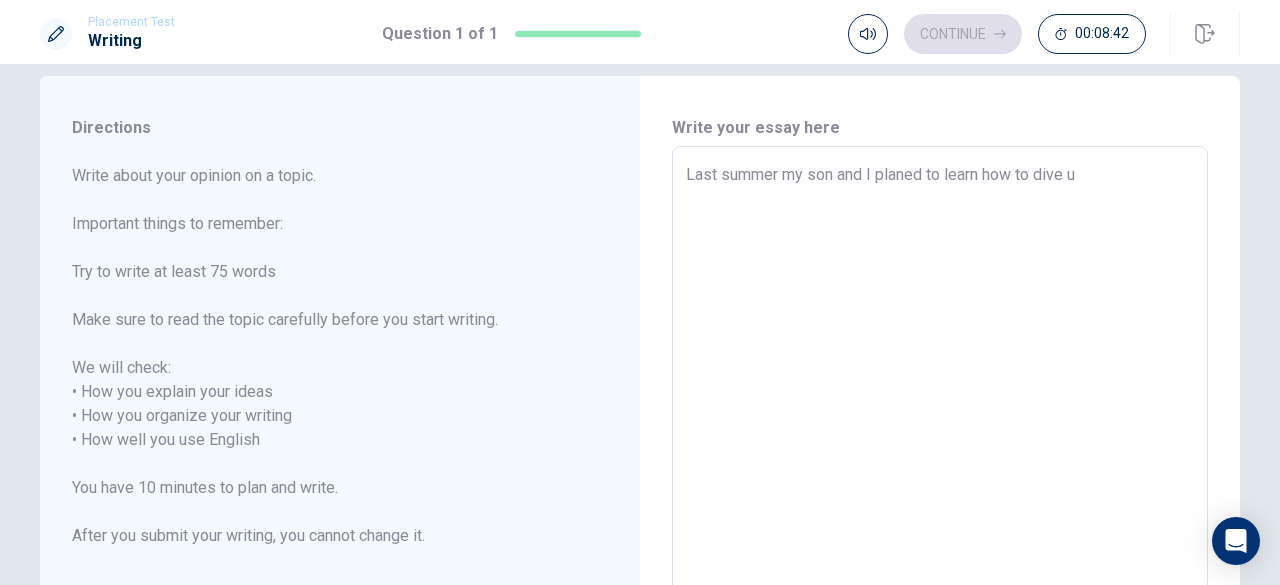 type on "Last summer my son and I planed to learn how to dive un" 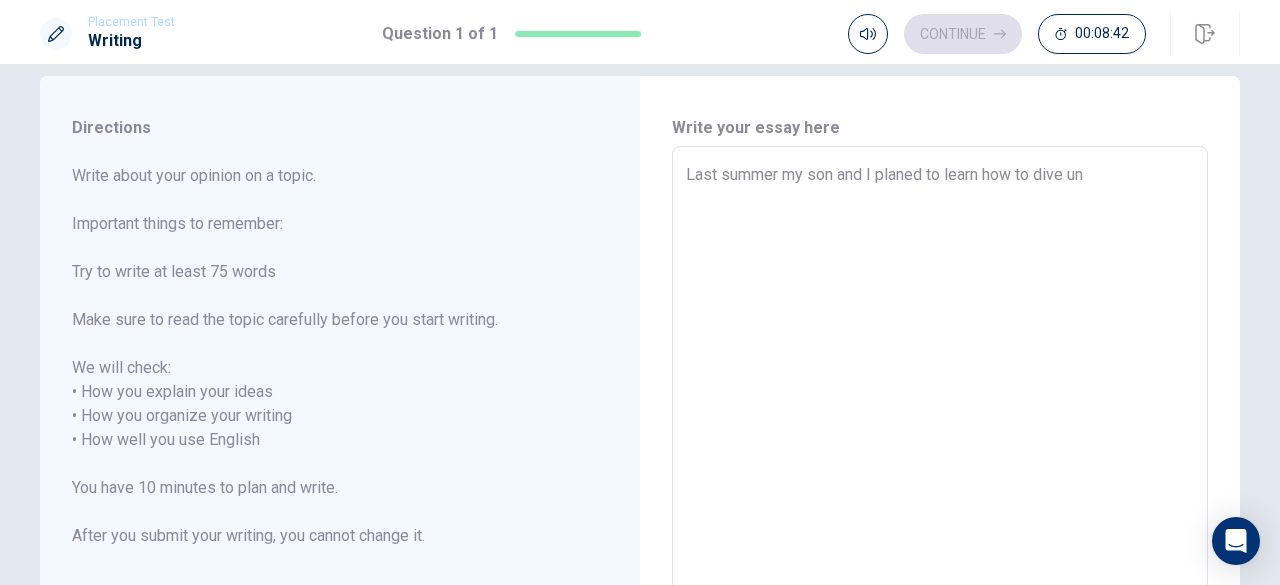 type on "x" 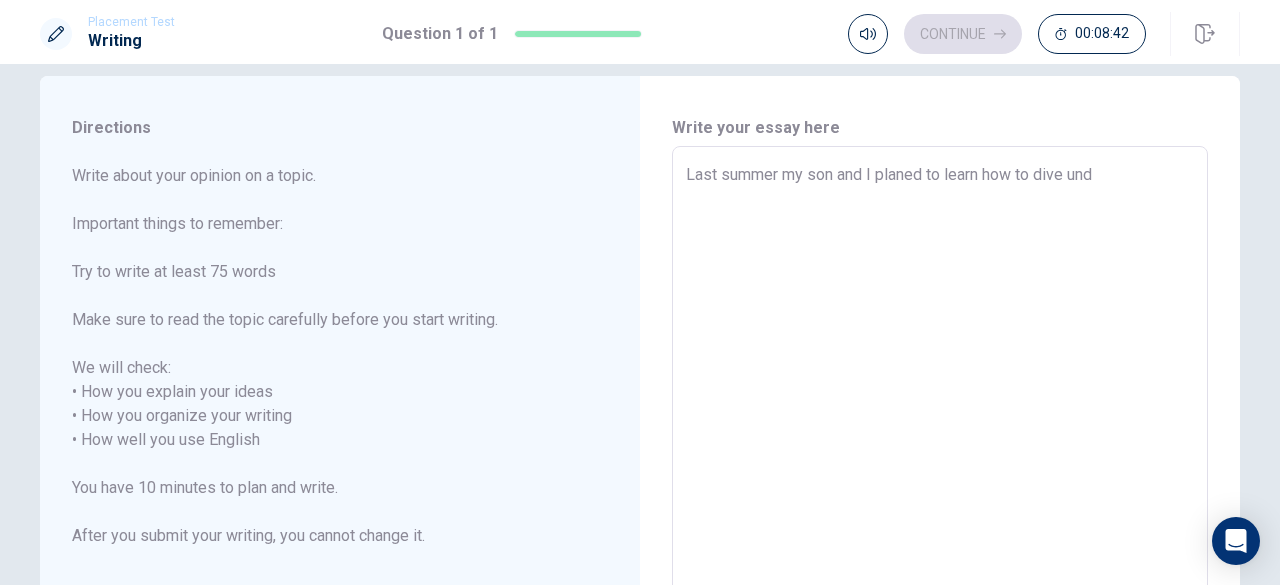 type on "x" 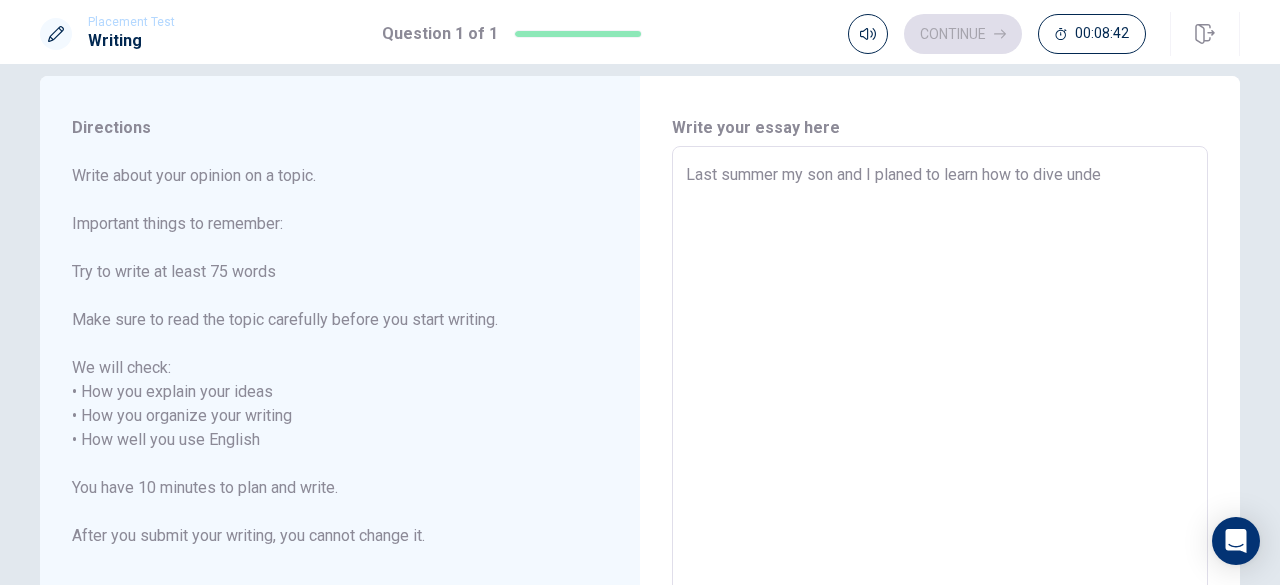 type on "x" 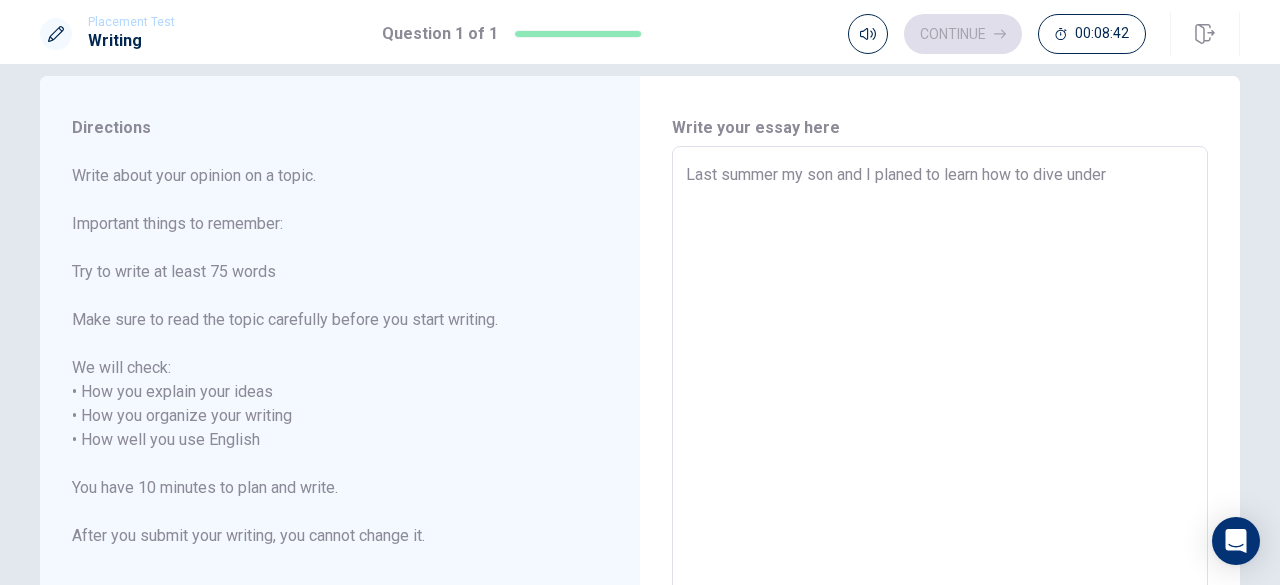 type on "x" 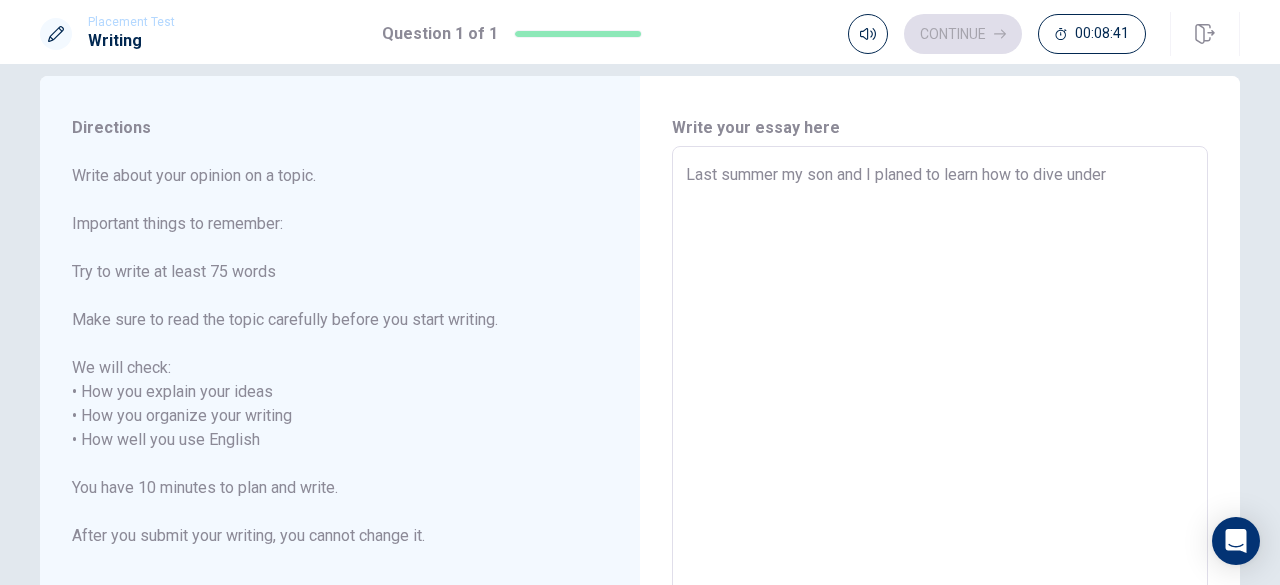 type on "Last summer my son and I planed to learn how to dive under" 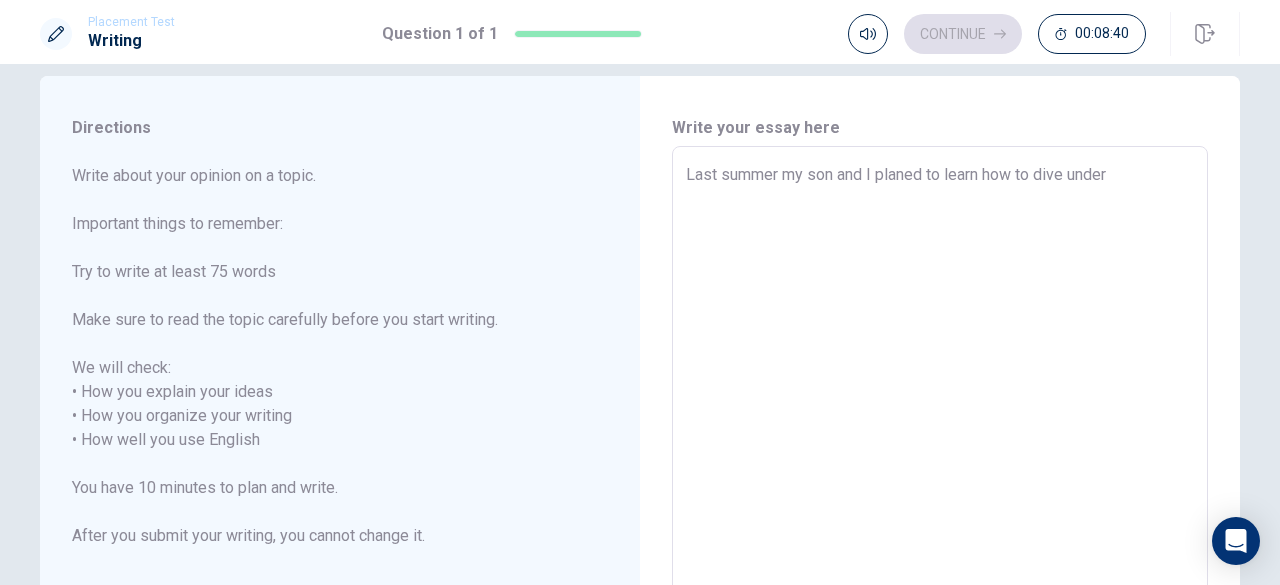 type on "Last summer my son and I planed to learn how to dive under t" 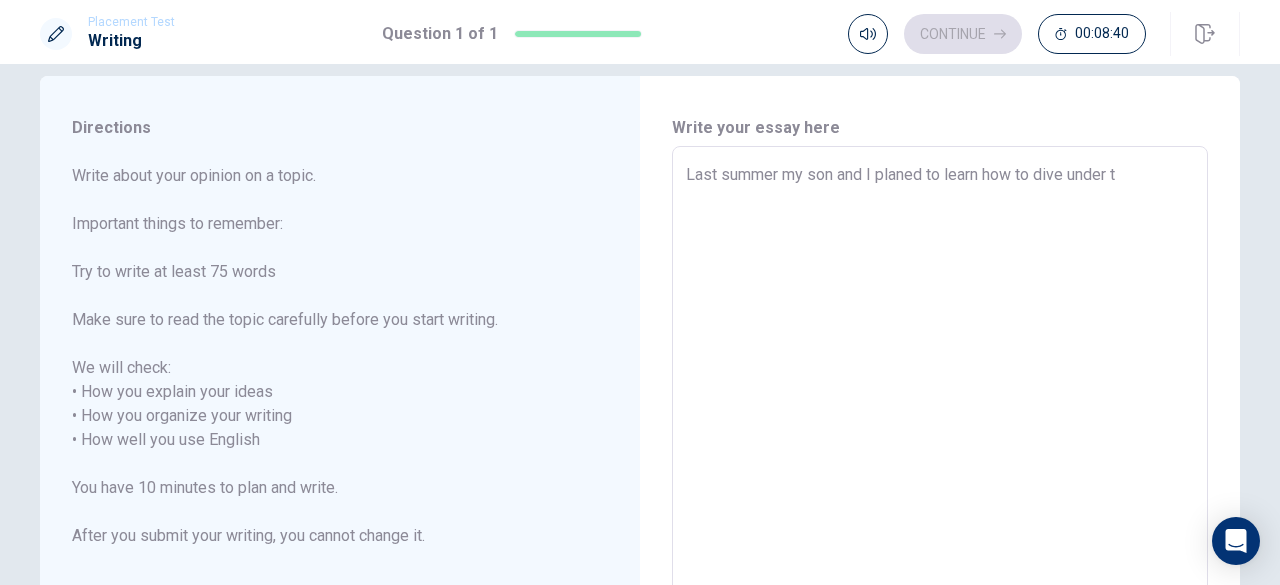 type on "x" 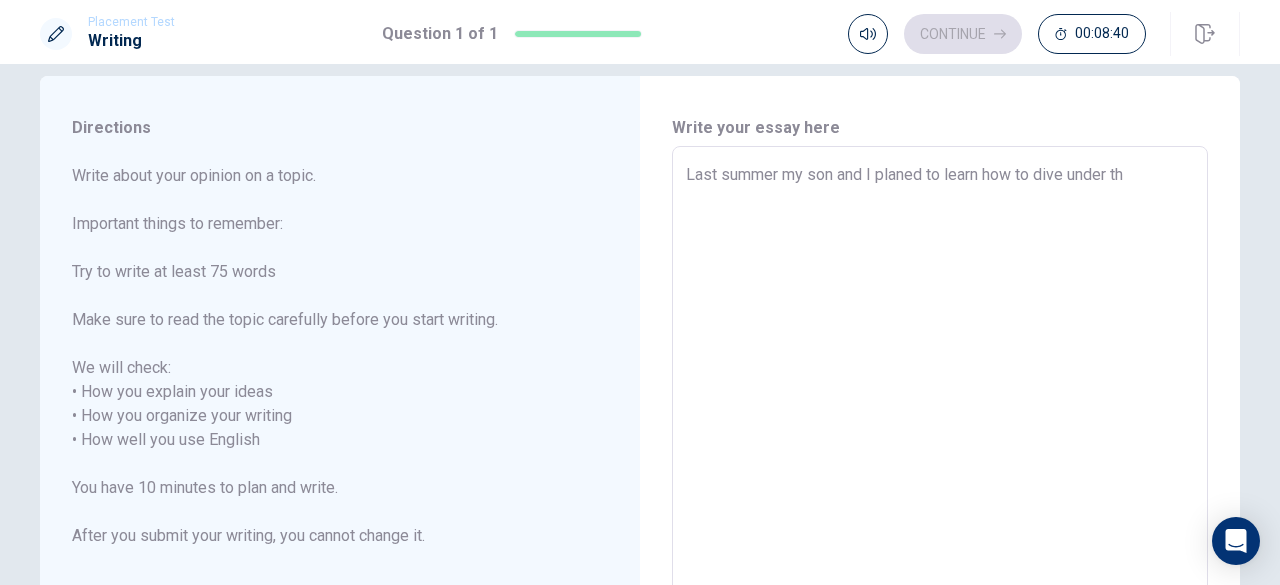 type on "x" 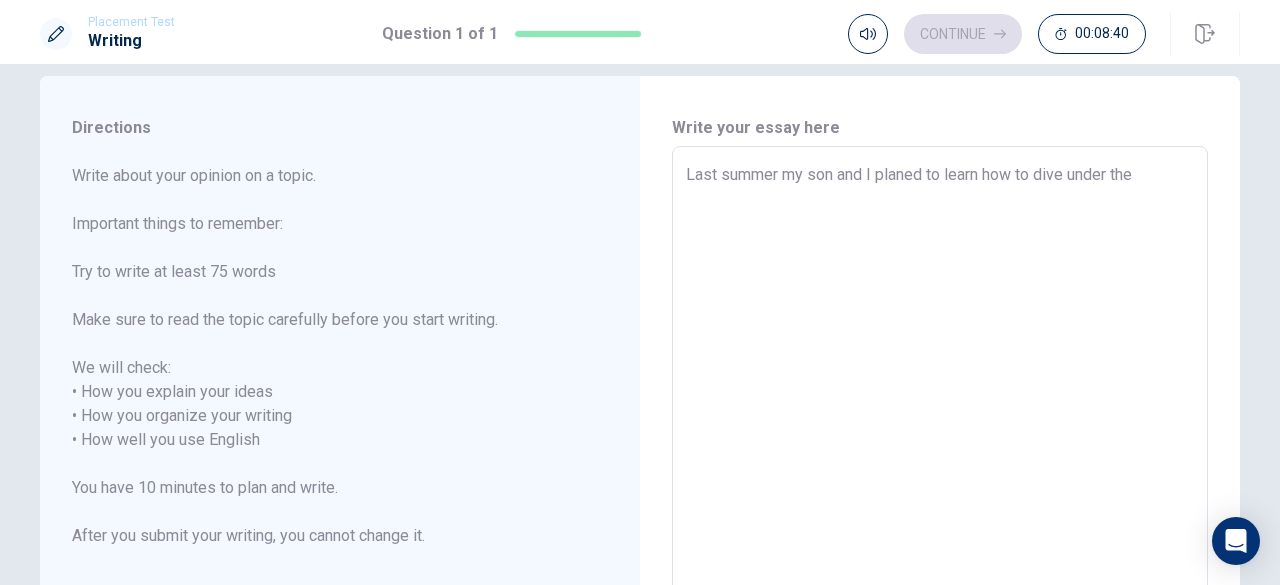 type on "x" 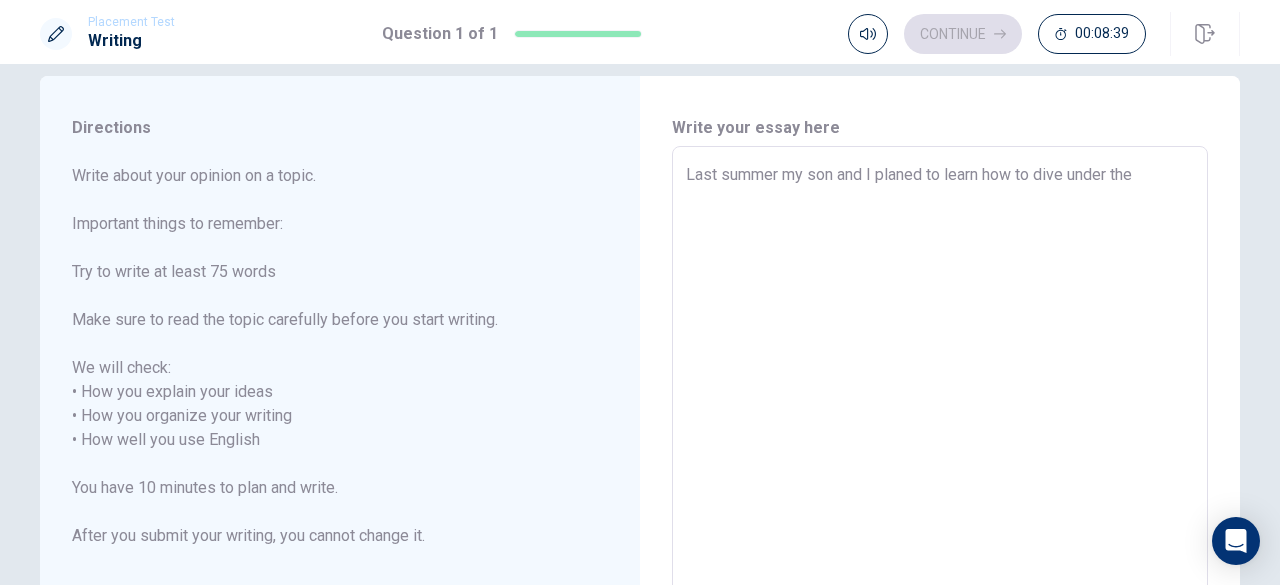 type on "x" 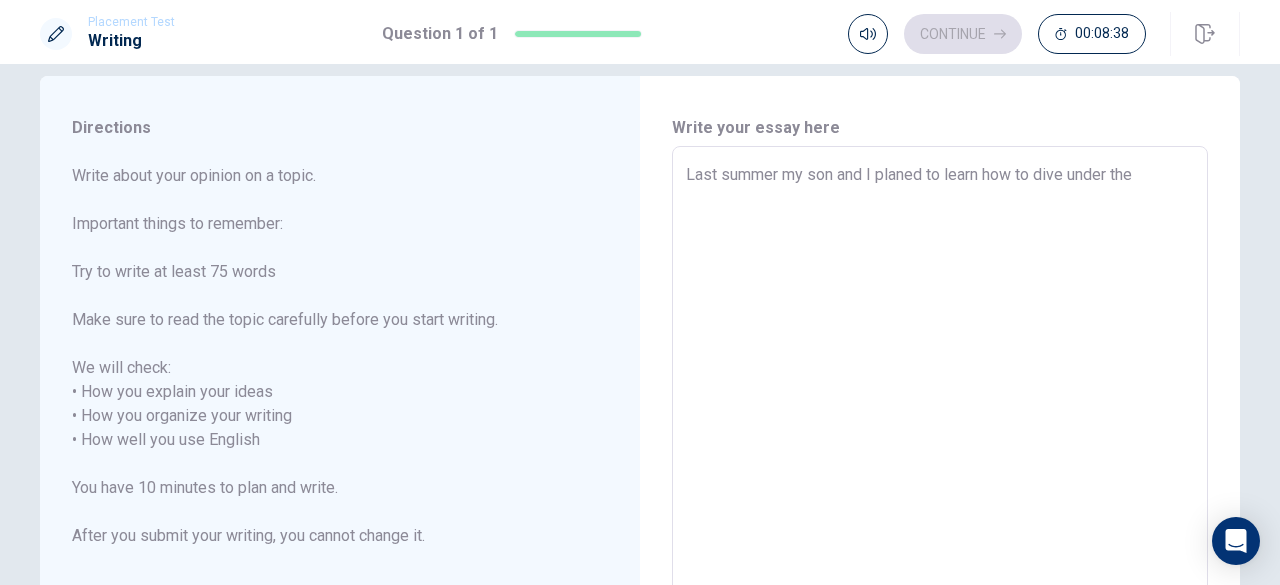 type on "Last summer my son and I planed to learn how to dive under the s" 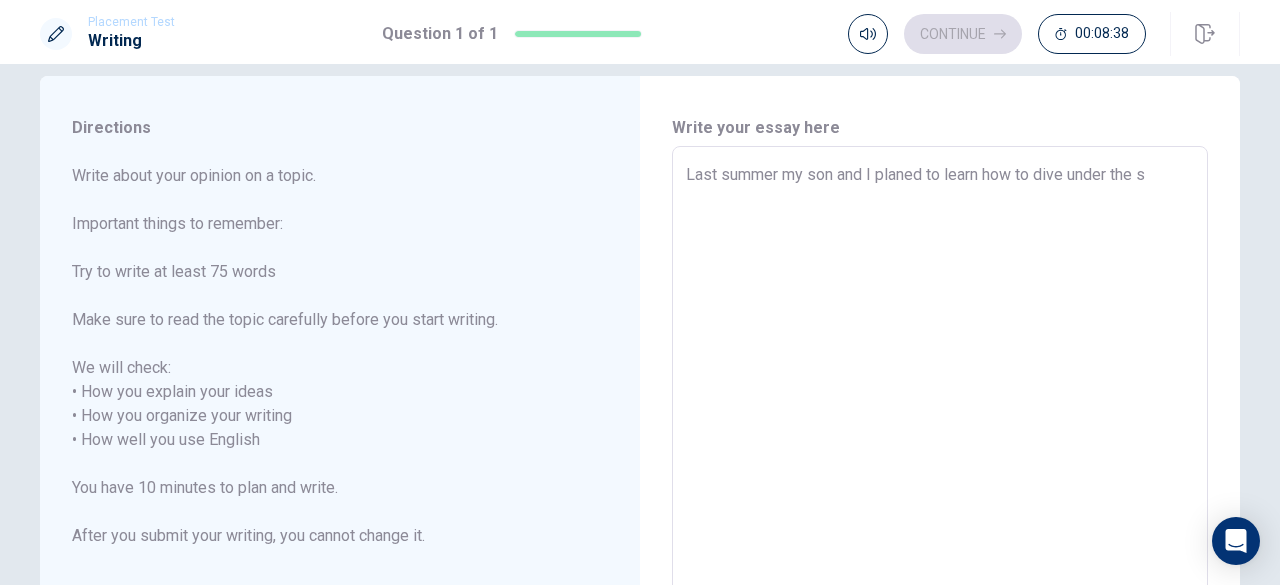 type on "x" 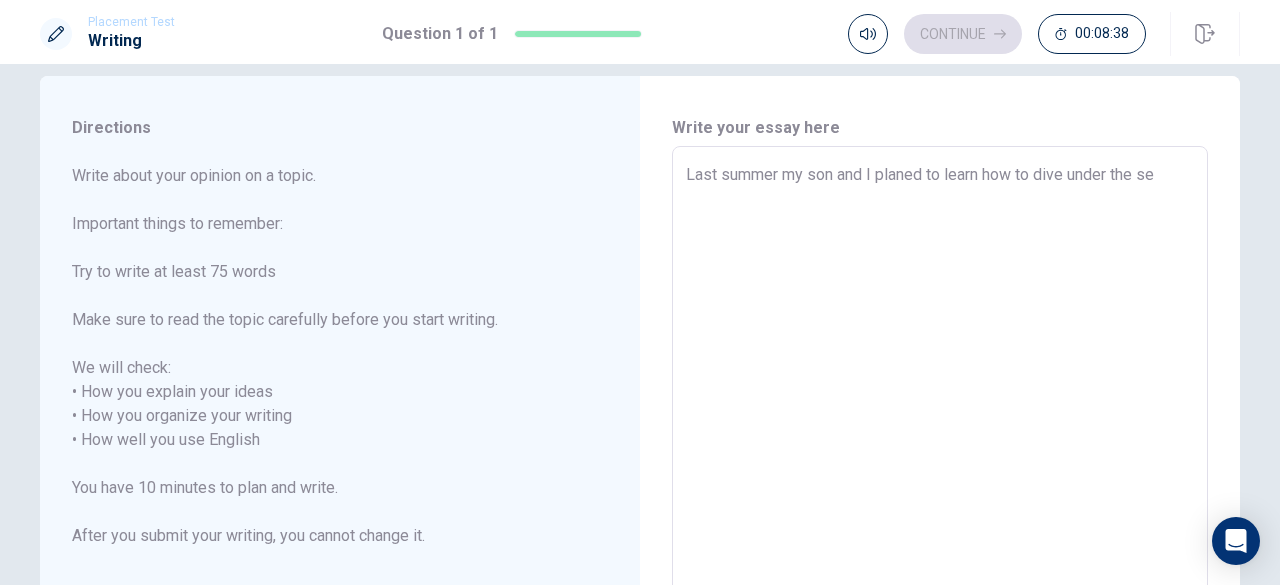 type on "x" 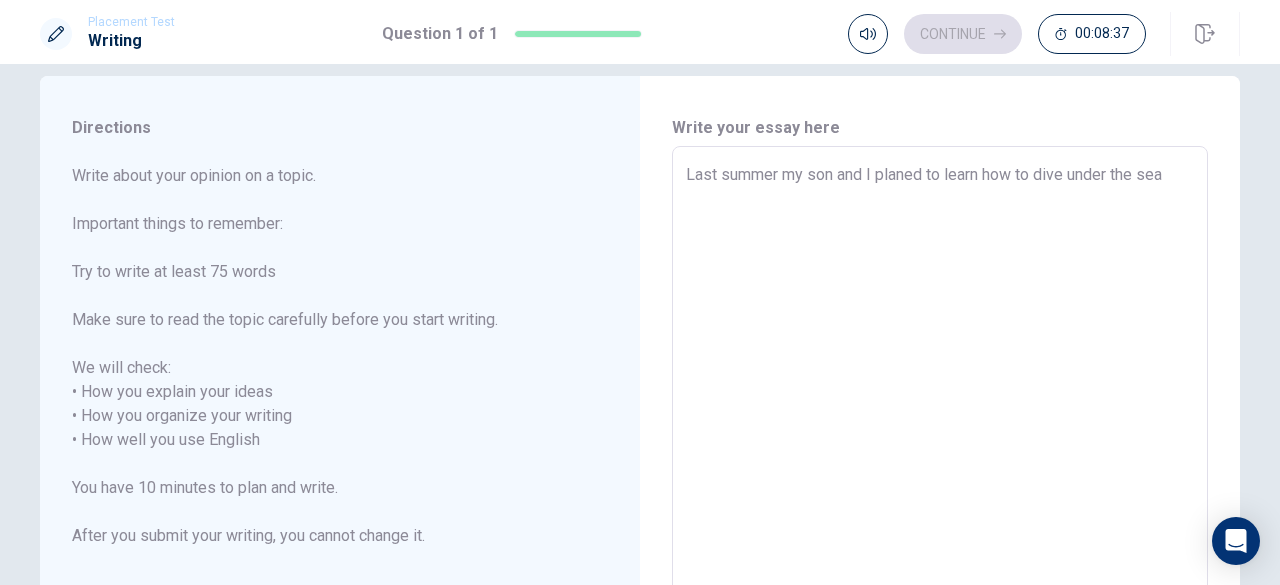 type on "x" 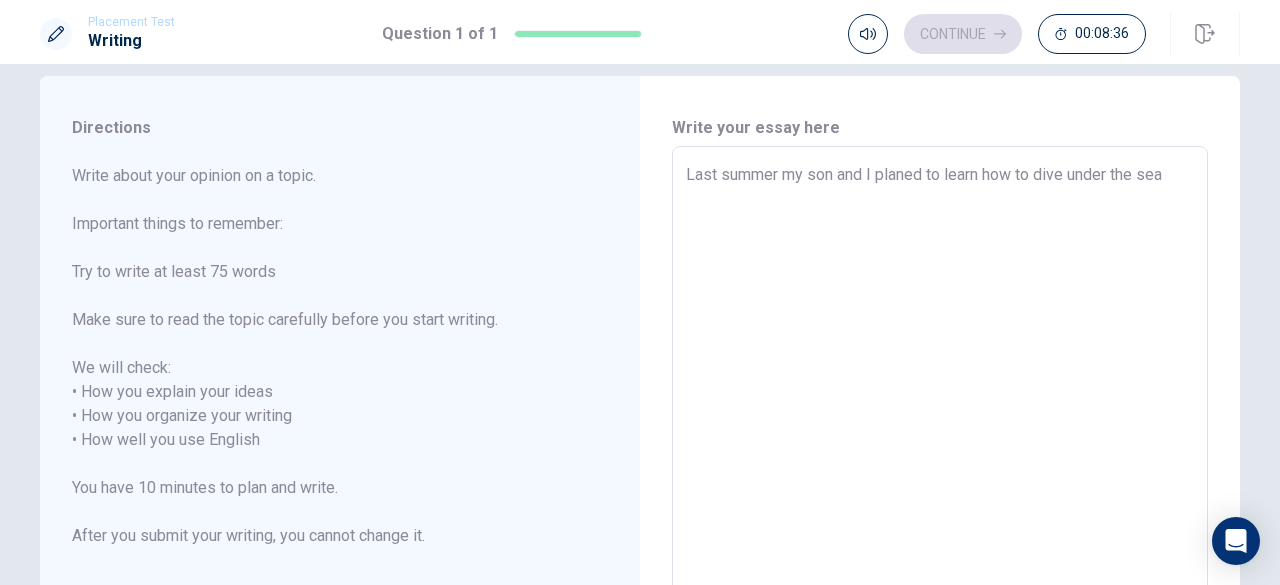 type on "Last summer my son and I planed to learn how to dive under the sea." 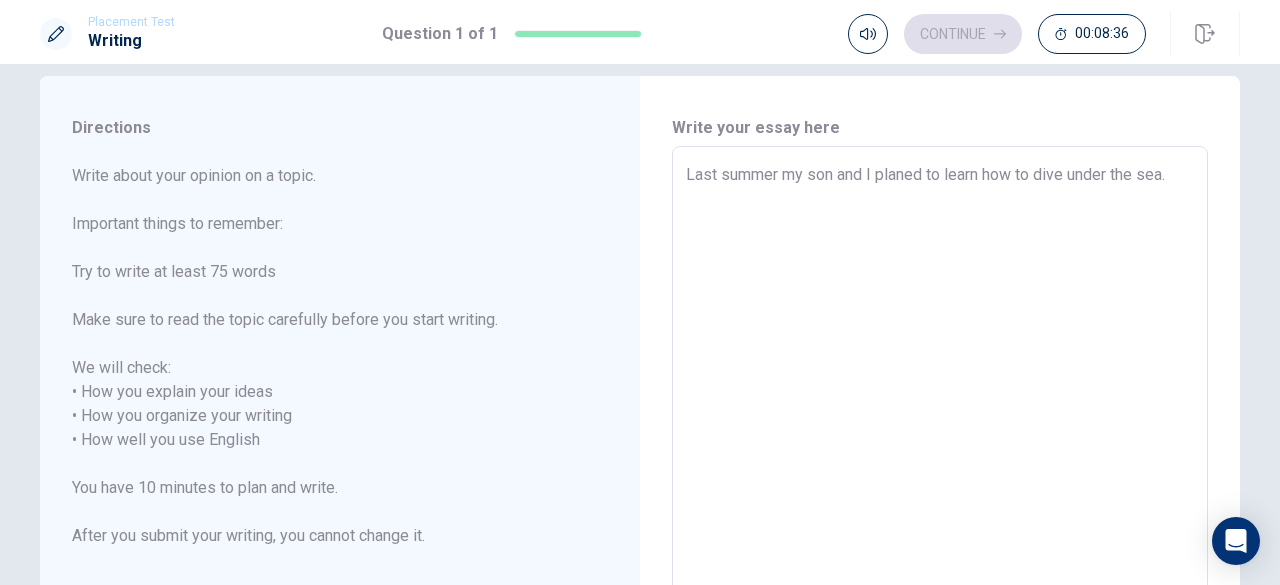 type on "x" 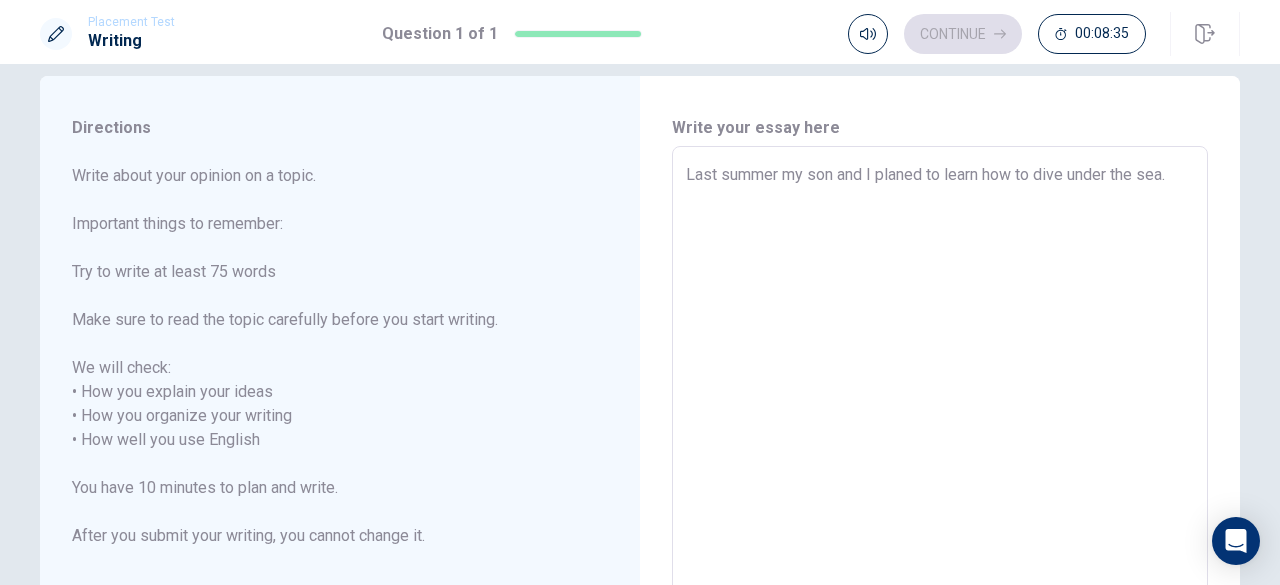 type on "Last summer my son and I planed to learn how to dive under the sea. T" 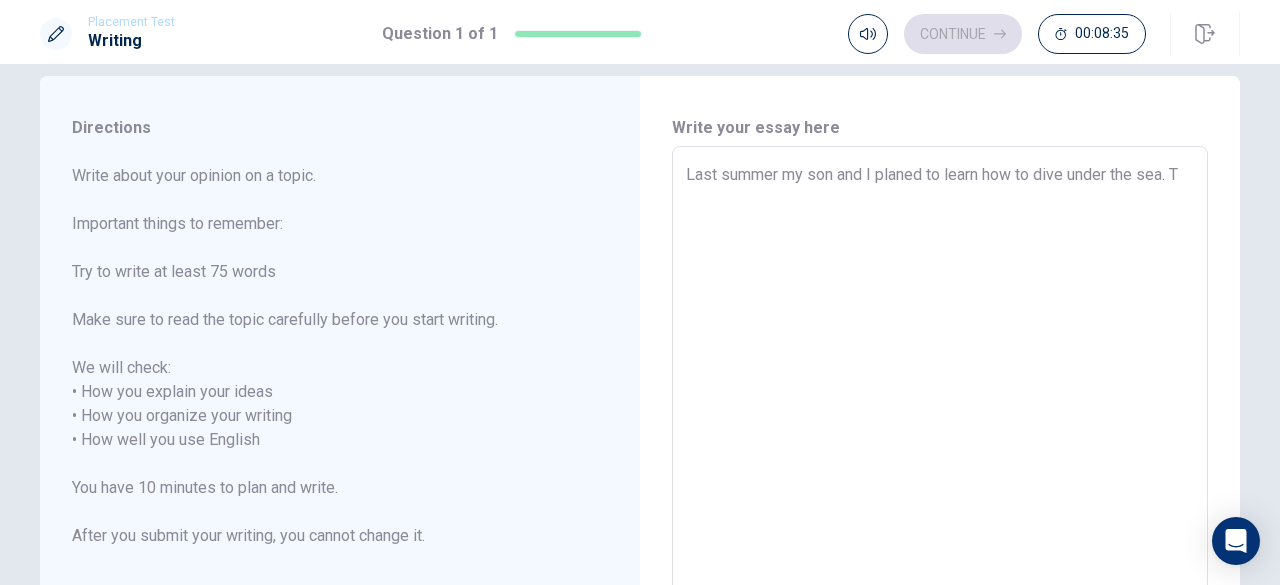 type on "x" 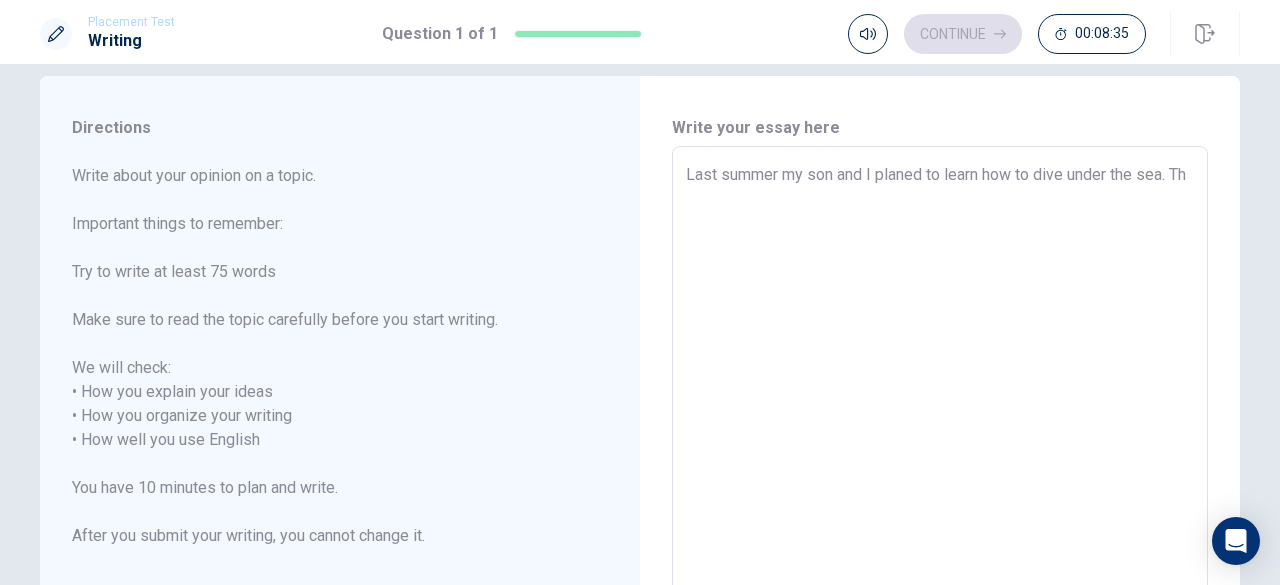 type on "x" 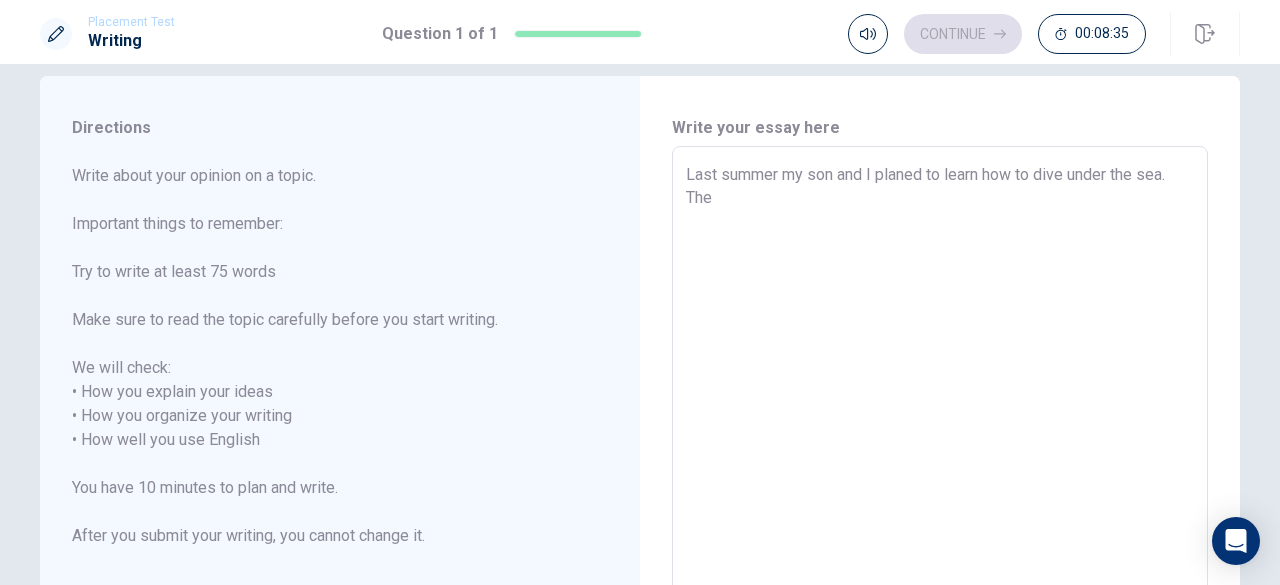 type on "x" 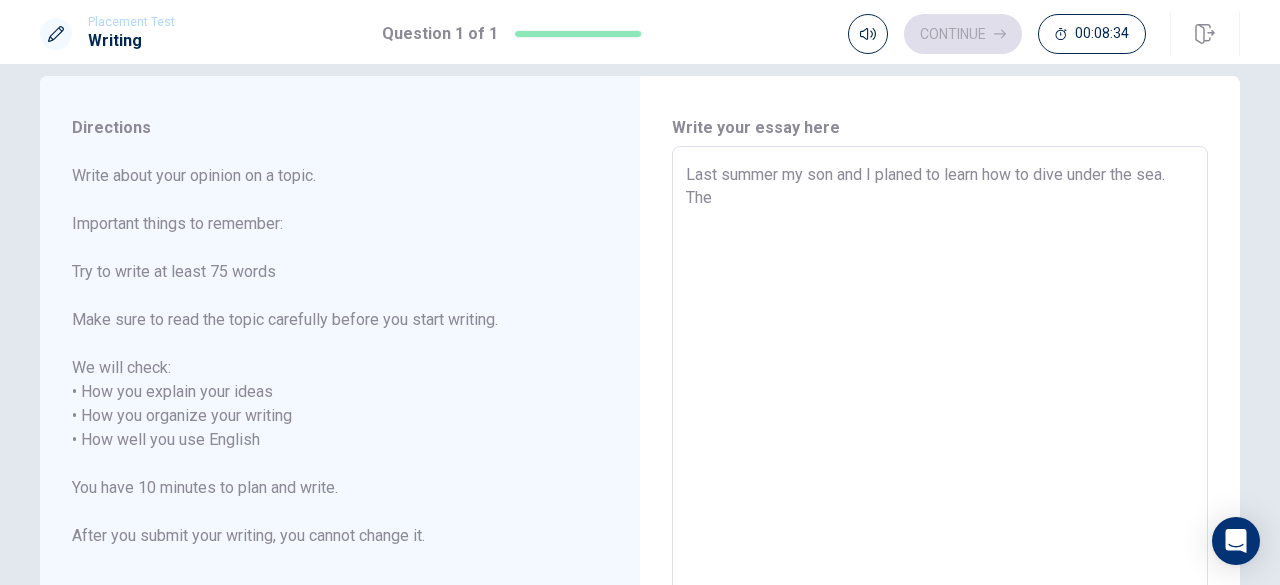type on "Last summer my son and I planed to learn how to dive under the sea. The" 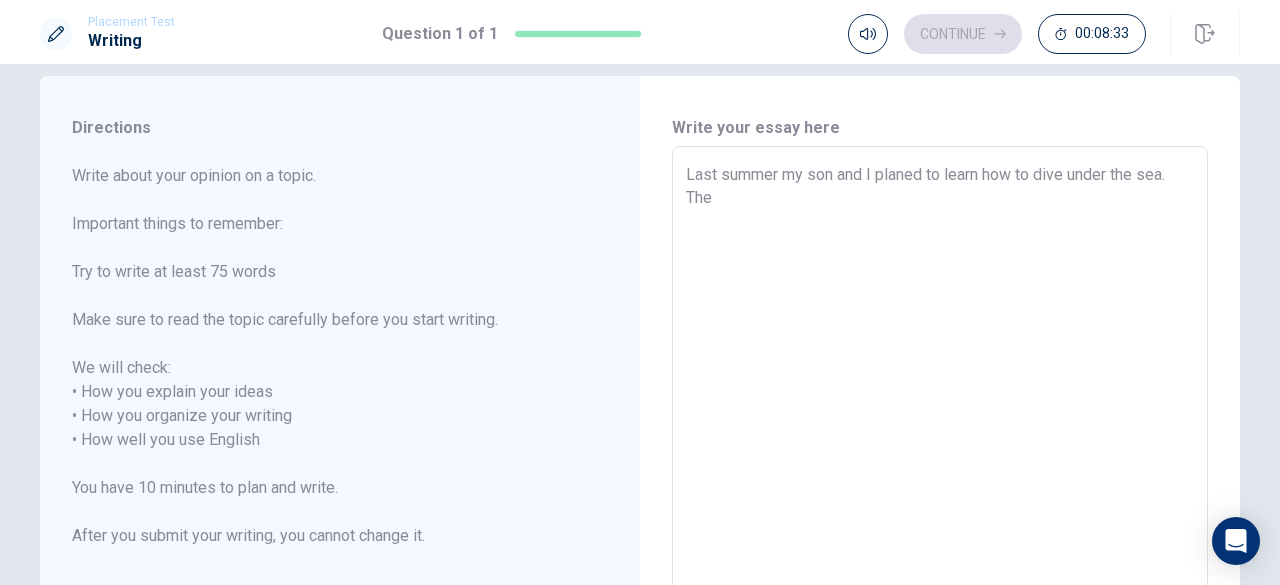 type on "Last summer my son and I planed to learn how to dive under the sea. The t" 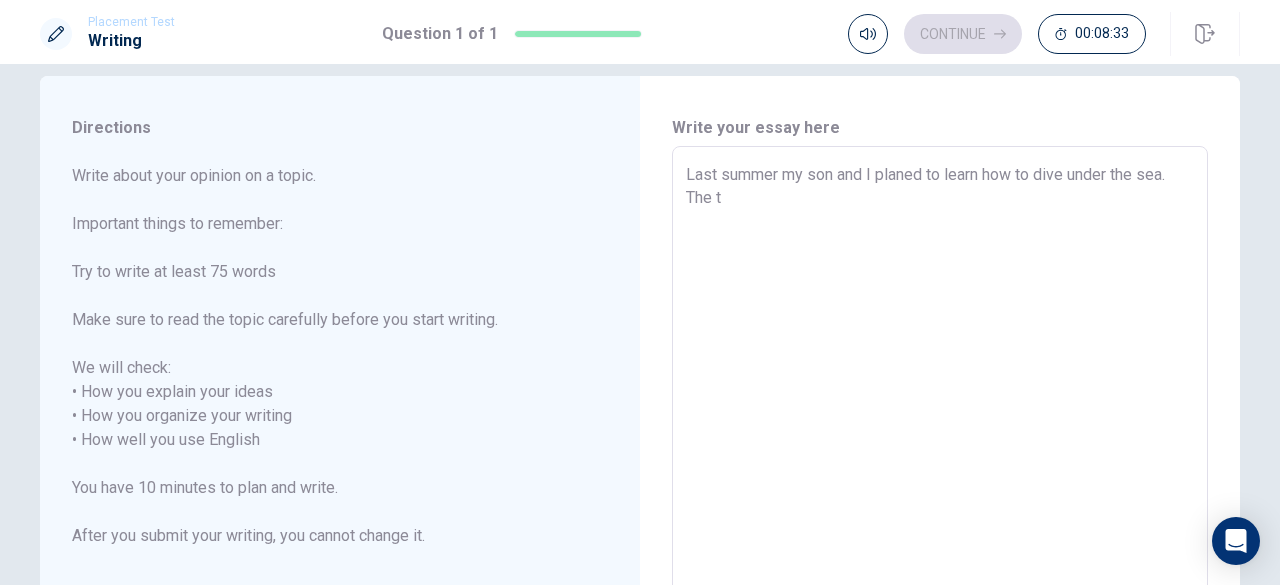 type on "x" 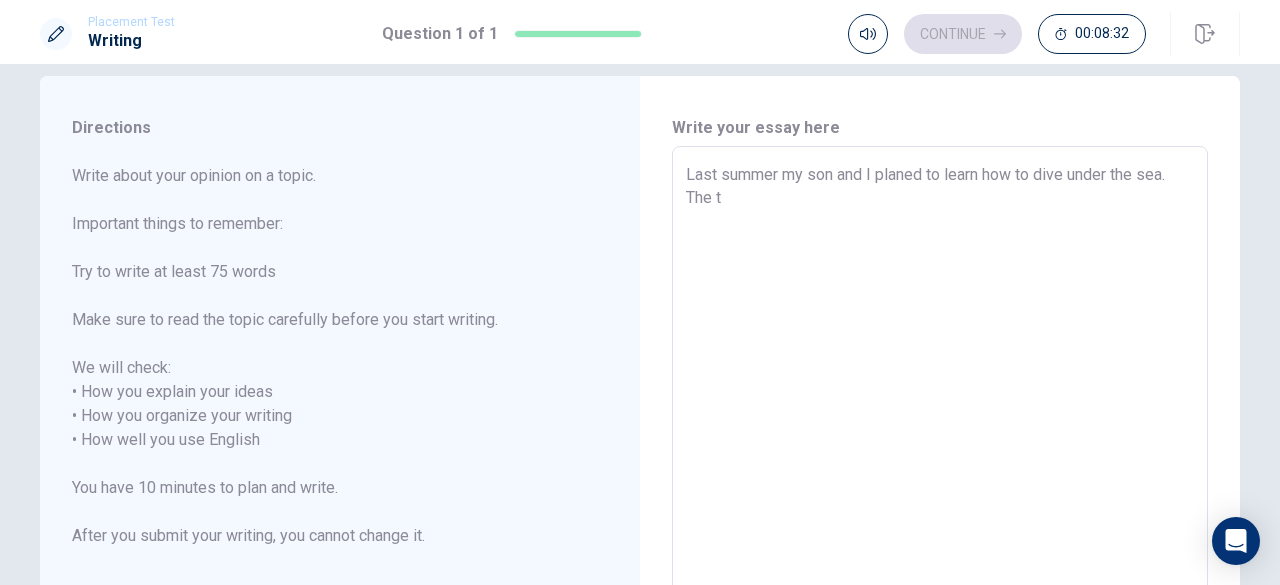 type on "Last summer my son and I planed to learn how to dive under the sea. The ta" 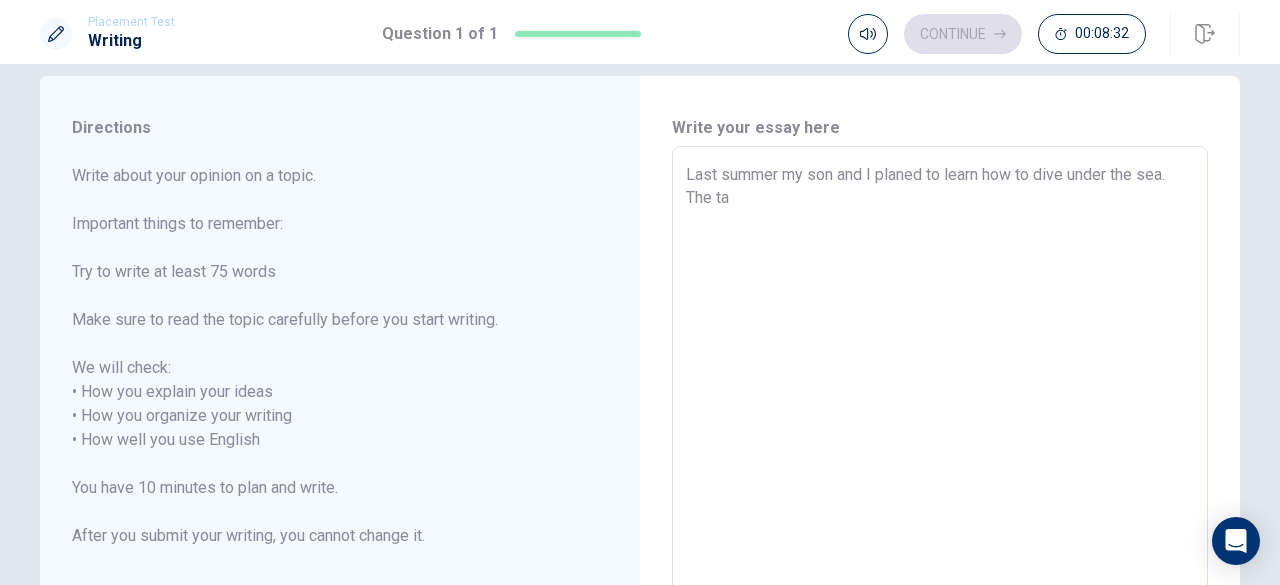 type on "x" 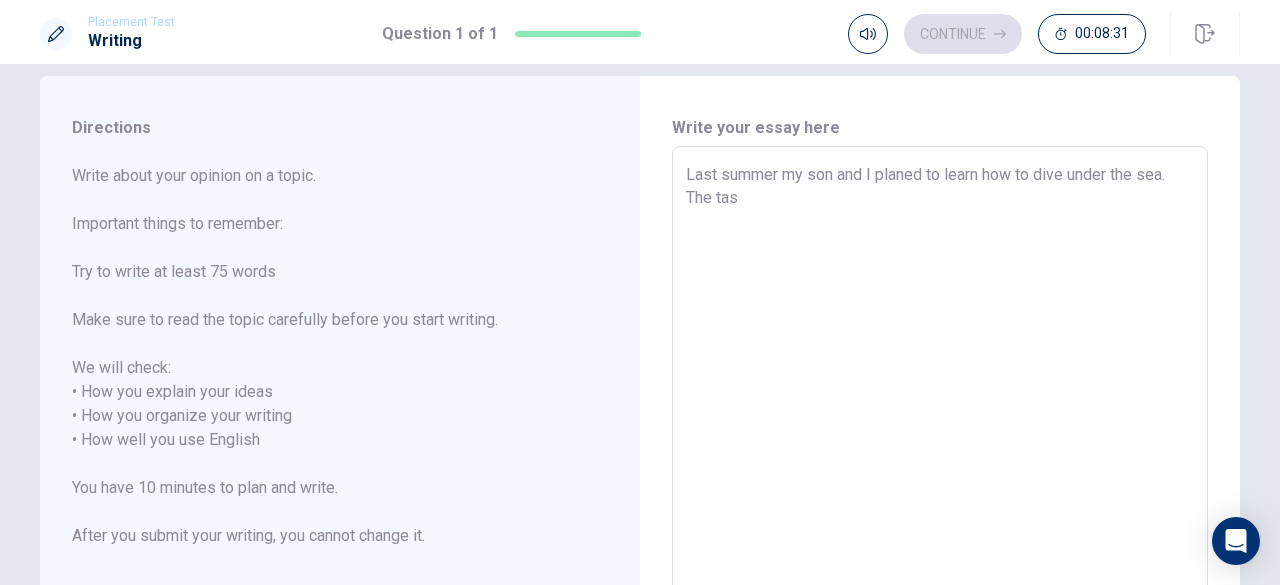 type on "Last summer my son and I planed to learn how to dive under the sea. The task" 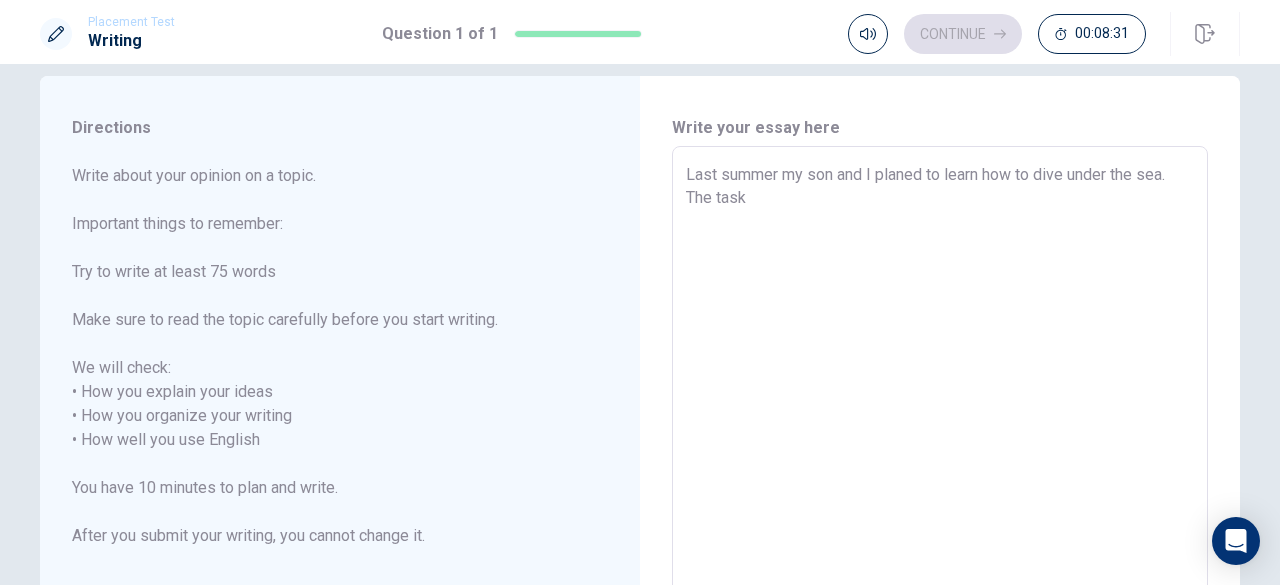 type on "x" 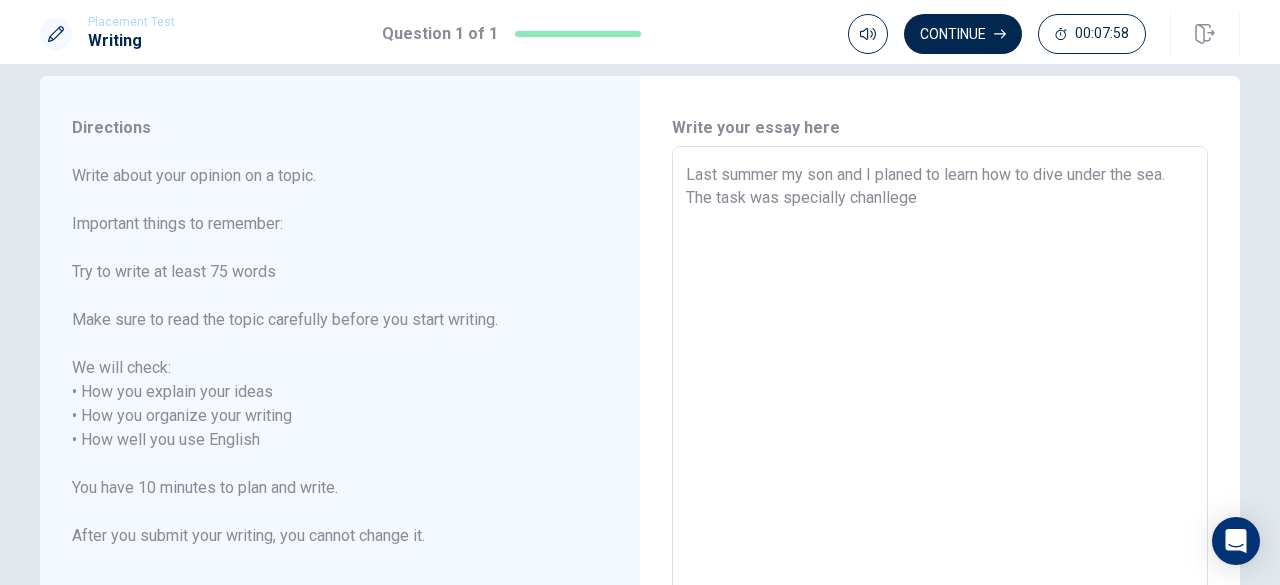click on "Last summer my son and I planed to learn how to dive under the sea. The task was specially chanllege" at bounding box center [940, 428] 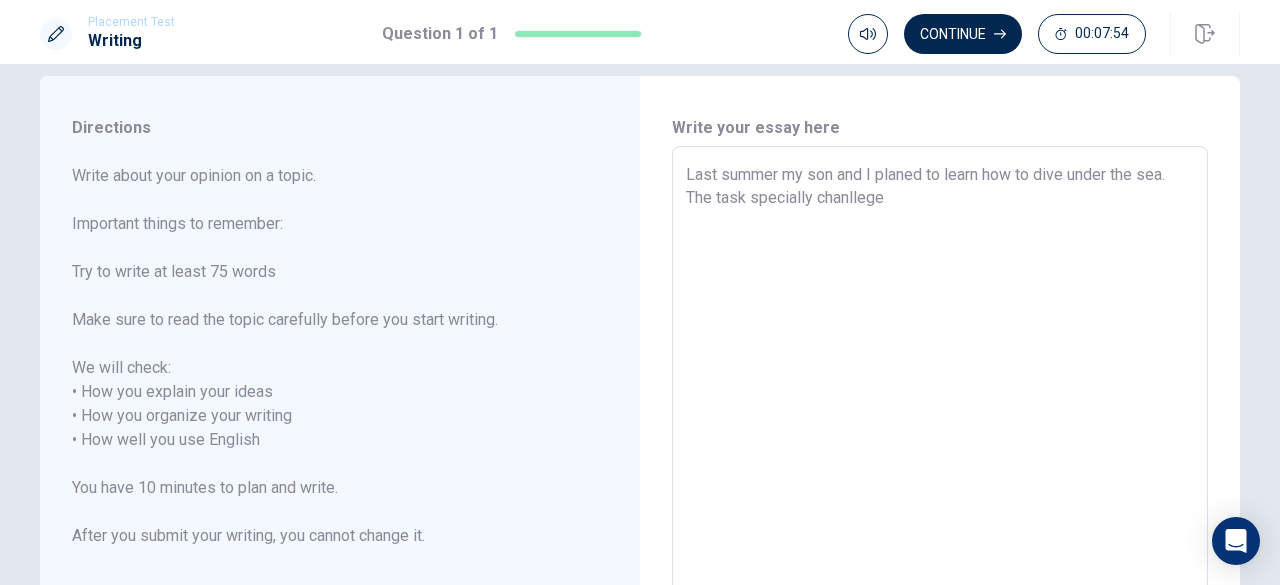 click on "Last summer my son and I planed to learn how to dive under the sea. The task specially chanllege" at bounding box center (940, 428) 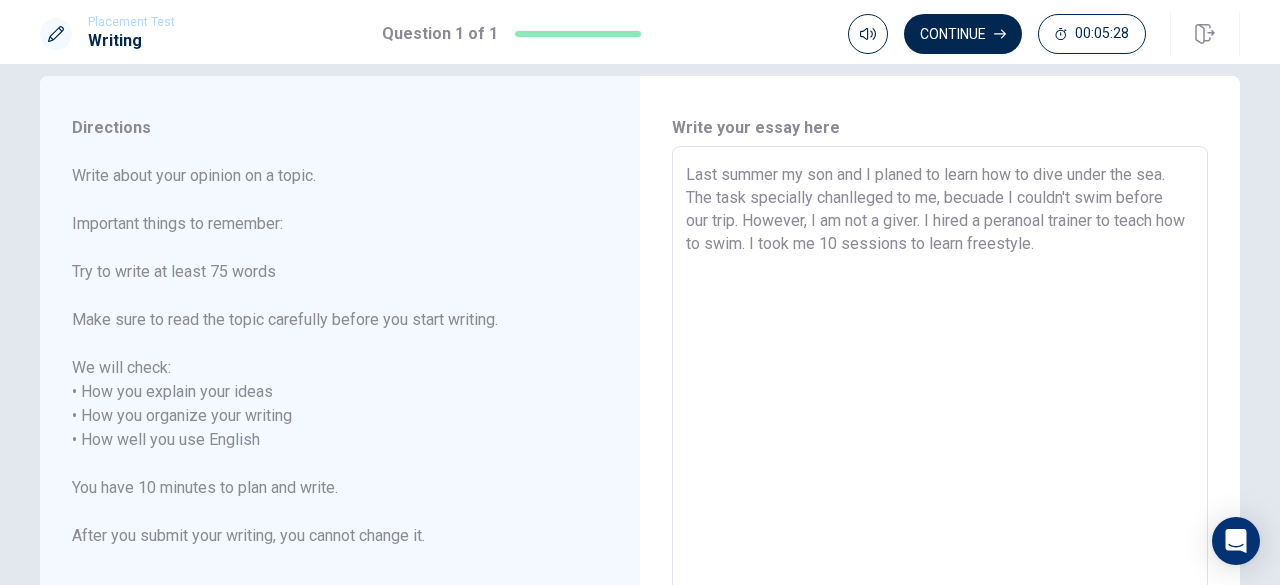 click on "Last summer my son and I planed to learn how to dive under the sea. The task specially chanlleged to me, becuade I couldn't swim before our trip. However, I am not a giver. I hired a peranoal trainer to teach how to swim. I took me 10 sessions to learn freestyle." at bounding box center [940, 428] 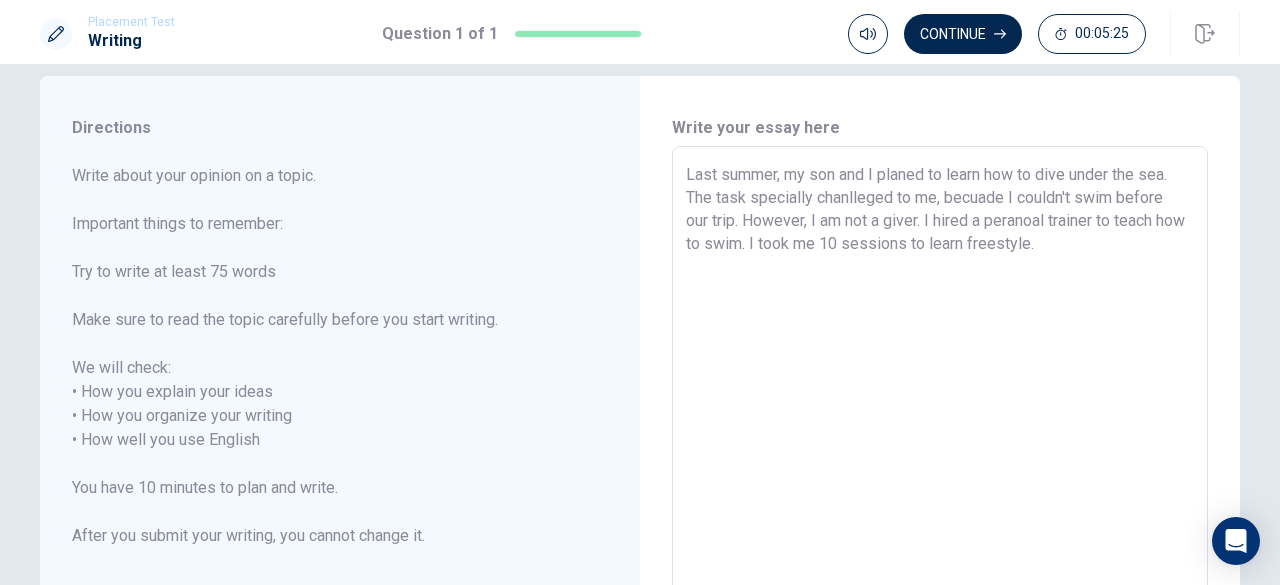 click on "Last summer, my son and I planed to learn how to dive under the sea. The task specially chanlleged to me, becuade I couldn't swim before our trip. However, I am not a giver. I hired a peranoal trainer to teach how to swim. I took me 10 sessions to learn freestyle." at bounding box center [940, 428] 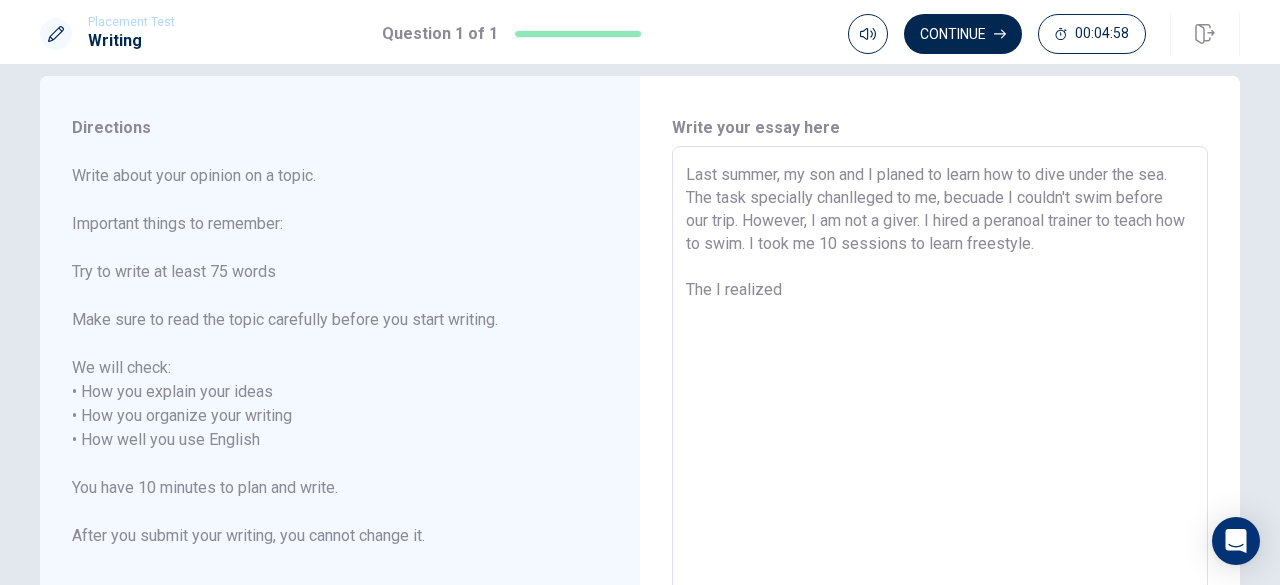 click on "Last summer, my son and I planed to learn how to dive under the sea. The task specially chanlleged to me, becuade I couldn't swim before our trip. However, I am not a giver. I hired a peranoal trainer to teach how to swim. I took me 10 sessions to learn freestyle.
The I realized" at bounding box center (940, 428) 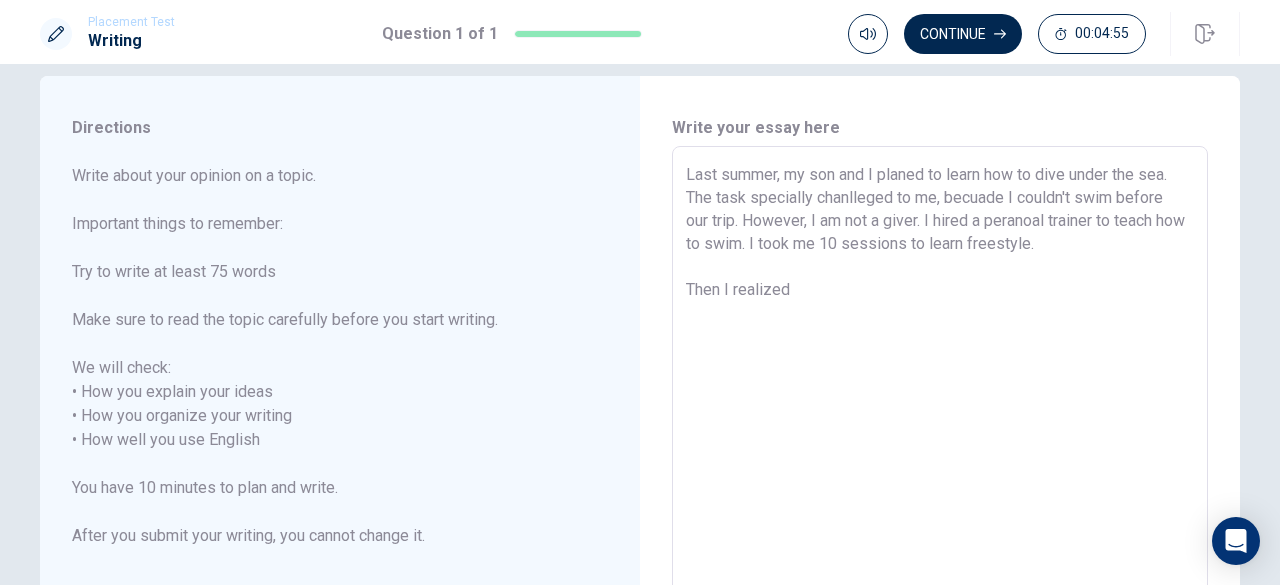 click on "Last summer, my son and I planed to learn how to dive under the sea. The task specially chanlleged to me, becuade I couldn't swim before our trip. However, I am not a giver. I hired a peranoal trainer to teach how to swim. I took me 10 sessions to learn freestyle.
Then I realized" at bounding box center (940, 428) 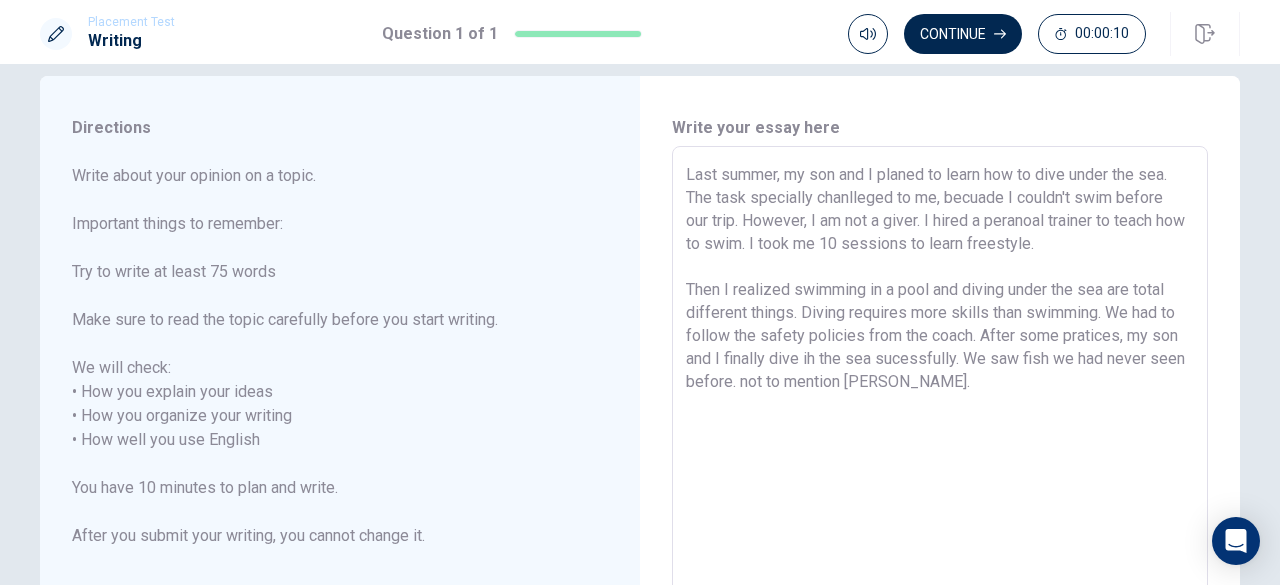 click on "Last summer, my son and I planed to learn how to dive under the sea. The task specially chanlleged to me, becuade I couldn't swim before our trip. However, I am not a giver. I hired a peranoal trainer to teach how to swim. I took me 10 sessions to learn freestyle.
Then I realized swimming in a pool and diving under the sea are total different things. Diving requires more skills than swimming. We had to follow the safety policies from the coach. After some pratices, my son and I finally dive ih the sea sucessfully. We saw fish we had never seen before. not to mention [PERSON_NAME]." at bounding box center (940, 428) 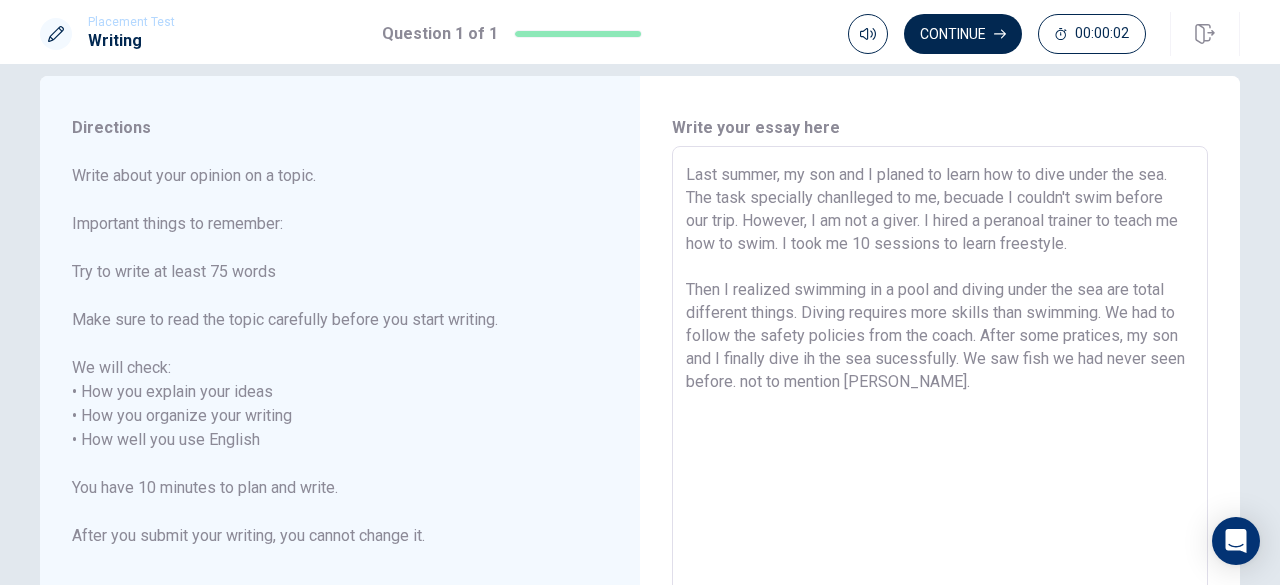 click on "Last summer, my son and I planed to learn how to dive under the sea. The task specially chanlleged to me, becuade I couldn't swim before our trip. However, I am not a giver. I hired a peranoal trainer to teach me how to swim. I took me 10 sessions to learn freestyle.
Then I realized swimming in a pool and diving under the sea are total different things. Diving requires more skills than swimming. We had to follow the safety policies from the coach. After some pratices, my son and I finally dive ih the sea sucessfully. We saw fish we had never seen before. not to mention [PERSON_NAME]." at bounding box center [940, 428] 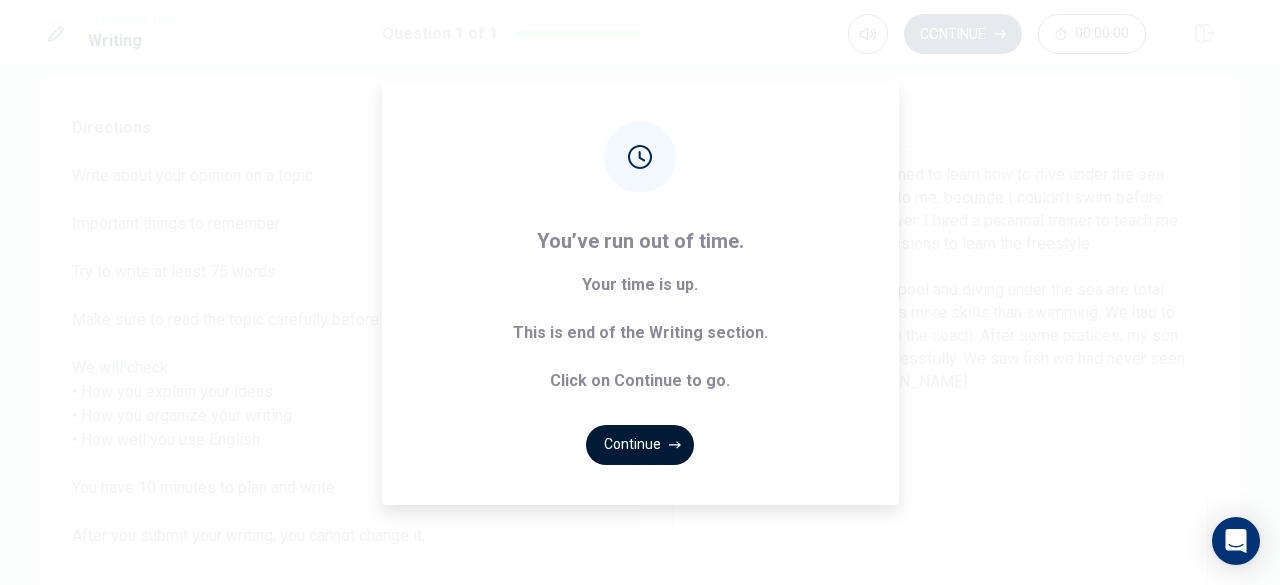 click on "Continue" at bounding box center (640, 445) 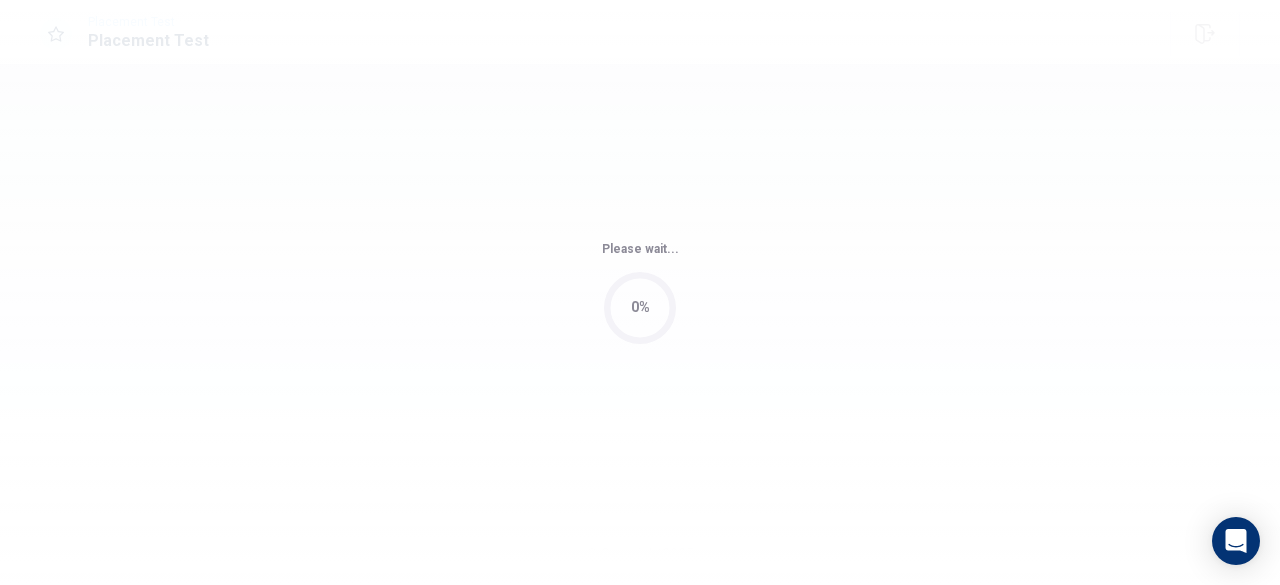 scroll, scrollTop: 0, scrollLeft: 0, axis: both 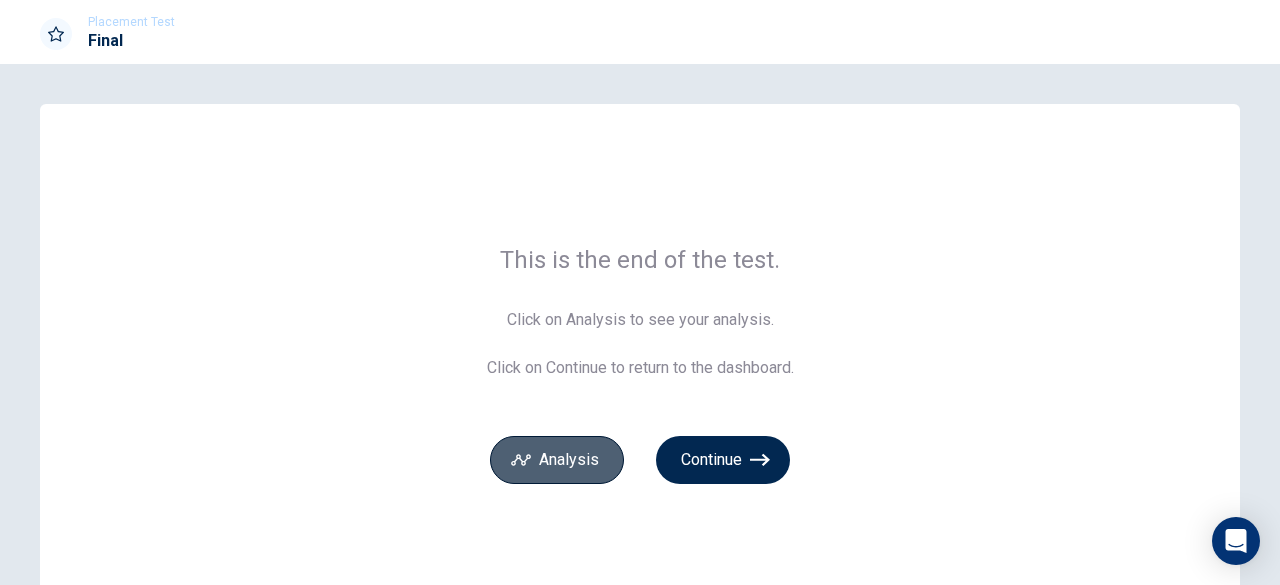 click on "Analysis" at bounding box center [557, 460] 